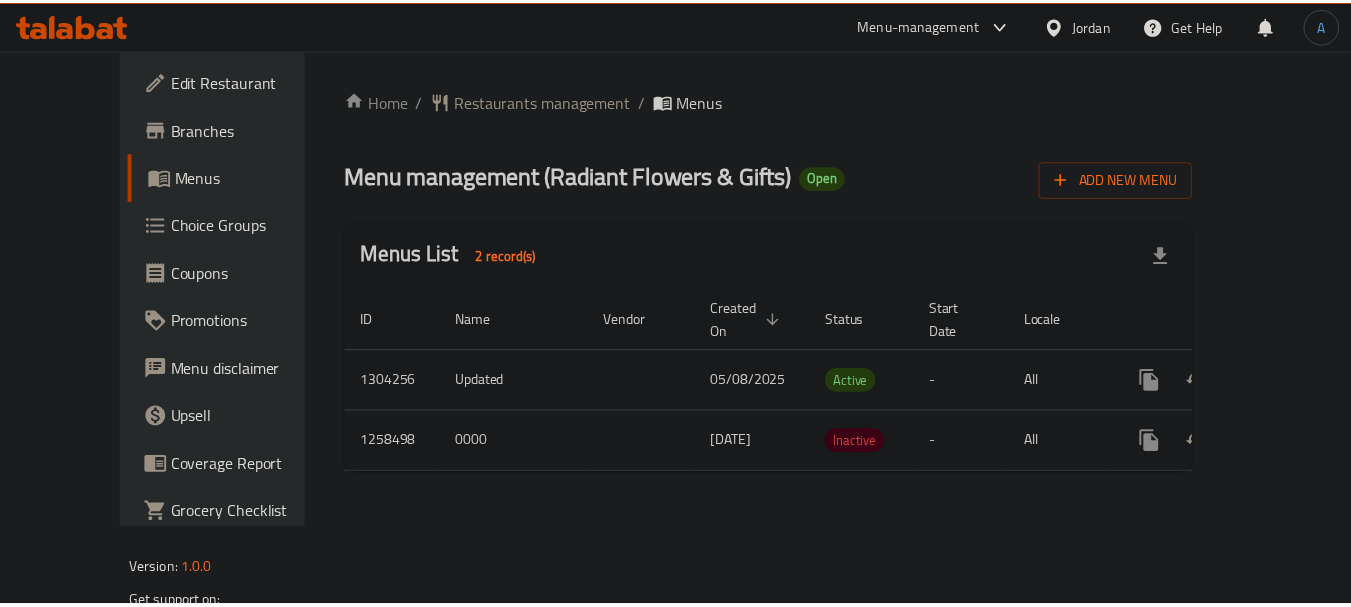 scroll, scrollTop: 0, scrollLeft: 0, axis: both 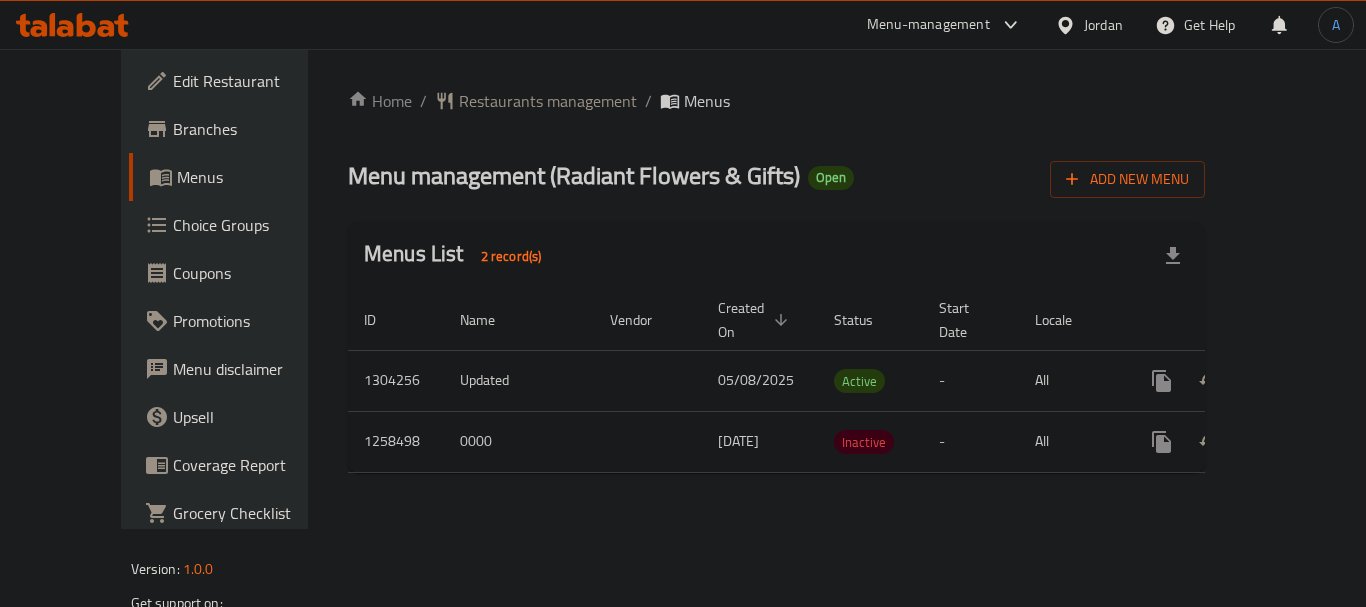 click on "Jordan" at bounding box center [1103, 25] 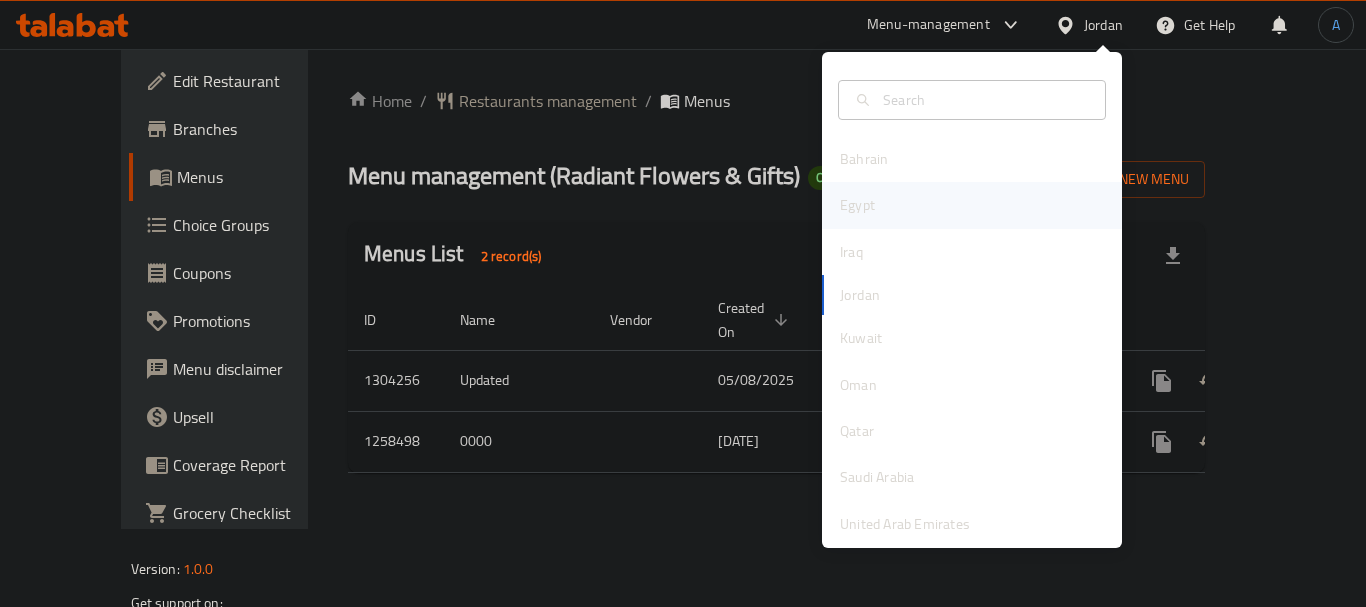 click on "Egypt" at bounding box center (972, 205) 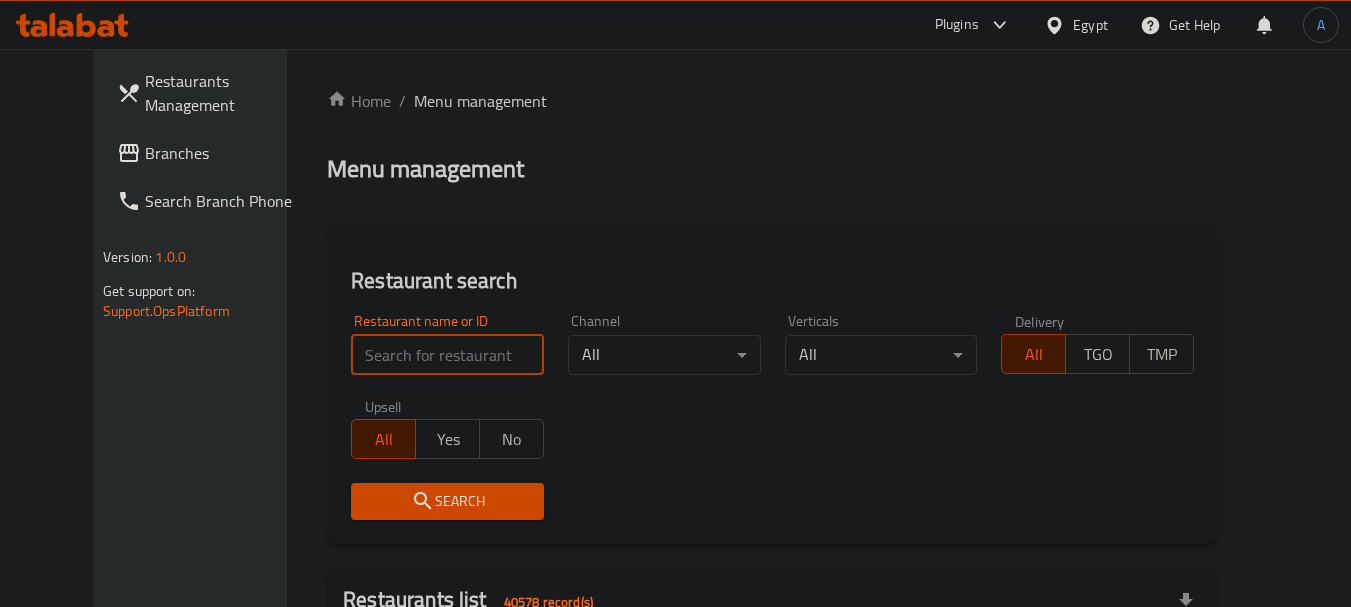 click at bounding box center [447, 355] 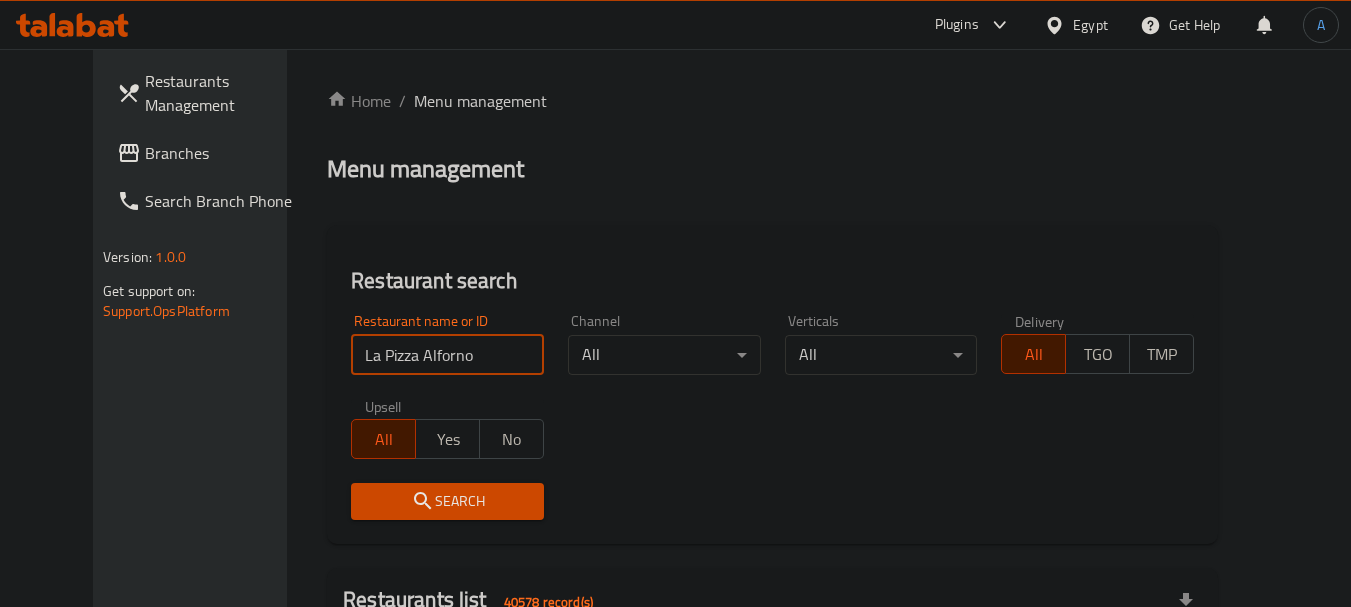 type on "La Pizza Alforno" 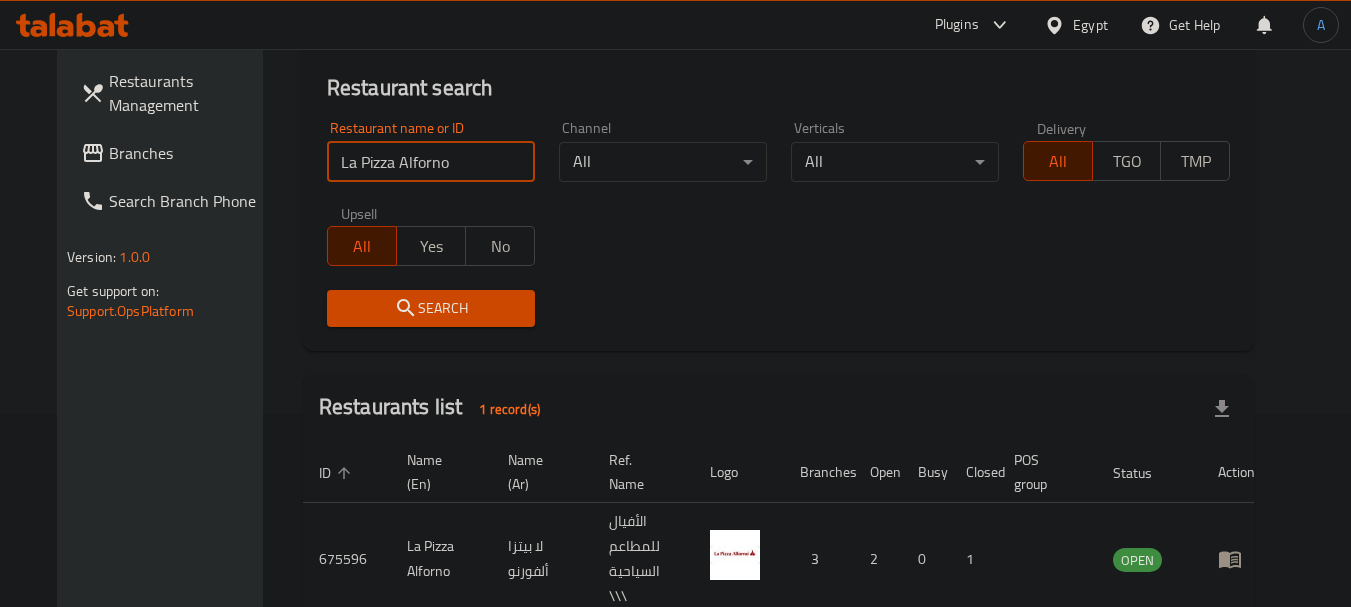 scroll, scrollTop: 268, scrollLeft: 0, axis: vertical 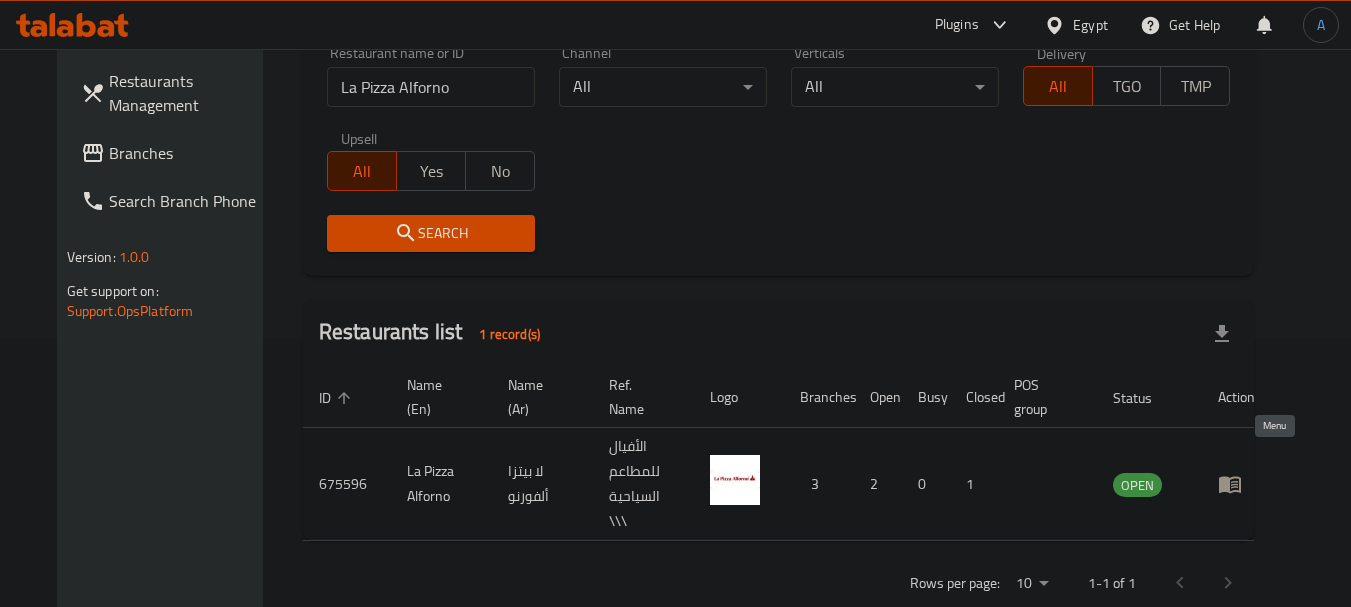 click 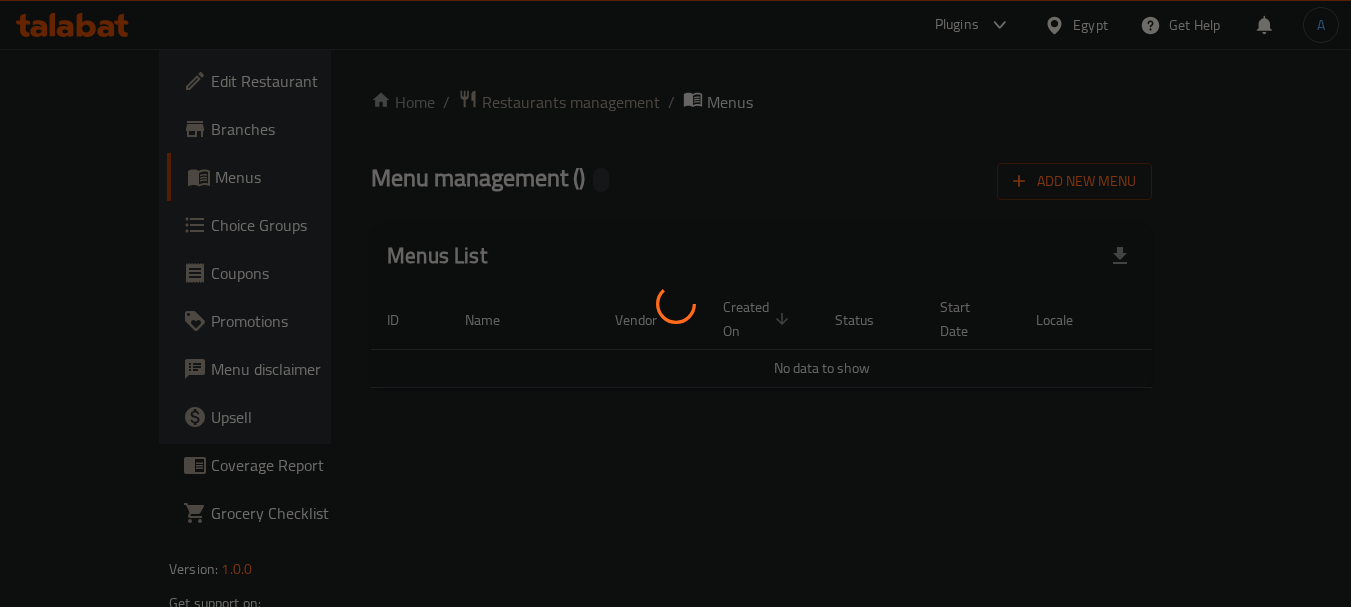 scroll, scrollTop: 0, scrollLeft: 0, axis: both 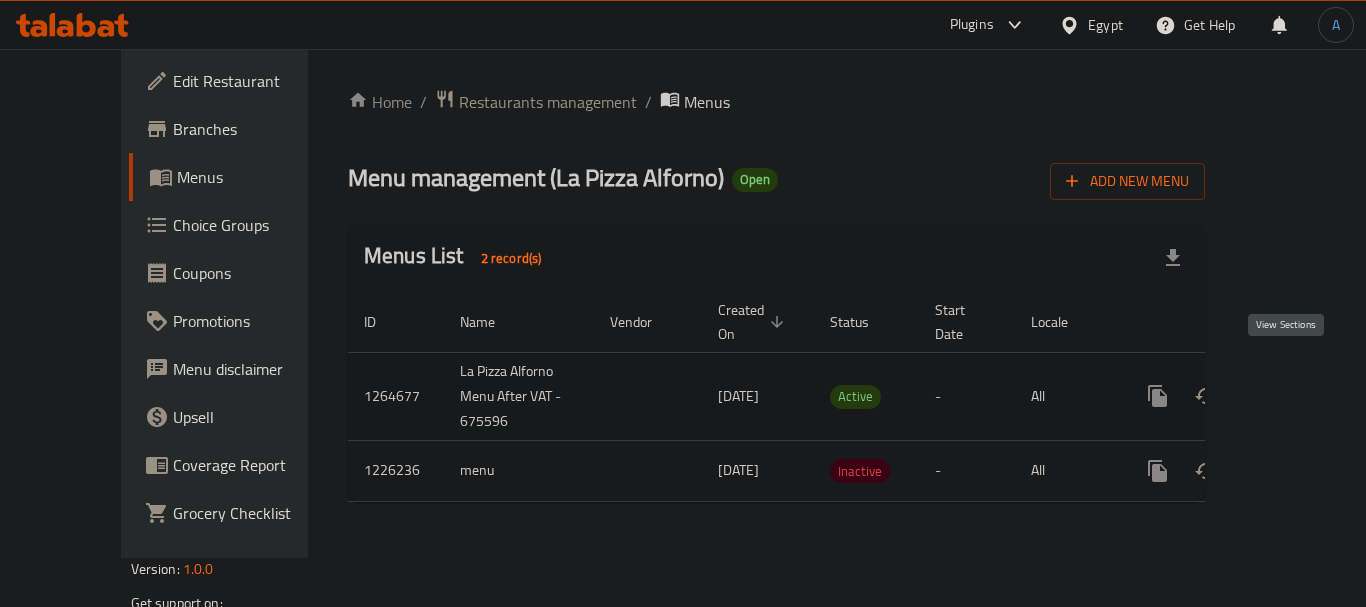 click at bounding box center [1302, 396] 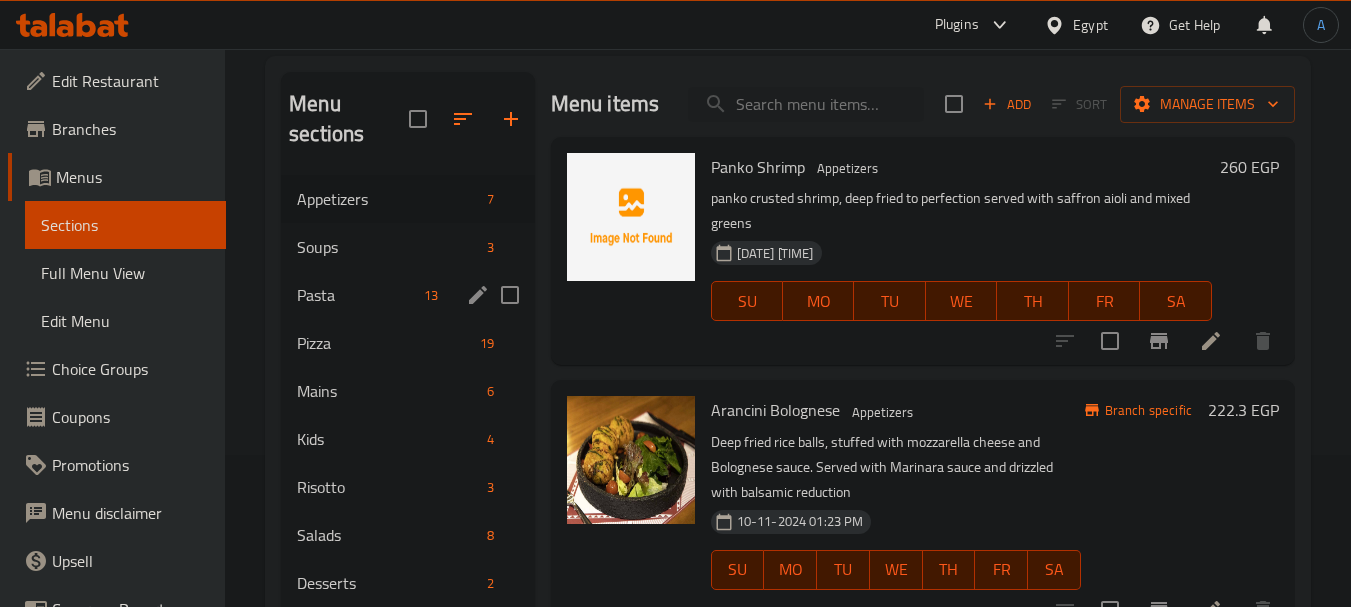 scroll, scrollTop: 200, scrollLeft: 0, axis: vertical 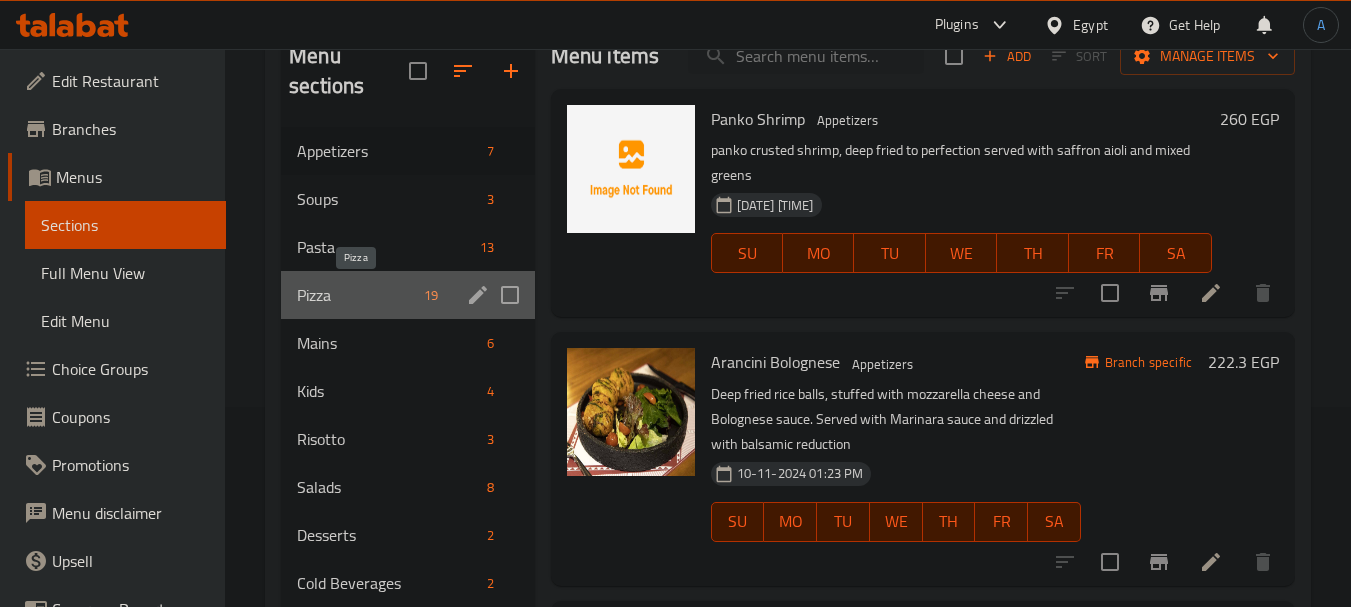 click on "Pizza" at bounding box center [356, 295] 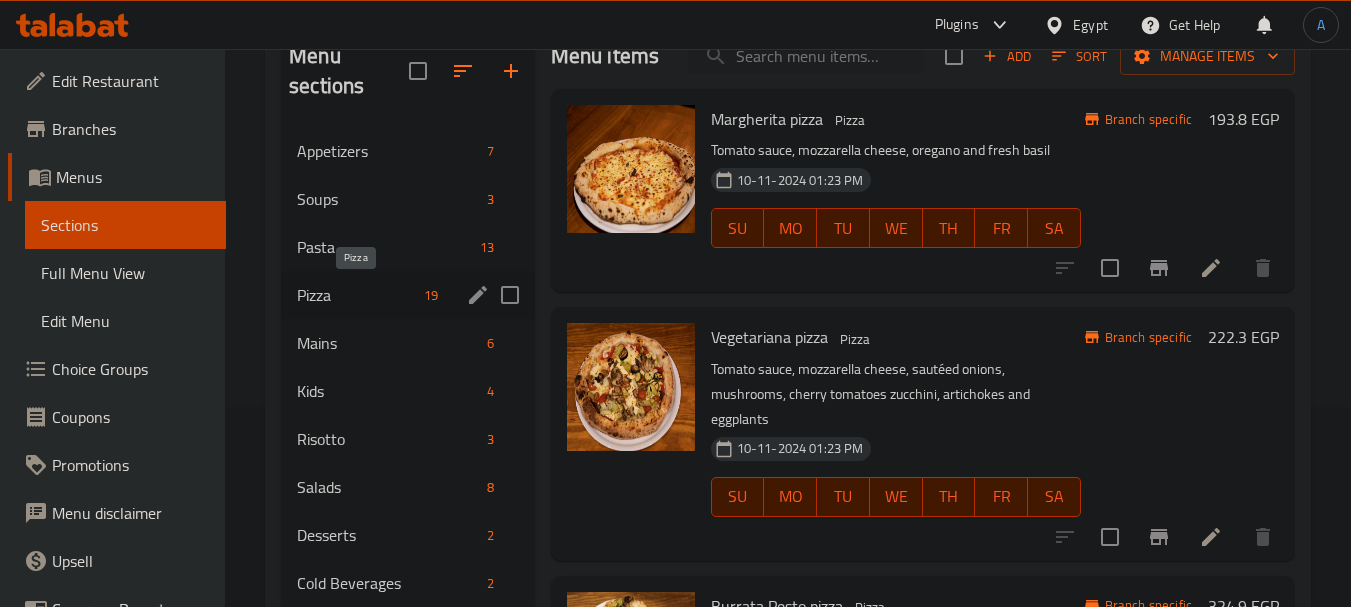 click on "Pizza" at bounding box center [356, 295] 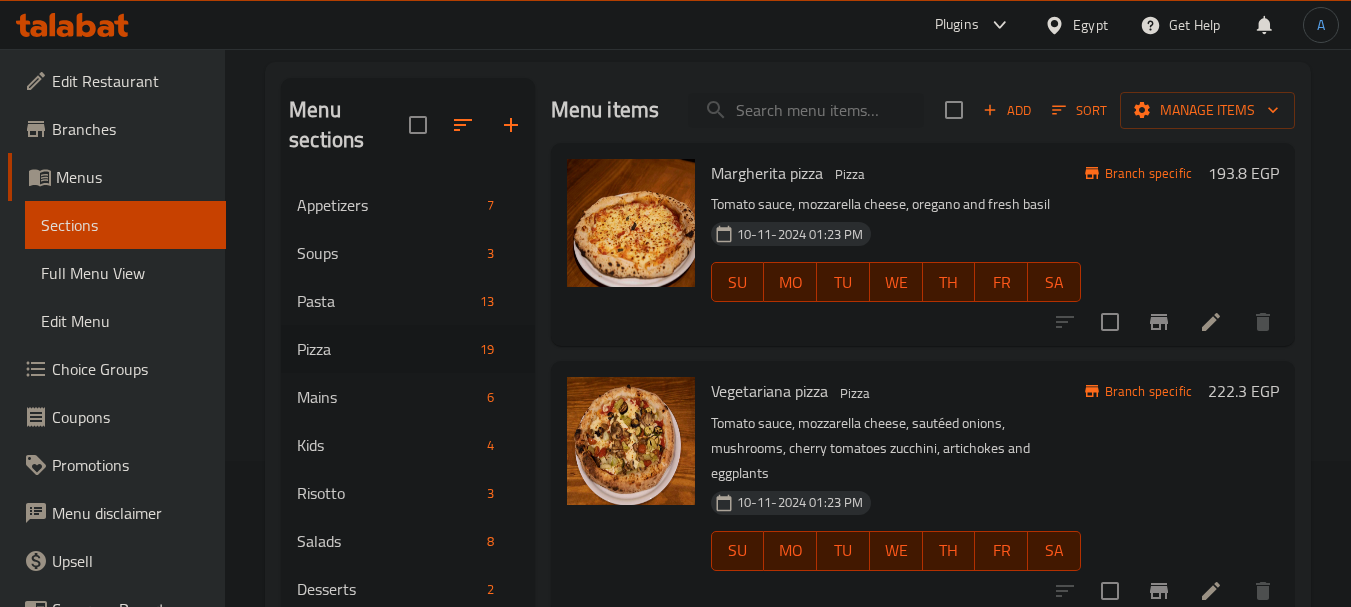 scroll, scrollTop: 100, scrollLeft: 0, axis: vertical 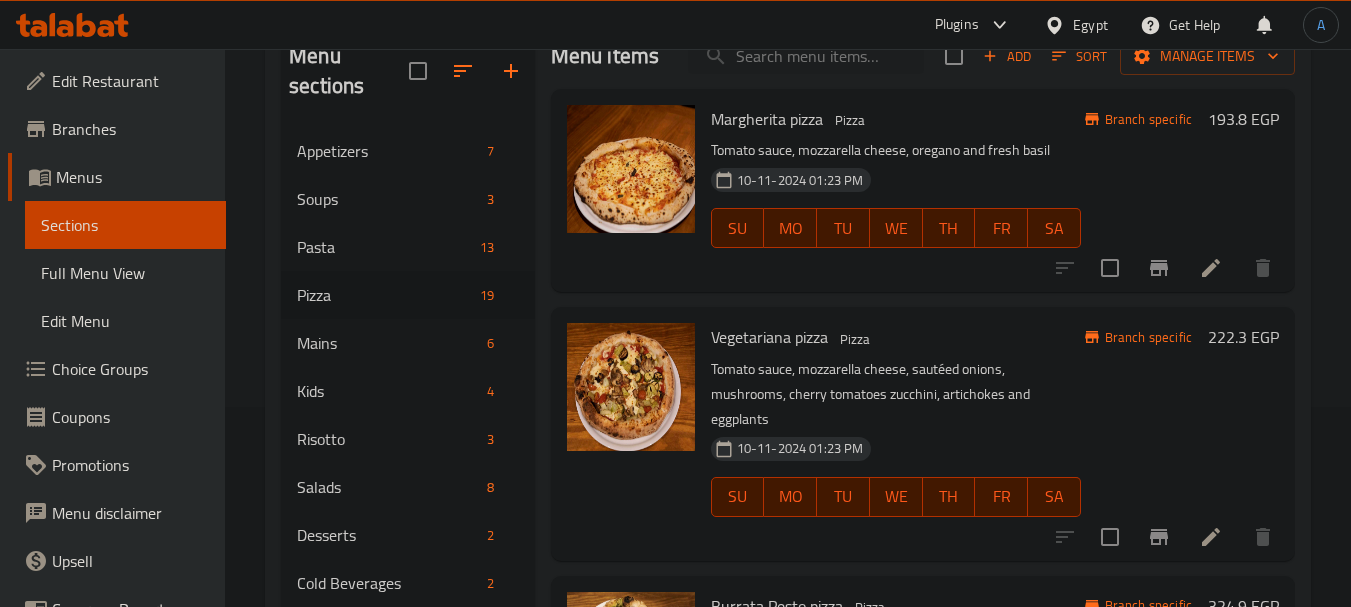 click on "Sort" at bounding box center [1079, 56] 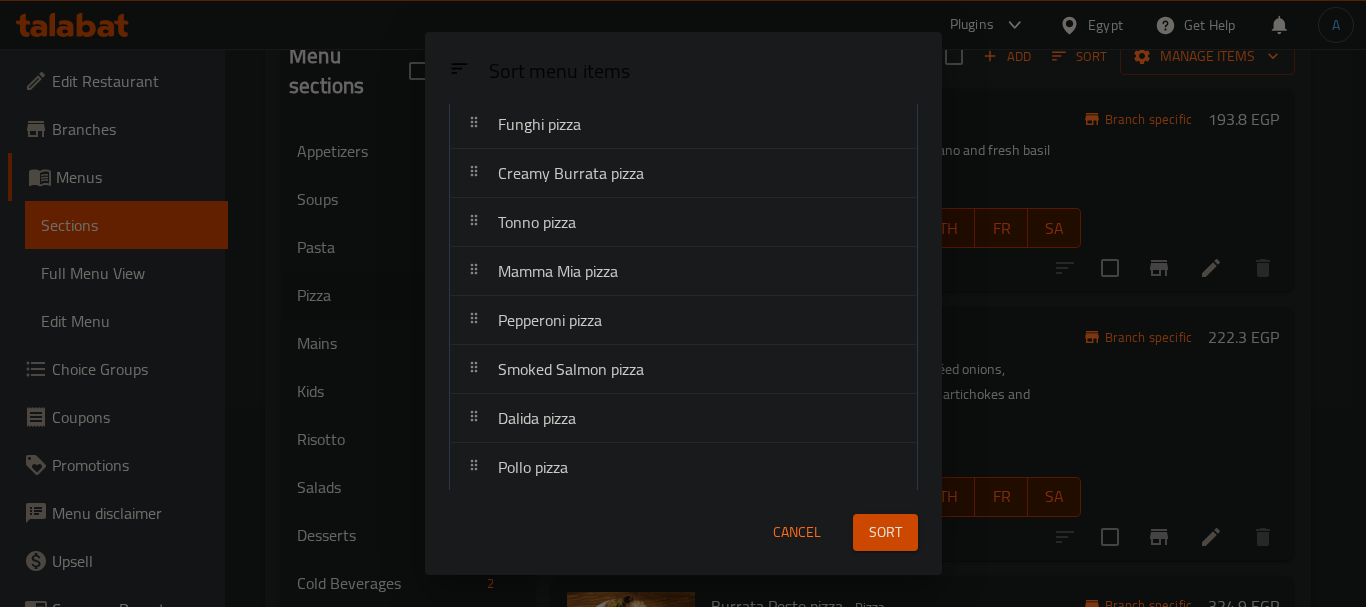 scroll, scrollTop: 400, scrollLeft: 0, axis: vertical 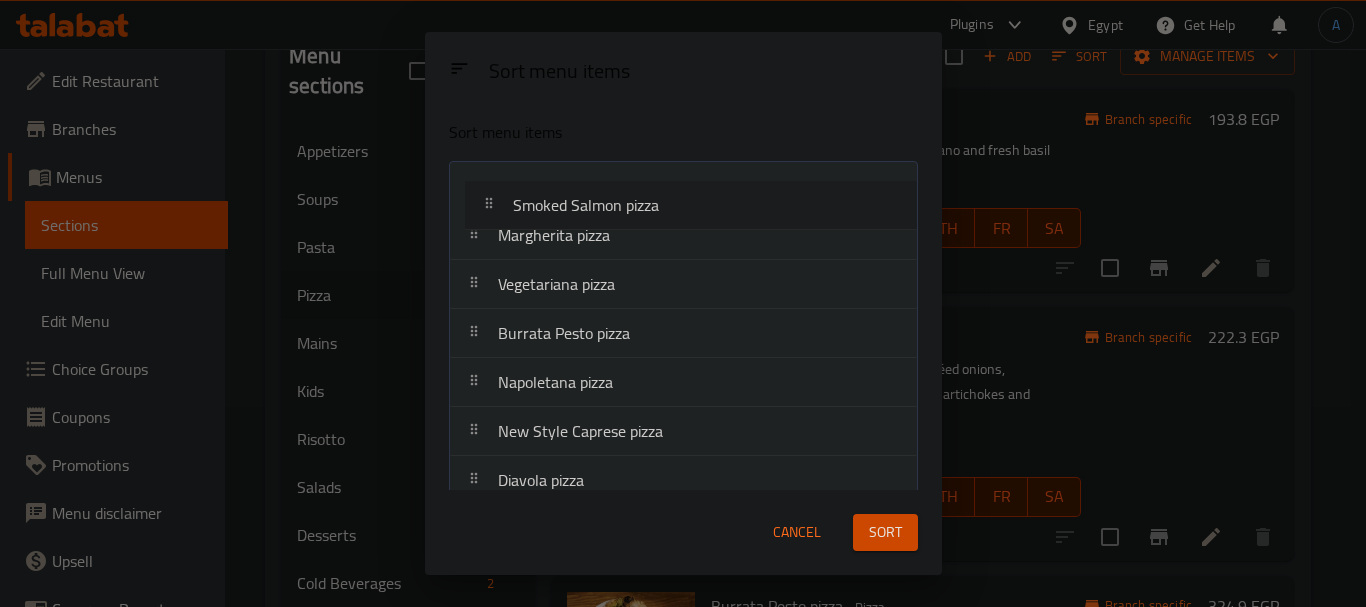 drag, startPoint x: 667, startPoint y: 335, endPoint x: 682, endPoint y: 203, distance: 132.84953 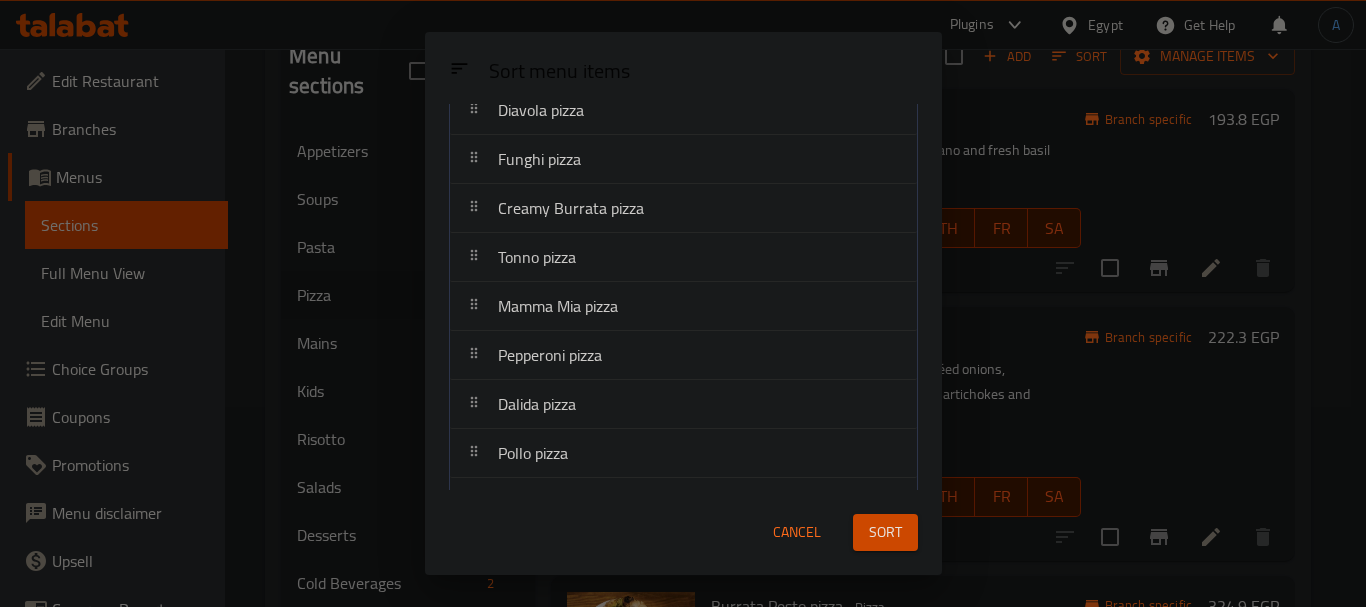 scroll, scrollTop: 400, scrollLeft: 0, axis: vertical 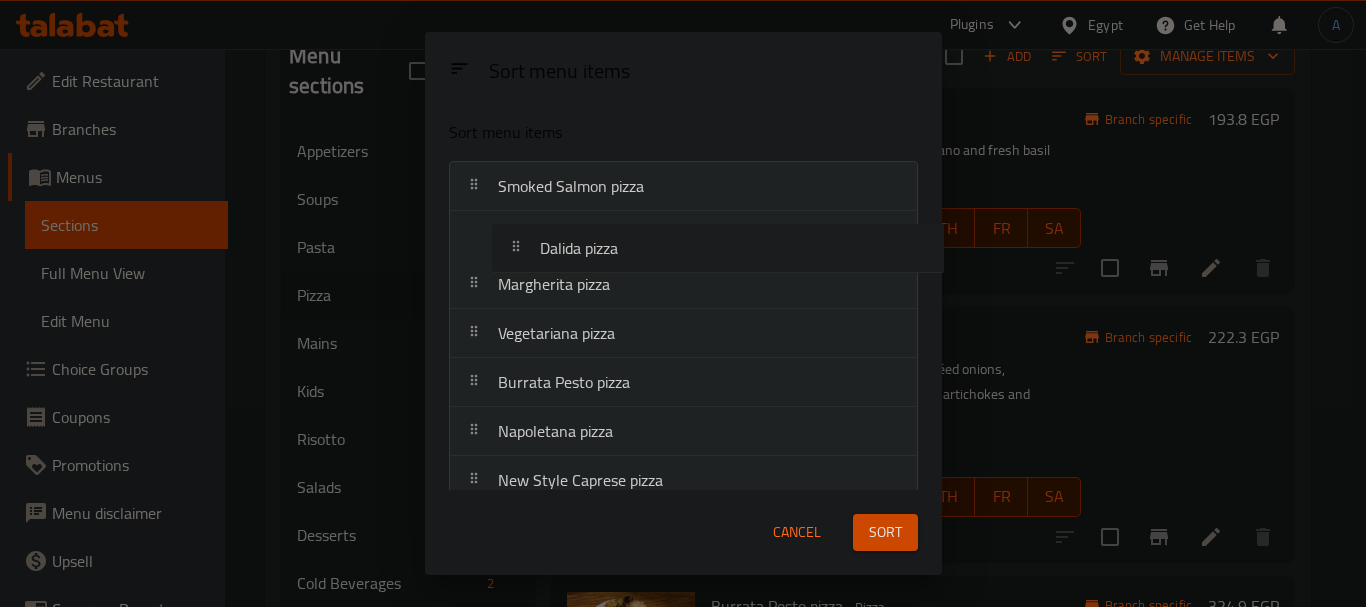 drag, startPoint x: 569, startPoint y: 386, endPoint x: 613, endPoint y: 255, distance: 138.1919 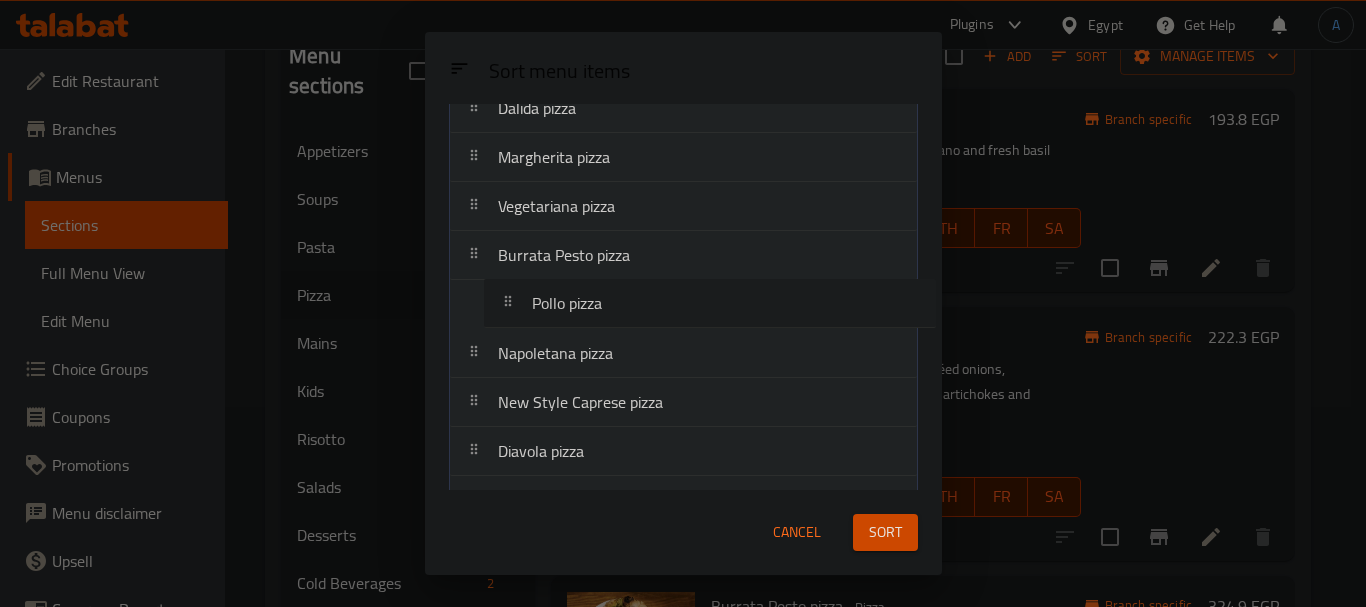 scroll, scrollTop: 101, scrollLeft: 0, axis: vertical 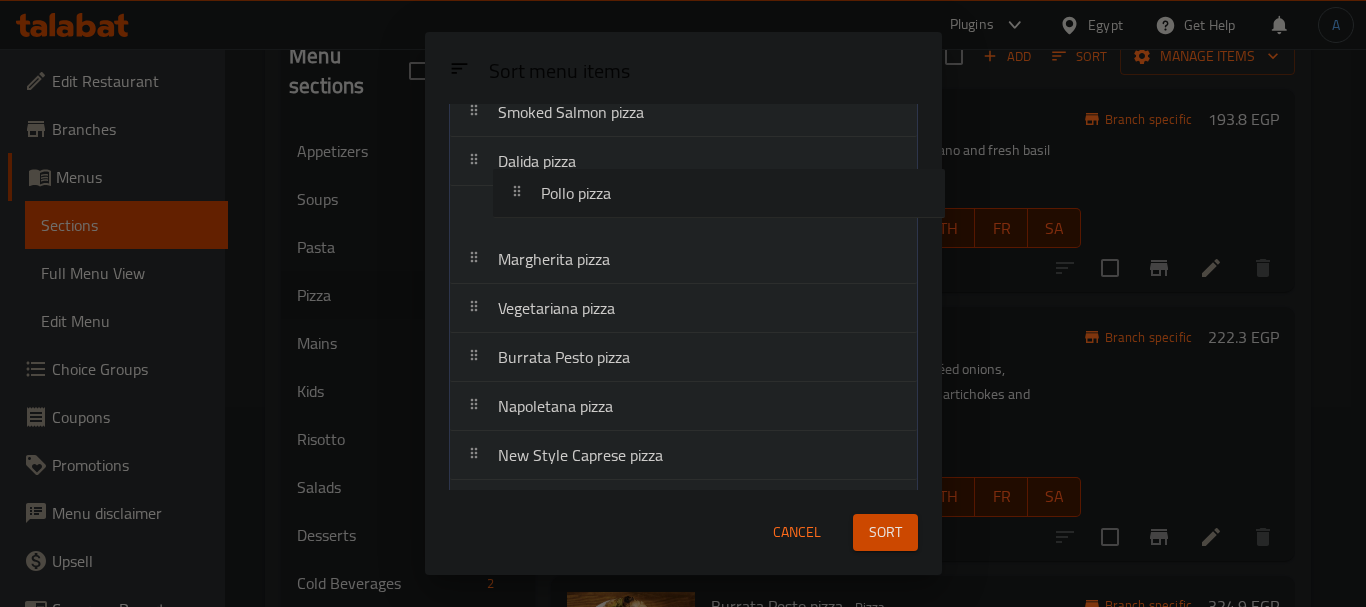 drag, startPoint x: 575, startPoint y: 431, endPoint x: 618, endPoint y: 195, distance: 239.88539 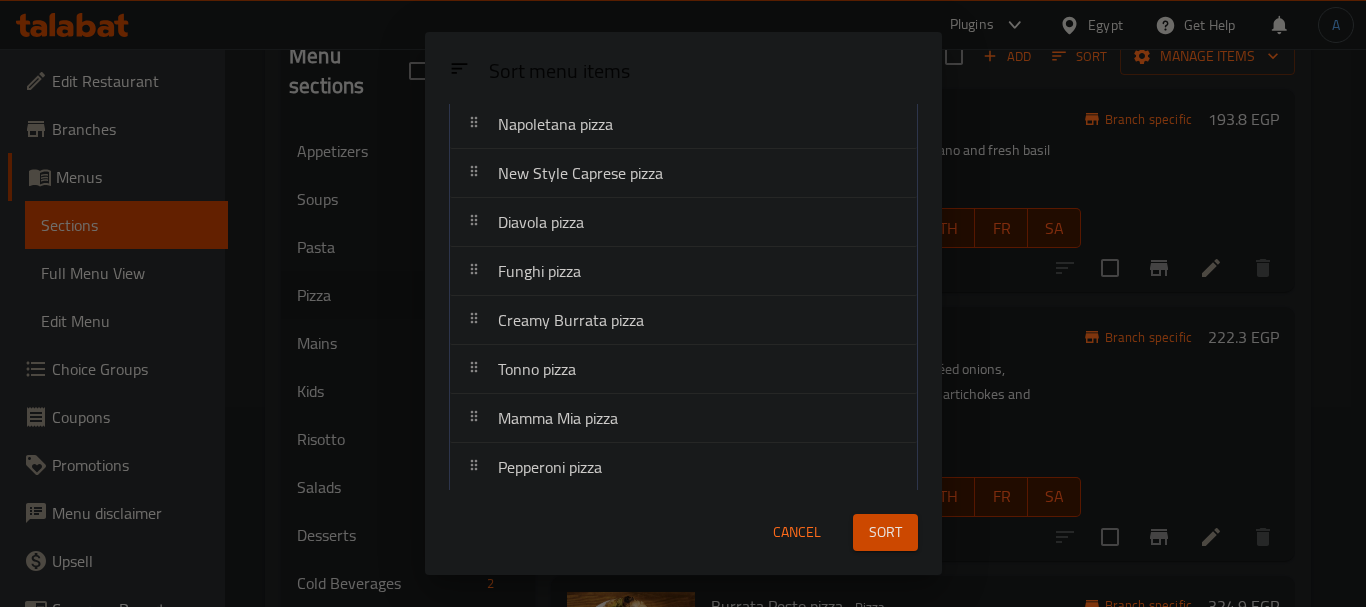 scroll, scrollTop: 400, scrollLeft: 0, axis: vertical 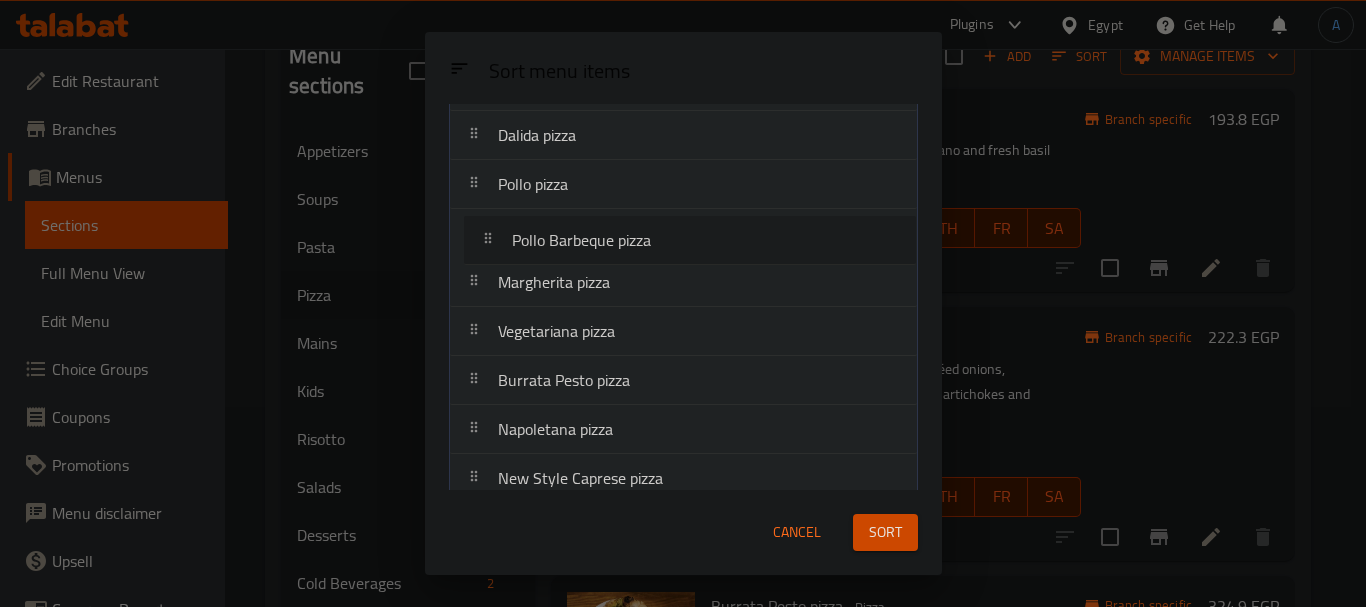 drag, startPoint x: 633, startPoint y: 371, endPoint x: 647, endPoint y: 233, distance: 138.70833 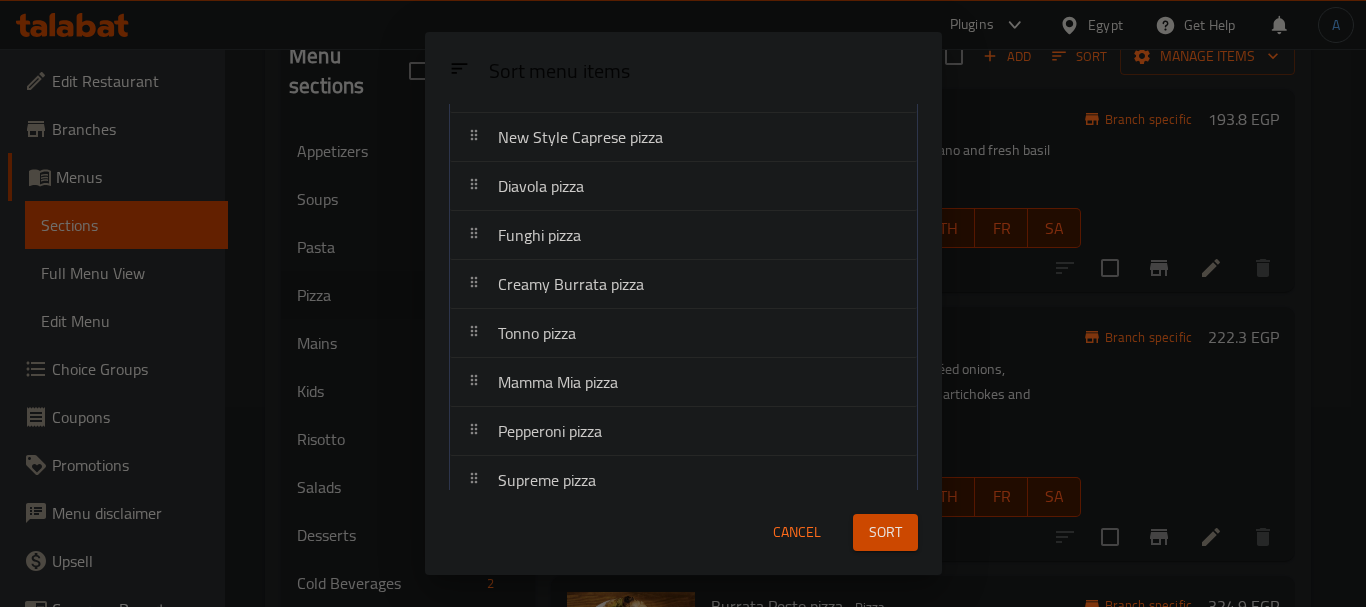 scroll, scrollTop: 500, scrollLeft: 0, axis: vertical 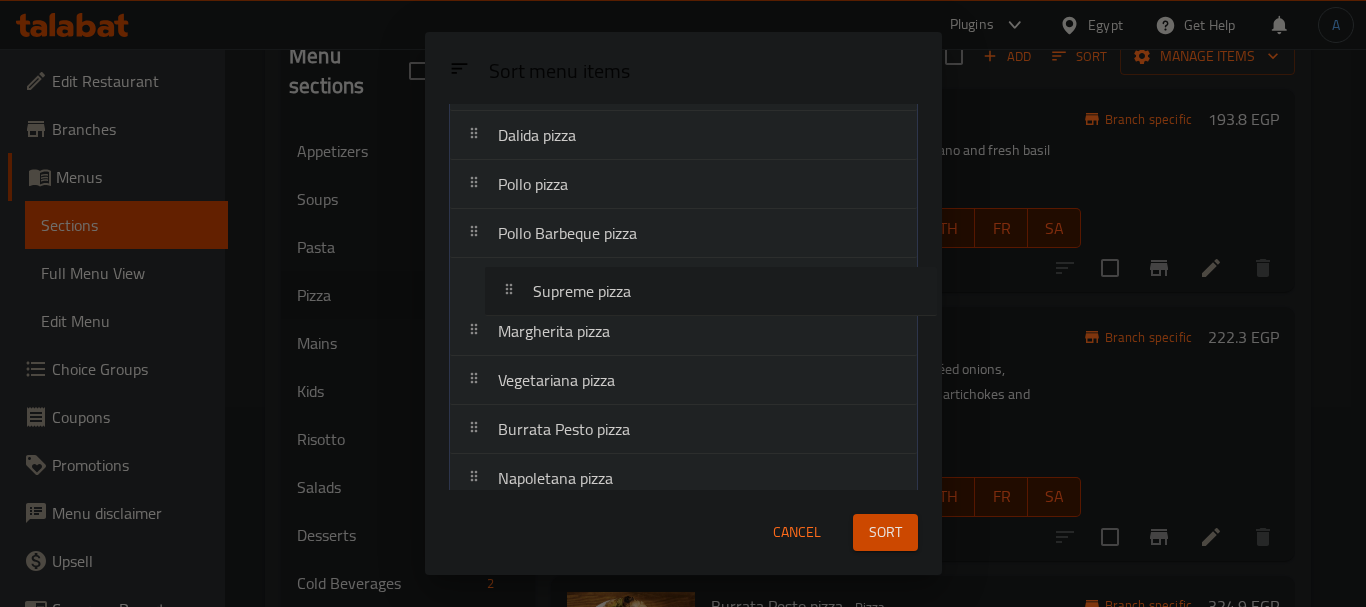drag, startPoint x: 630, startPoint y: 423, endPoint x: 668, endPoint y: 284, distance: 144.10066 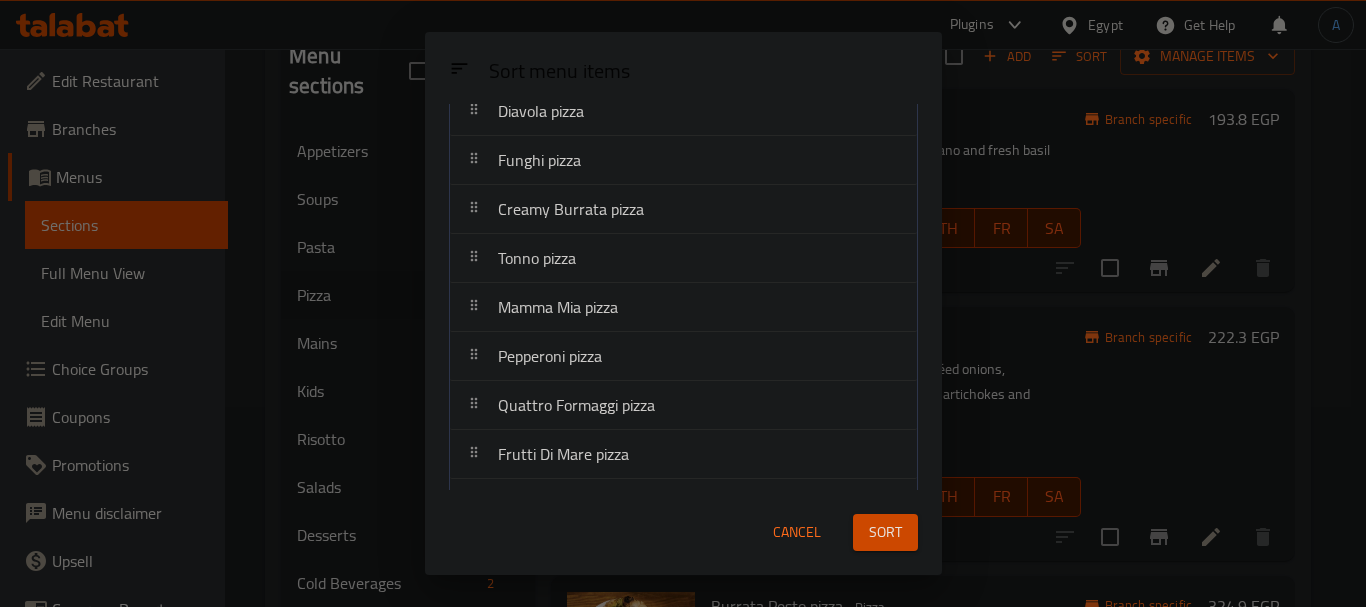 scroll, scrollTop: 600, scrollLeft: 0, axis: vertical 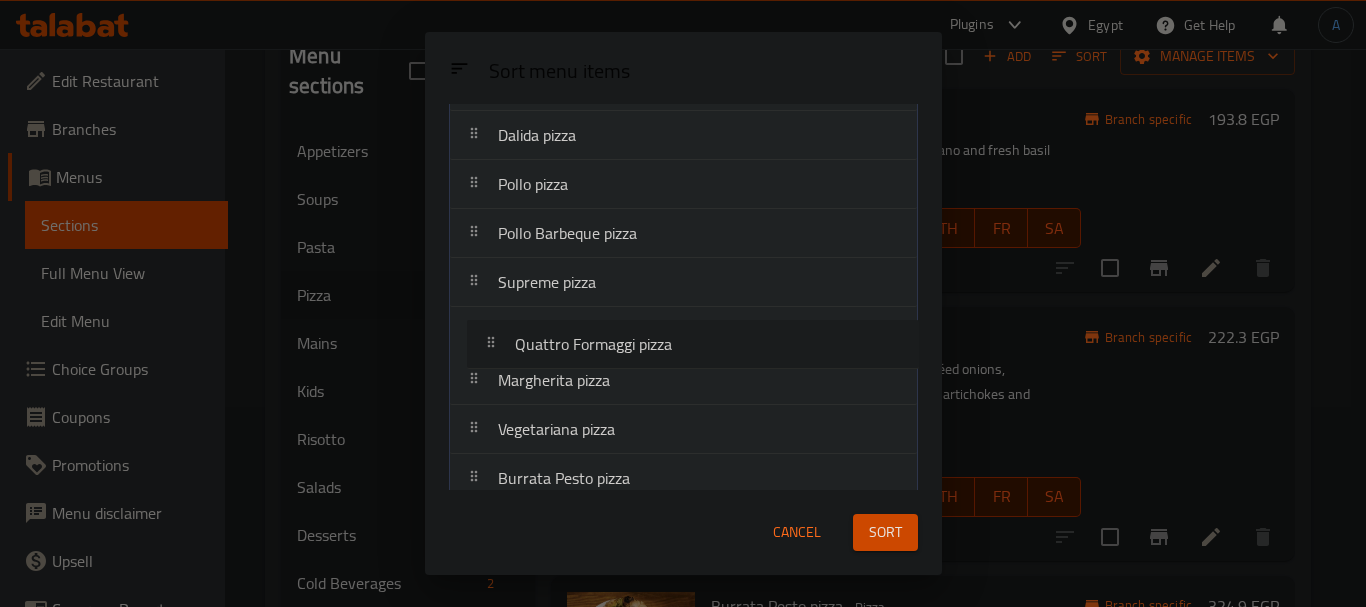 drag, startPoint x: 647, startPoint y: 377, endPoint x: 664, endPoint y: 341, distance: 39.812057 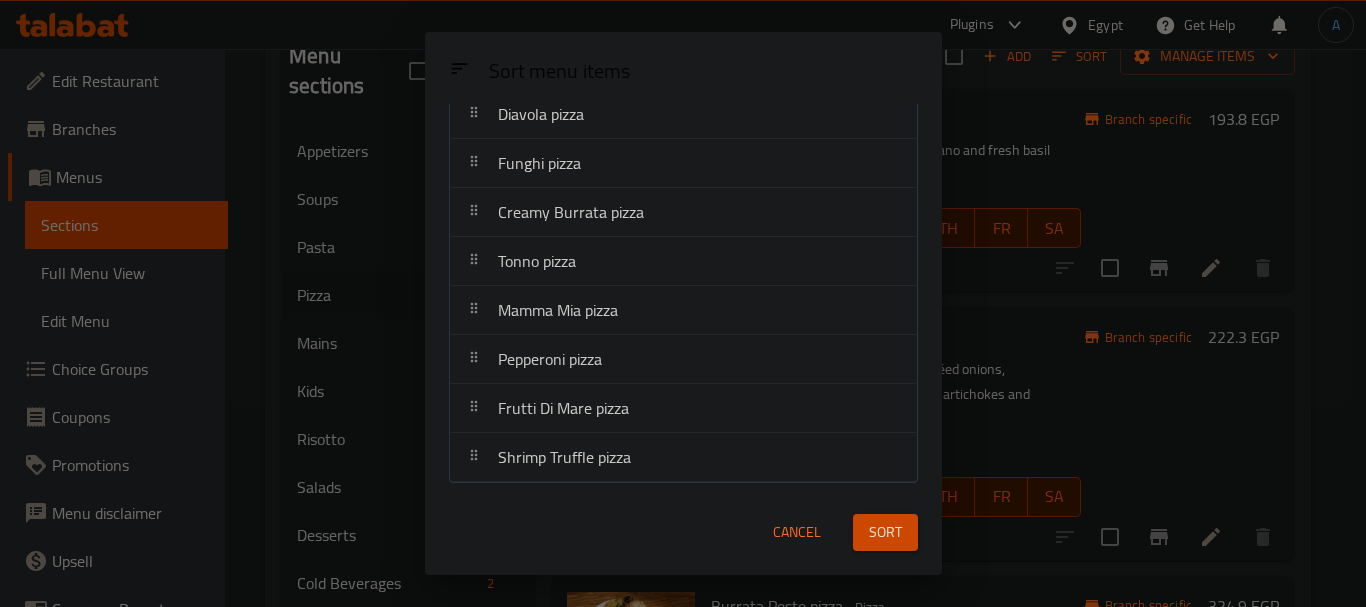 scroll, scrollTop: 612, scrollLeft: 0, axis: vertical 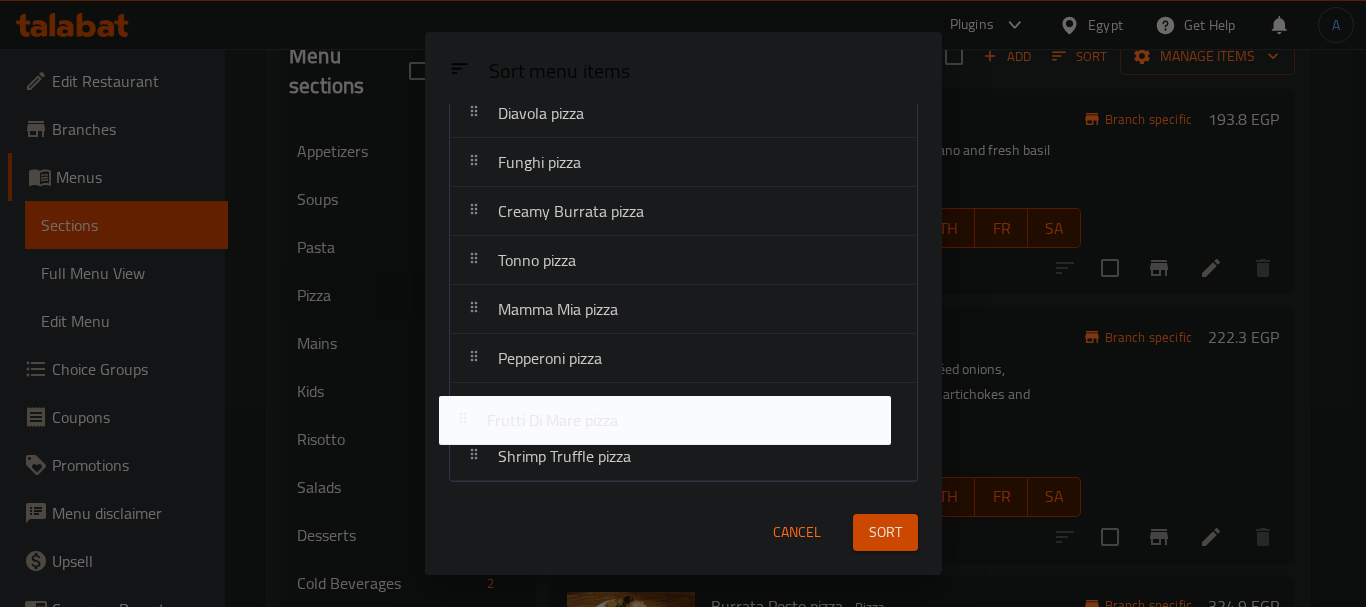 drag, startPoint x: 634, startPoint y: 372, endPoint x: 630, endPoint y: 417, distance: 45.17743 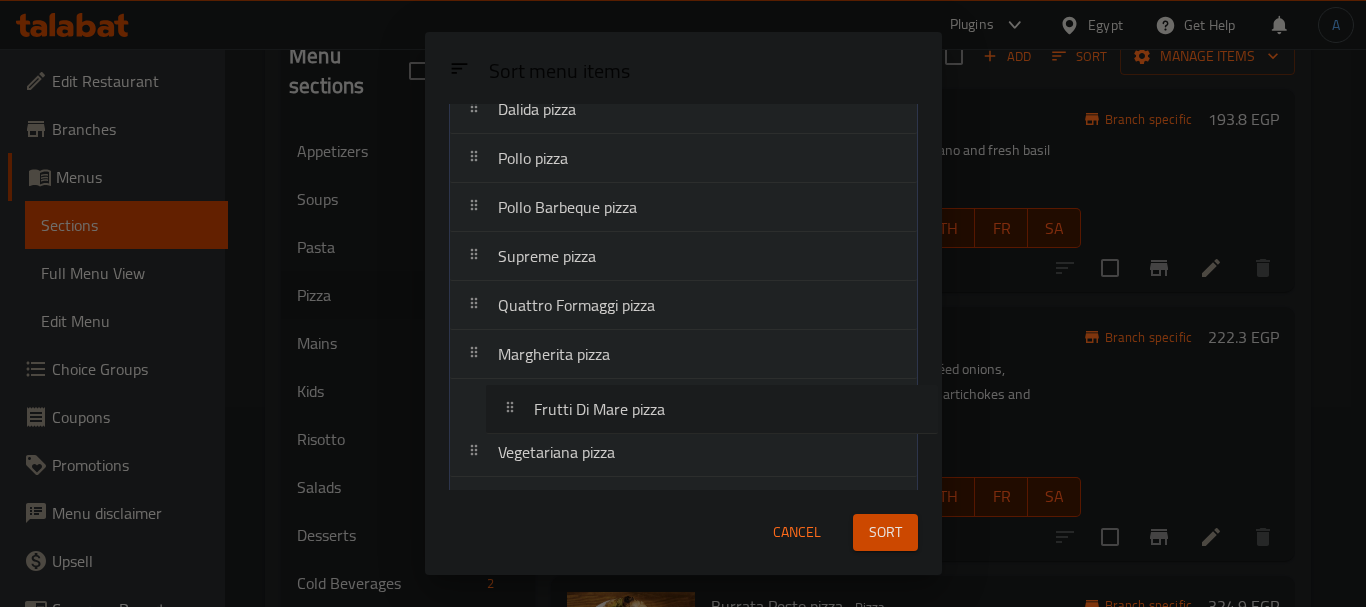 scroll, scrollTop: 150, scrollLeft: 0, axis: vertical 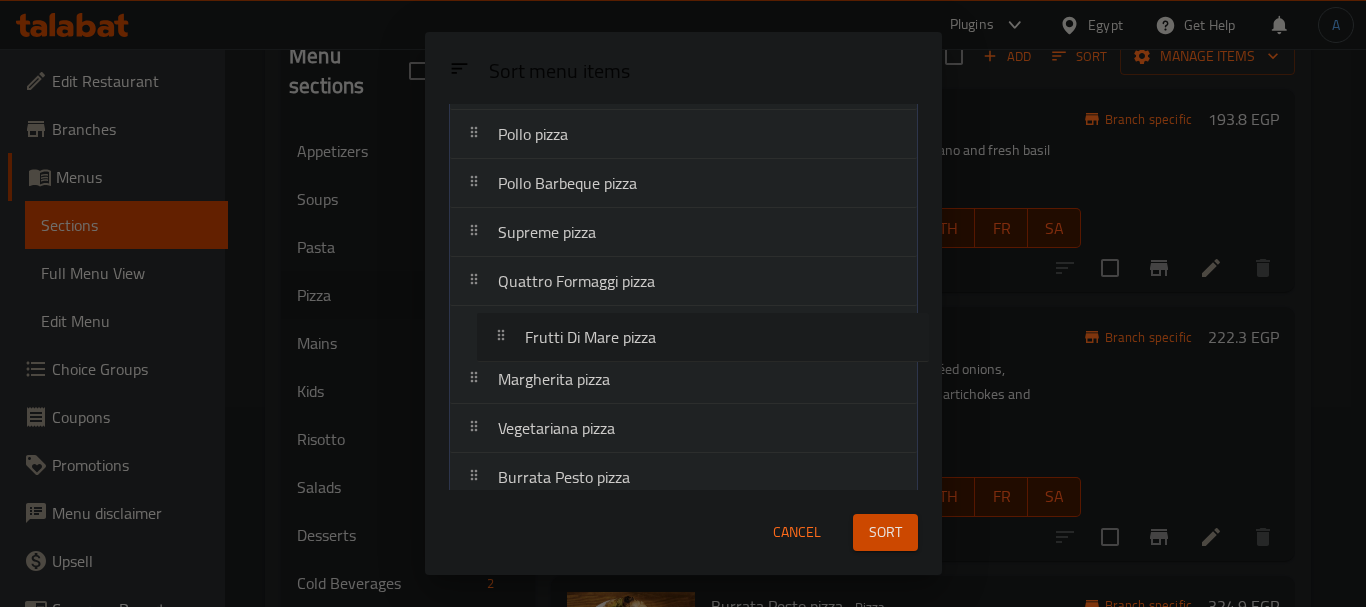 drag, startPoint x: 629, startPoint y: 416, endPoint x: 656, endPoint y: 340, distance: 80.65358 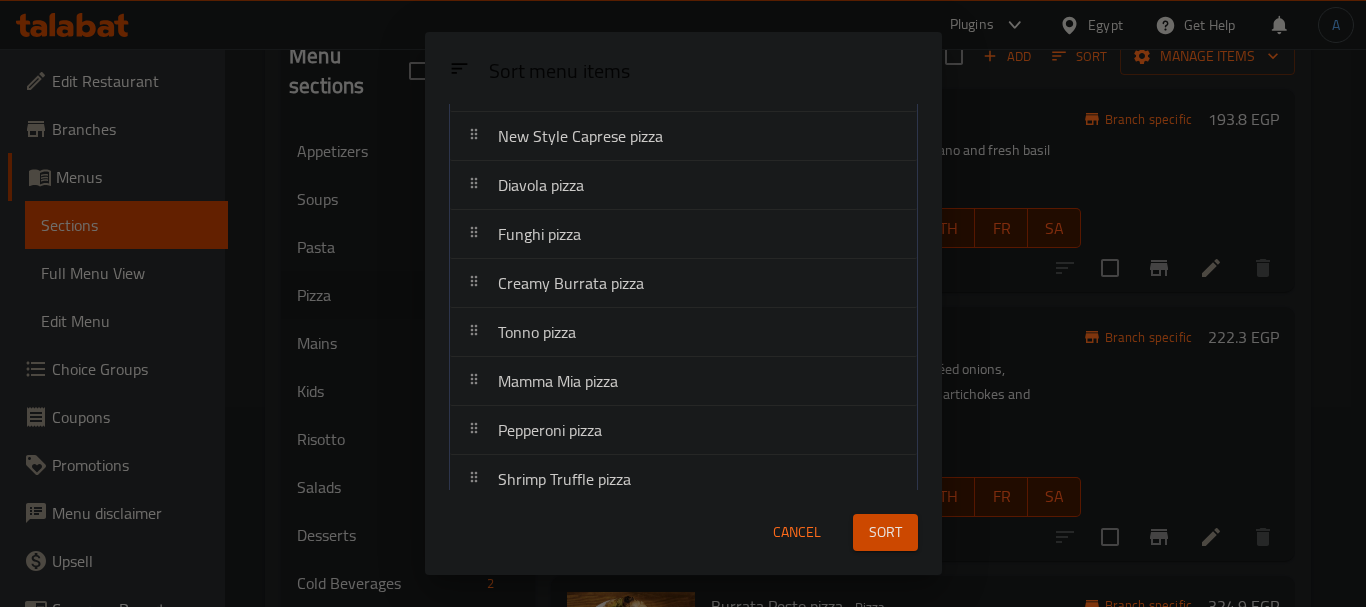 scroll, scrollTop: 612, scrollLeft: 0, axis: vertical 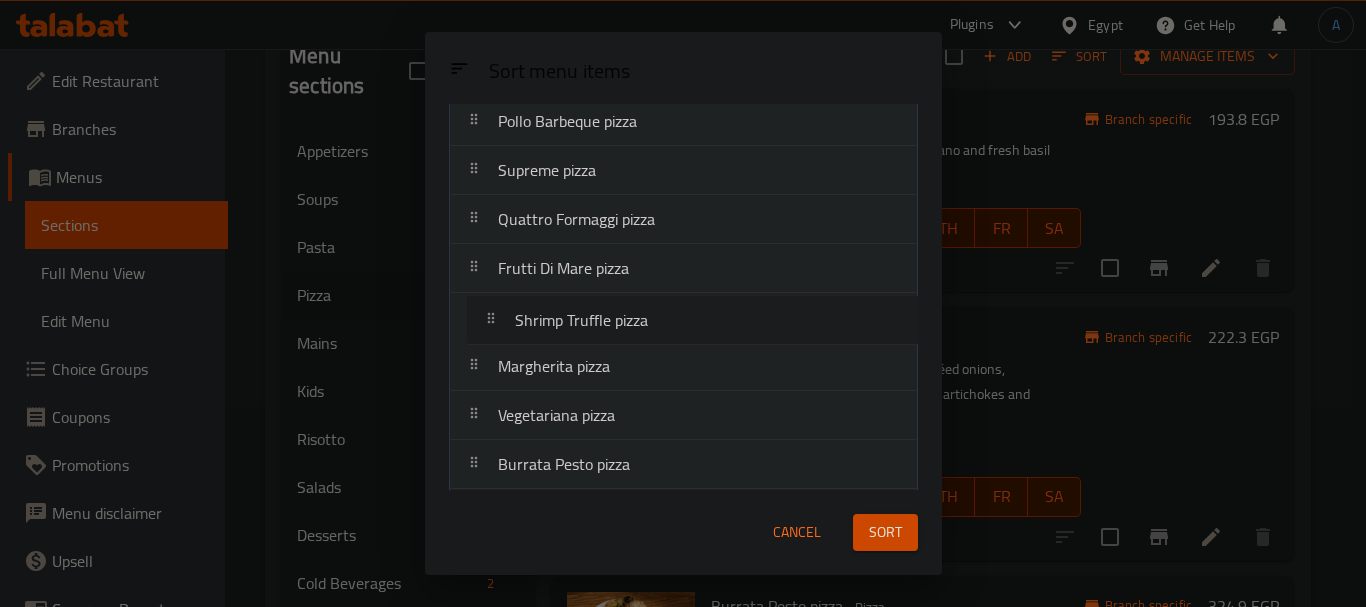 drag, startPoint x: 634, startPoint y: 466, endPoint x: 647, endPoint y: 332, distance: 134.62912 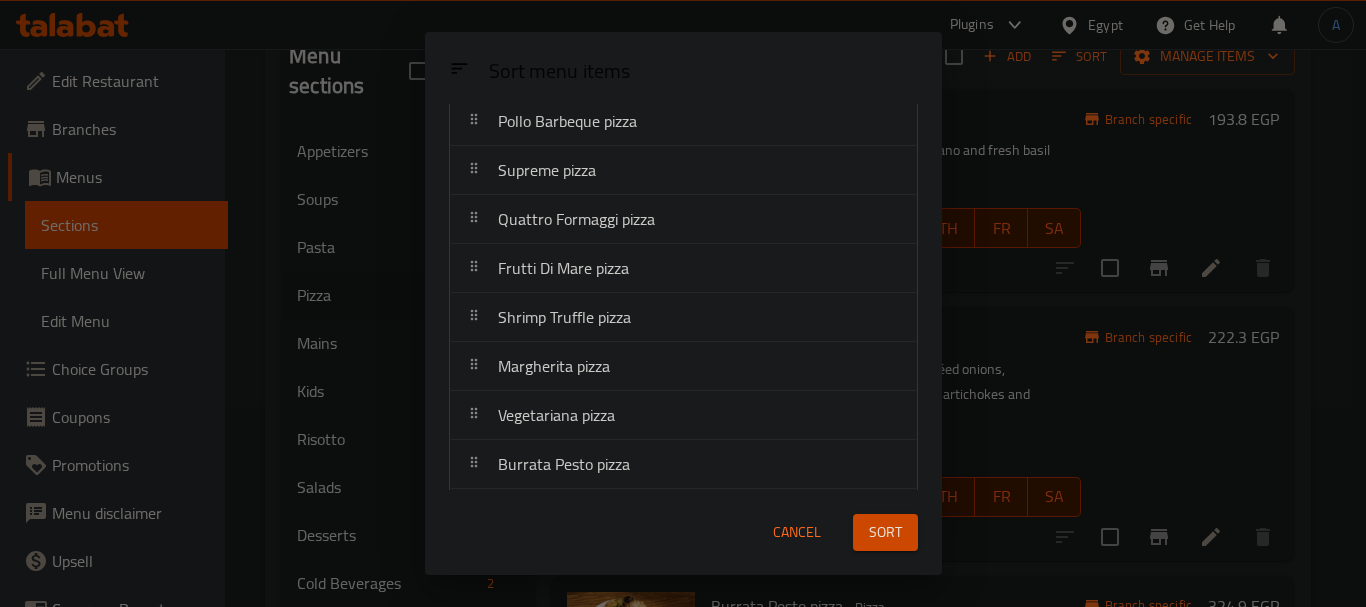 scroll, scrollTop: 312, scrollLeft: 0, axis: vertical 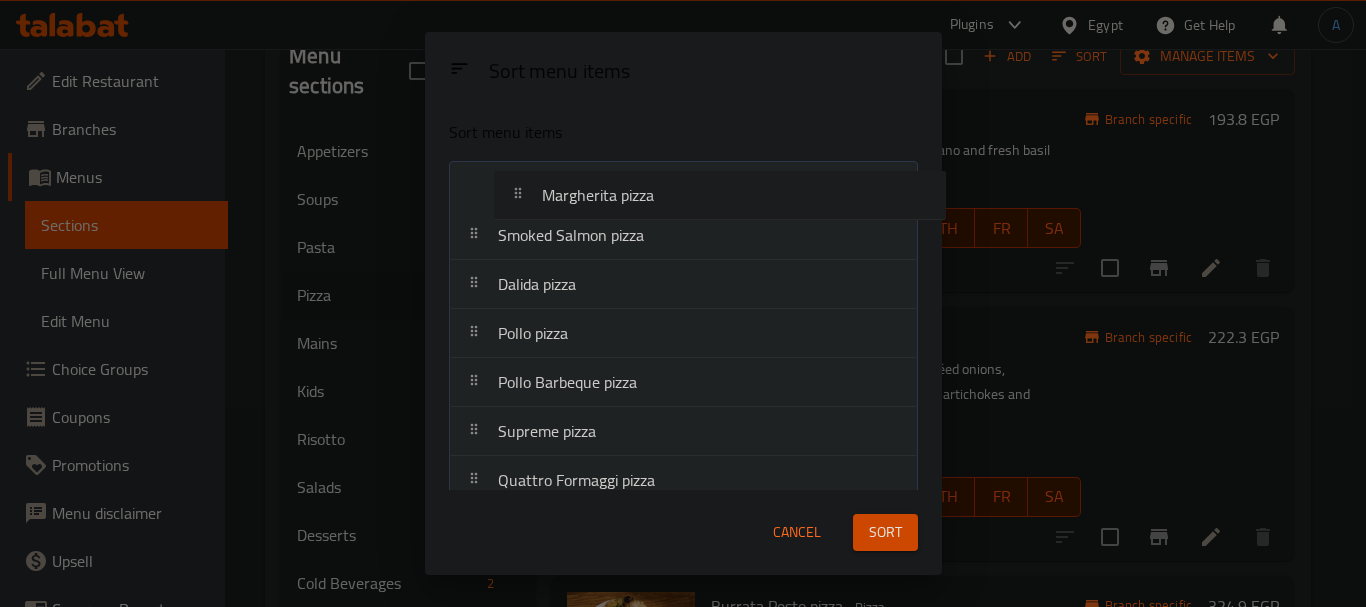 drag, startPoint x: 599, startPoint y: 275, endPoint x: 643, endPoint y: 196, distance: 90.426765 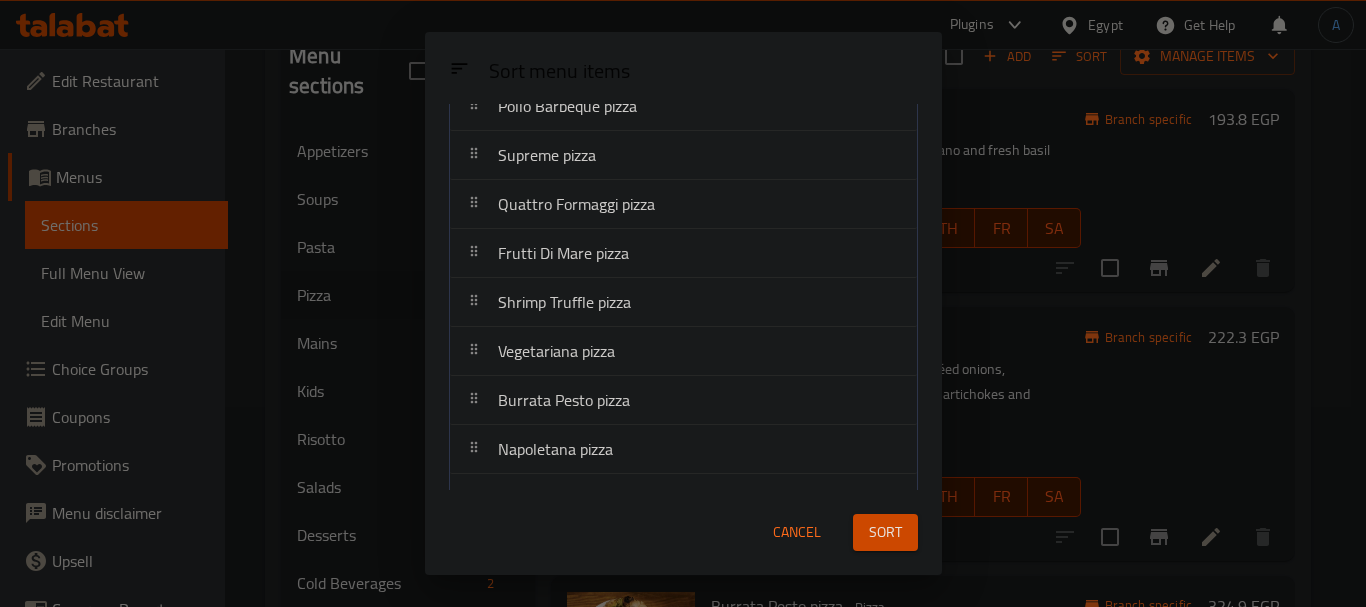 scroll, scrollTop: 300, scrollLeft: 0, axis: vertical 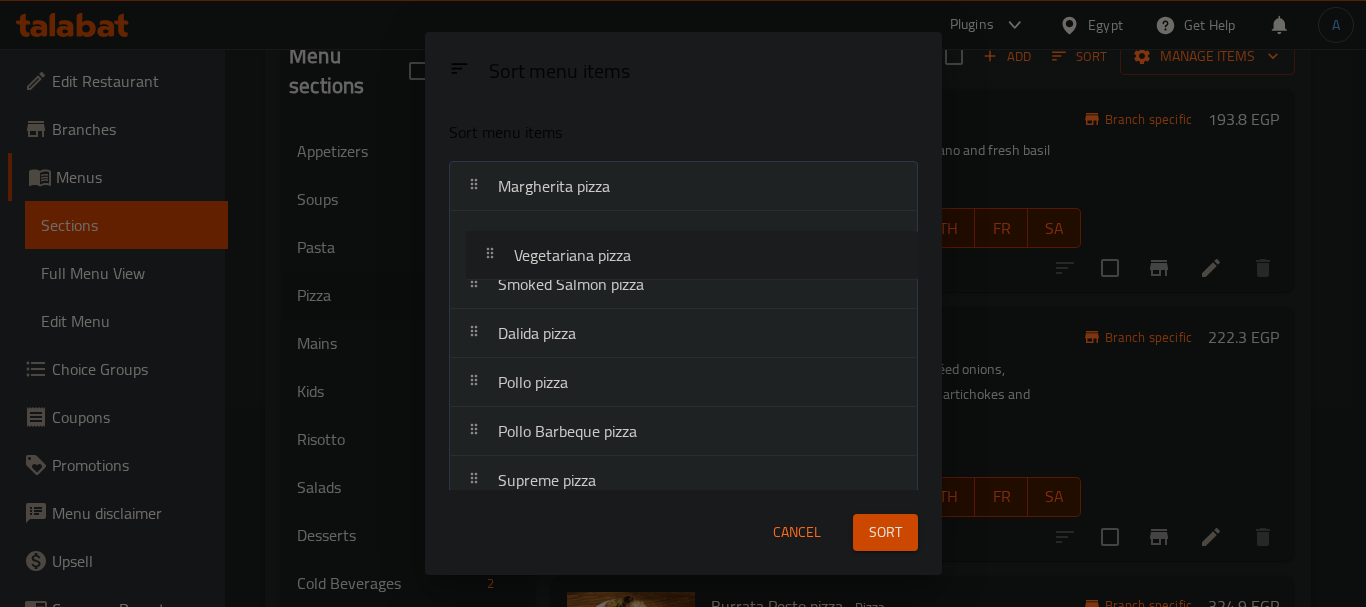 drag, startPoint x: 591, startPoint y: 333, endPoint x: 608, endPoint y: 246, distance: 88.64536 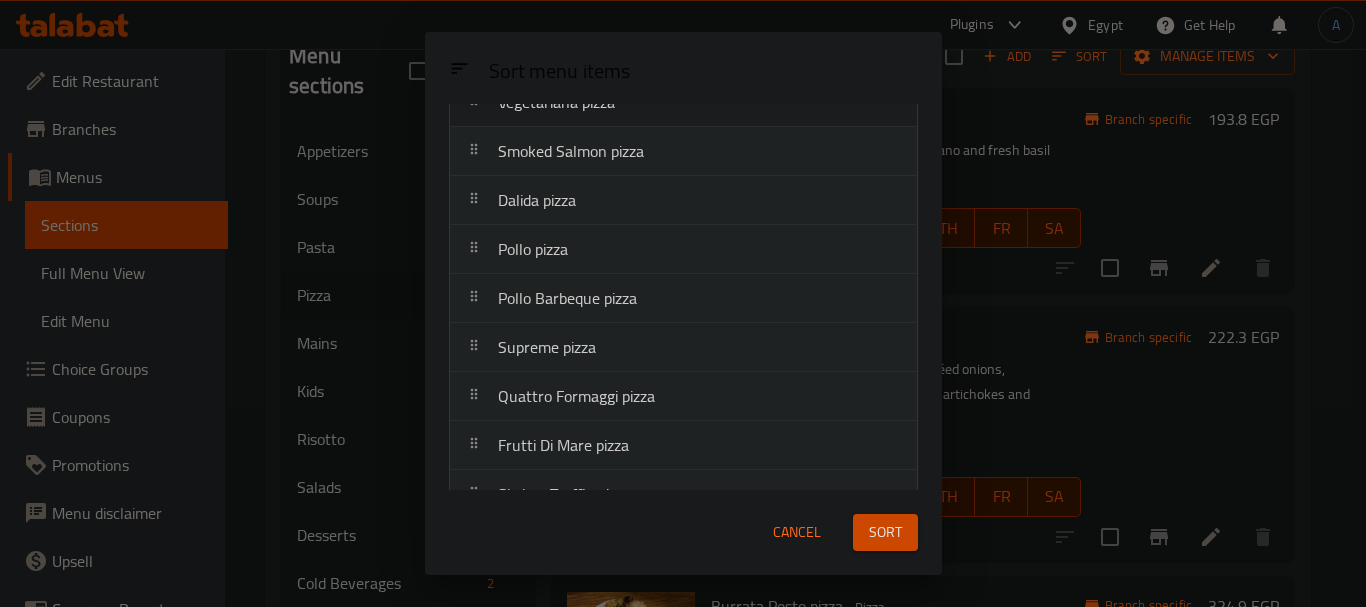 scroll, scrollTop: 600, scrollLeft: 0, axis: vertical 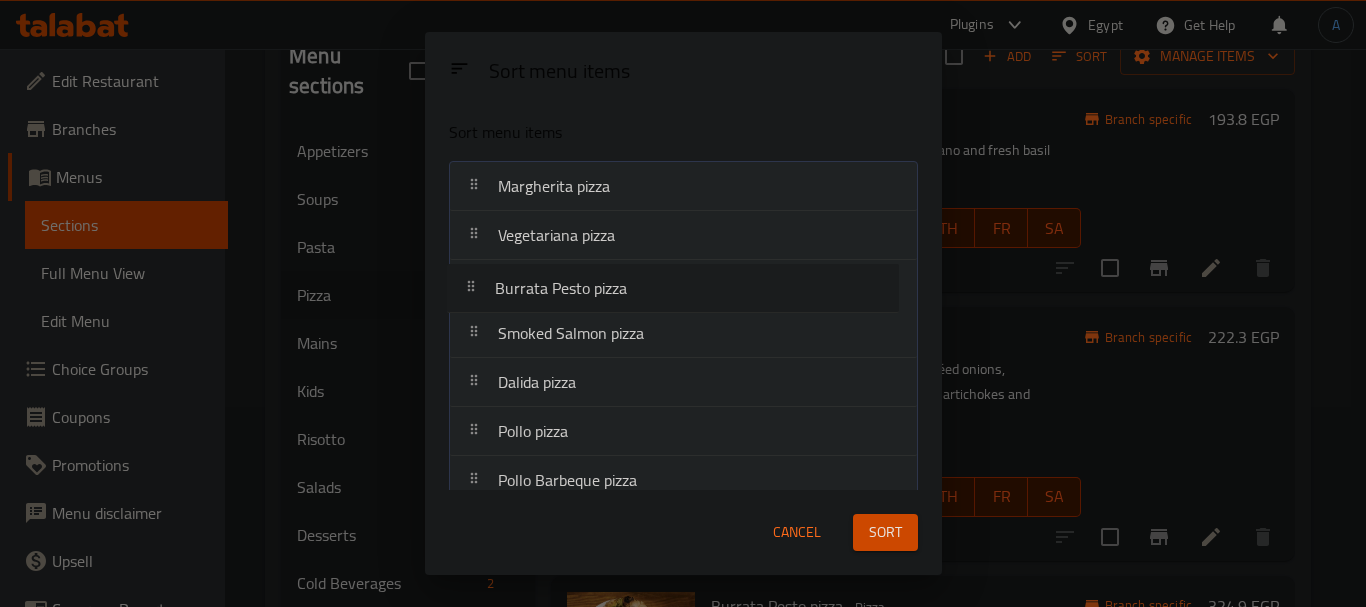 drag, startPoint x: 612, startPoint y: 384, endPoint x: 608, endPoint y: 288, distance: 96.0833 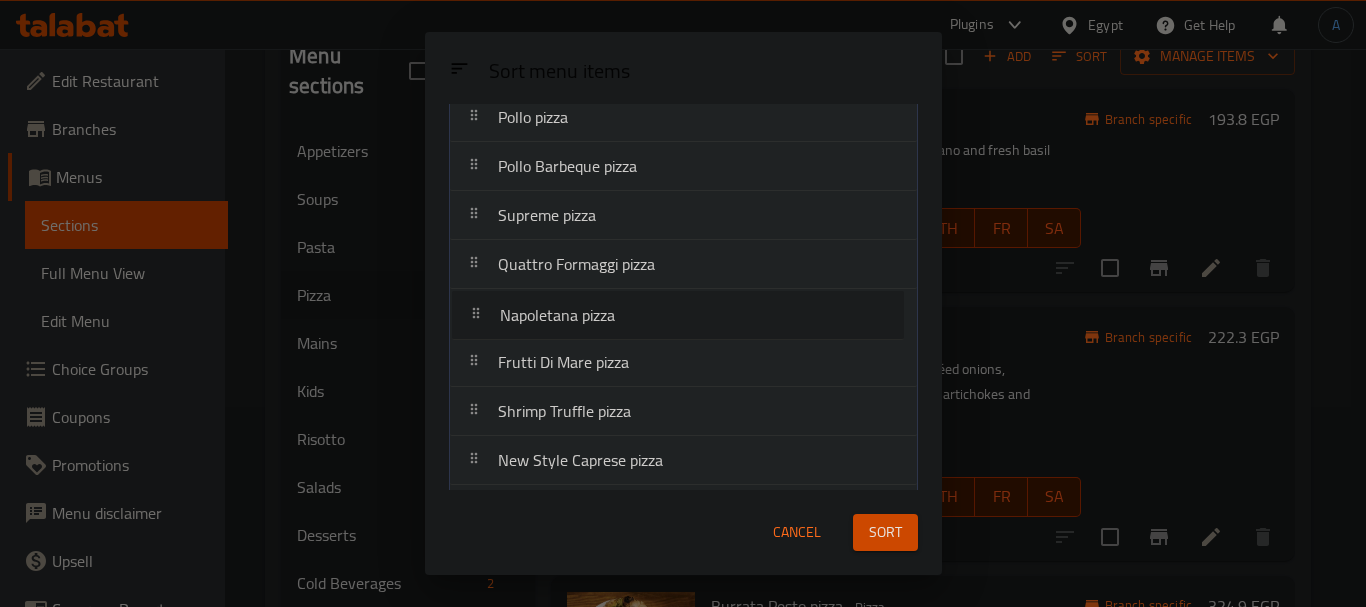 scroll, scrollTop: 100, scrollLeft: 0, axis: vertical 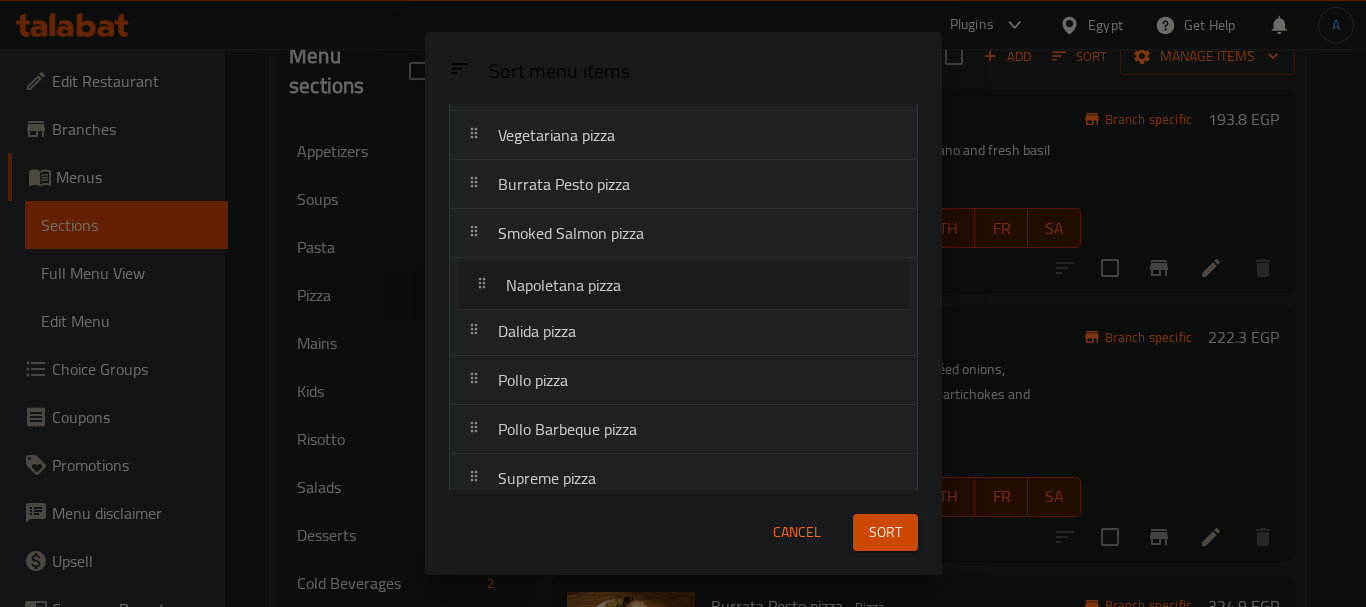drag, startPoint x: 610, startPoint y: 329, endPoint x: 620, endPoint y: 279, distance: 50.990196 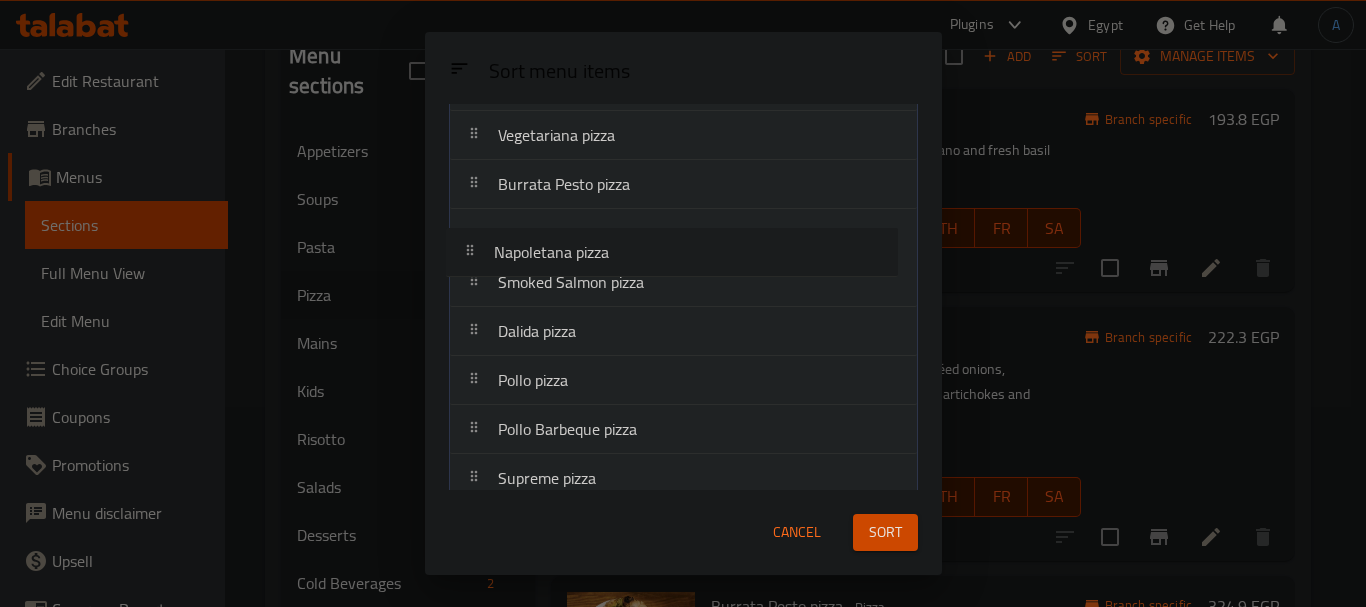 click on "Margherita pizza Vegetariana pizza Burrata Pesto pizza Smoked Salmon pizza Napoletana pizza Dalida pizza Pollo pizza Pollo Barbeque pizza Supreme pizza Quattro Formaggi pizza Frutti Di Mare pizza Shrimp Truffle pizza New Style Caprese pizza Diavola pizza Funghi pizza Creamy Burrata pizza Tonno pizza Mamma Mia pizza Pepperoni pizza" at bounding box center (683, 527) 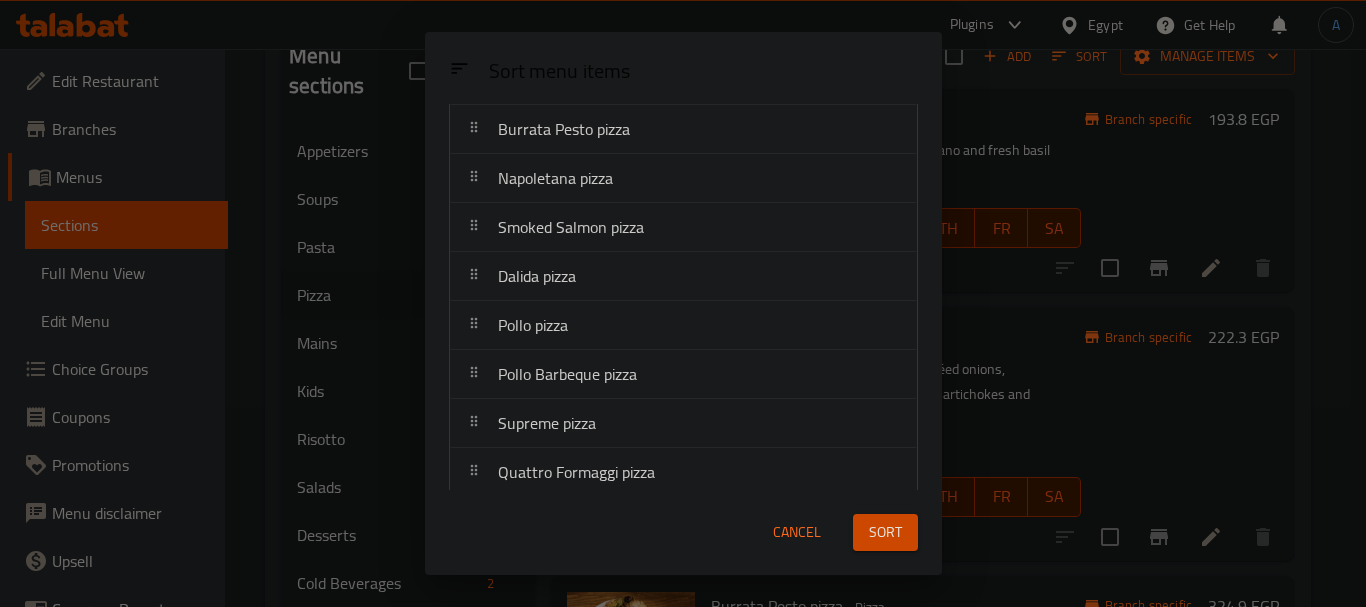 scroll, scrollTop: 200, scrollLeft: 0, axis: vertical 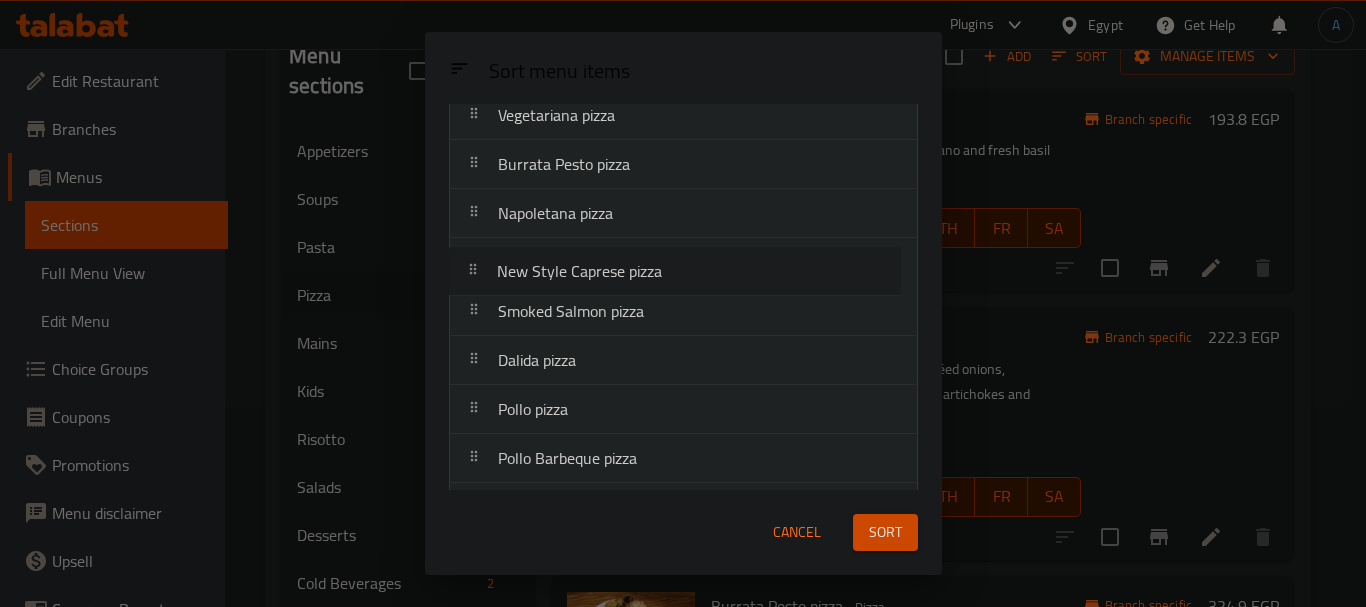 drag, startPoint x: 610, startPoint y: 462, endPoint x: 609, endPoint y: 265, distance: 197.00253 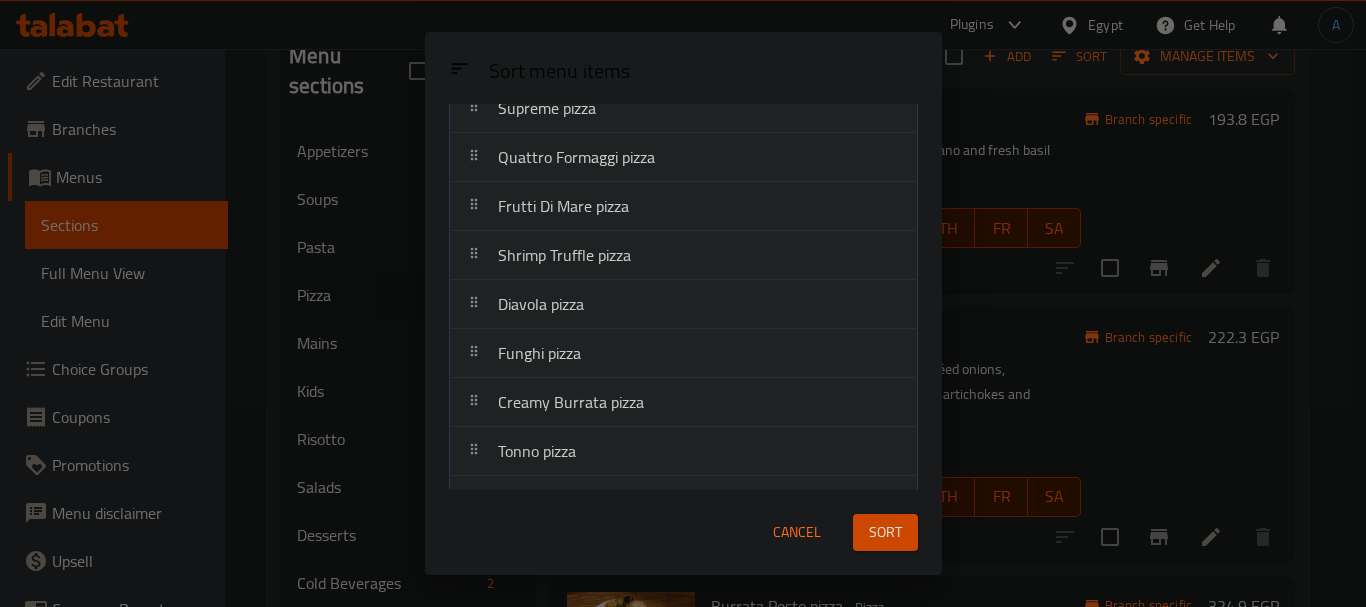 scroll, scrollTop: 520, scrollLeft: 0, axis: vertical 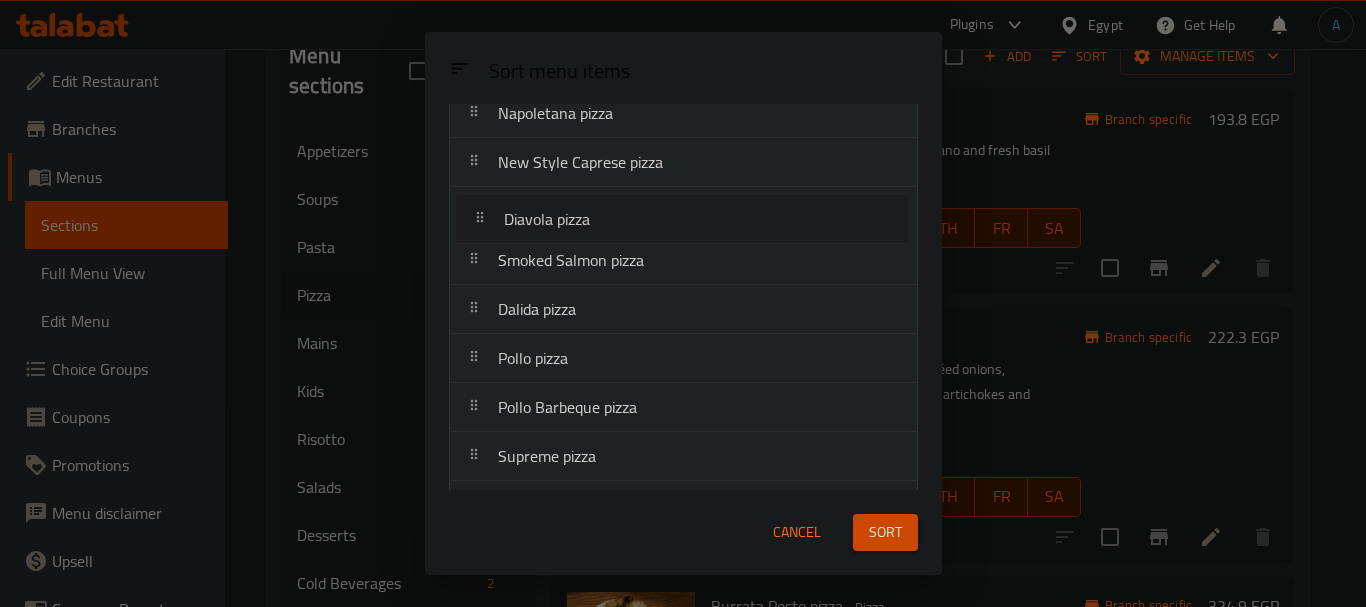 drag, startPoint x: 624, startPoint y: 314, endPoint x: 630, endPoint y: 223, distance: 91.197586 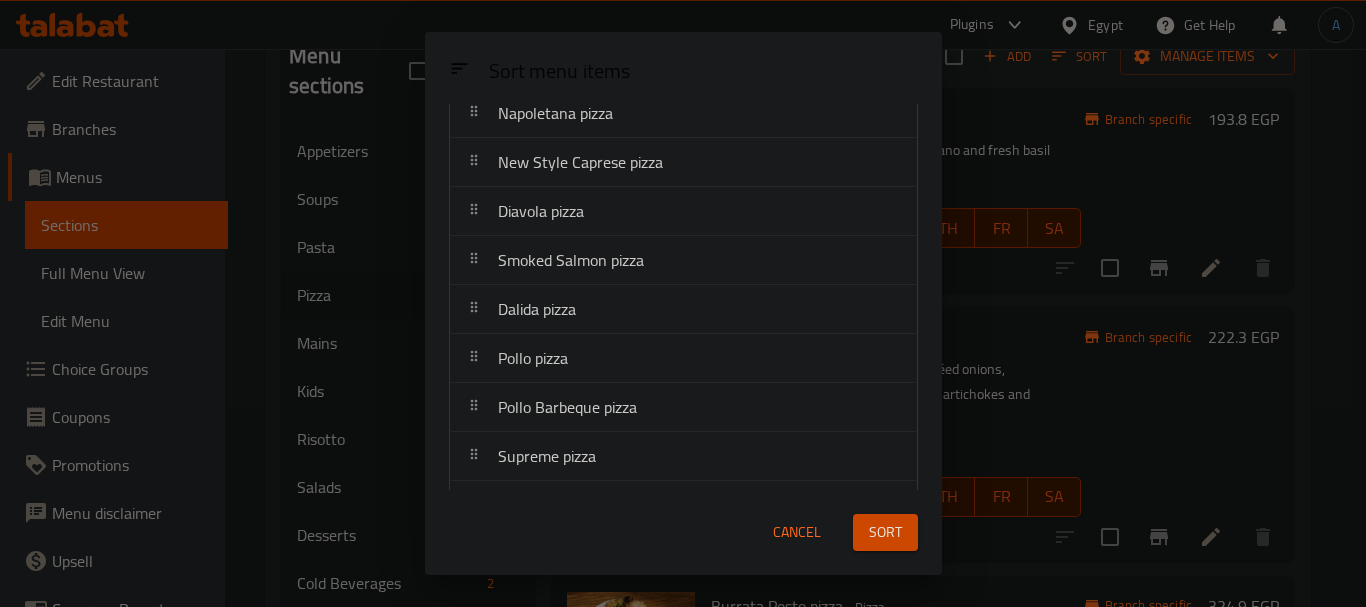 scroll, scrollTop: 612, scrollLeft: 0, axis: vertical 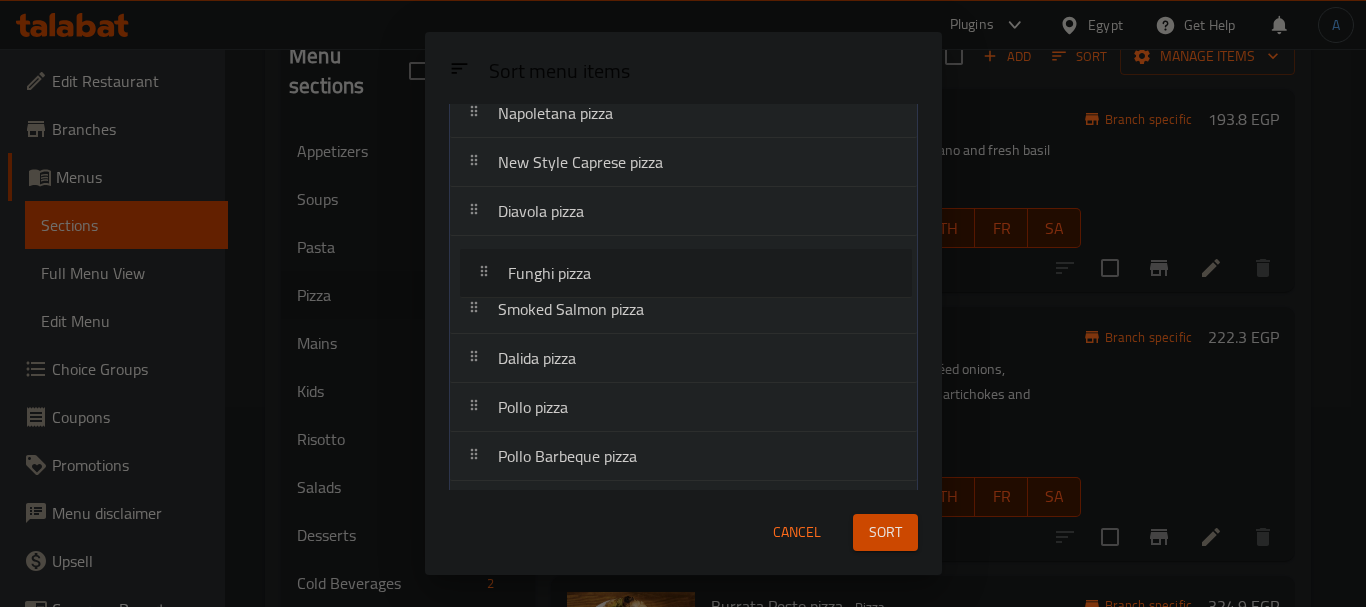 drag, startPoint x: 596, startPoint y: 462, endPoint x: 605, endPoint y: 267, distance: 195.20758 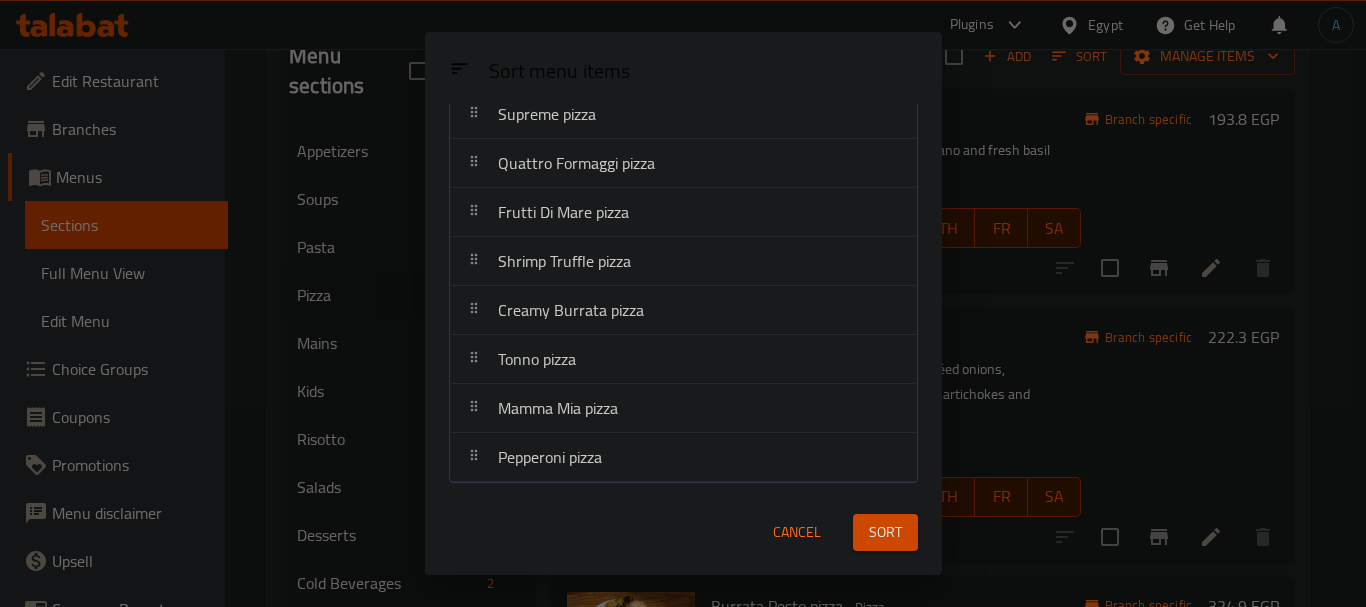 scroll, scrollTop: 612, scrollLeft: 0, axis: vertical 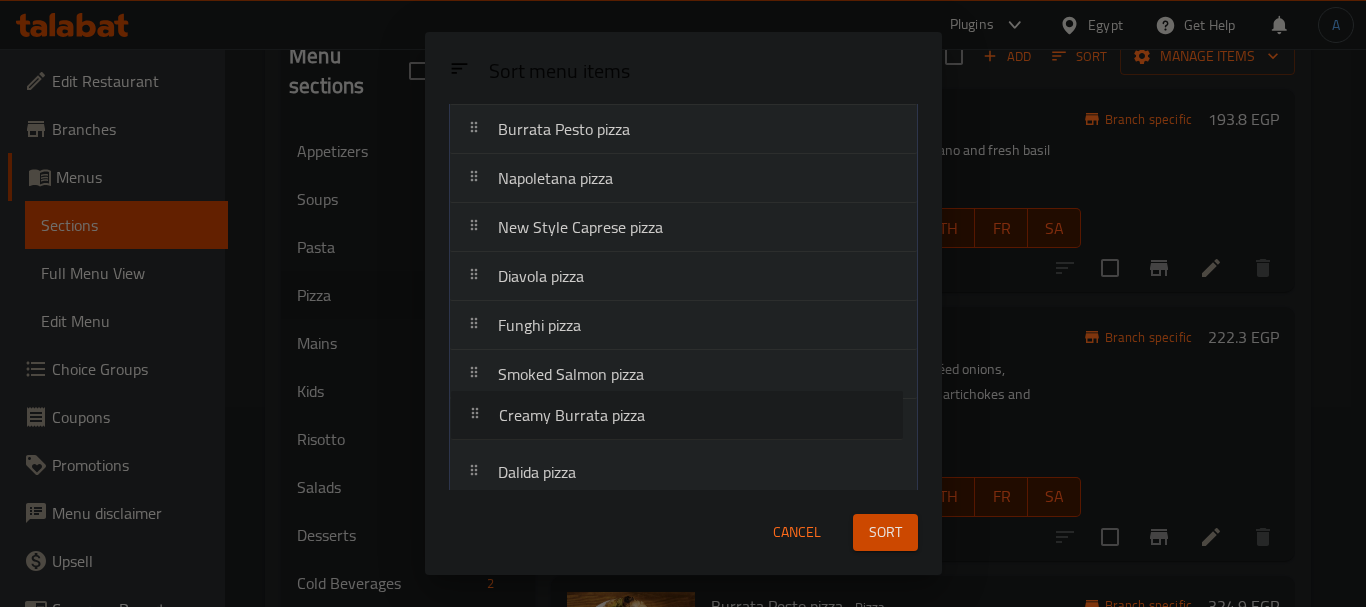 drag, startPoint x: 619, startPoint y: 329, endPoint x: 623, endPoint y: 424, distance: 95.084175 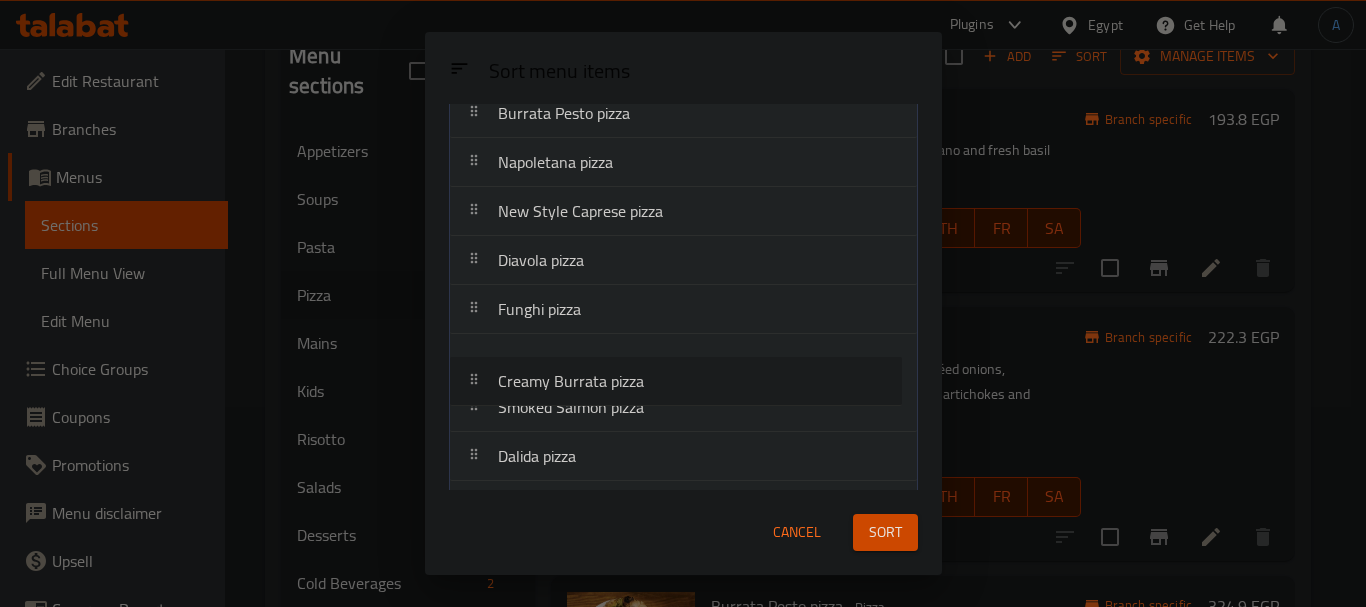 drag, startPoint x: 635, startPoint y: 415, endPoint x: 639, endPoint y: 367, distance: 48.166378 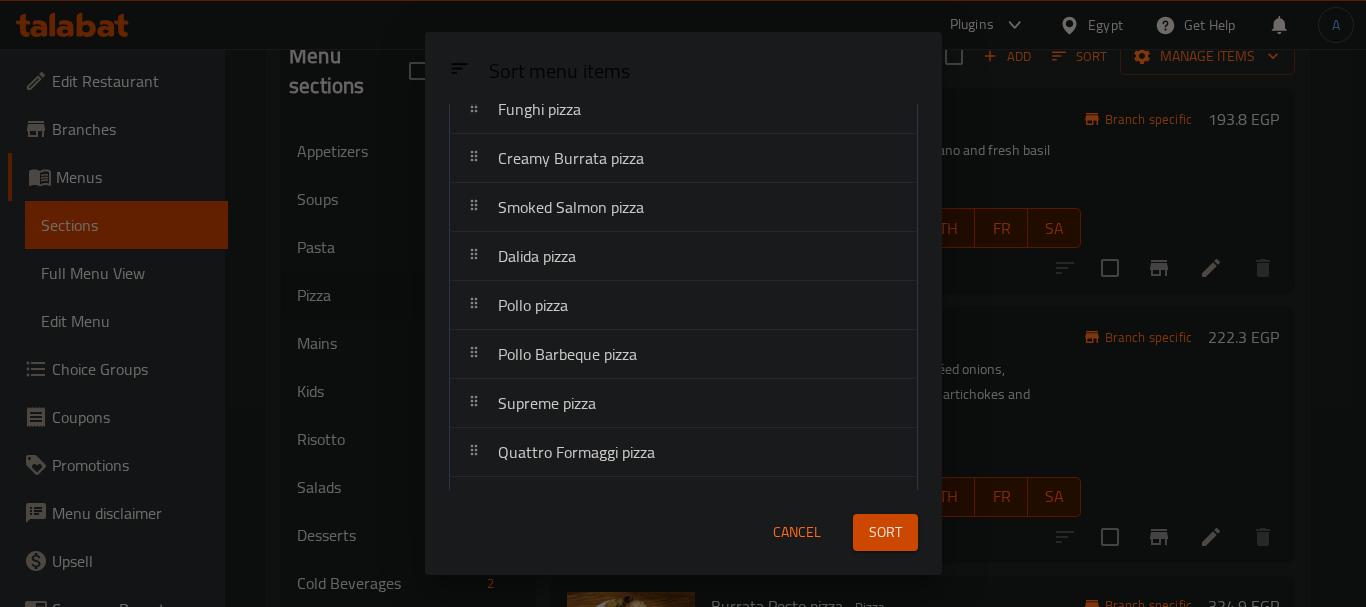 scroll, scrollTop: 612, scrollLeft: 0, axis: vertical 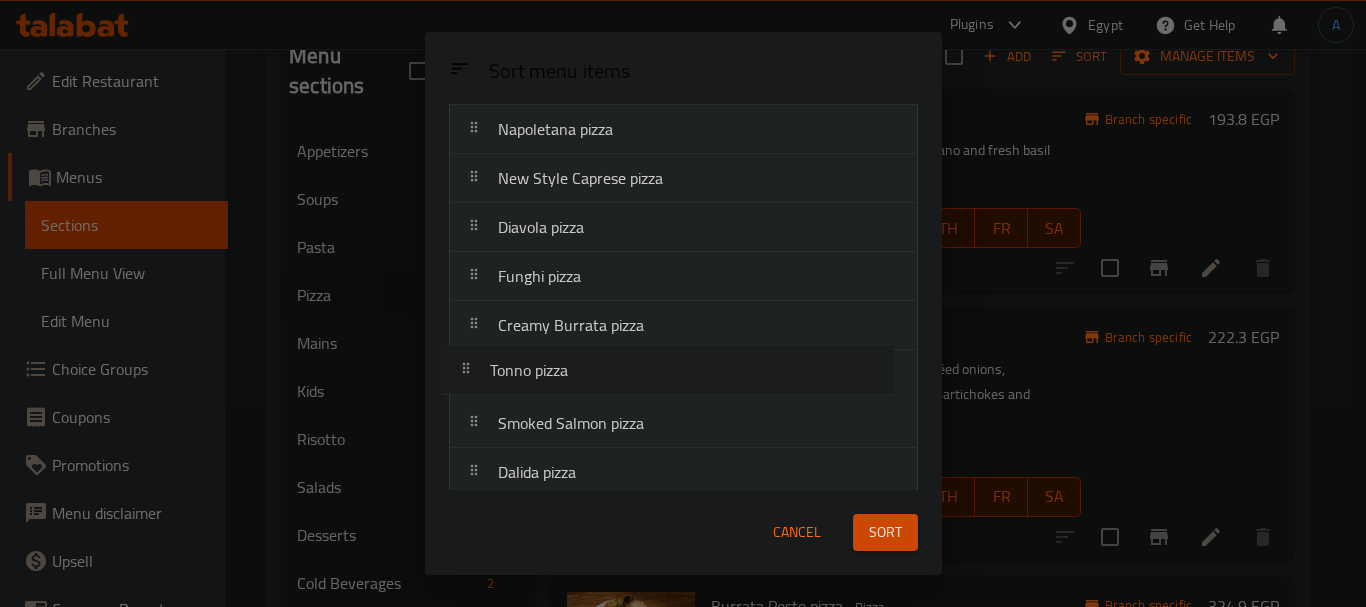 click on "Margherita pizza Vegetariana pizza Burrata Pesto pizza Napoletana pizza New Style Caprese pizza Diavola pizza Funghi pizza Creamy Burrata pizza Smoked Salmon pizza Dalida pizza Pollo pizza Pollo Barbeque pizza Supreme pizza Quattro Formaggi pizza Frutti Di Mare pizza Shrimp Truffle pizza Tonno pizza Mamma Mia pizza Pepperoni pizza" at bounding box center (683, 423) 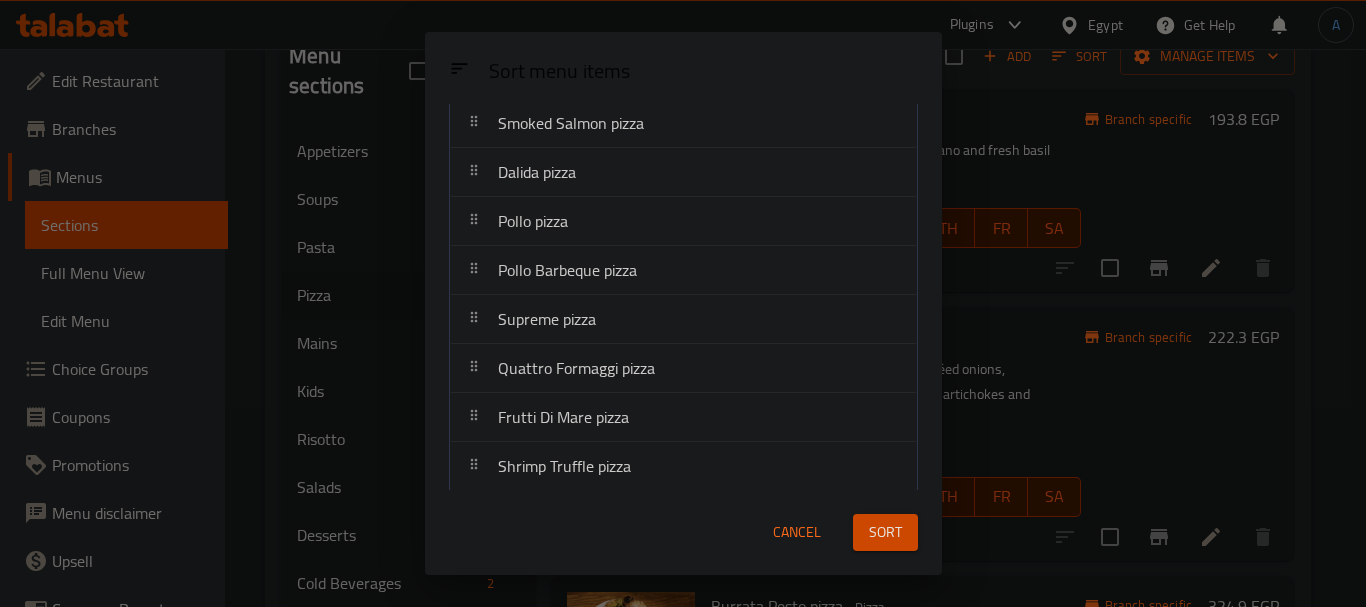 scroll, scrollTop: 612, scrollLeft: 0, axis: vertical 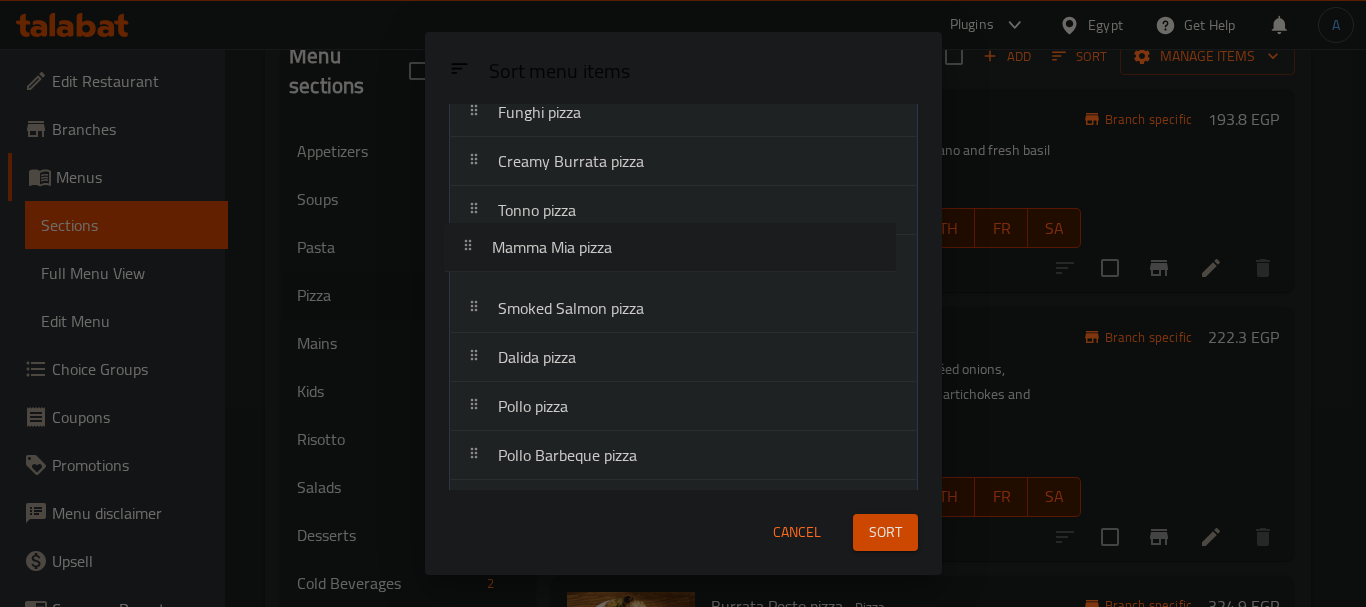 drag, startPoint x: 638, startPoint y: 416, endPoint x: 633, endPoint y: 251, distance: 165.07574 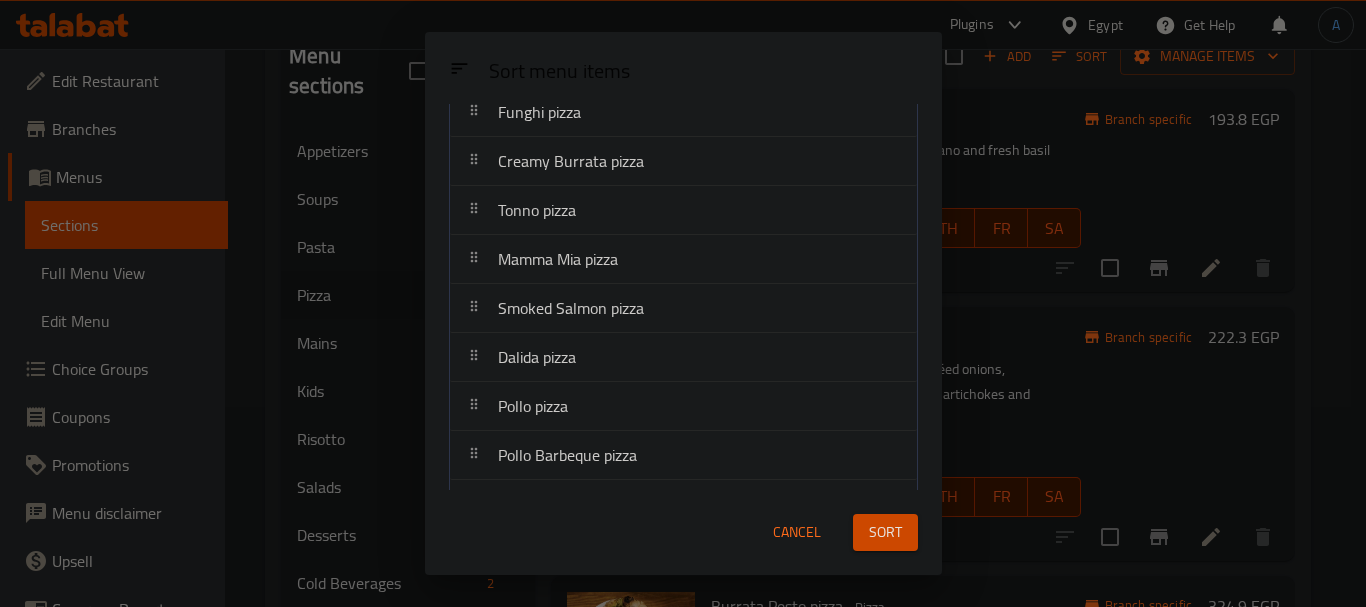 scroll, scrollTop: 612, scrollLeft: 0, axis: vertical 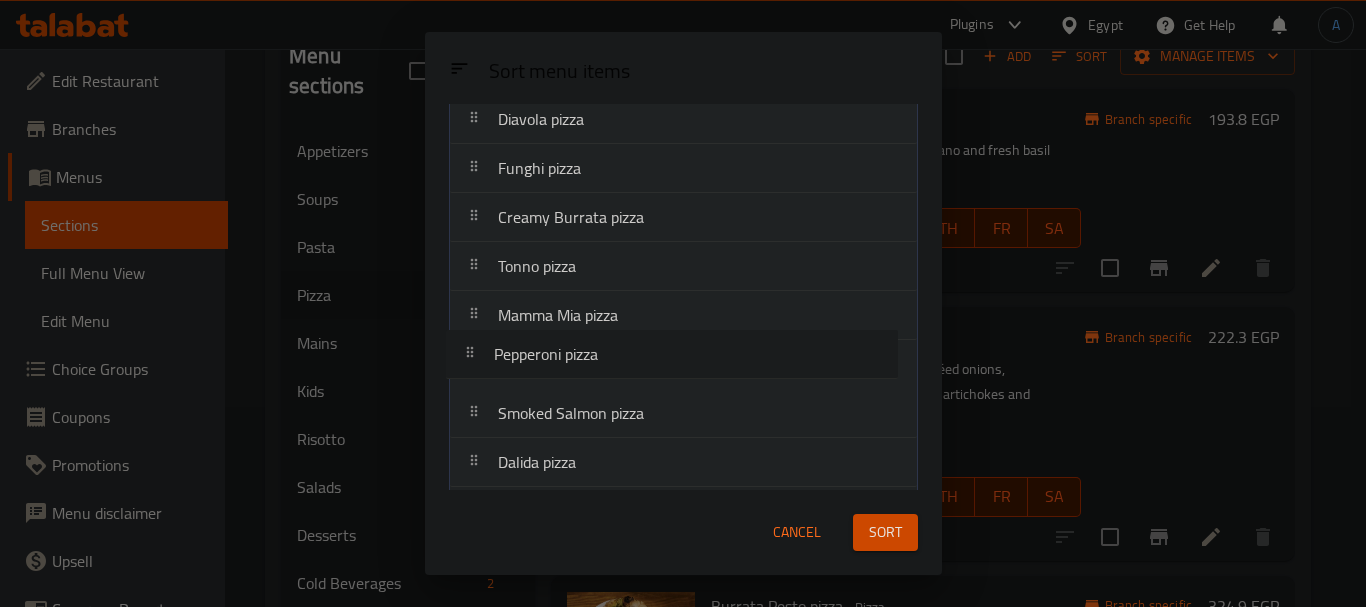 drag, startPoint x: 652, startPoint y: 459, endPoint x: 648, endPoint y: 349, distance: 110.0727 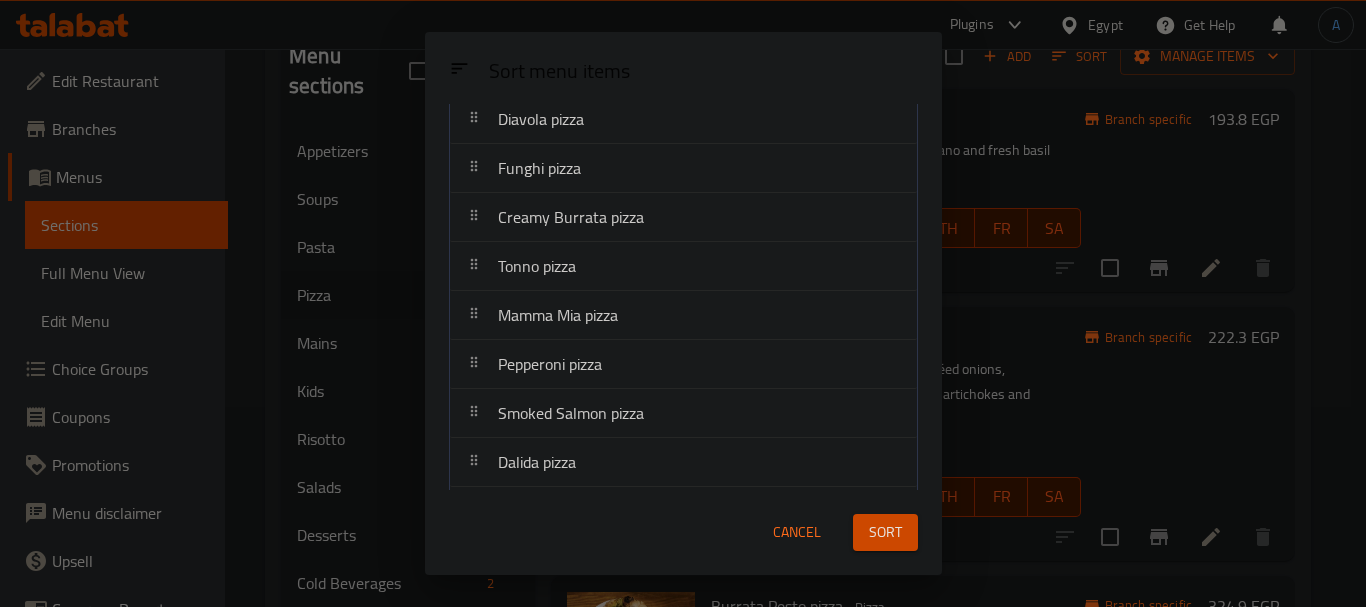 click on "Sort" at bounding box center [885, 532] 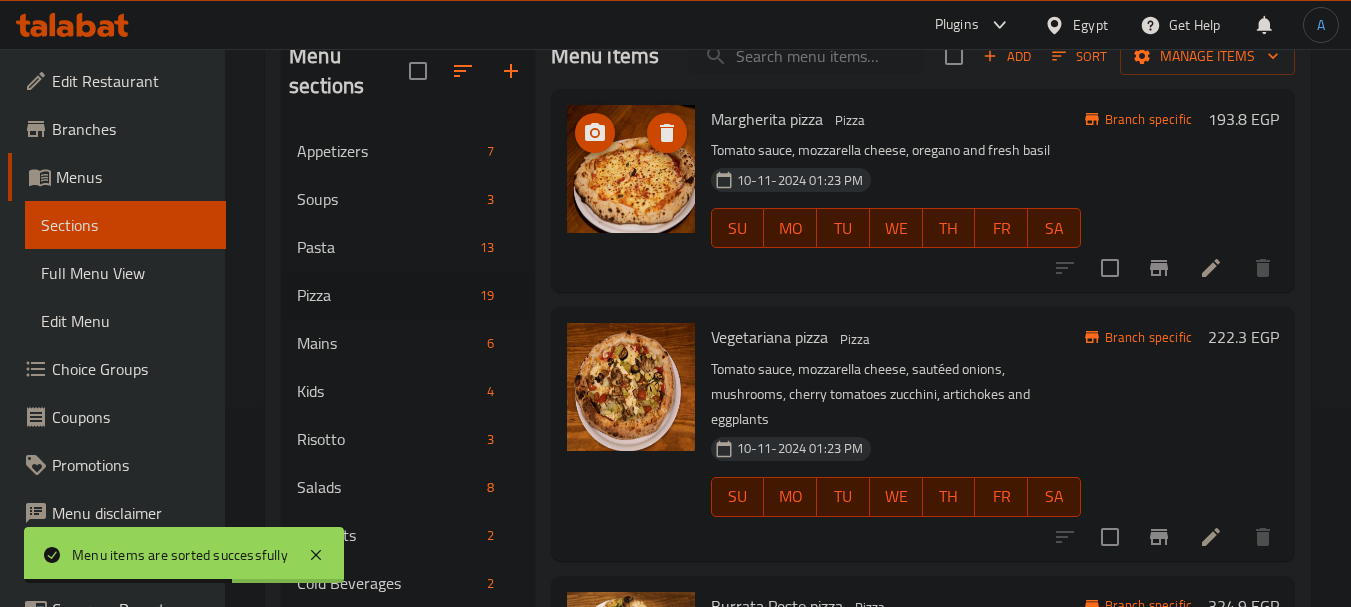 scroll, scrollTop: 0, scrollLeft: 0, axis: both 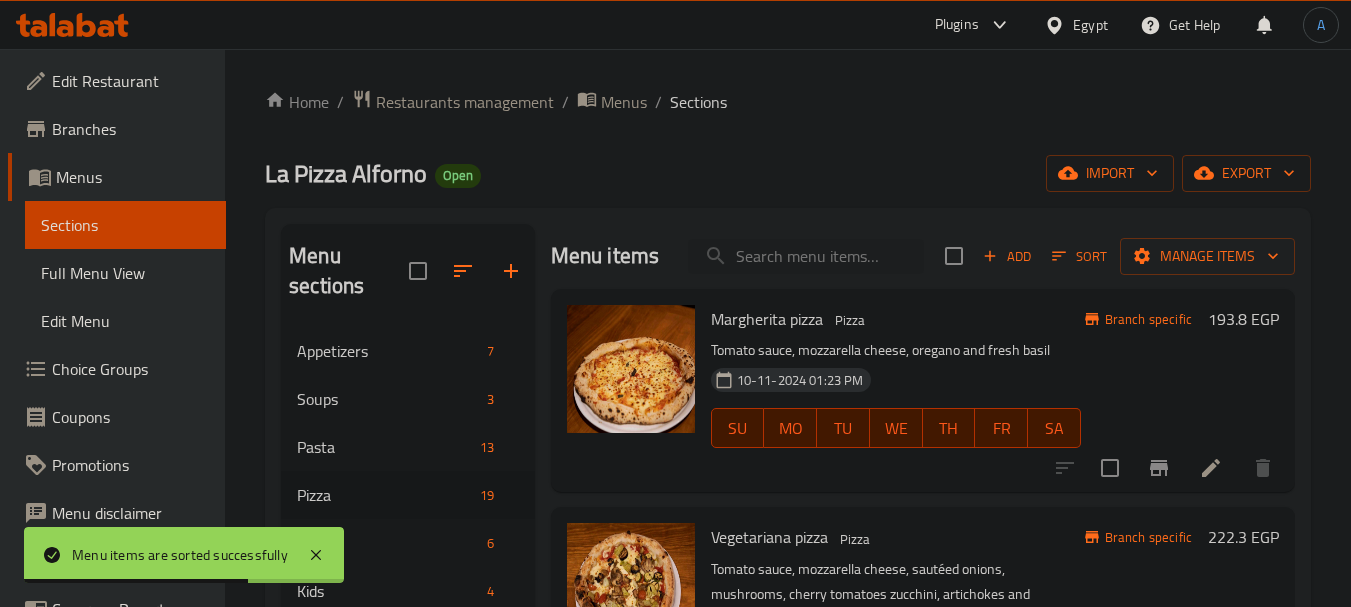 click on "Home / Restaurants management / Menus / Sections La Pizza Alforno Open import export Menu sections Appetizers 7 Soups 3 Pasta 13 Pizza 19 Mains 6 Kids 4 Risotto 3 Salads 8 Desserts 2 Cold Beverages 2 Menu items Add Sort Manage items Margherita pizza   Pizza Tomato sauce, mozzarella cheese, oregano and fresh basil 10-11-2024 01:23 PM SU MO TU WE TH FR SA Branch specific 193.8   EGP Vegetariana pizza   Pizza Tomato sauce, mozzarella cheese, sautéed onions, mushrooms, cherry tomatoes zucchini, artichokes and eggplants 10-11-2024 01:23 PM SU MO TU WE TH FR SA Branch specific 222.3   EGP Burrata Pesto pizza   Pizza Pizza bread, creamy pesto sauce, fresh burrata, cherry tomatoes, fresh basil, balsamic reduction, olive oil 10-11-2024 01:23 PM SU MO TU WE TH FR SA Branch specific 324.9   EGP Napoletana pizza   Pizza Tomato sauce, mozzarella cheese, anchovies, capers, cherry tomatoes, oregano 10-11-2024 01:23 PM SU MO TU WE TH FR SA Branch specific 285   EGP New Style Caprese pizza   Pizza 10-11-2024 01:23 PM SU MO" at bounding box center (788, 468) 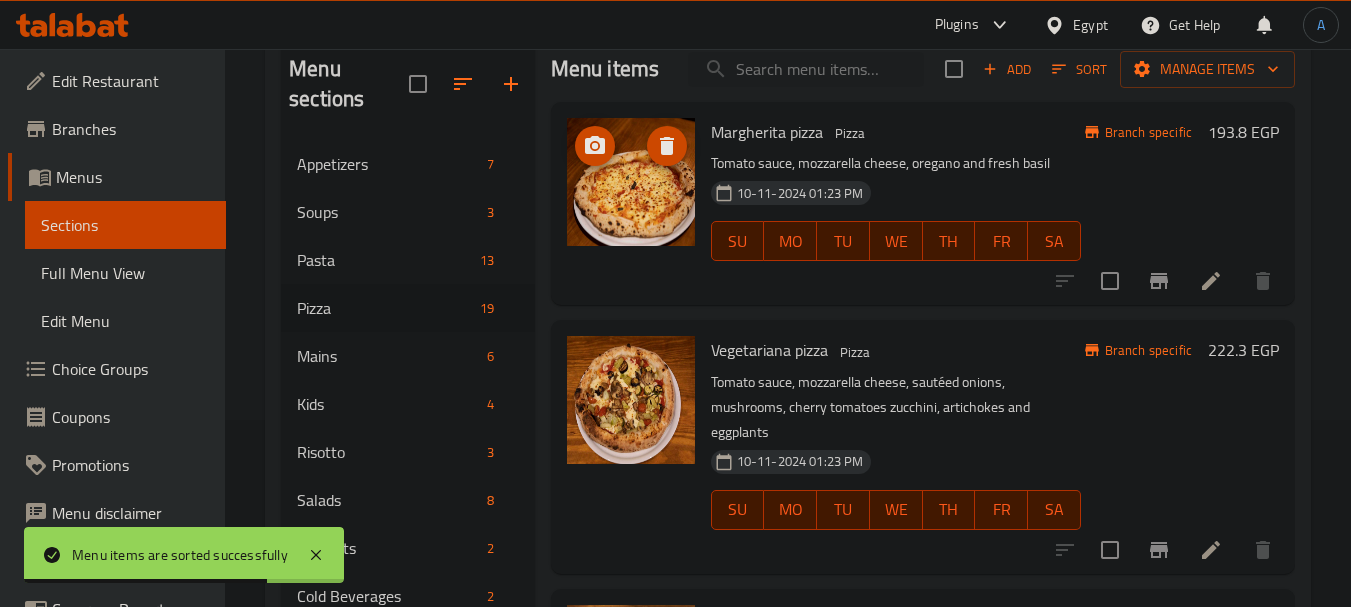 scroll, scrollTop: 200, scrollLeft: 0, axis: vertical 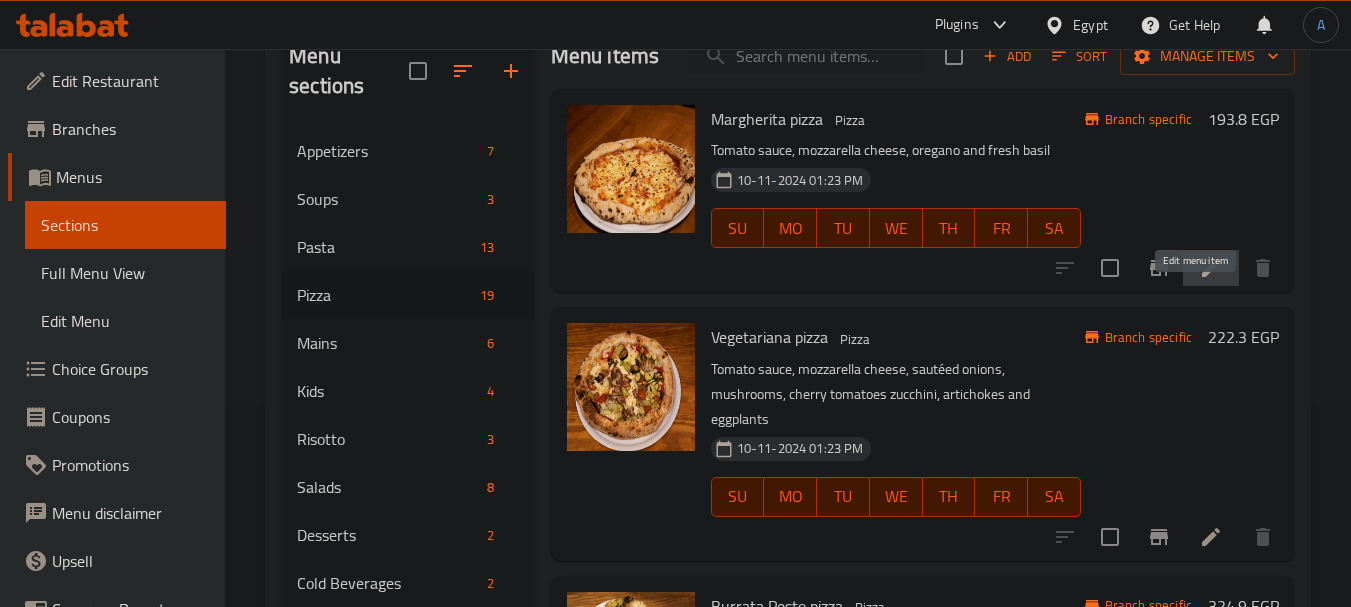 click 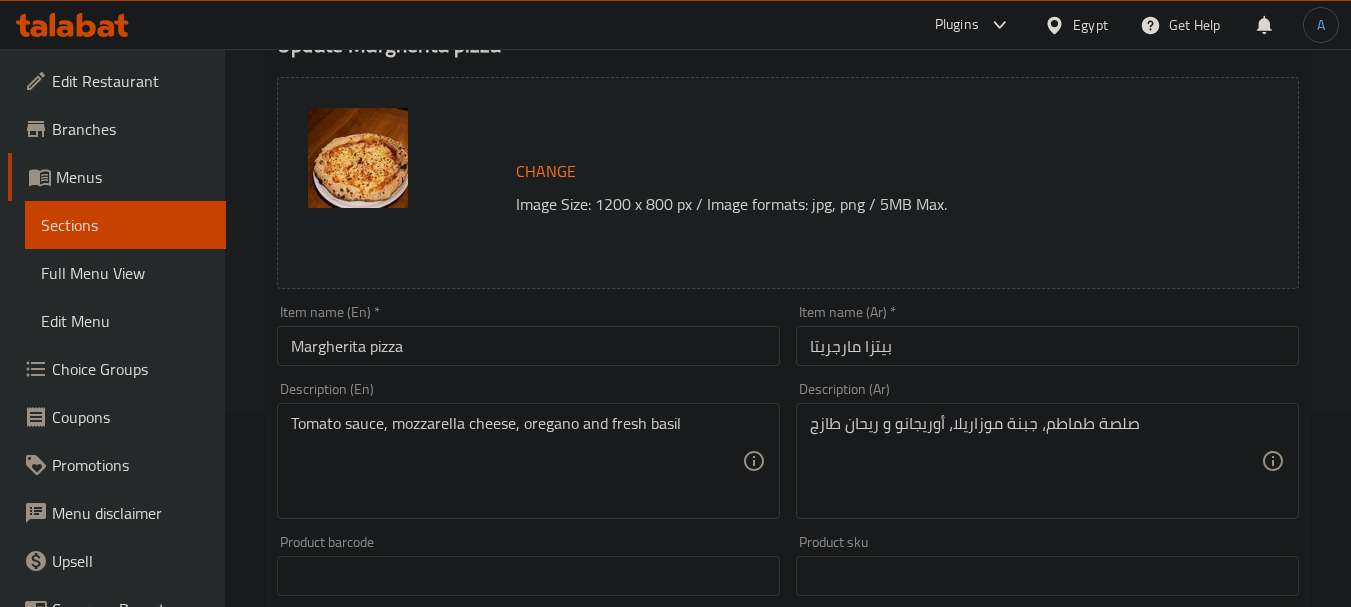 scroll, scrollTop: 200, scrollLeft: 0, axis: vertical 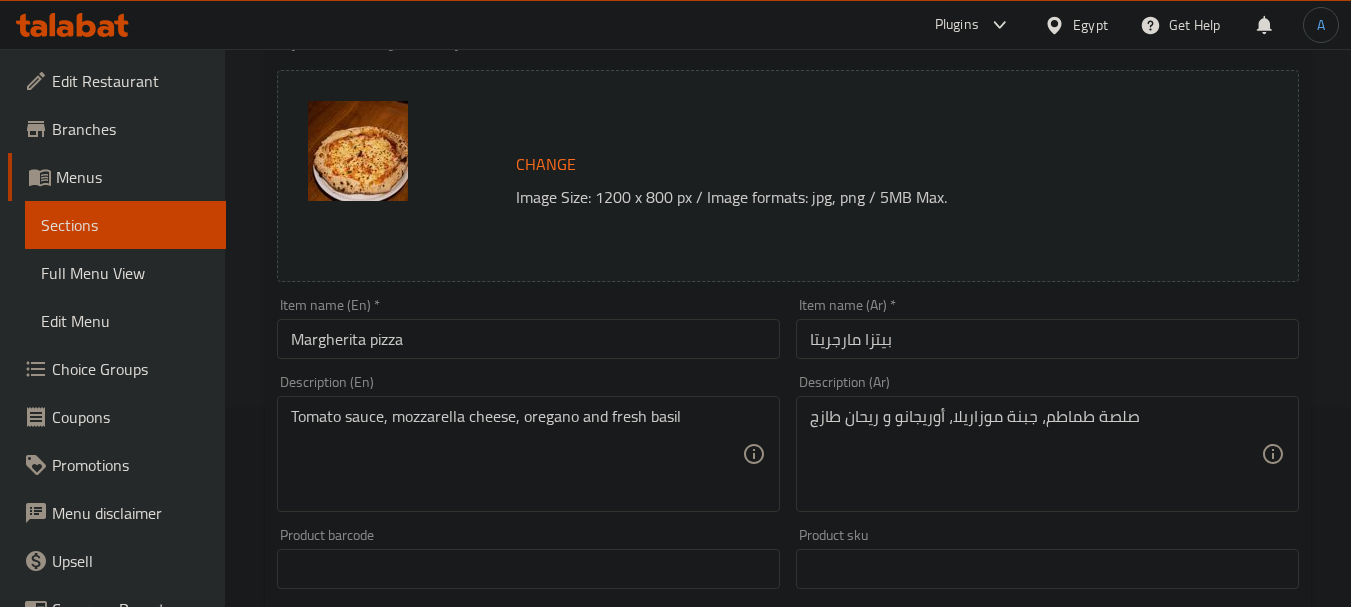 click on "Tomato sauce, mozzarella cheese, oregano and fresh basil" at bounding box center (516, 454) 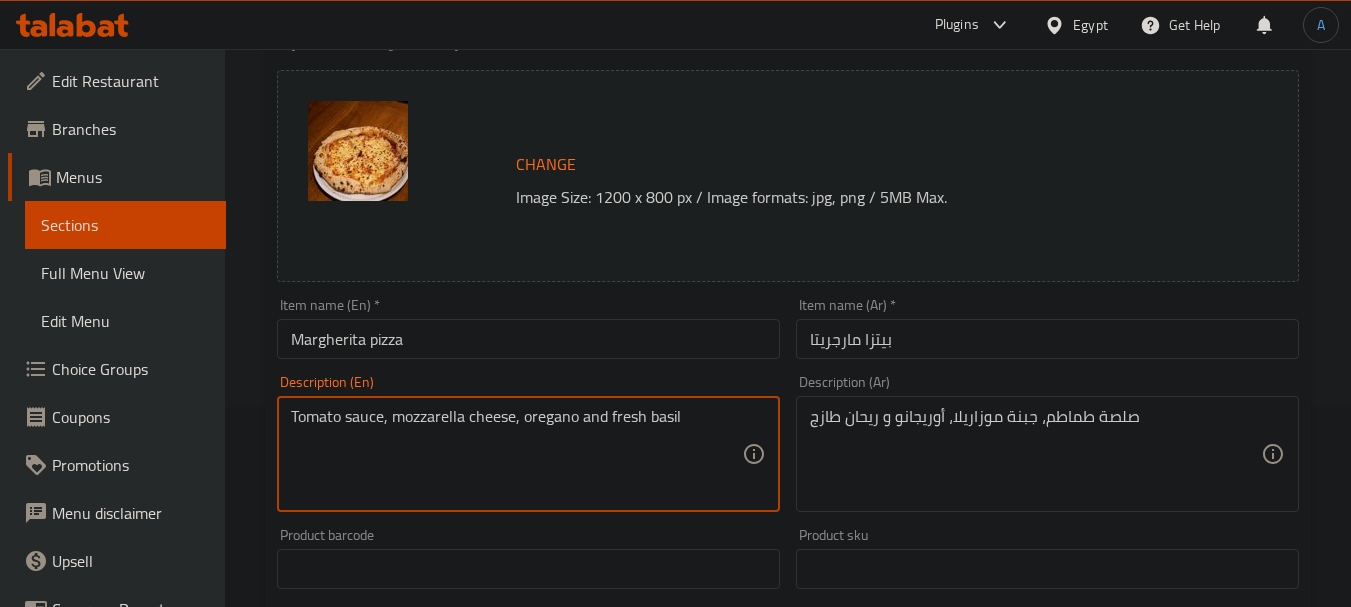 click on "Tomato sauce, mozzarella cheese, oregano and fresh basil" at bounding box center [516, 454] 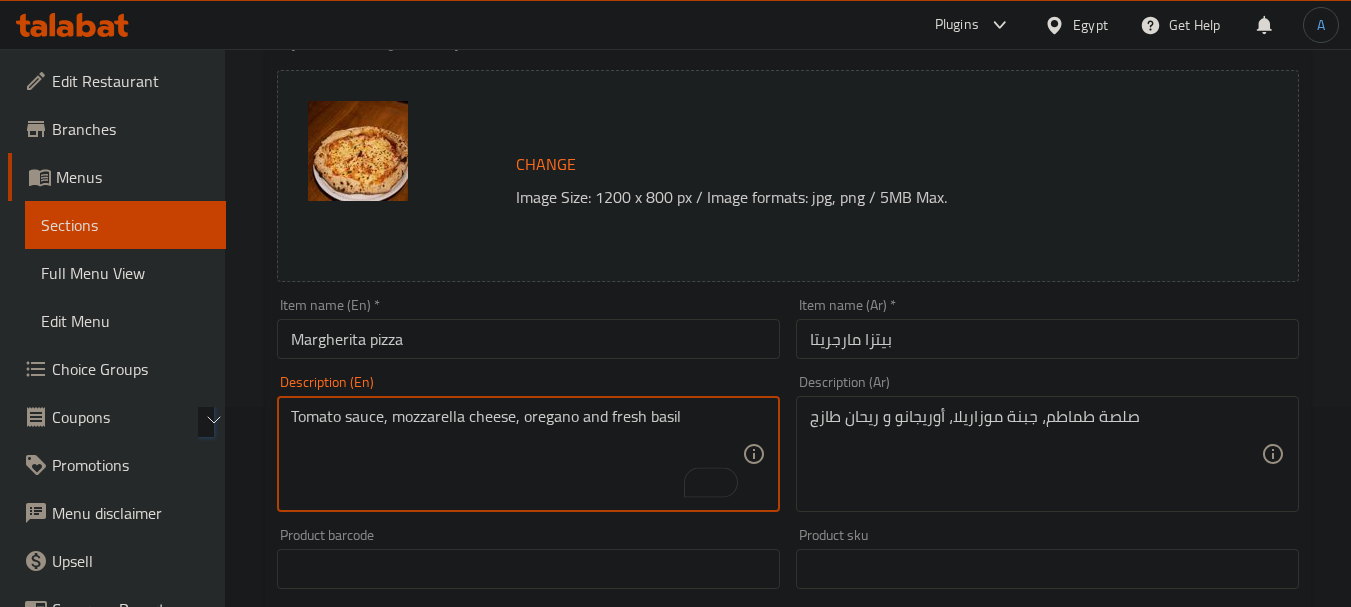 click on "Tomato sauce, mozzarella cheese, oregano and fresh basil" at bounding box center [516, 454] 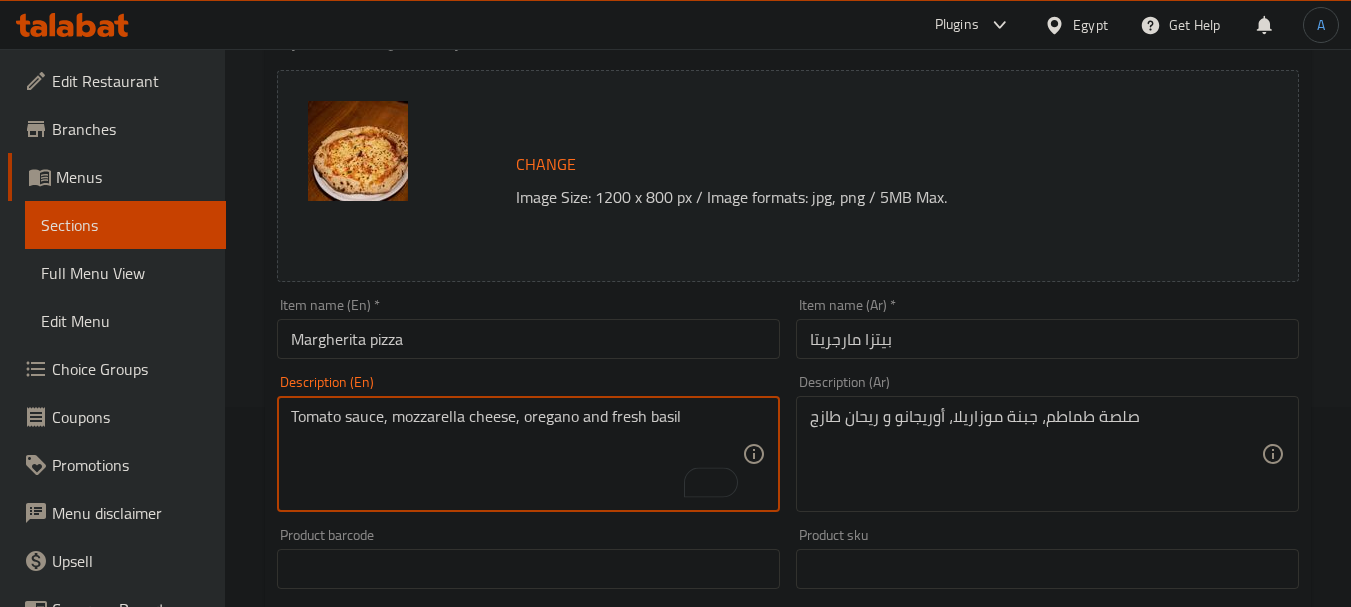 paste on "TOMATO SAUCE, MOZZARELLA CHEESE, OREGANO & FRESH BASIL" 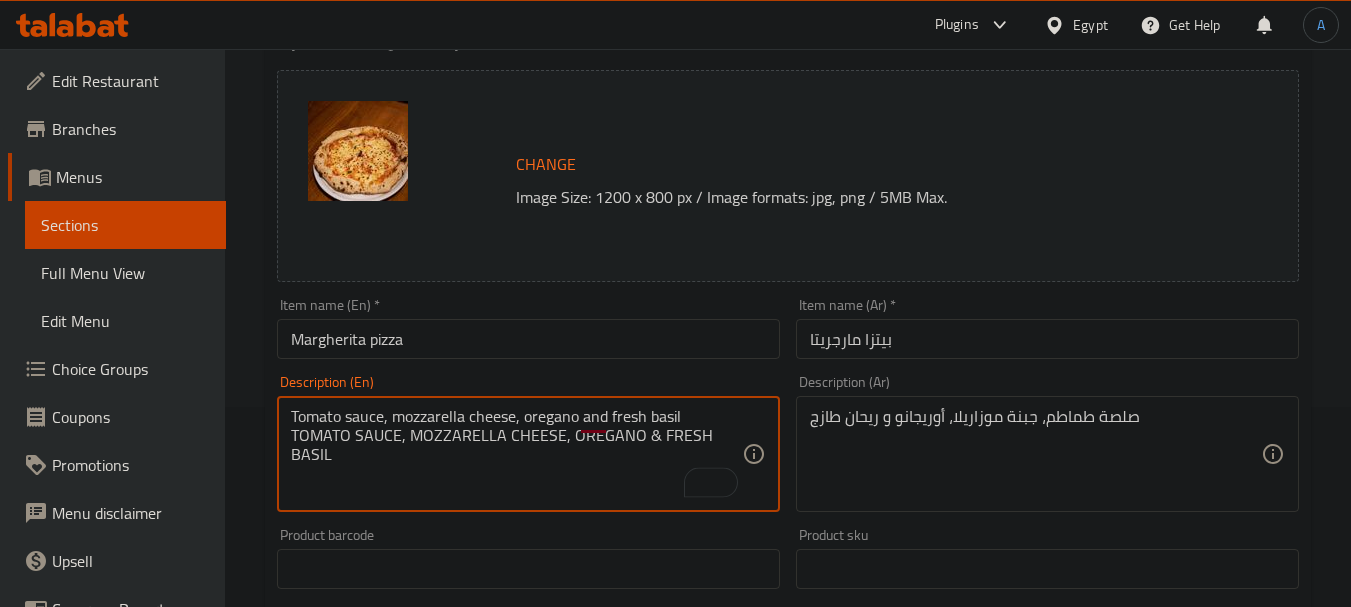 click on "Tomato sauce, mozzarella cheese, oregano and fresh basil
TOMATO SAUCE, MOZZARELLA CHEESE, OREGANO & FRESH BASIL" at bounding box center (516, 454) 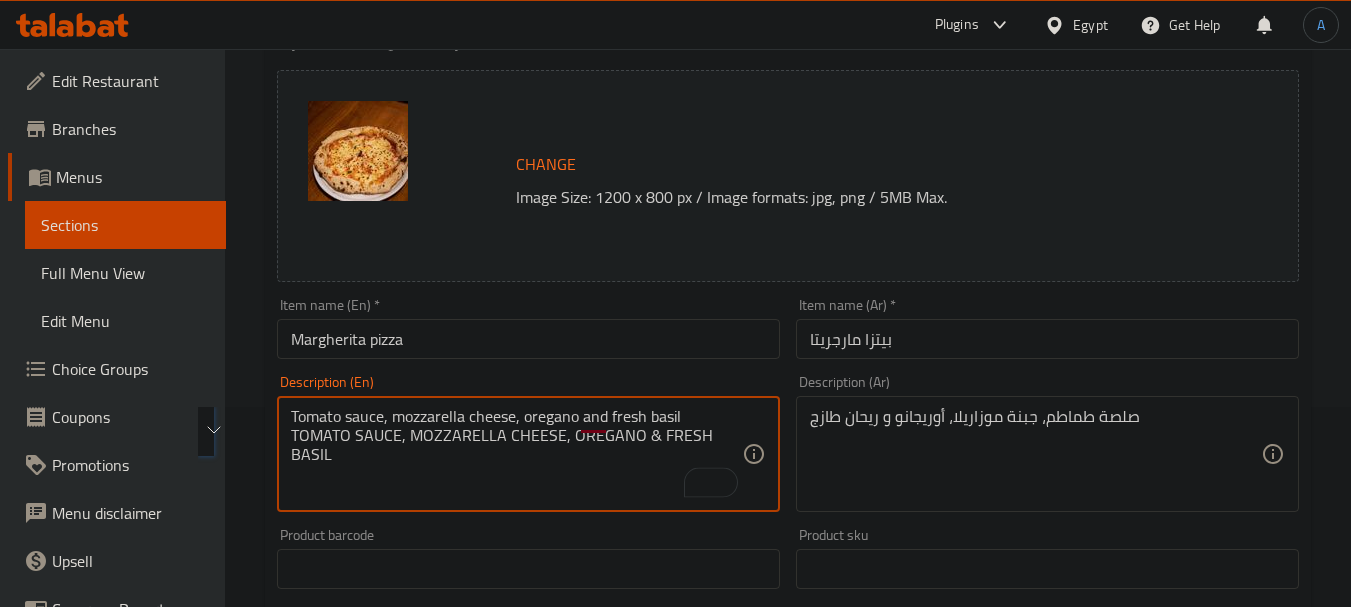 drag, startPoint x: 338, startPoint y: 460, endPoint x: 287, endPoint y: 443, distance: 53.75872 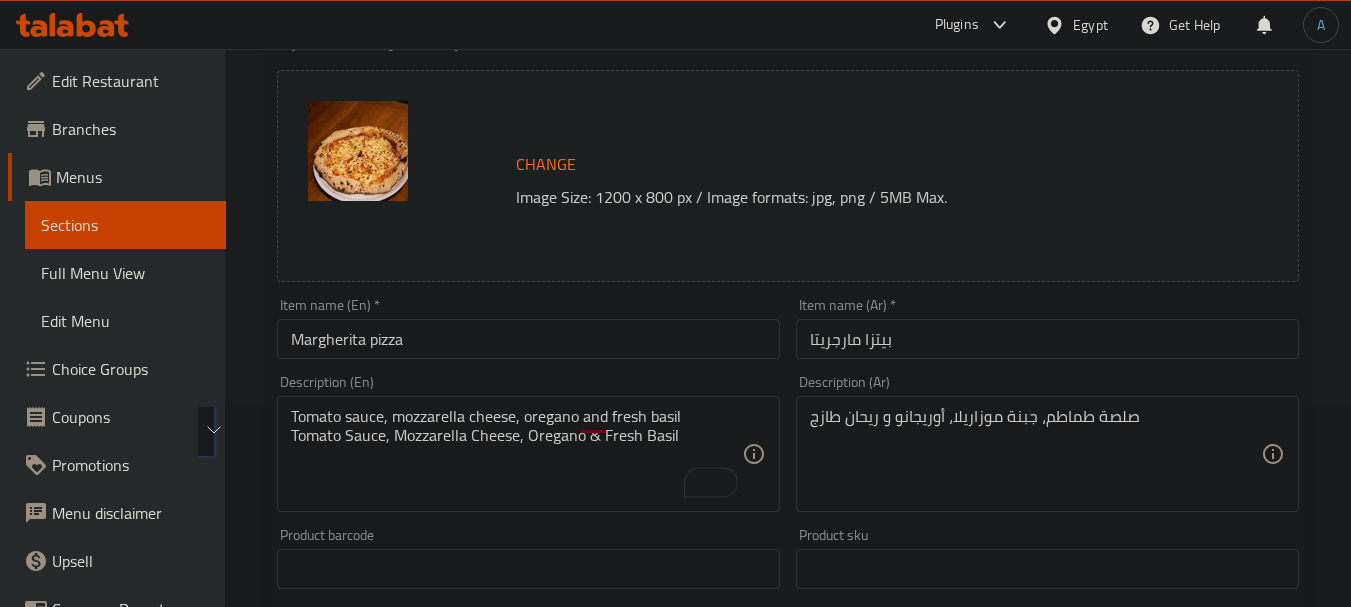 click on "Tomato sauce, mozzarella cheese, oregano and fresh basil
Tomato Sauce, Mozzarella Cheese, Oregano & Fresh Basil
Description (En)" at bounding box center (528, 454) 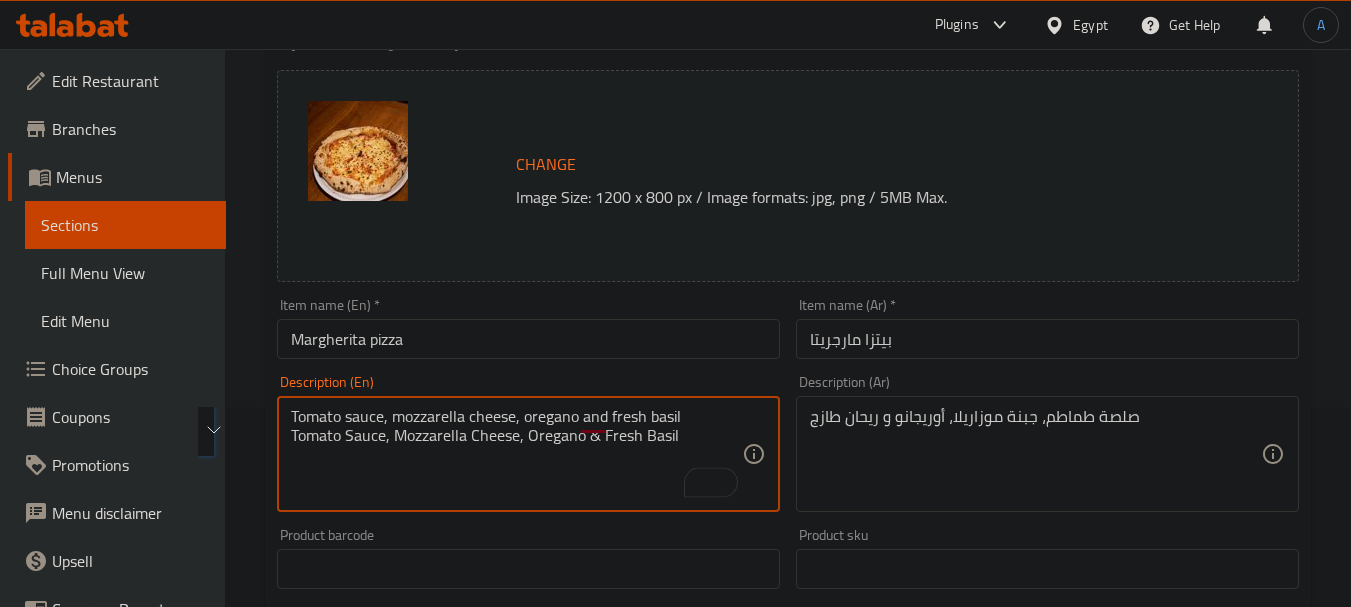 click on "Tomato sauce, mozzarella cheese, oregano and fresh basil
Tomato Sauce, Mozzarella Cheese, Oregano & Fresh Basil" at bounding box center [516, 454] 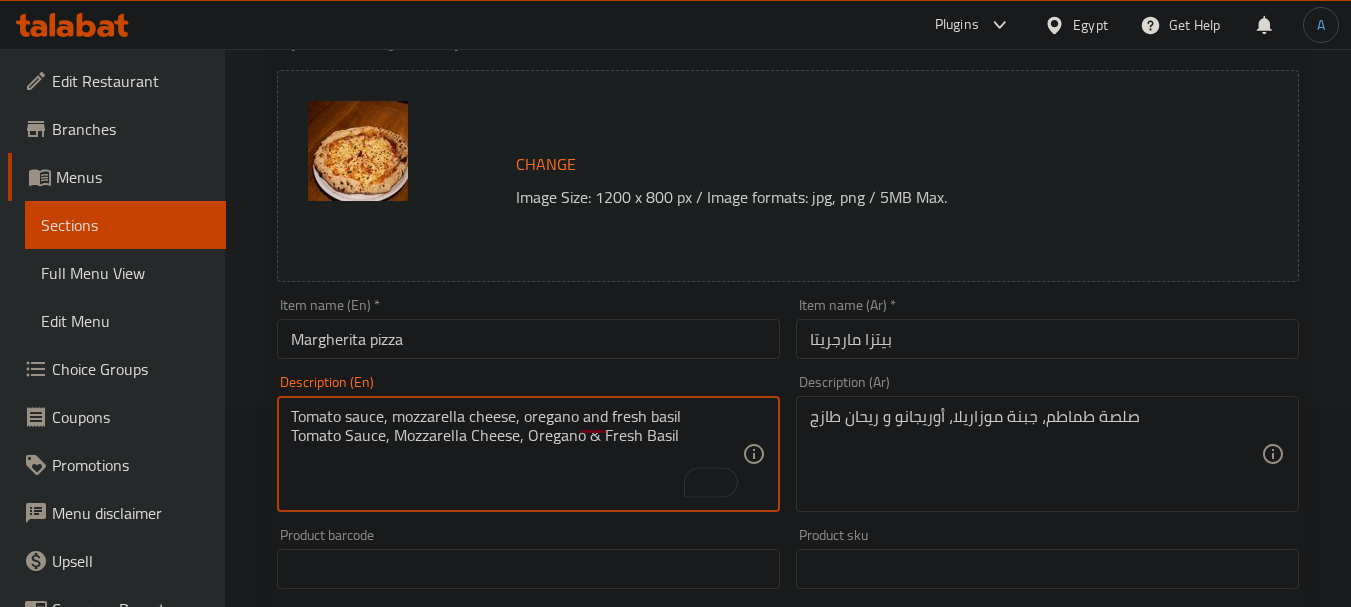 click on "Tomato sauce, mozzarella cheese, oregano and fresh basil
Tomato Sauce, Mozzarella Cheese, Oregano & Fresh Basil" at bounding box center (516, 454) 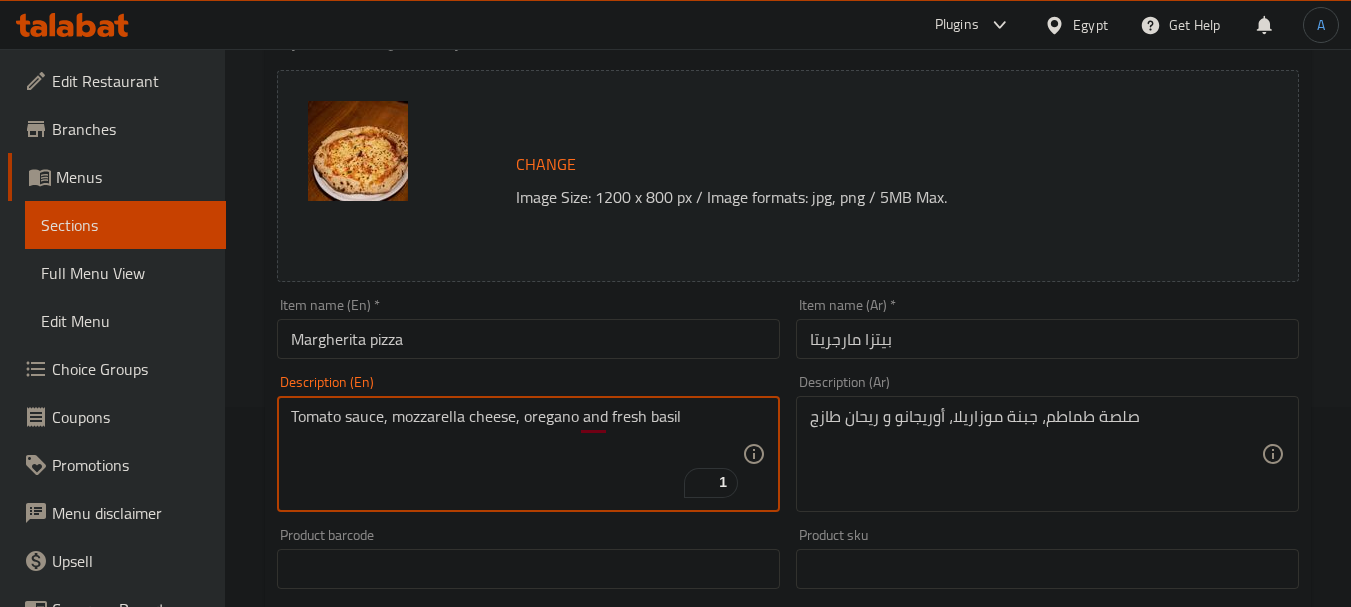 type on "Tomato sauce, mozzarella cheese, oregano and fresh basil" 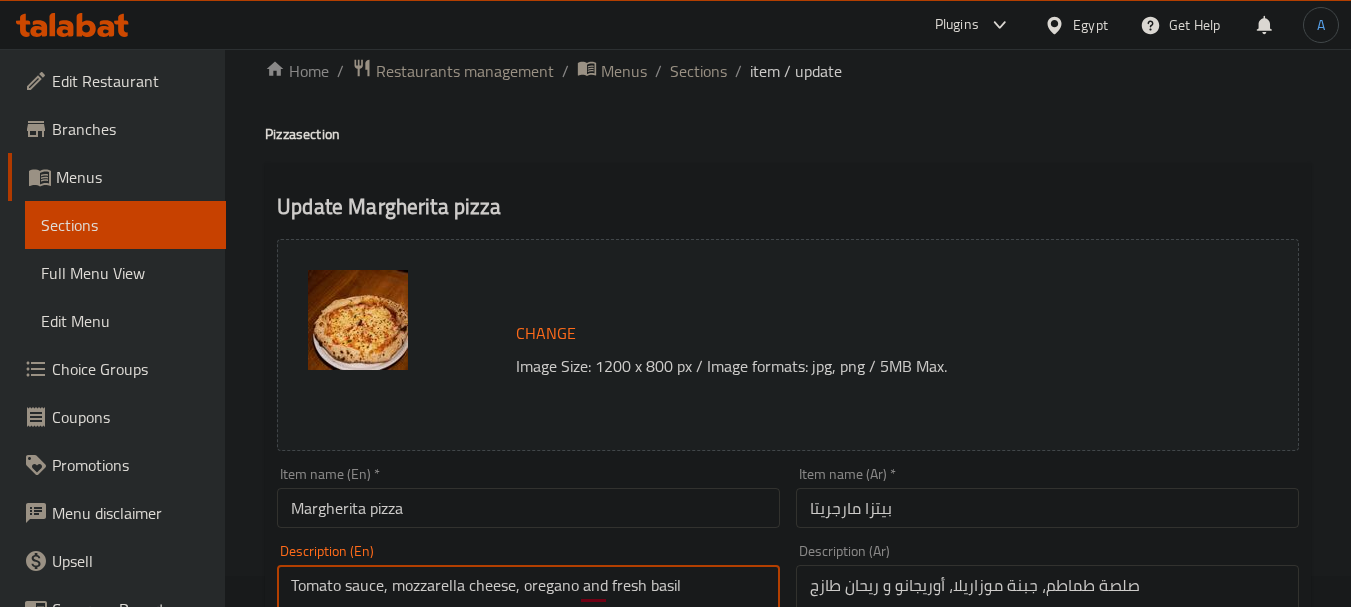scroll, scrollTop: 0, scrollLeft: 0, axis: both 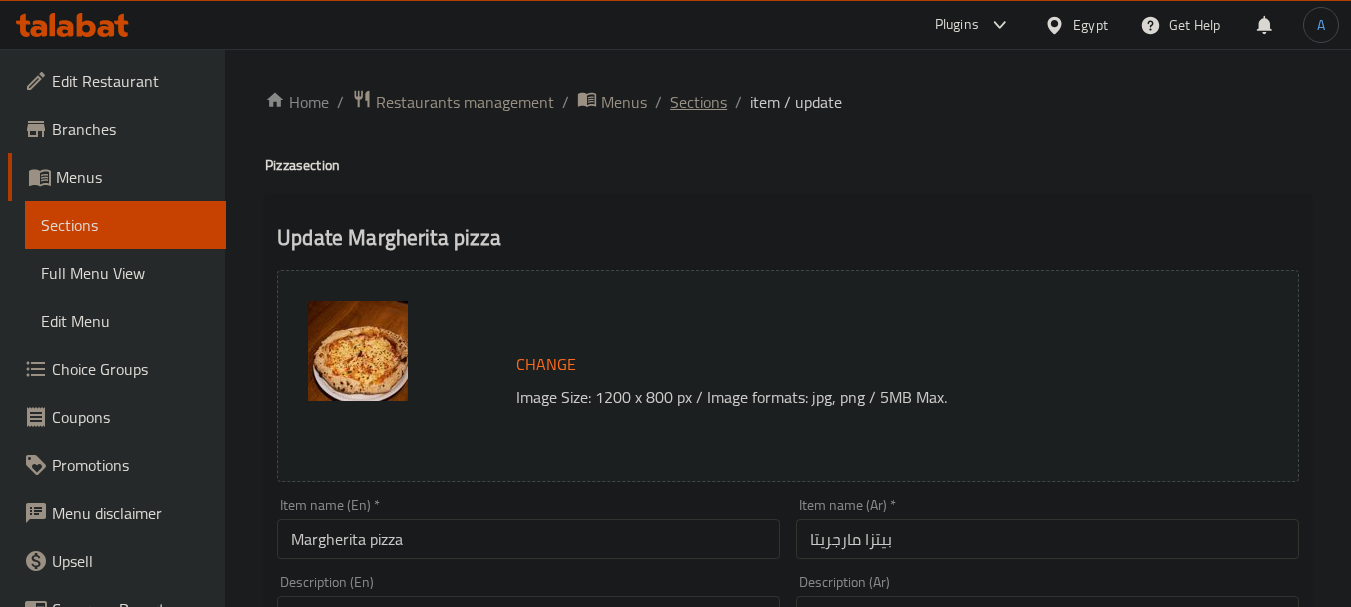 click on "Sections" at bounding box center (698, 102) 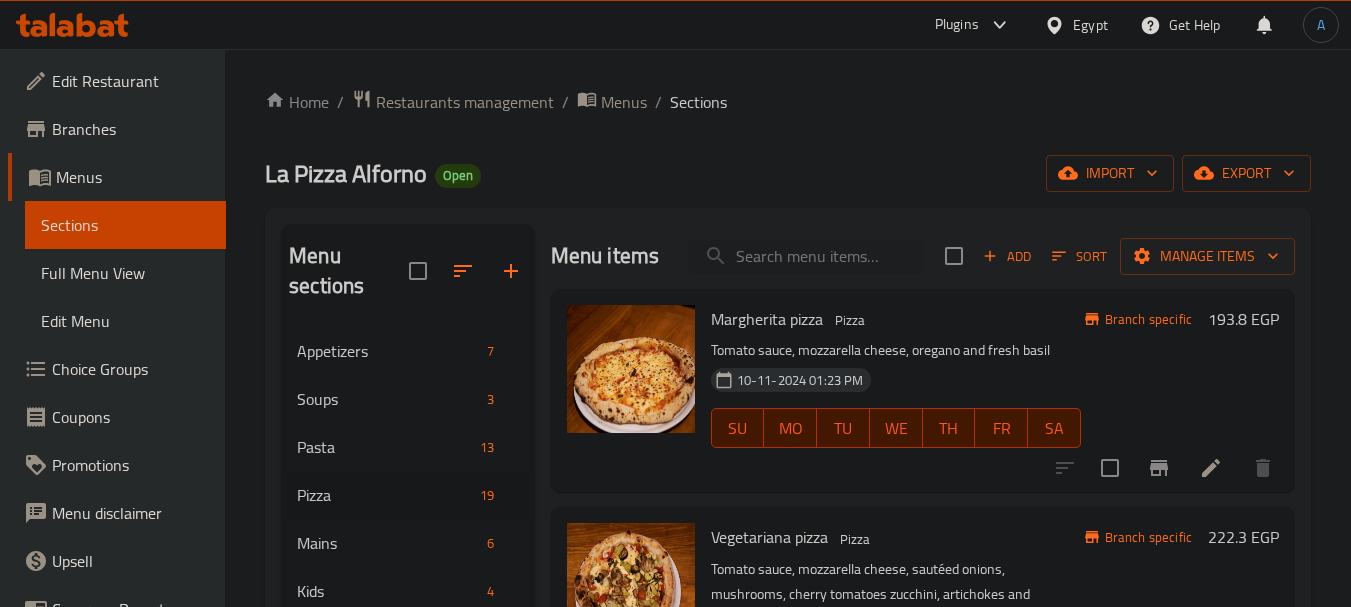 scroll, scrollTop: 100, scrollLeft: 0, axis: vertical 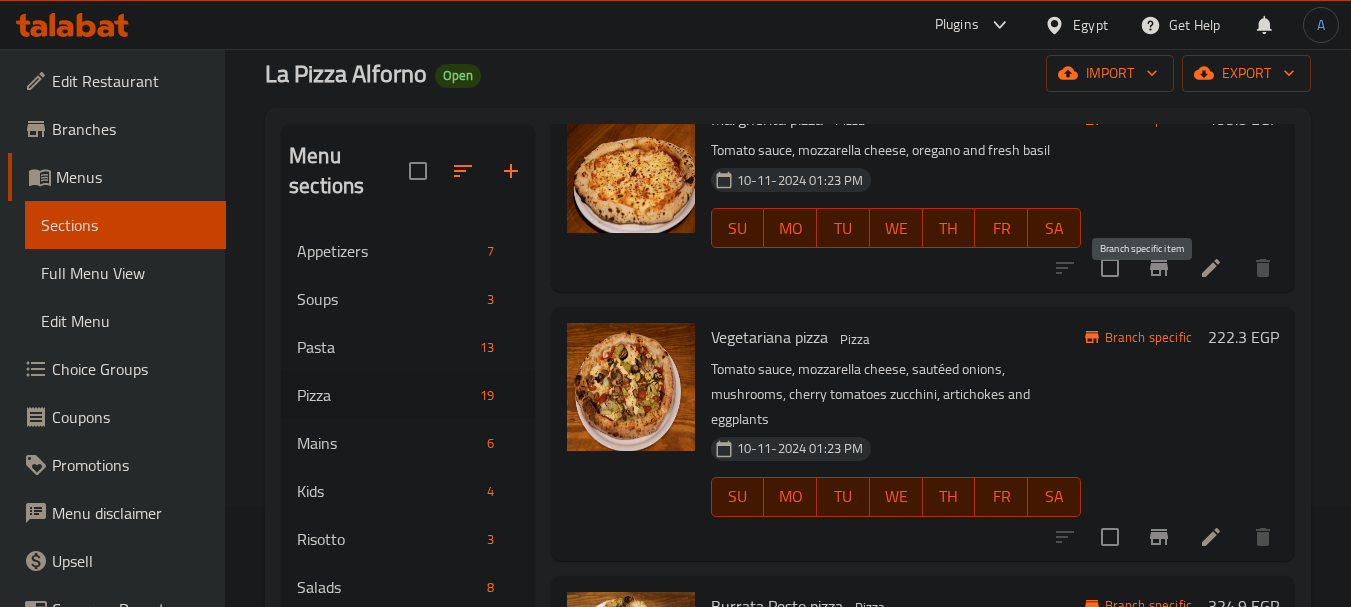 click 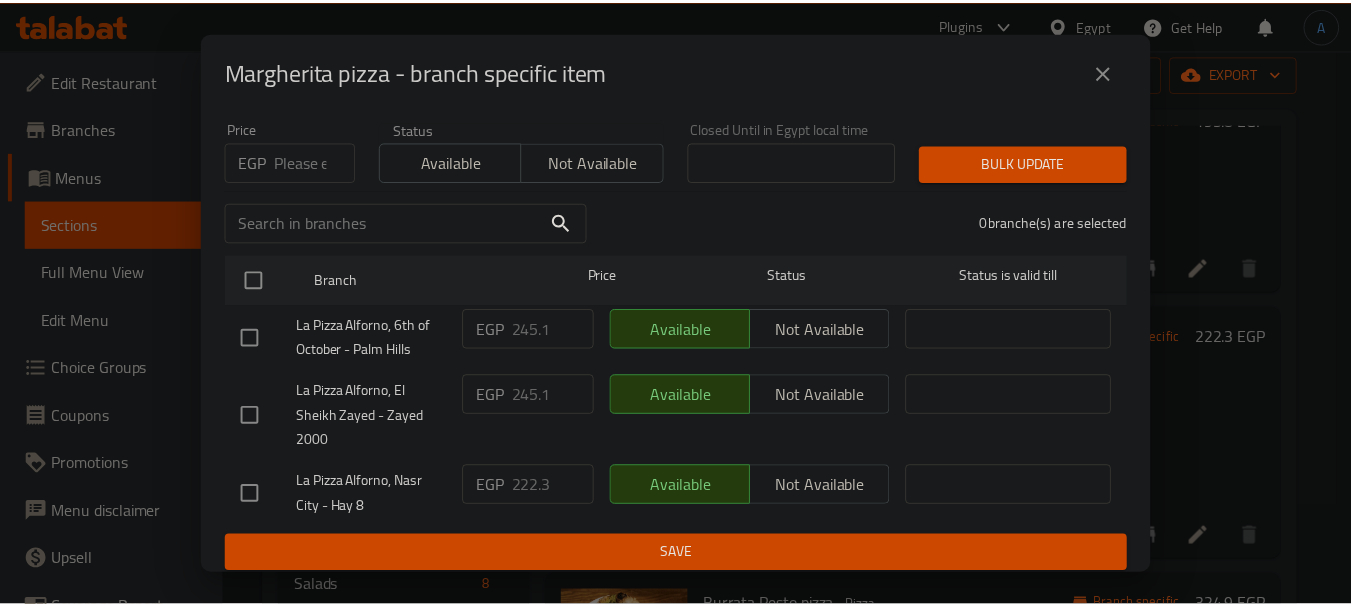scroll, scrollTop: 176, scrollLeft: 0, axis: vertical 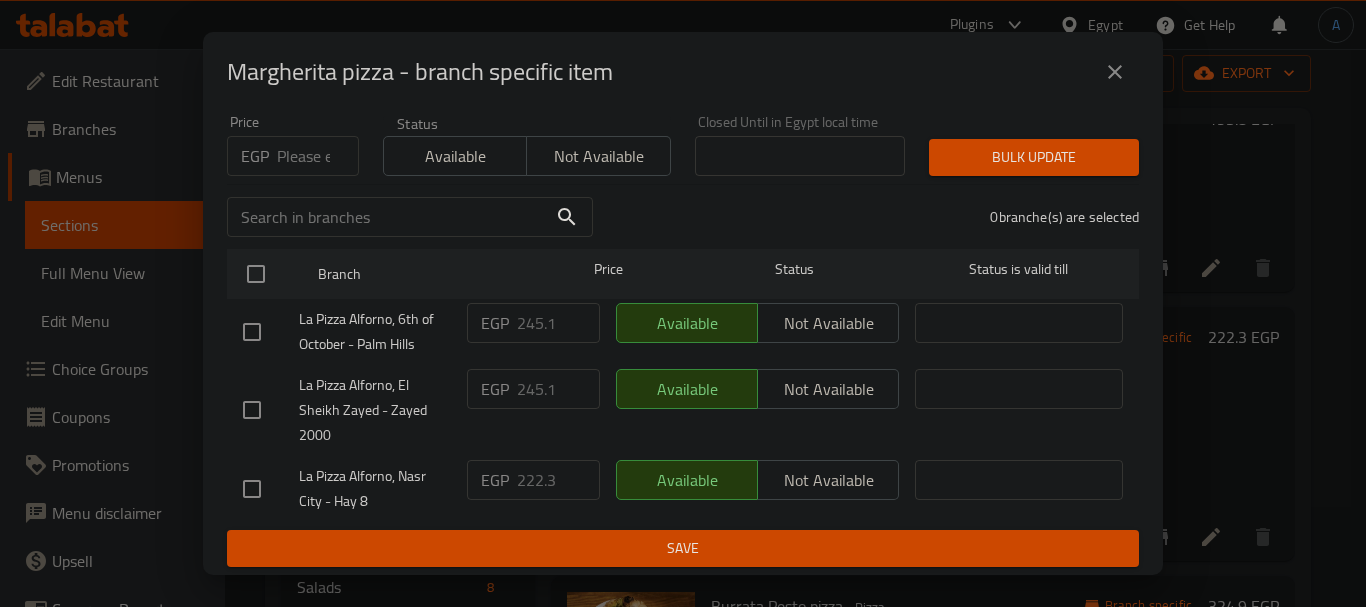click 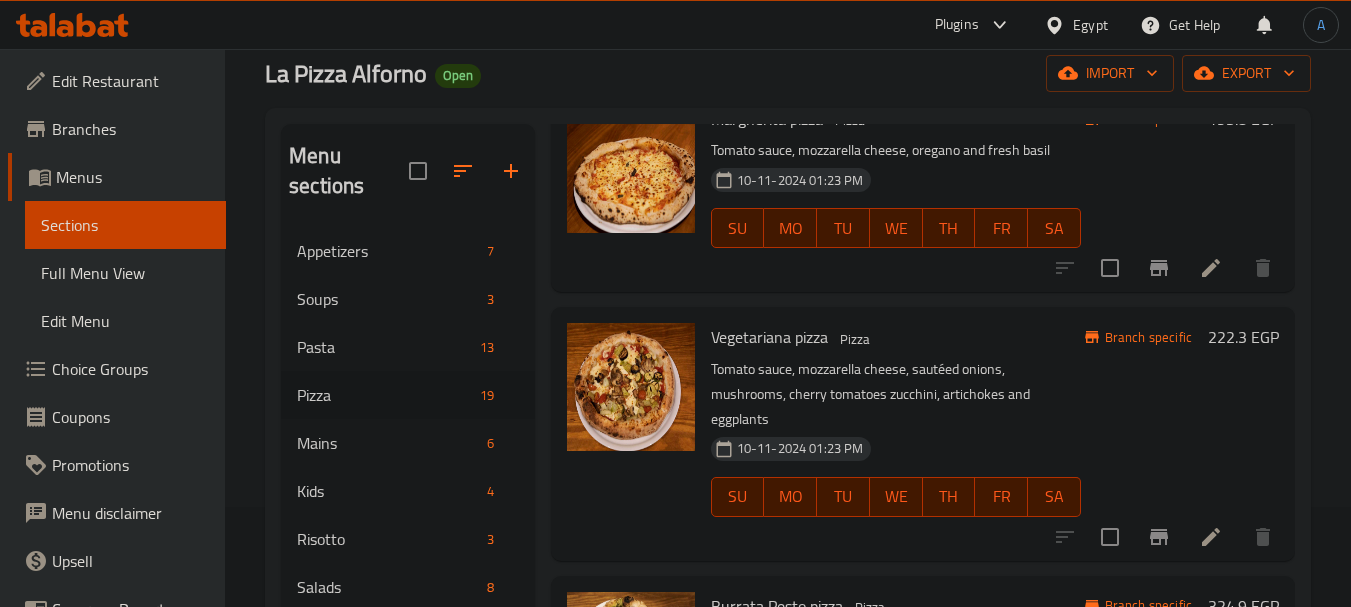 click on "Menus" at bounding box center [133, 177] 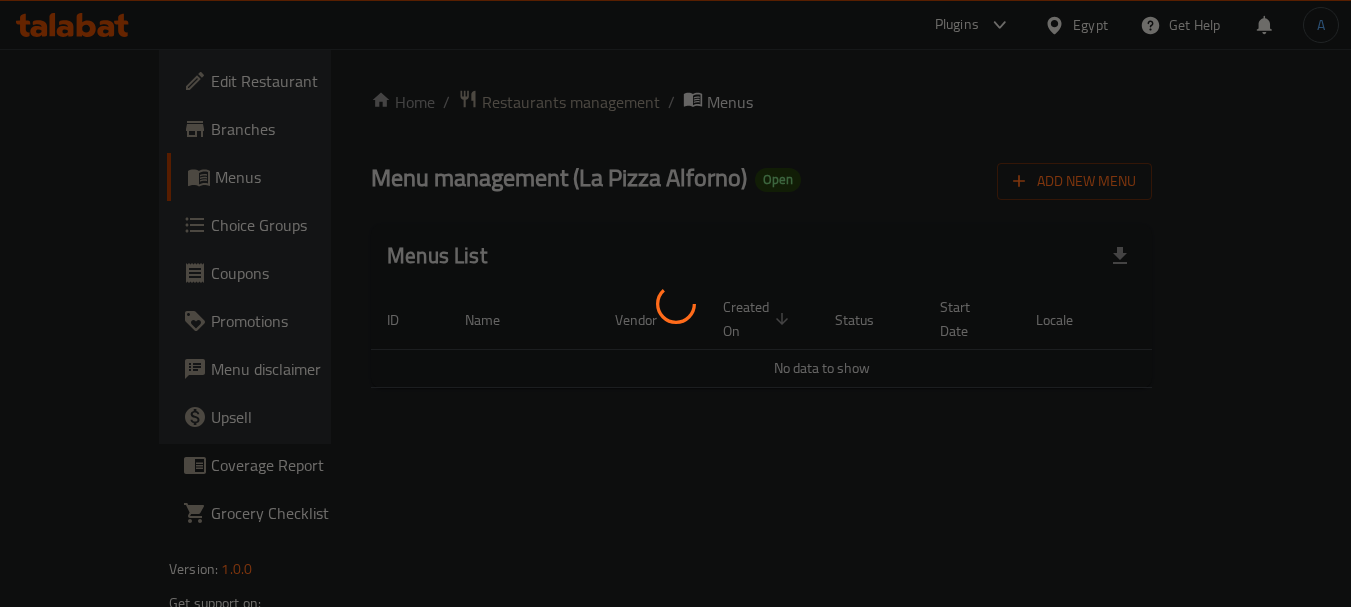 scroll, scrollTop: 0, scrollLeft: 0, axis: both 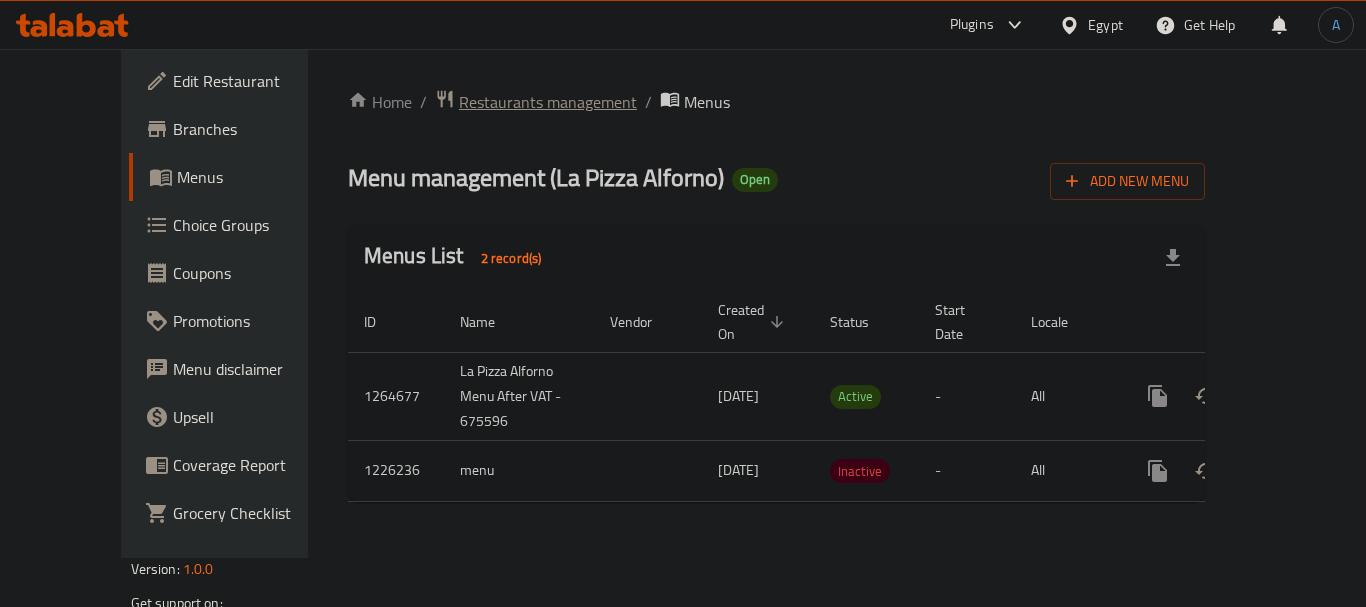 click on "Restaurants management" at bounding box center [548, 102] 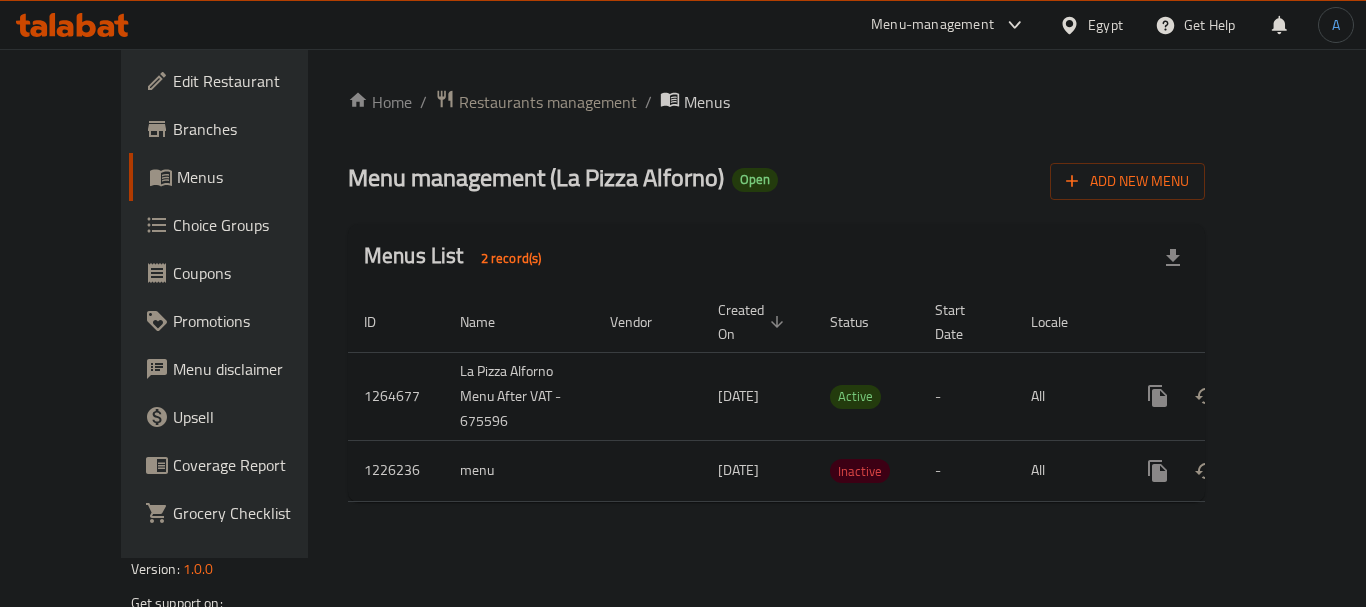 scroll, scrollTop: 0, scrollLeft: 0, axis: both 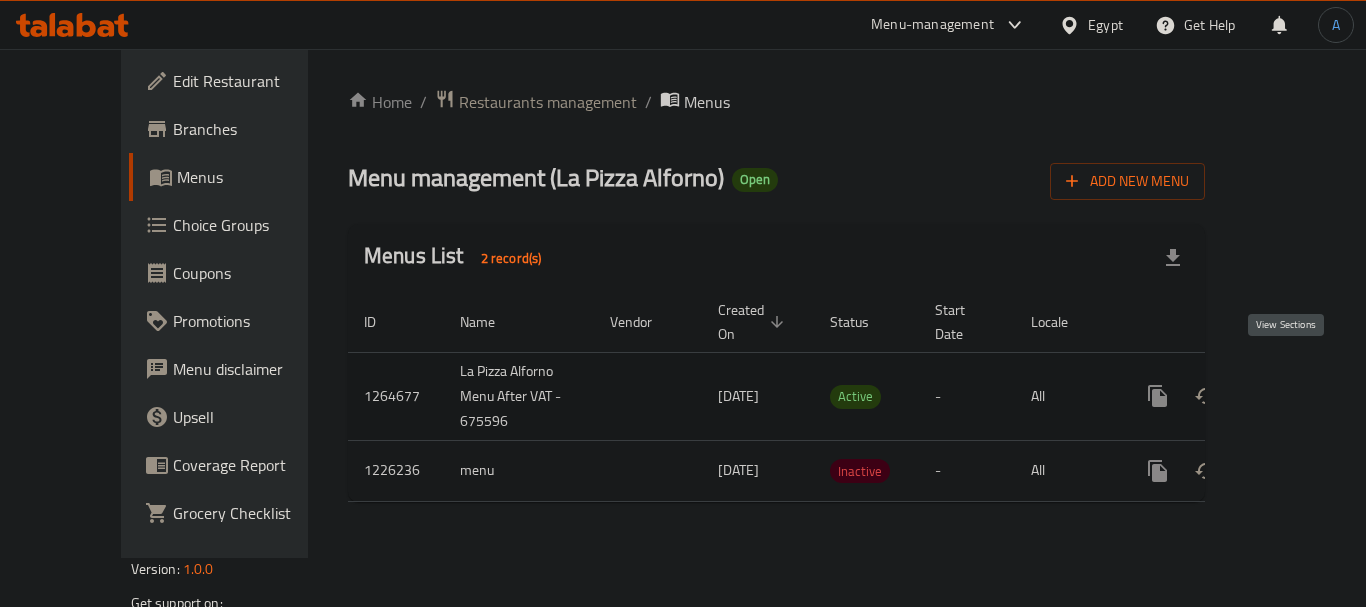 click at bounding box center (1302, 396) 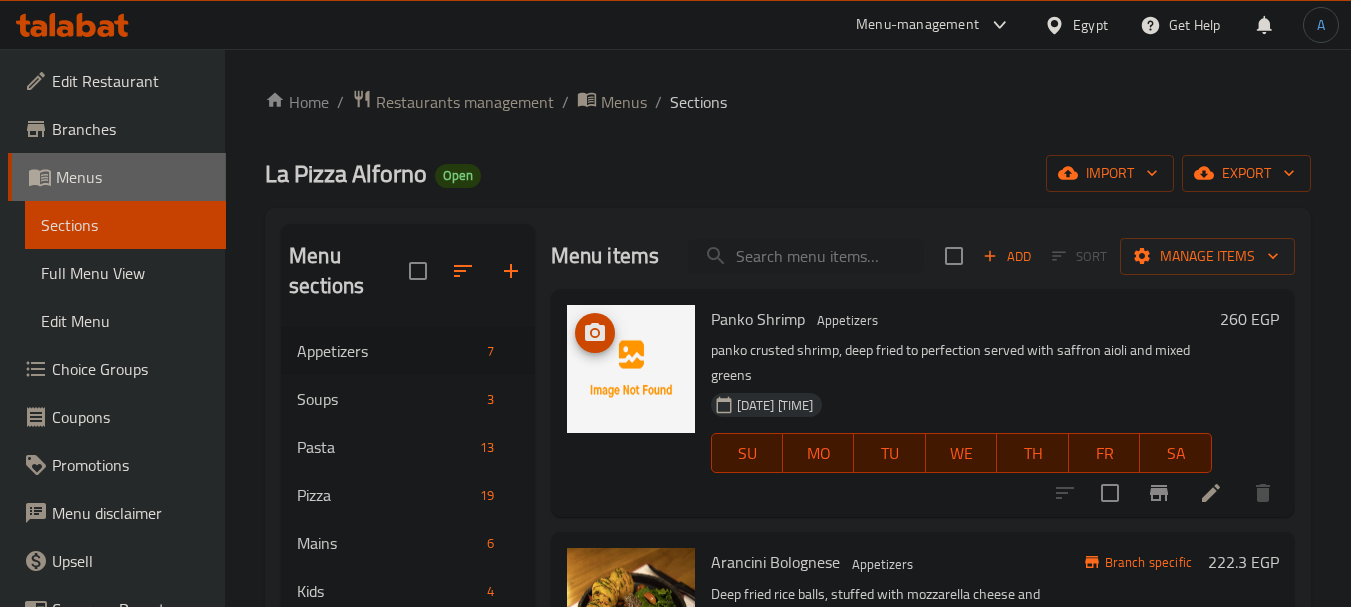 click on "Menus" at bounding box center (133, 177) 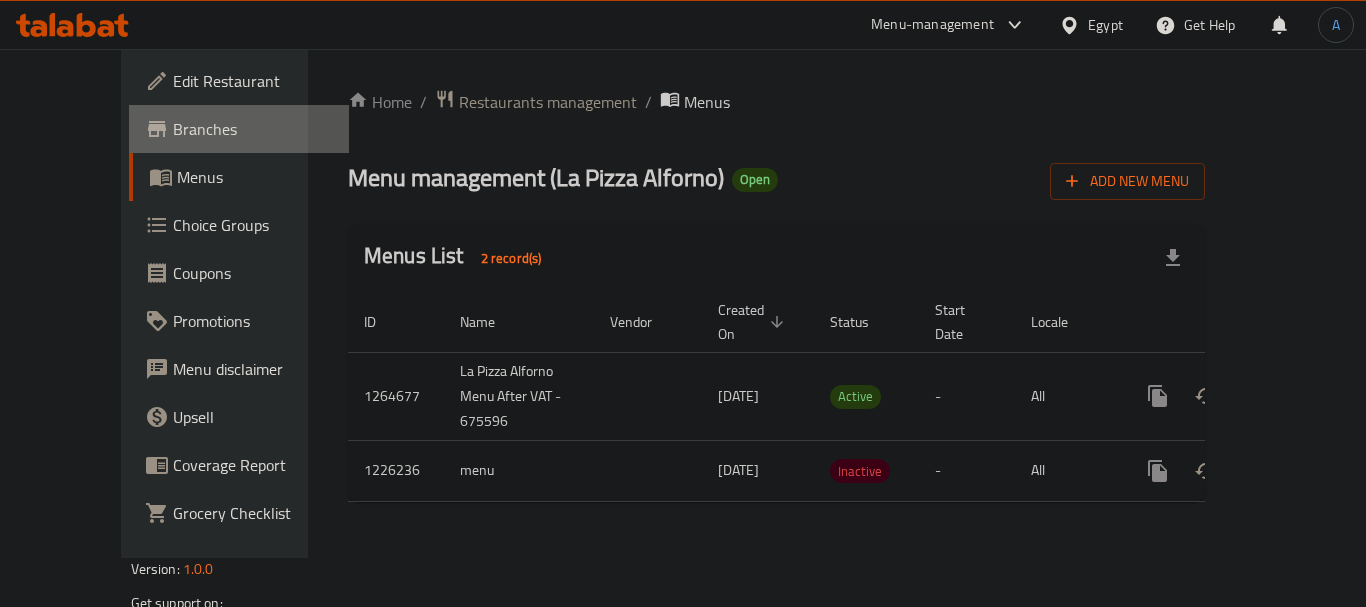 click on "Branches" at bounding box center [253, 129] 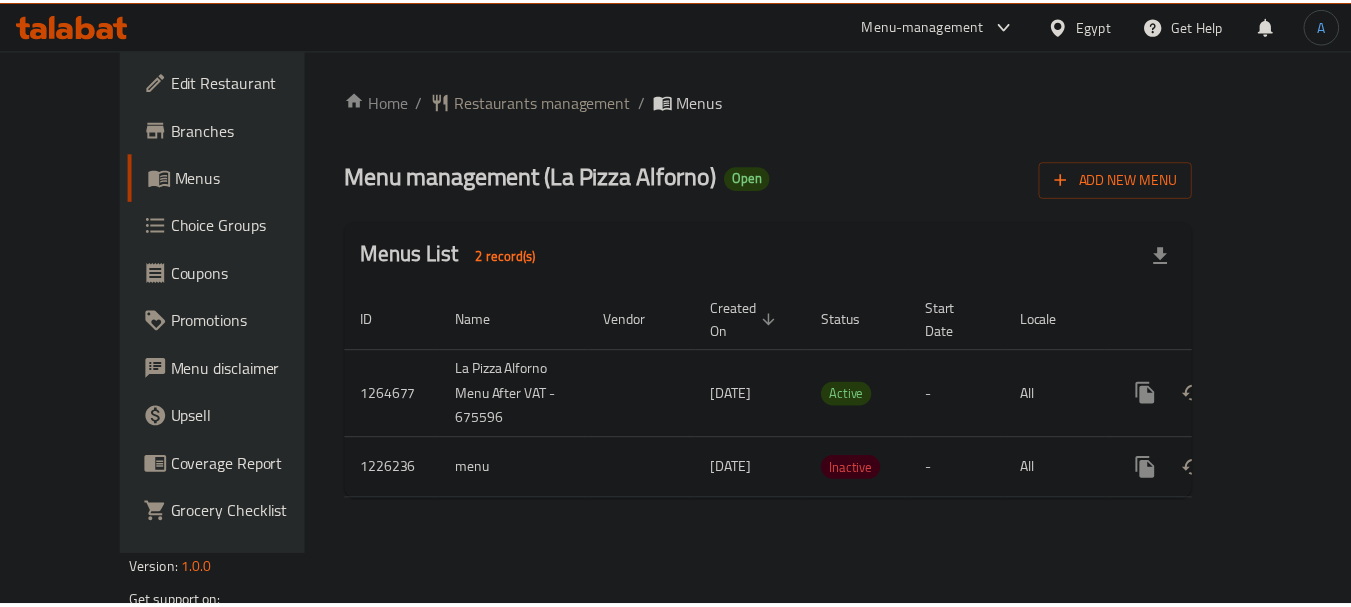scroll, scrollTop: 0, scrollLeft: 0, axis: both 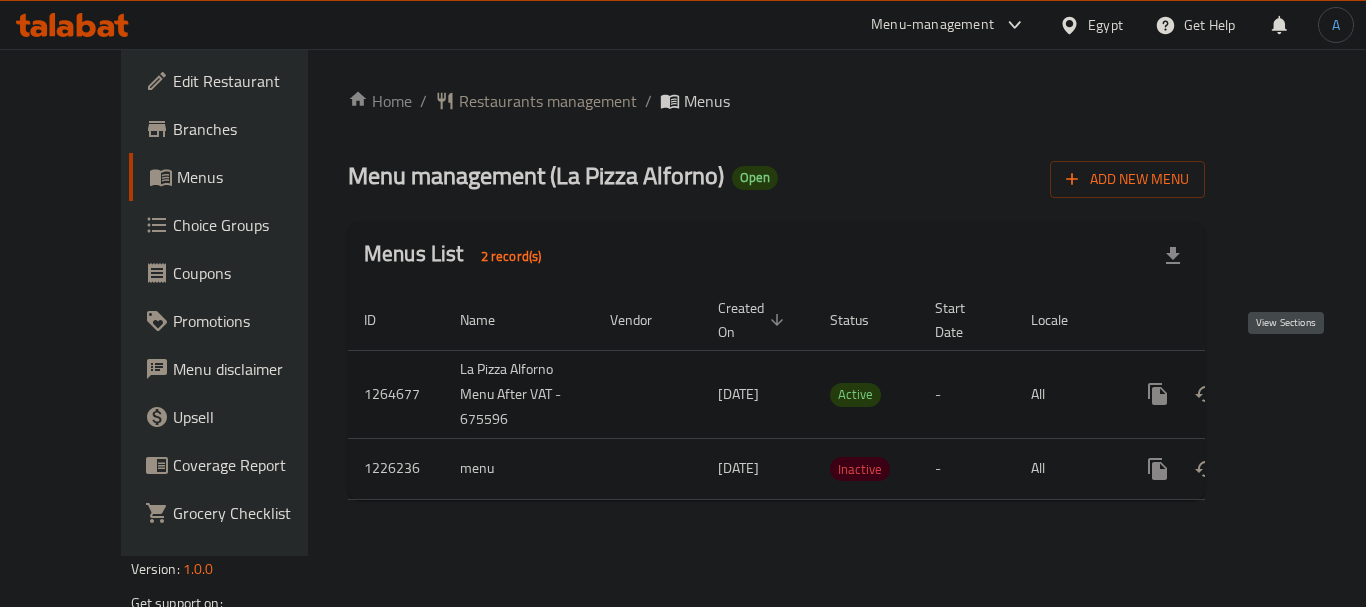 click 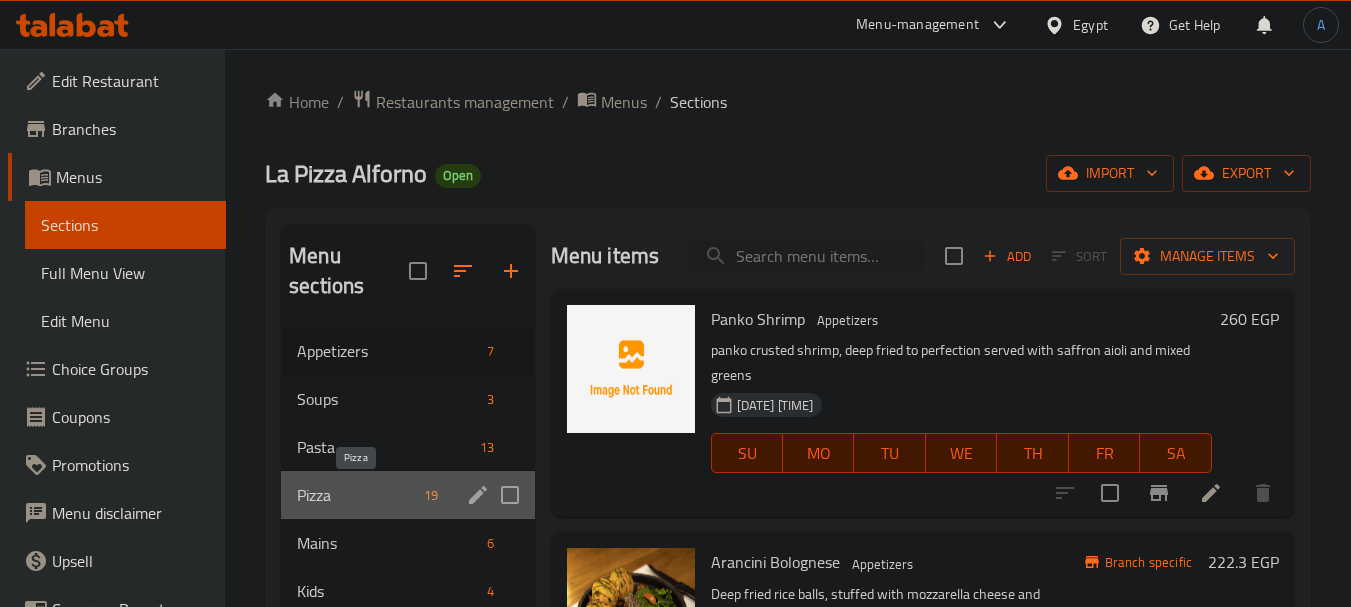 click on "Pizza" at bounding box center [356, 495] 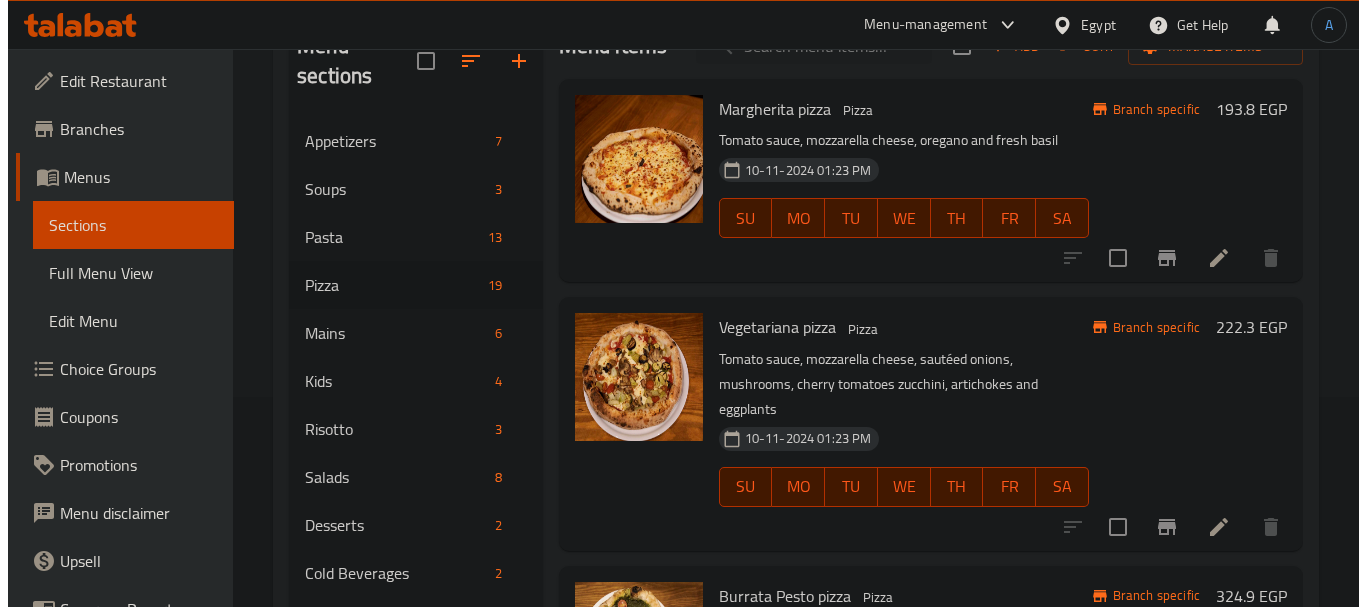 scroll, scrollTop: 180, scrollLeft: 0, axis: vertical 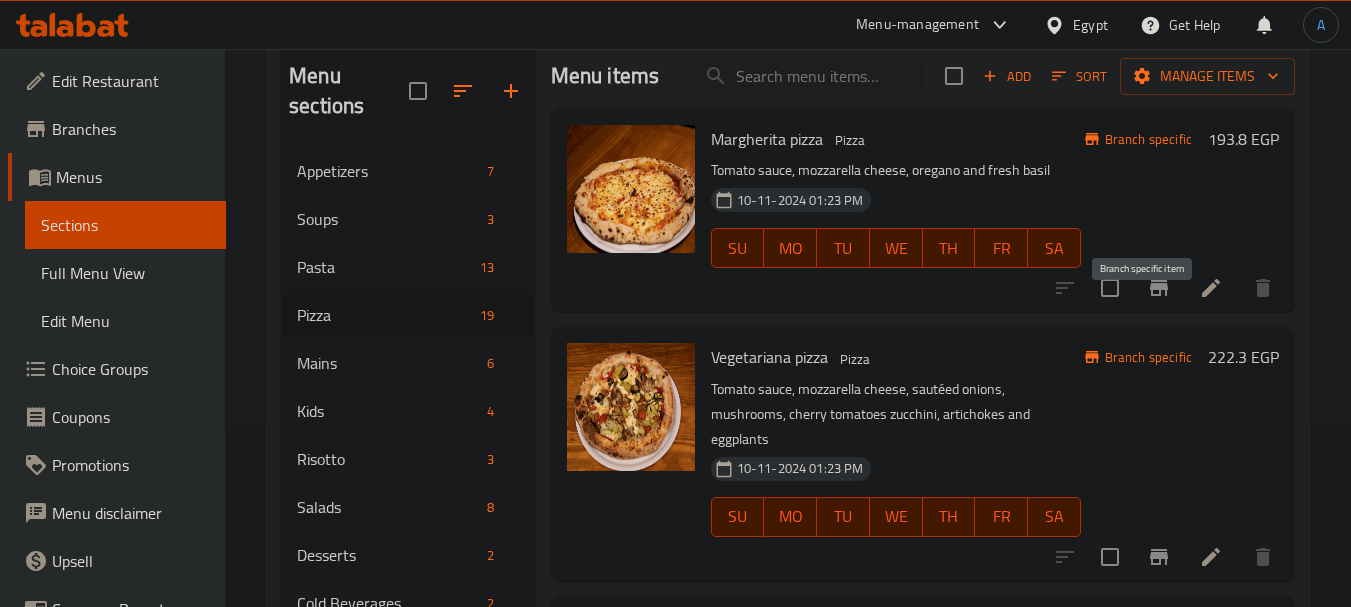 click 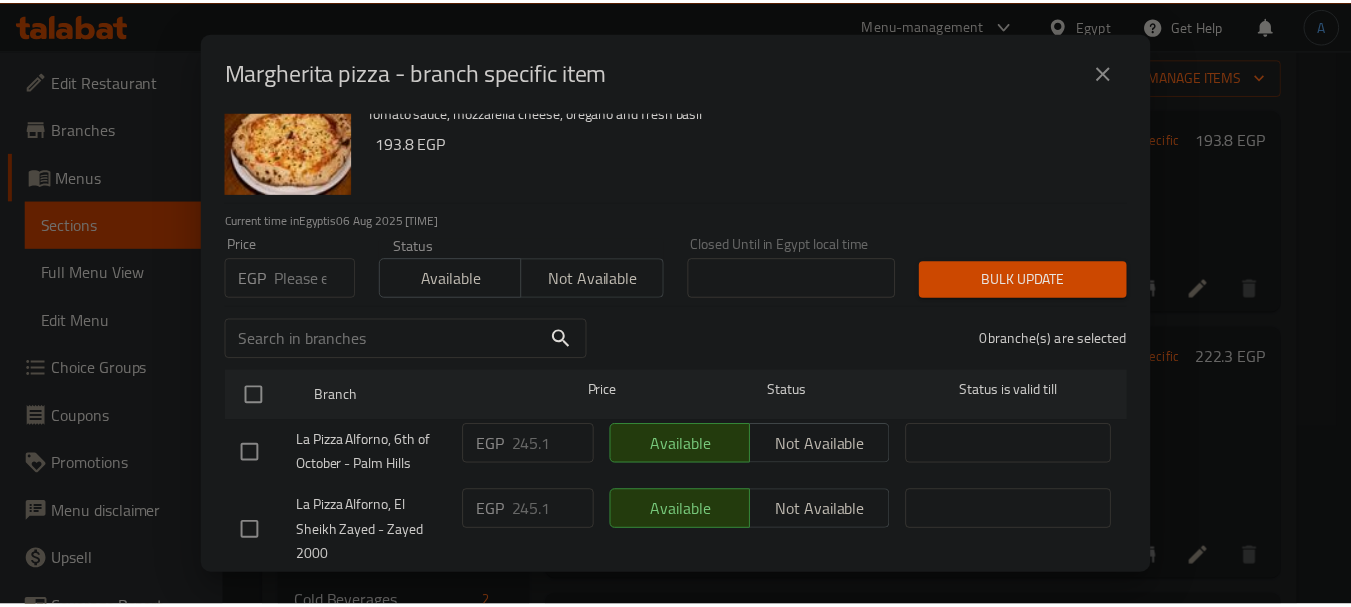 scroll, scrollTop: 176, scrollLeft: 0, axis: vertical 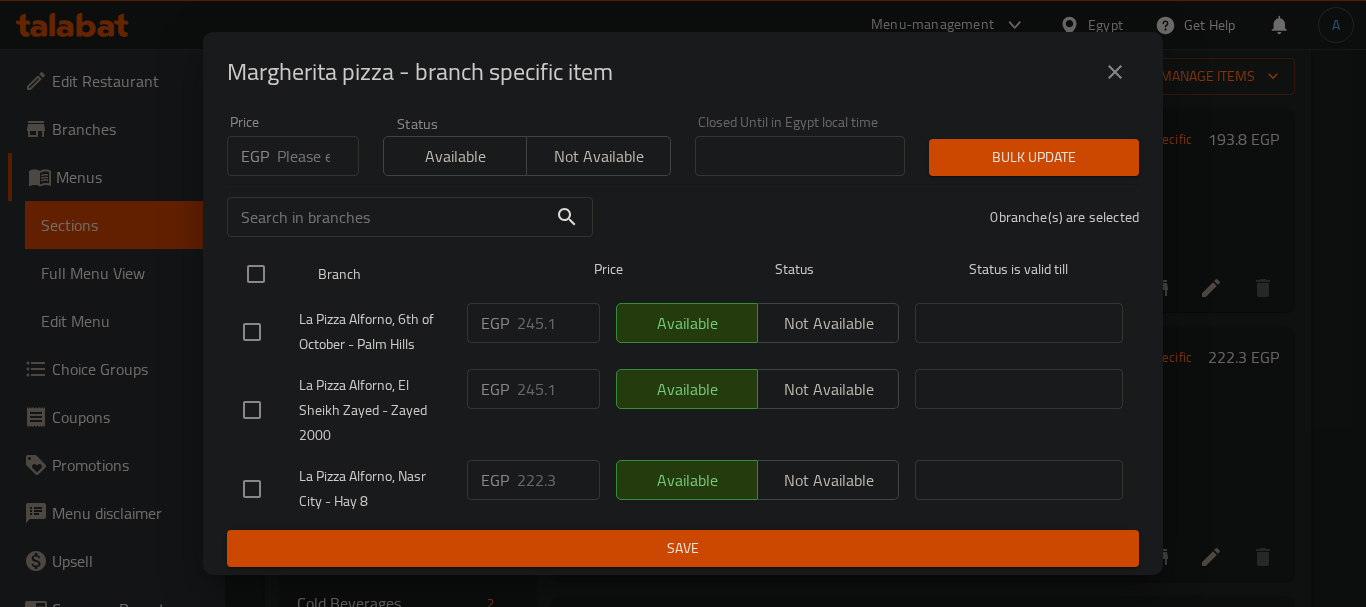 click at bounding box center (256, 274) 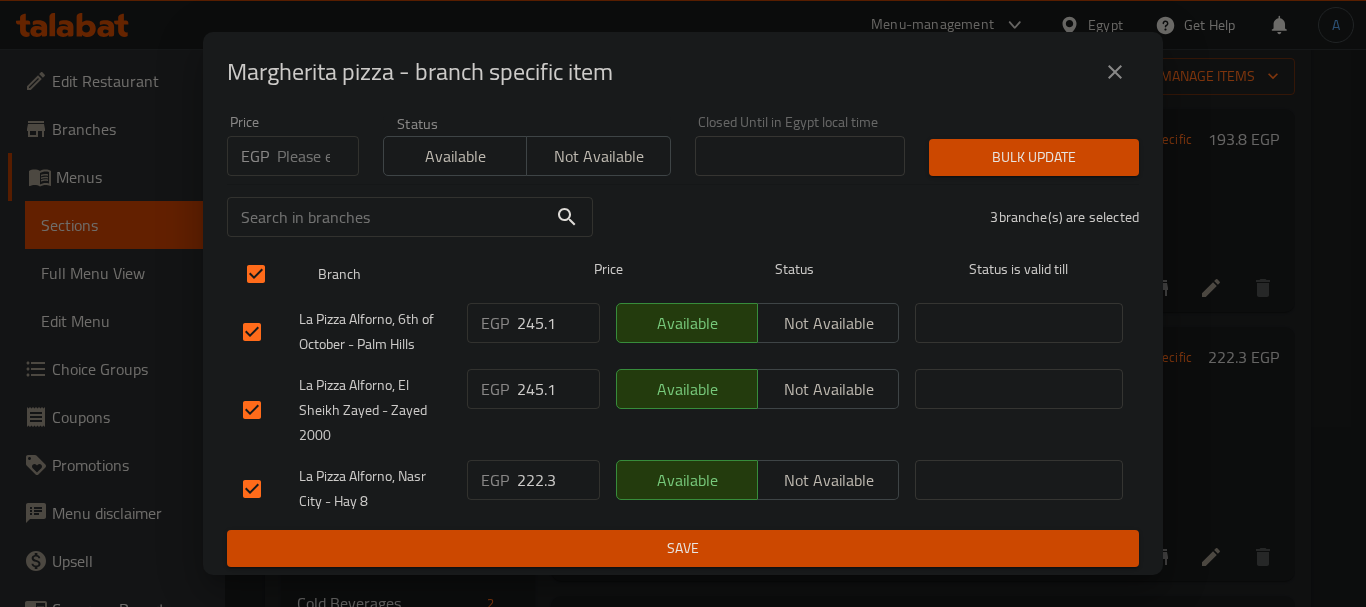 checkbox on "true" 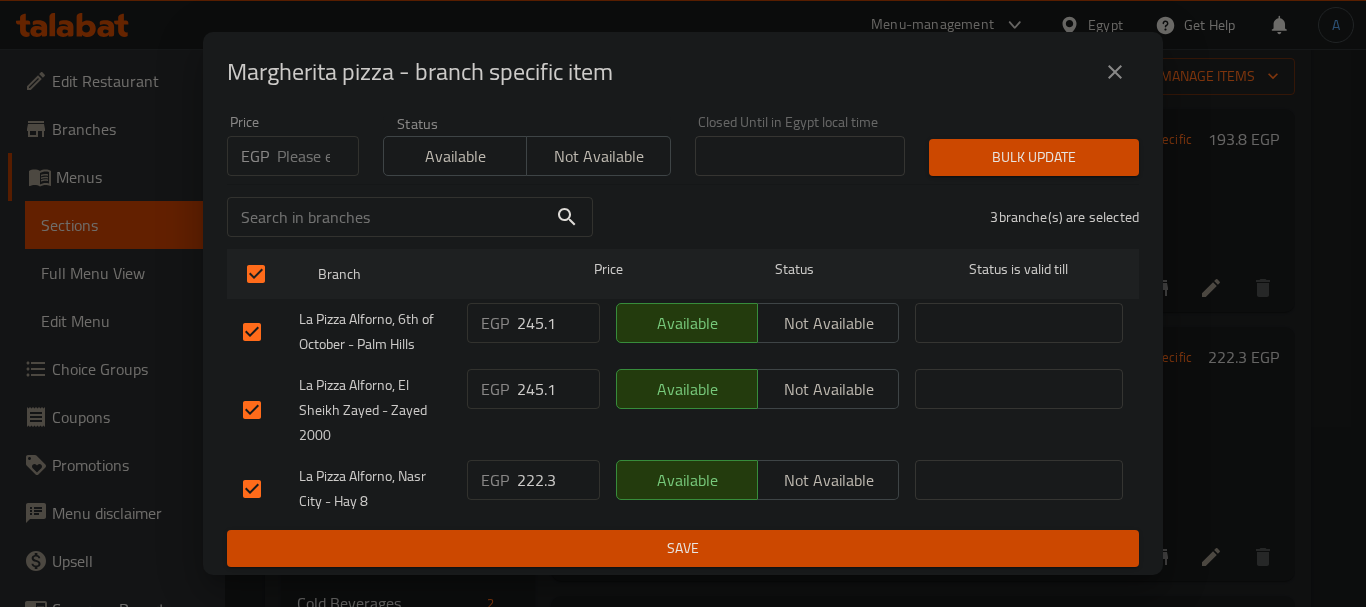 click at bounding box center [318, 156] 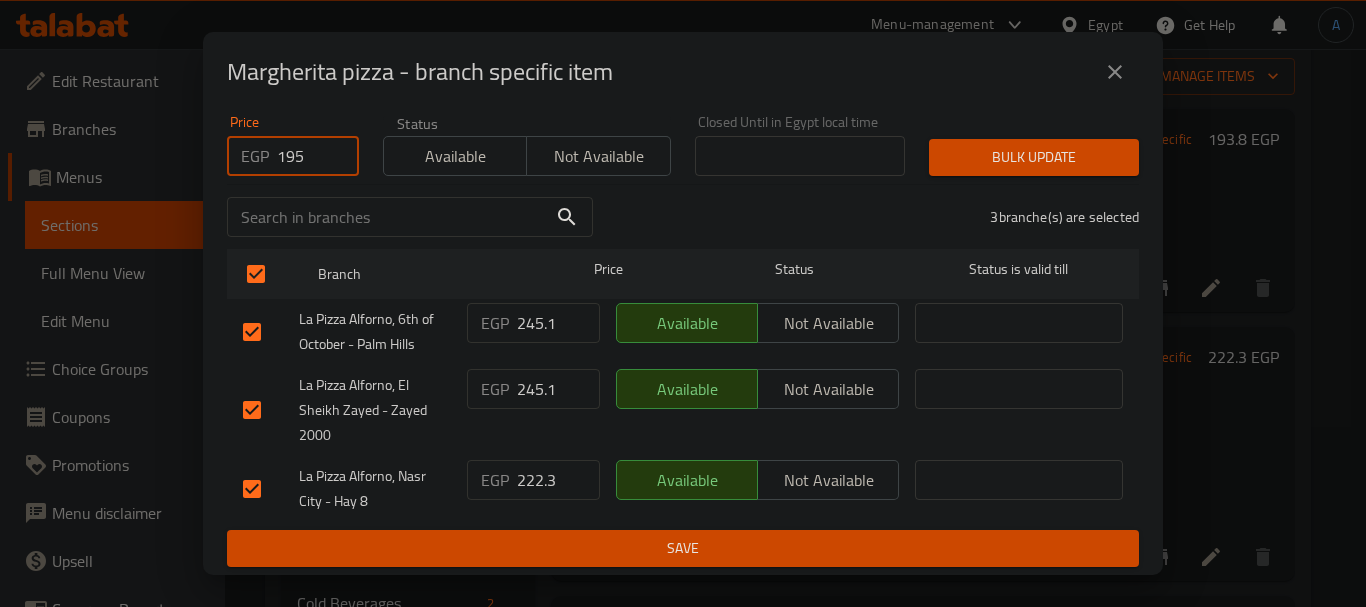type on "195" 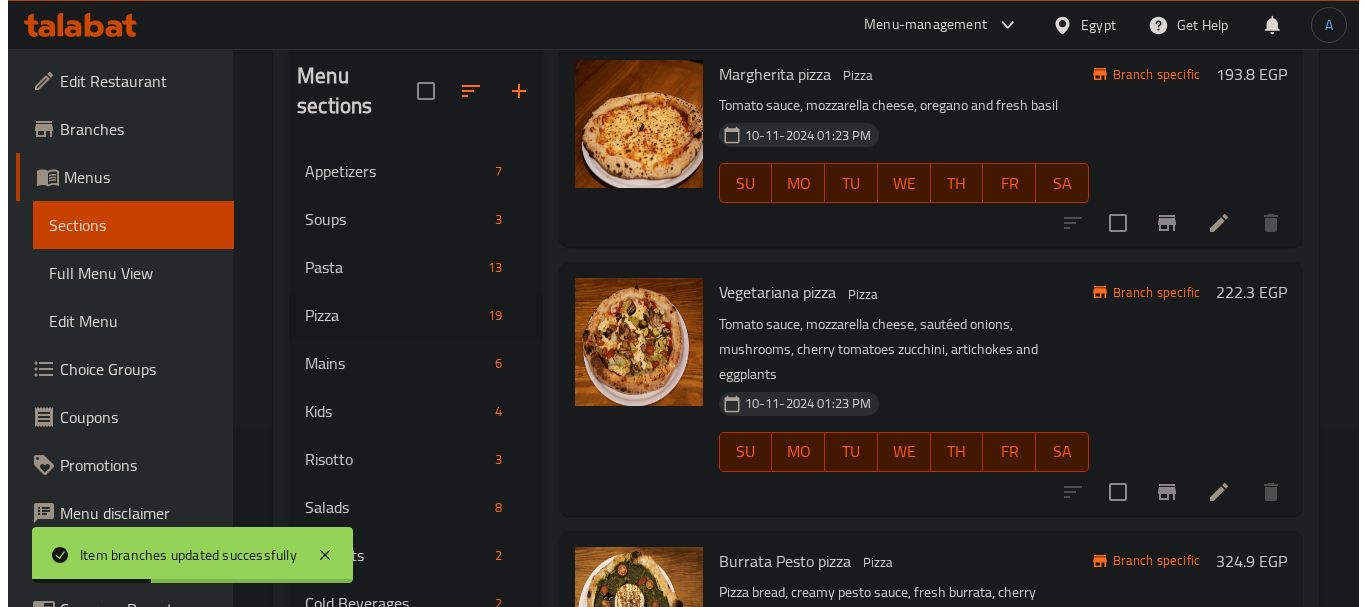 scroll, scrollTop: 100, scrollLeft: 0, axis: vertical 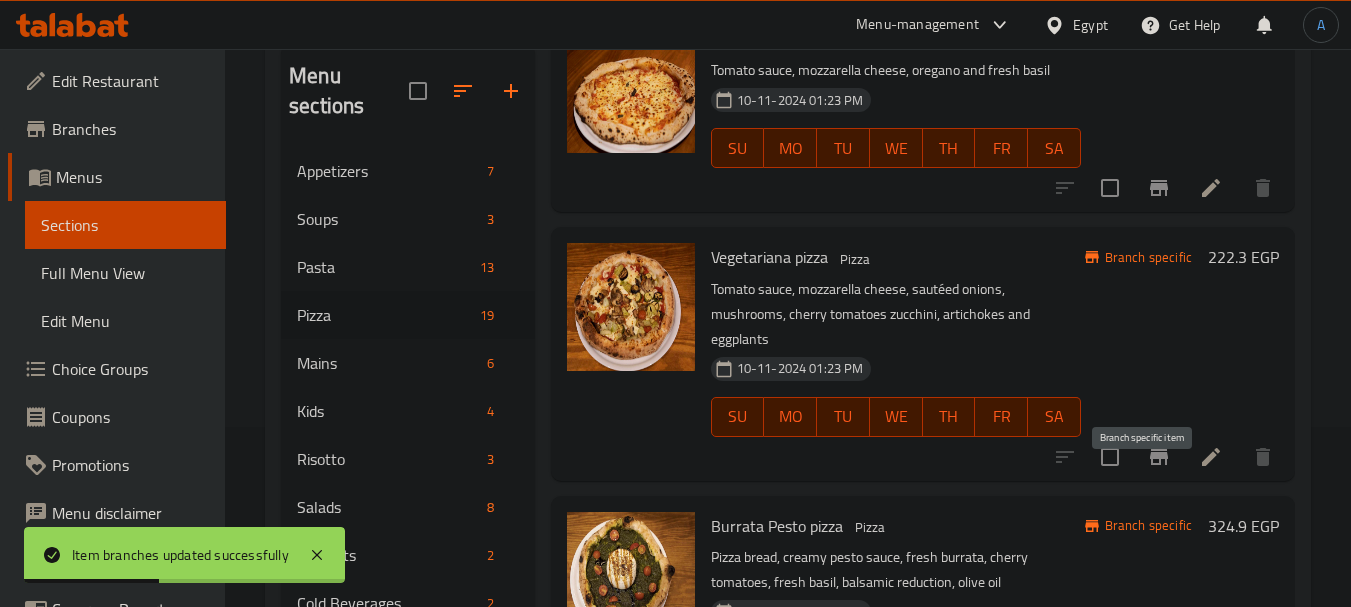 click 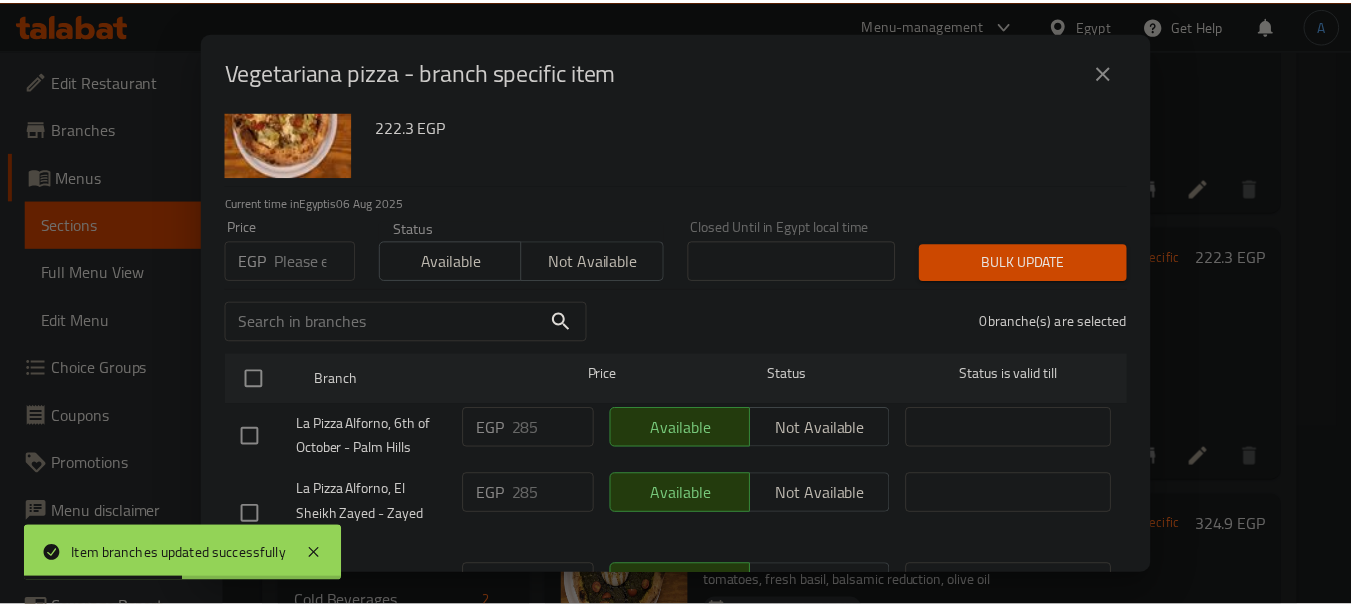 scroll, scrollTop: 100, scrollLeft: 0, axis: vertical 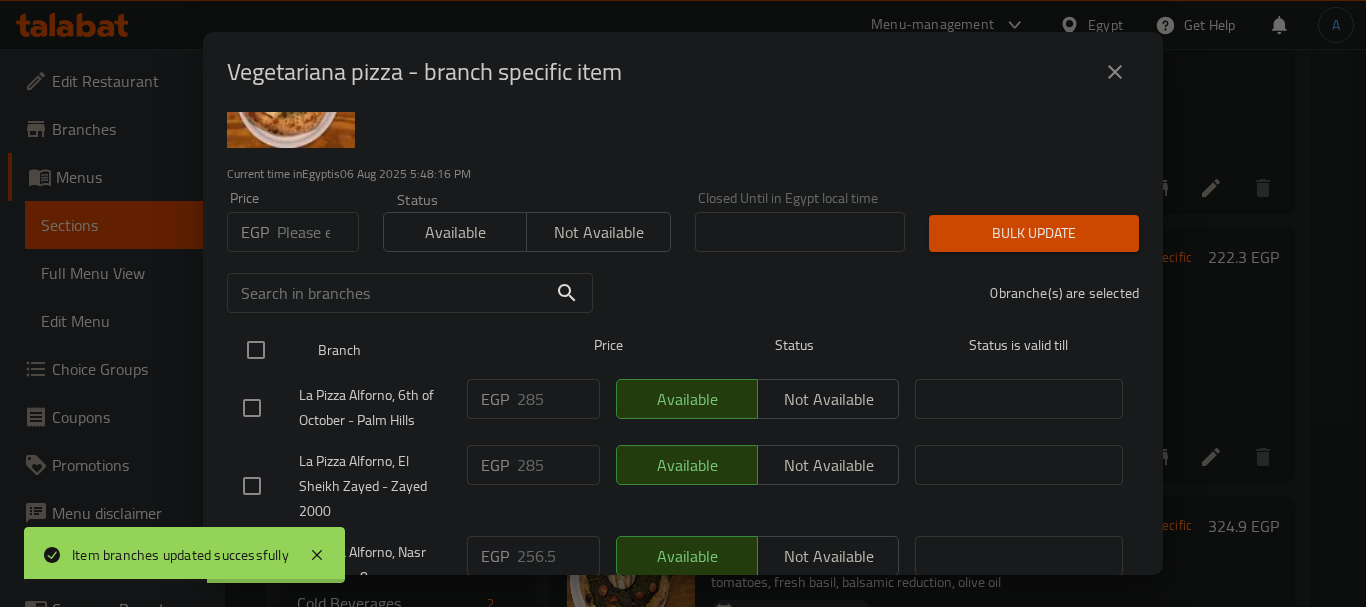 click at bounding box center [256, 350] 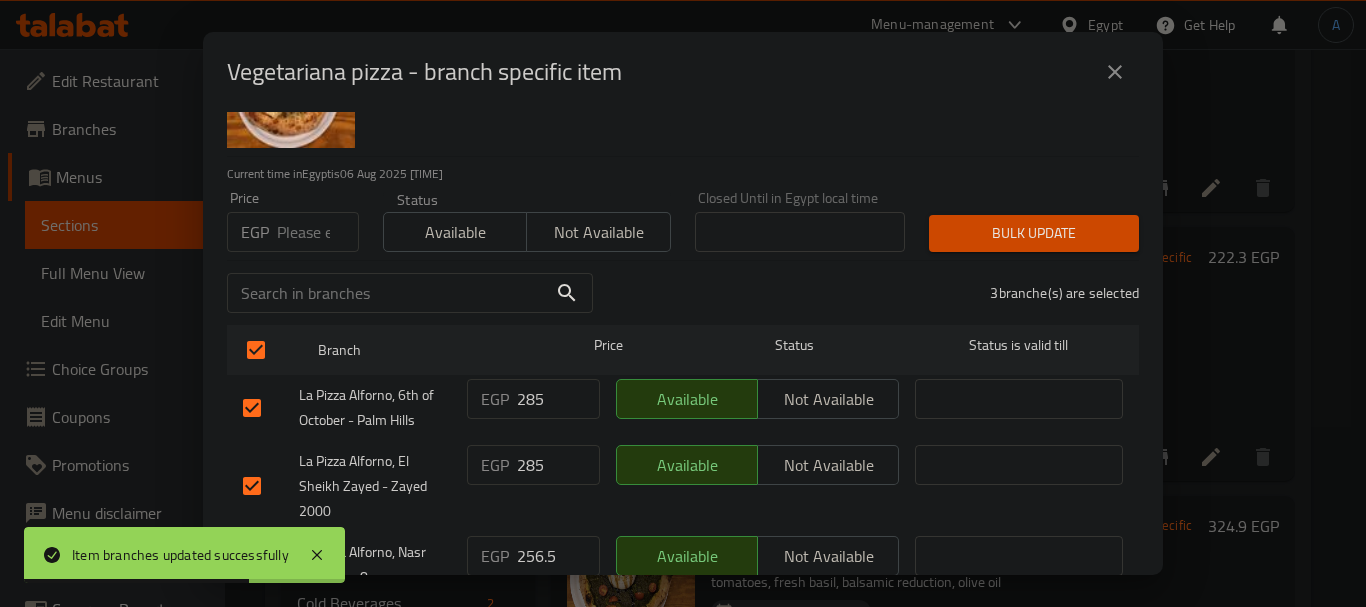 click at bounding box center [318, 232] 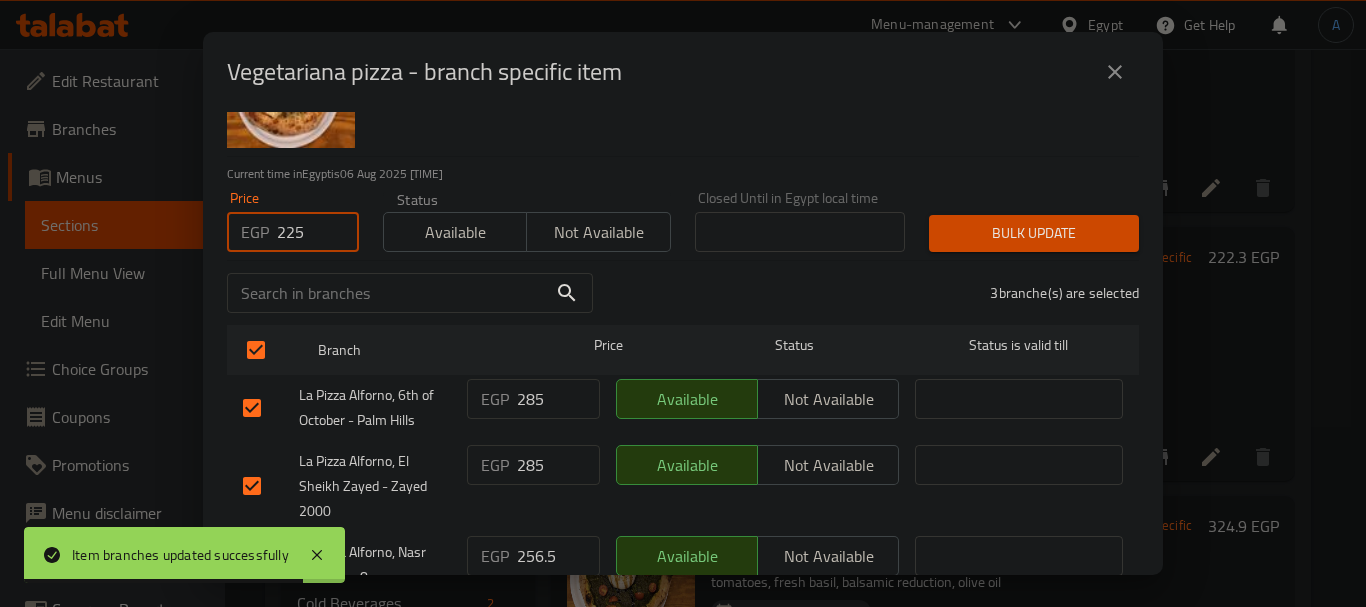 type on "225" 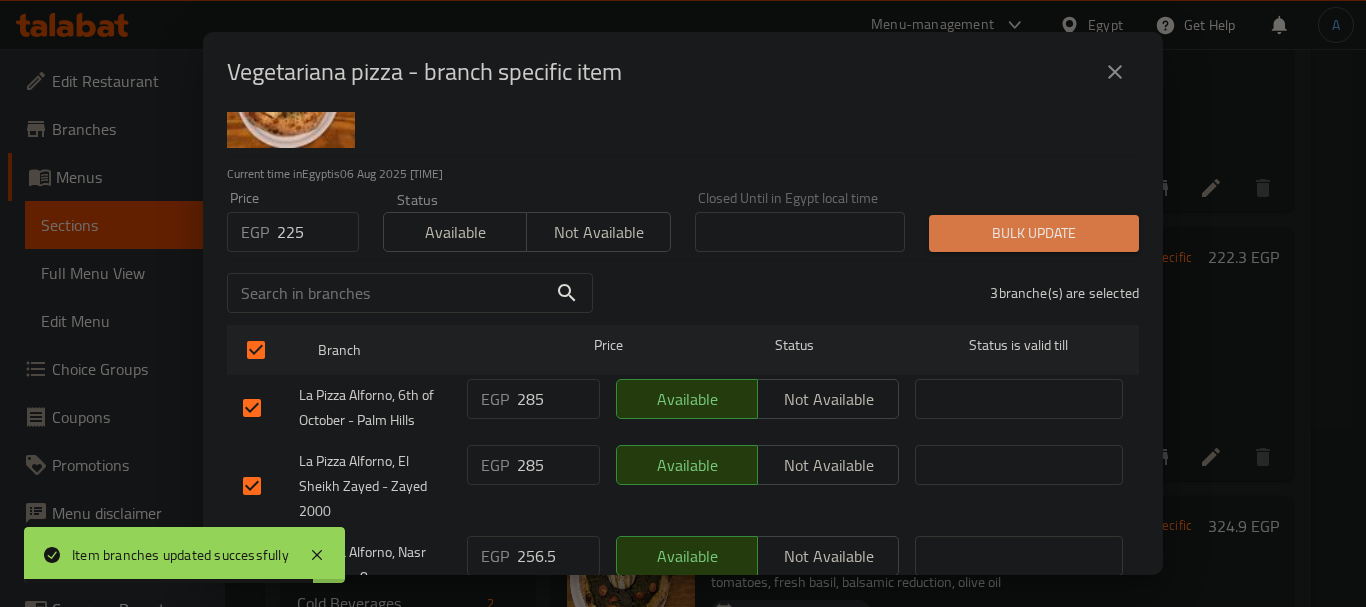 click on "Bulk update" at bounding box center [1034, 233] 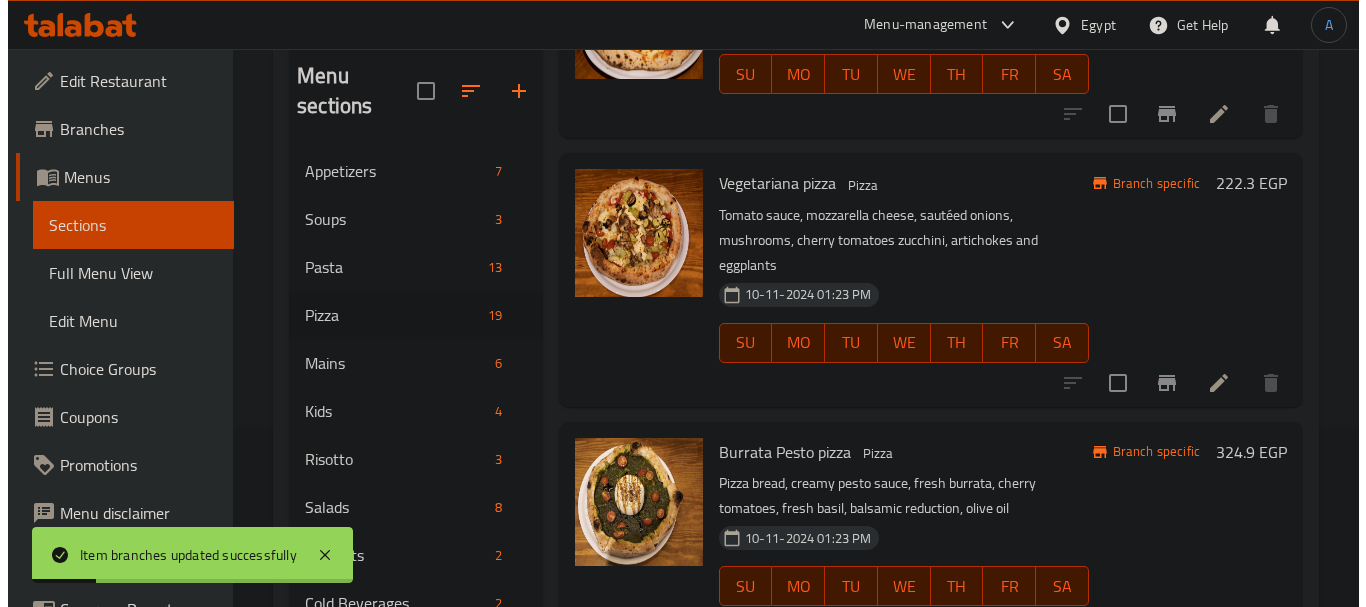 scroll, scrollTop: 400, scrollLeft: 0, axis: vertical 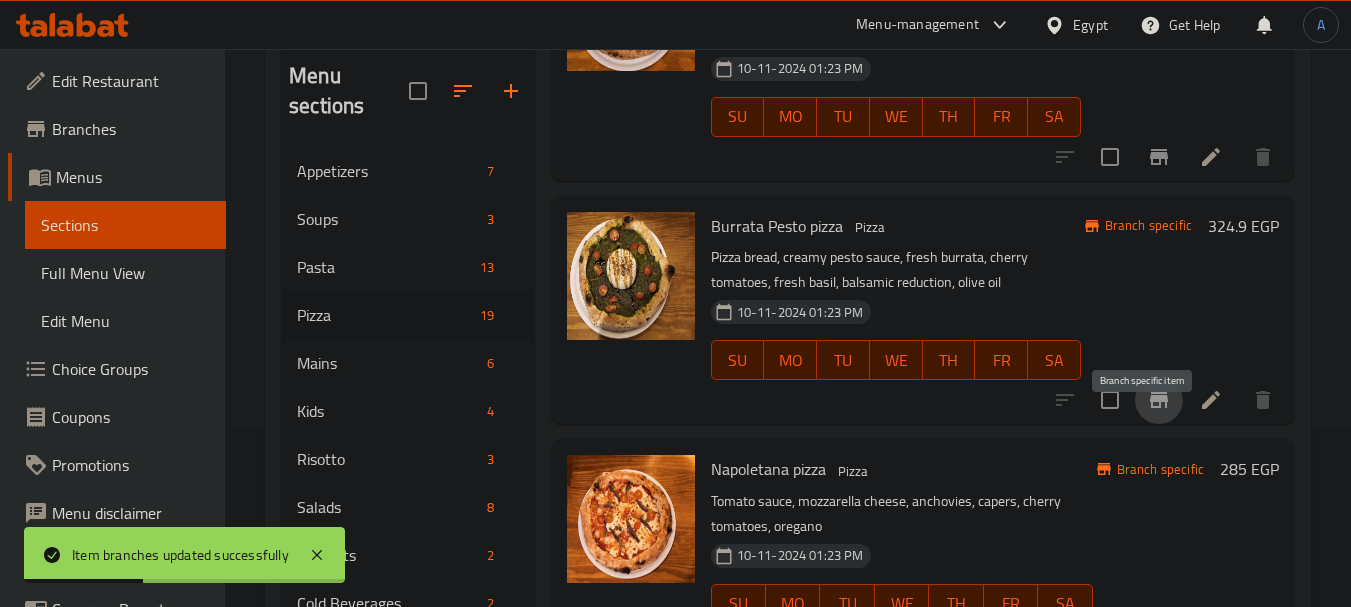 click at bounding box center (1159, 400) 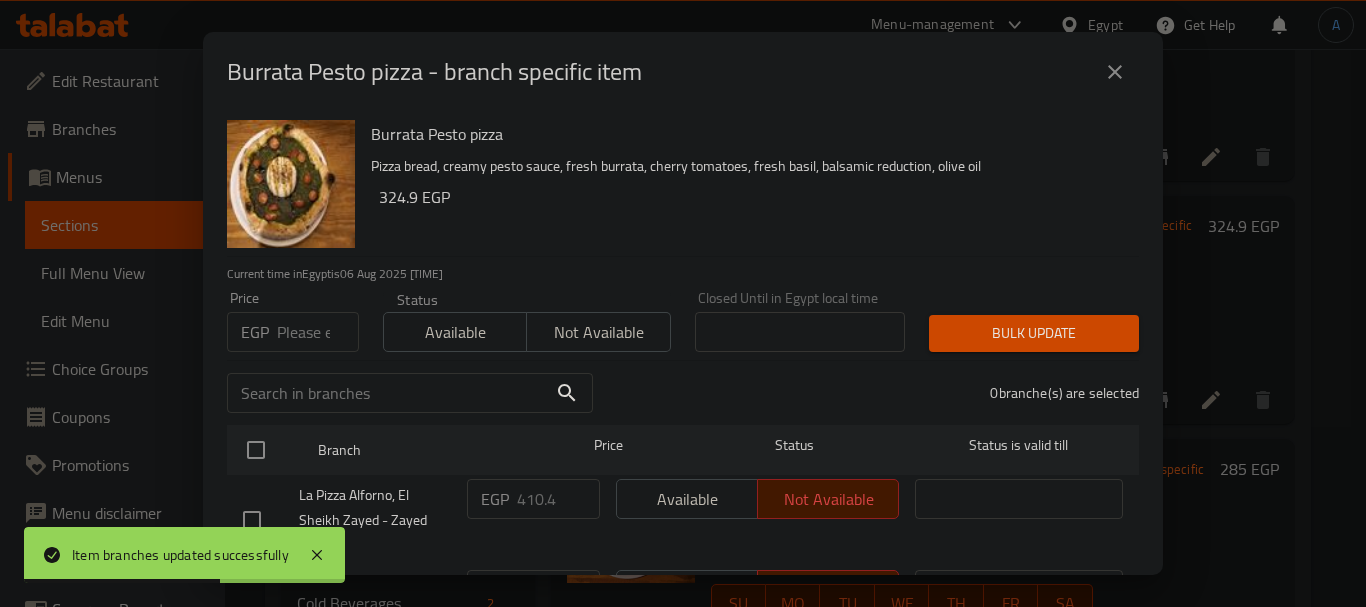 click at bounding box center (318, 332) 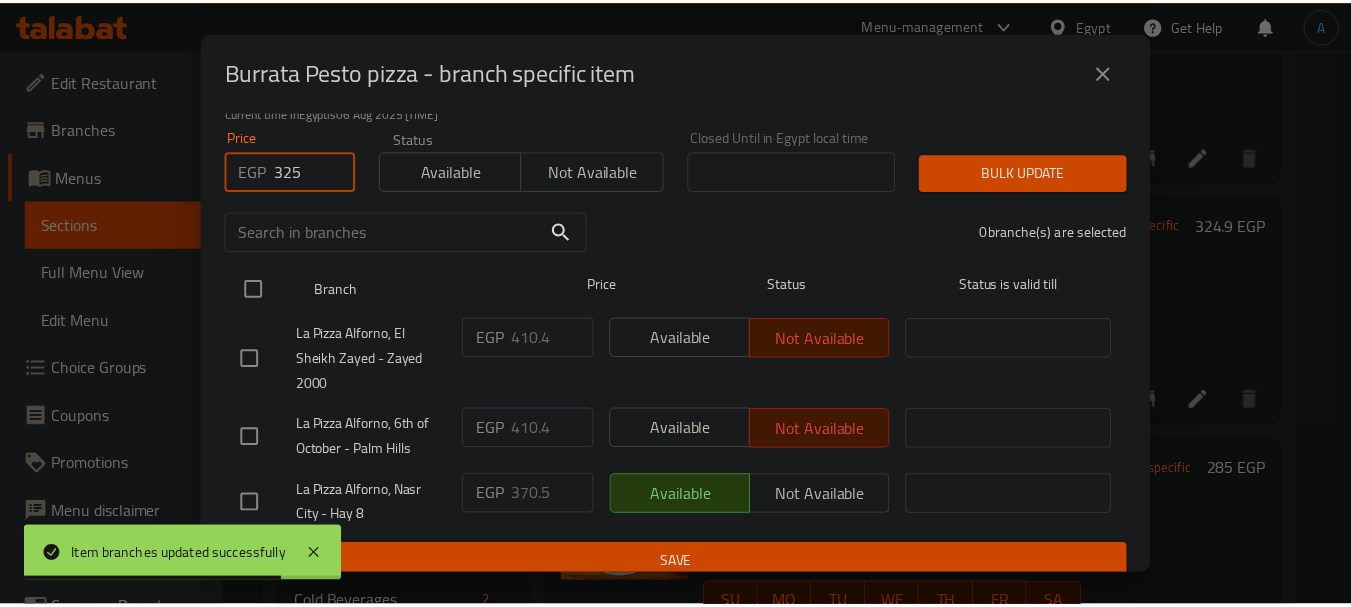 scroll, scrollTop: 176, scrollLeft: 0, axis: vertical 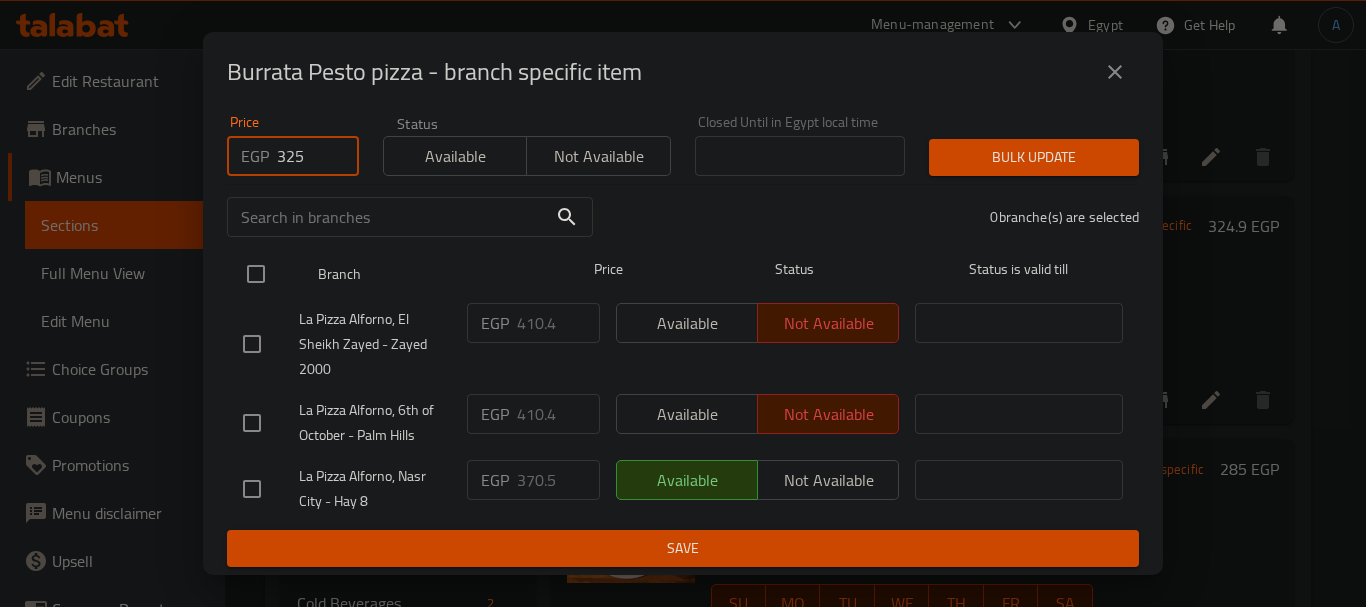 type on "325" 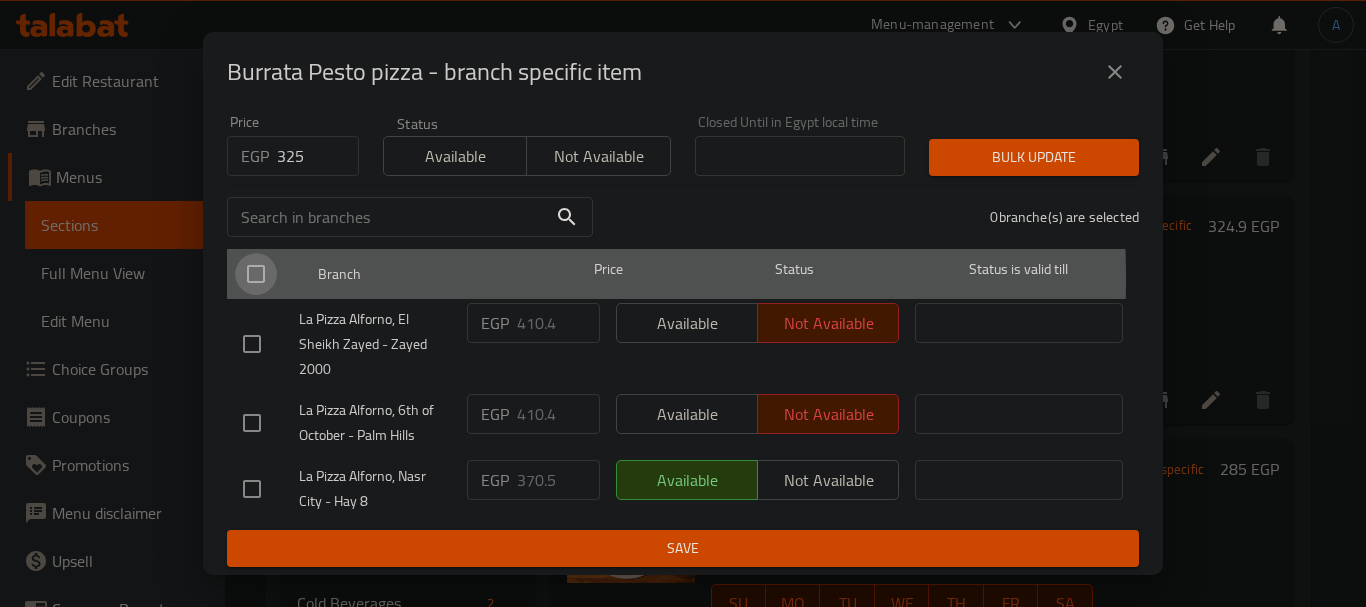 click at bounding box center [256, 274] 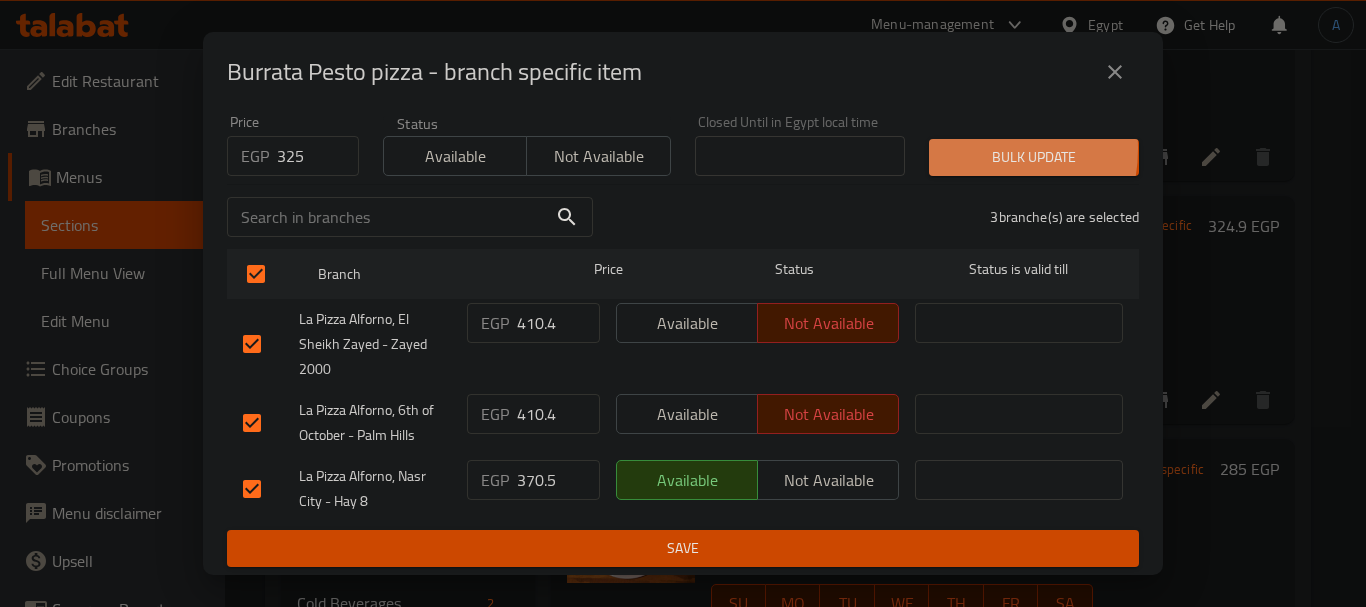 click on "Bulk update" at bounding box center [1034, 157] 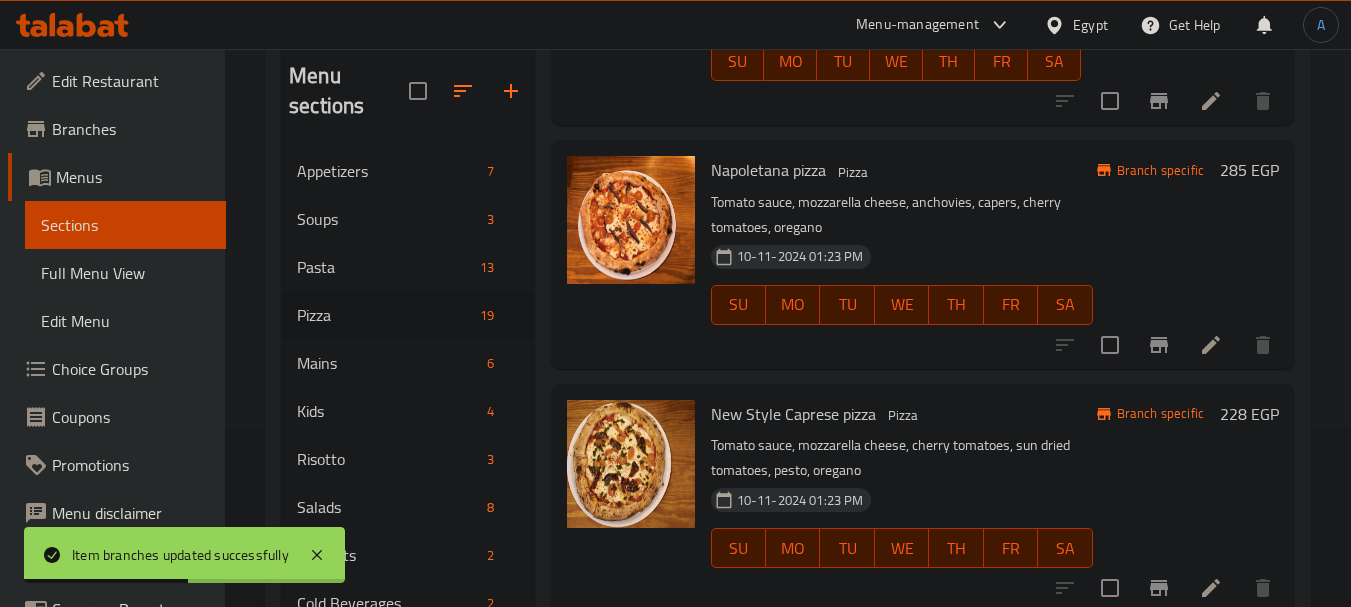 scroll, scrollTop: 700, scrollLeft: 0, axis: vertical 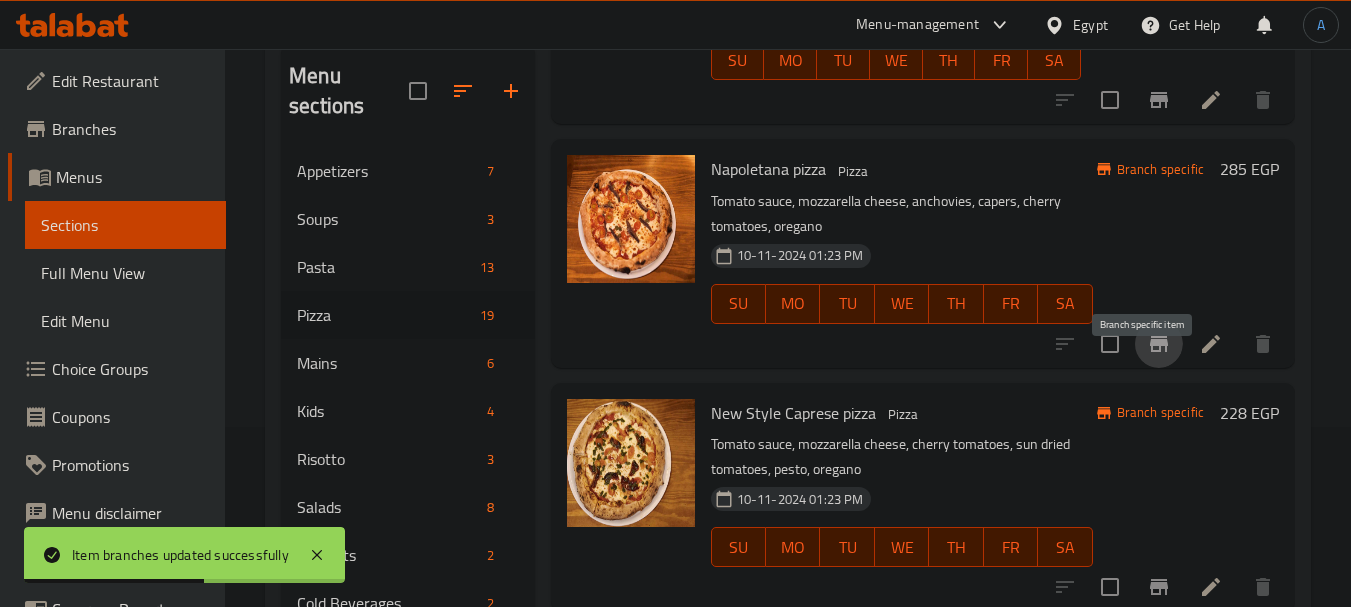 click 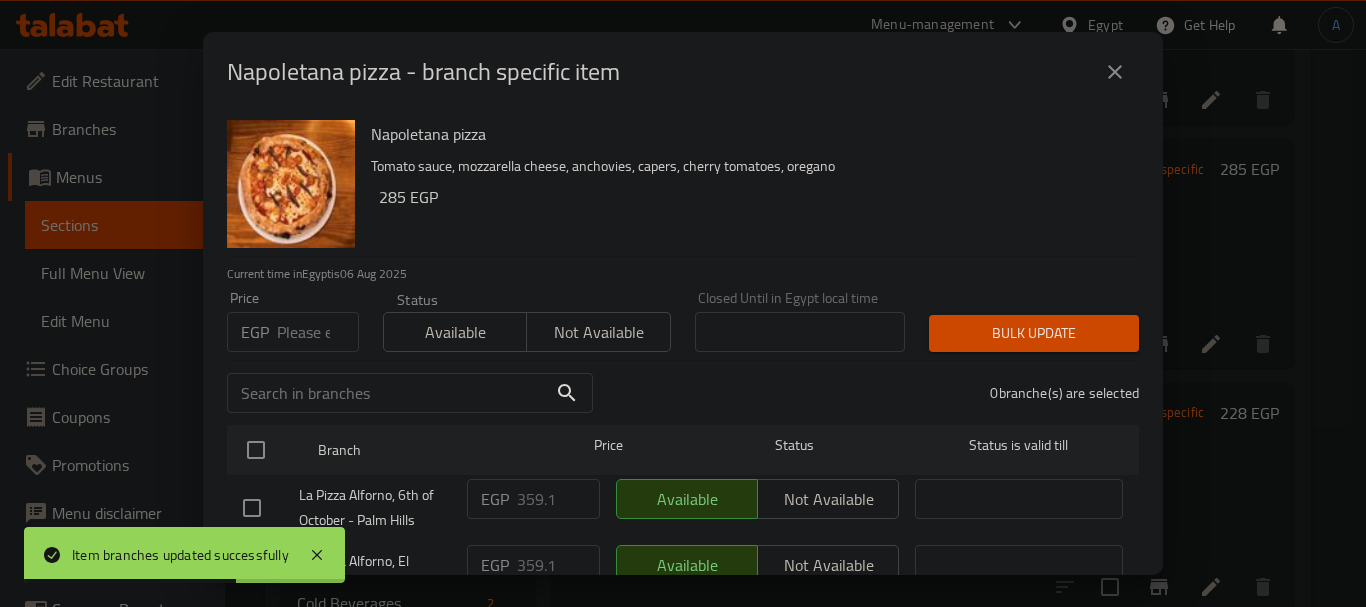 click at bounding box center [318, 332] 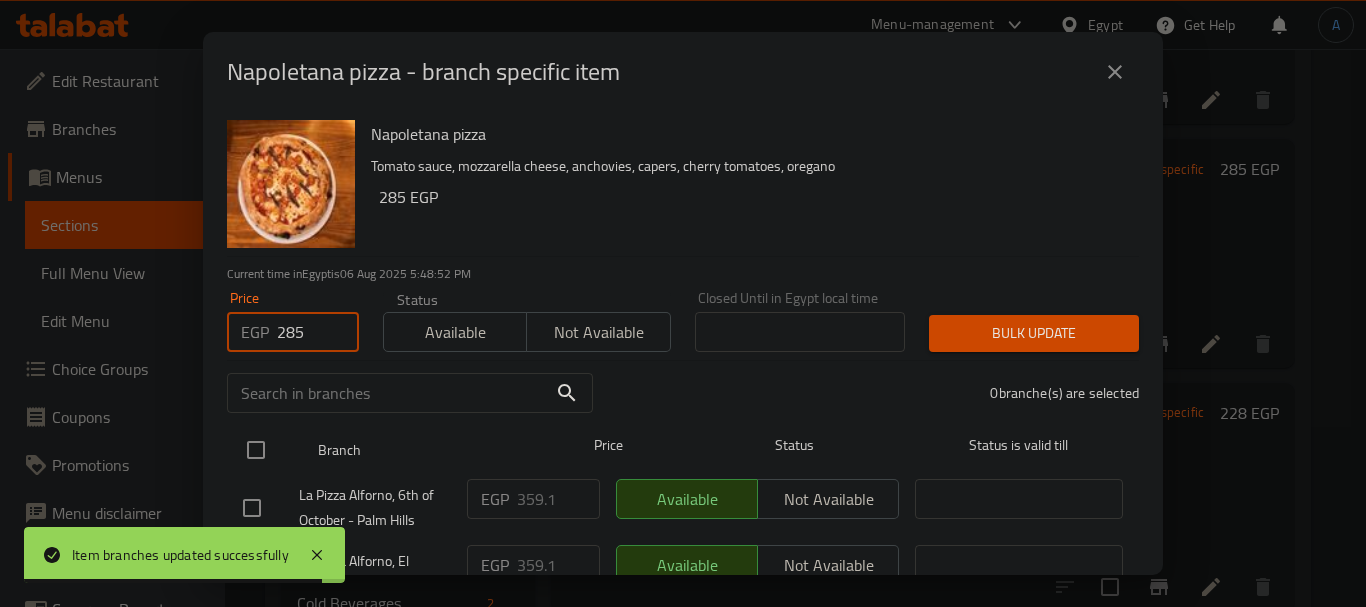 type on "285" 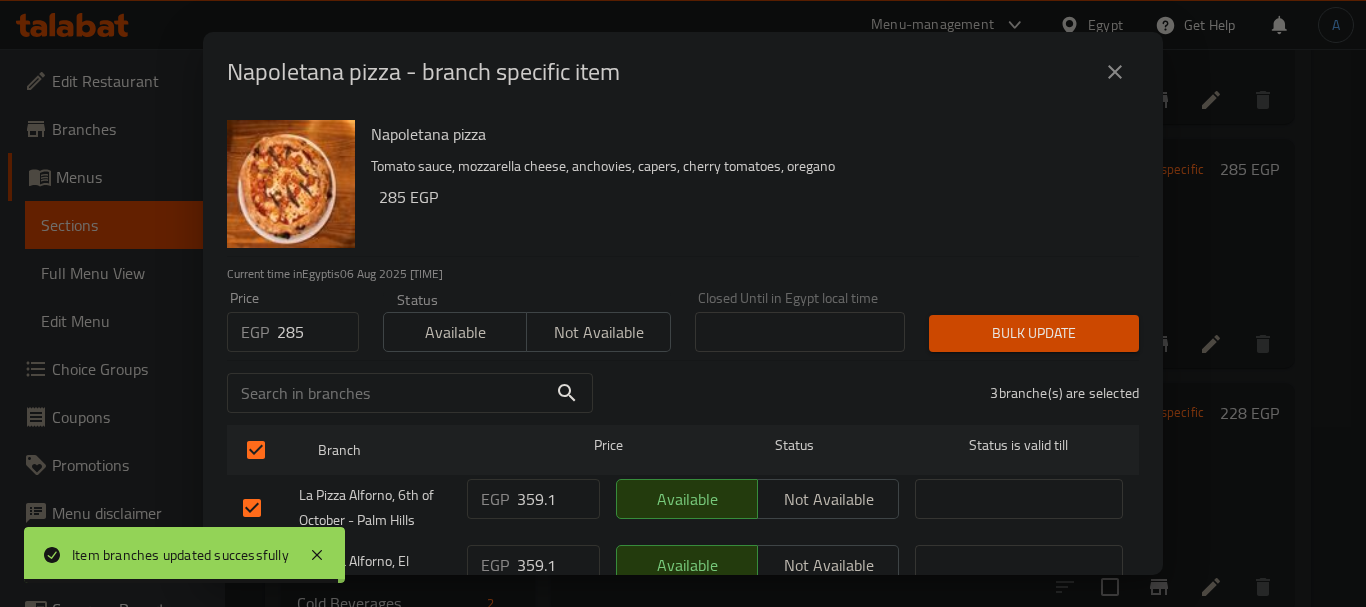 click on "Bulk update" at bounding box center [1034, 333] 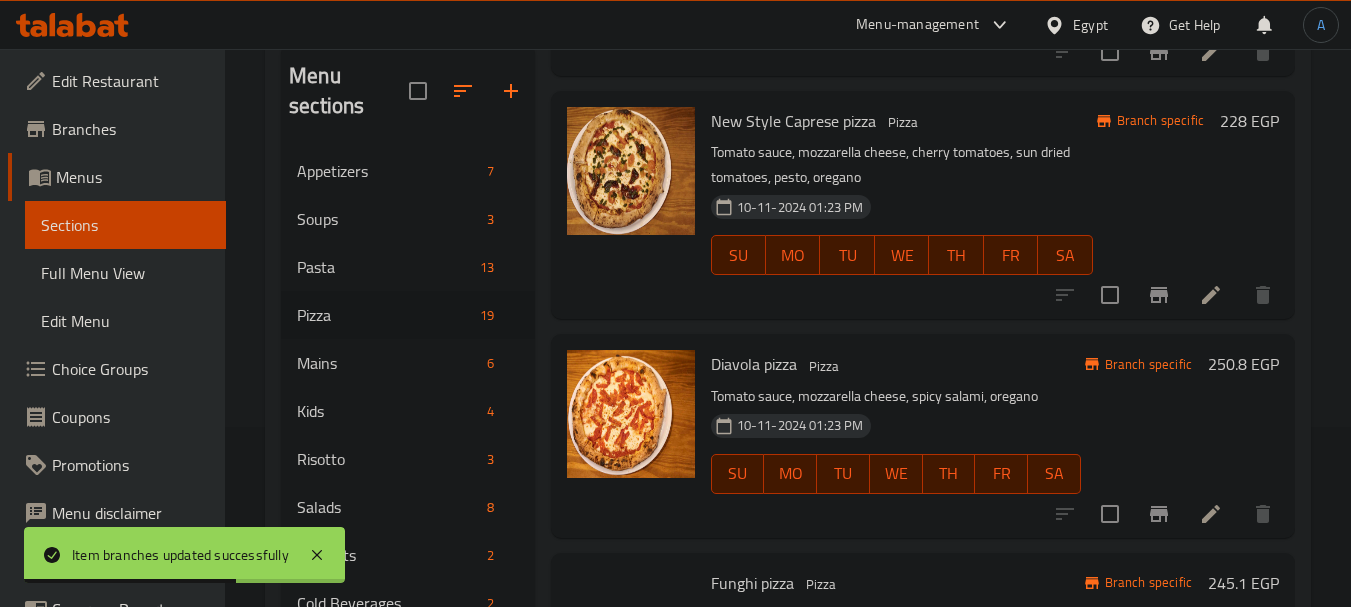 scroll, scrollTop: 1000, scrollLeft: 0, axis: vertical 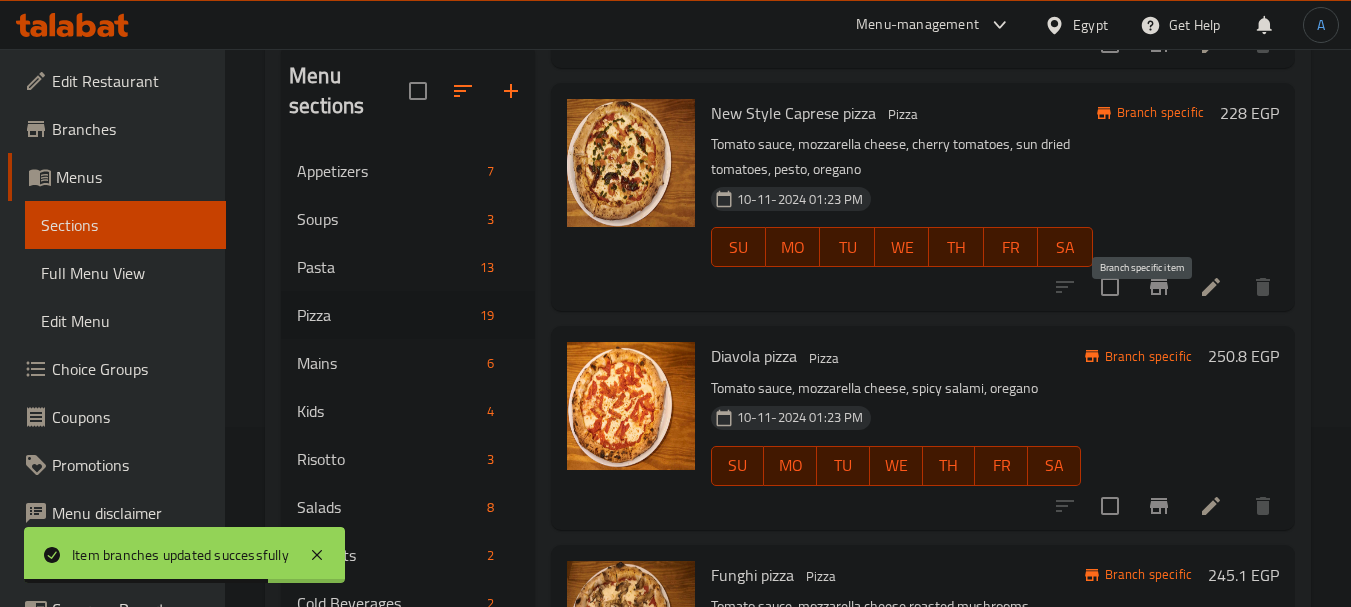 click 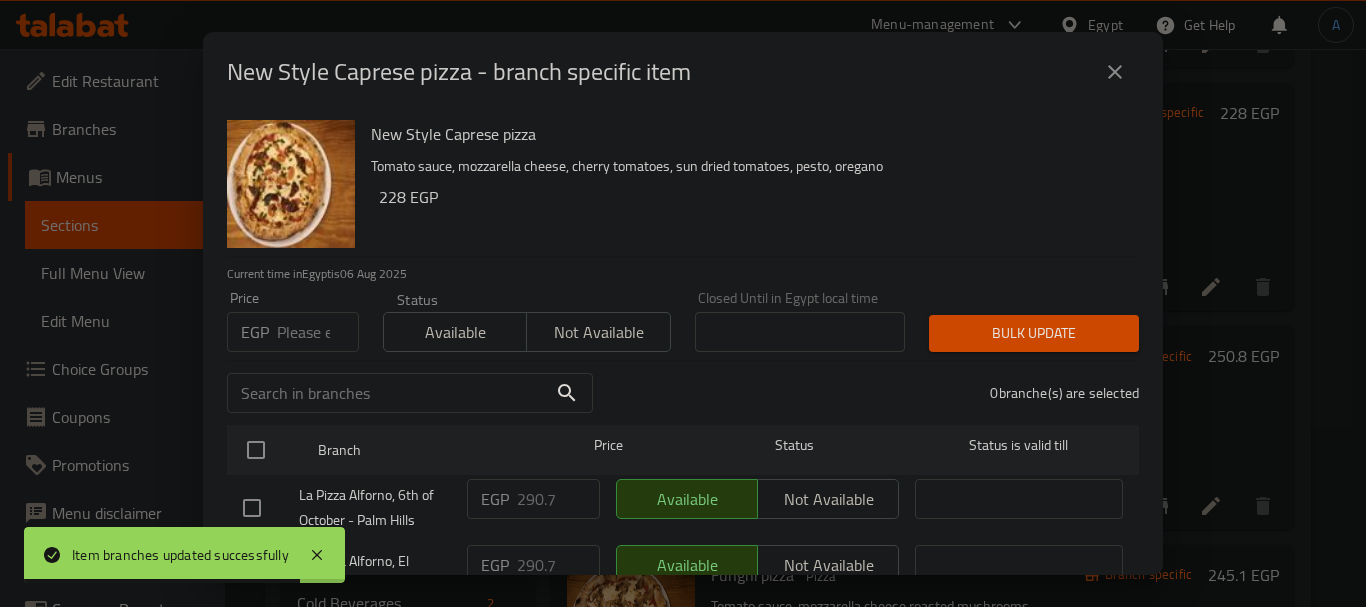 click at bounding box center (318, 332) 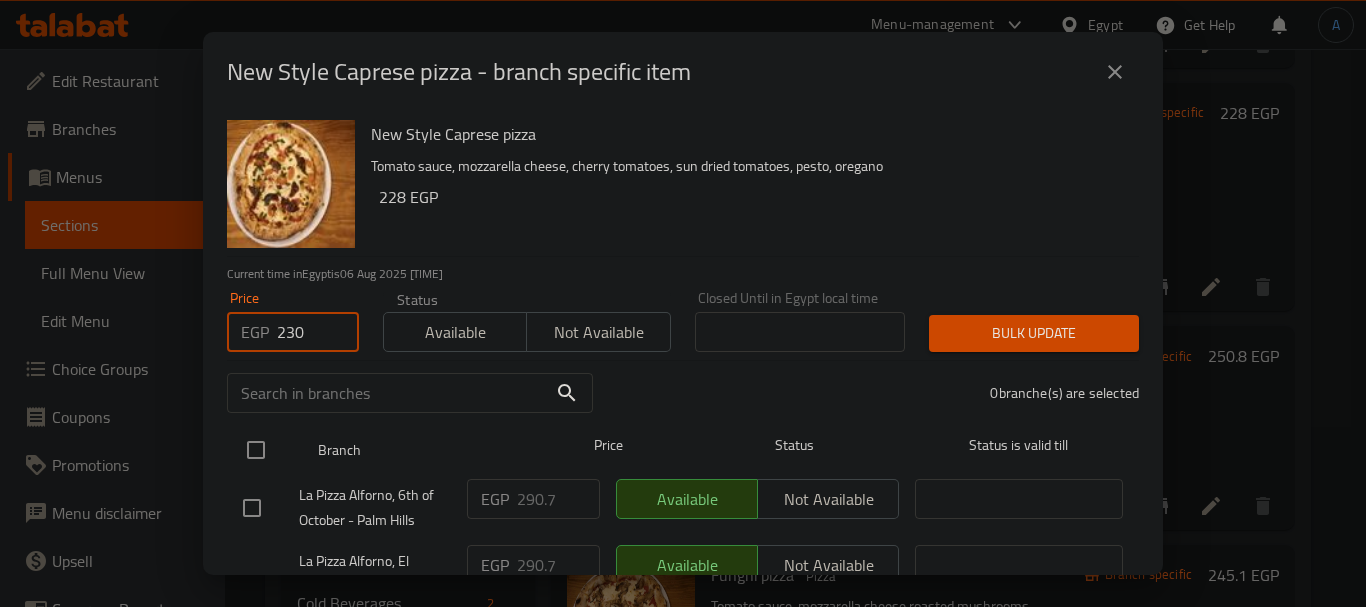 type on "230" 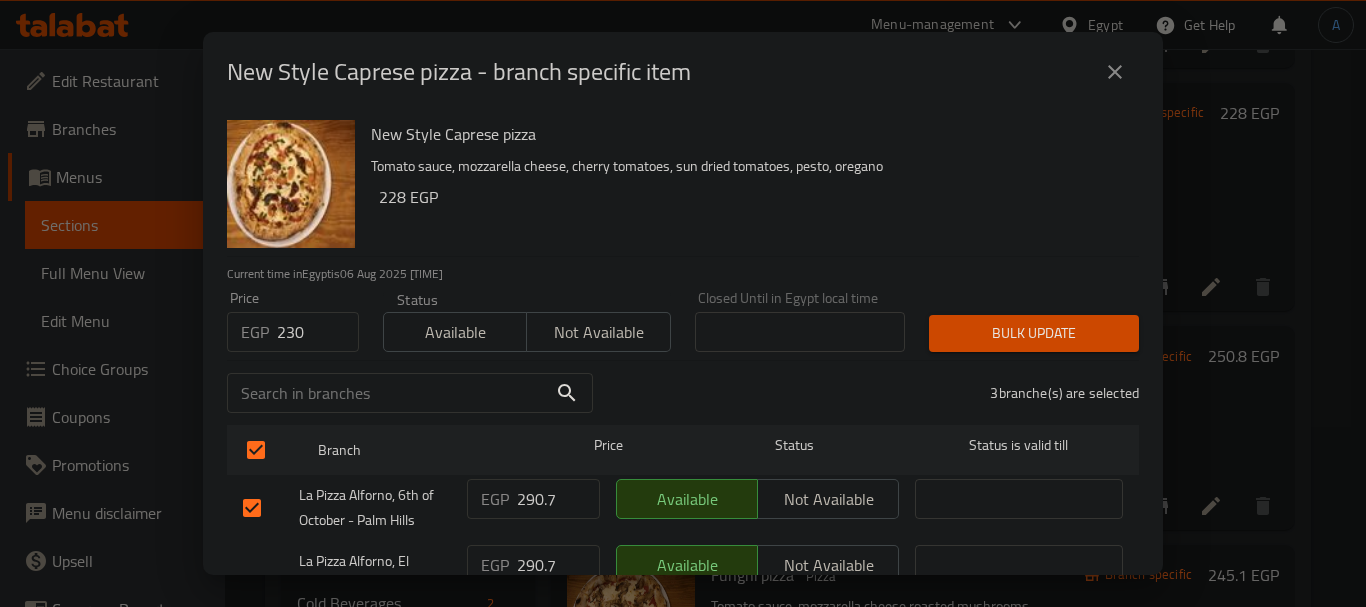 click on "Bulk update" at bounding box center [1034, 333] 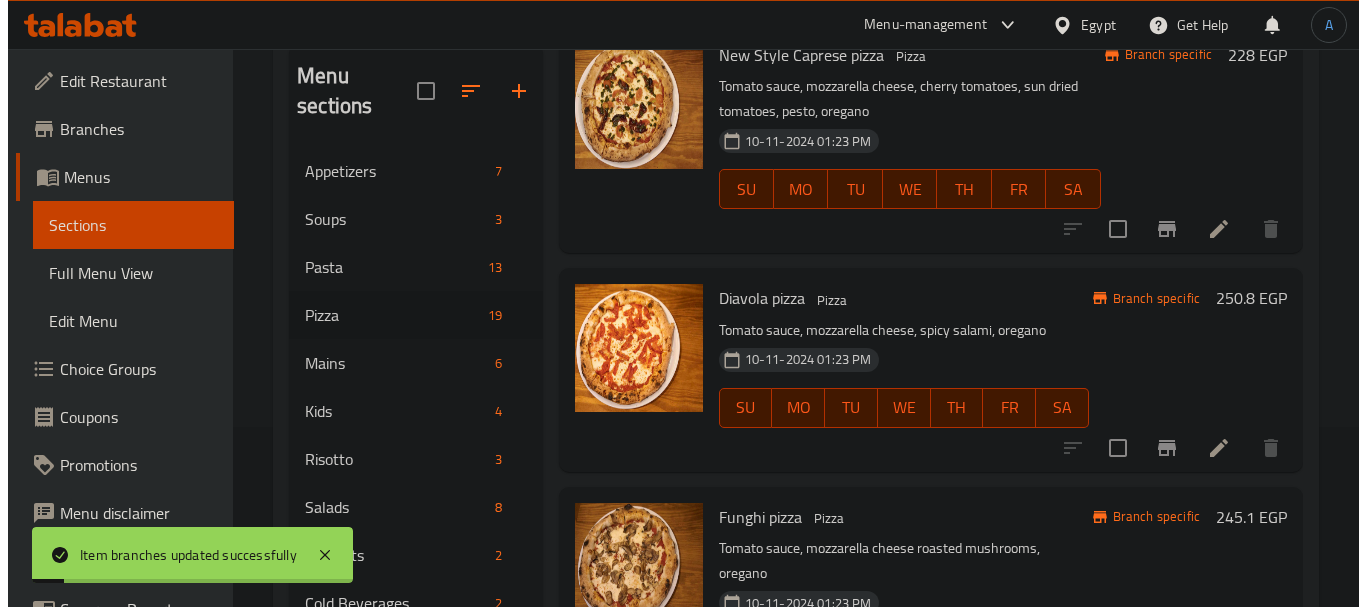 scroll, scrollTop: 1100, scrollLeft: 0, axis: vertical 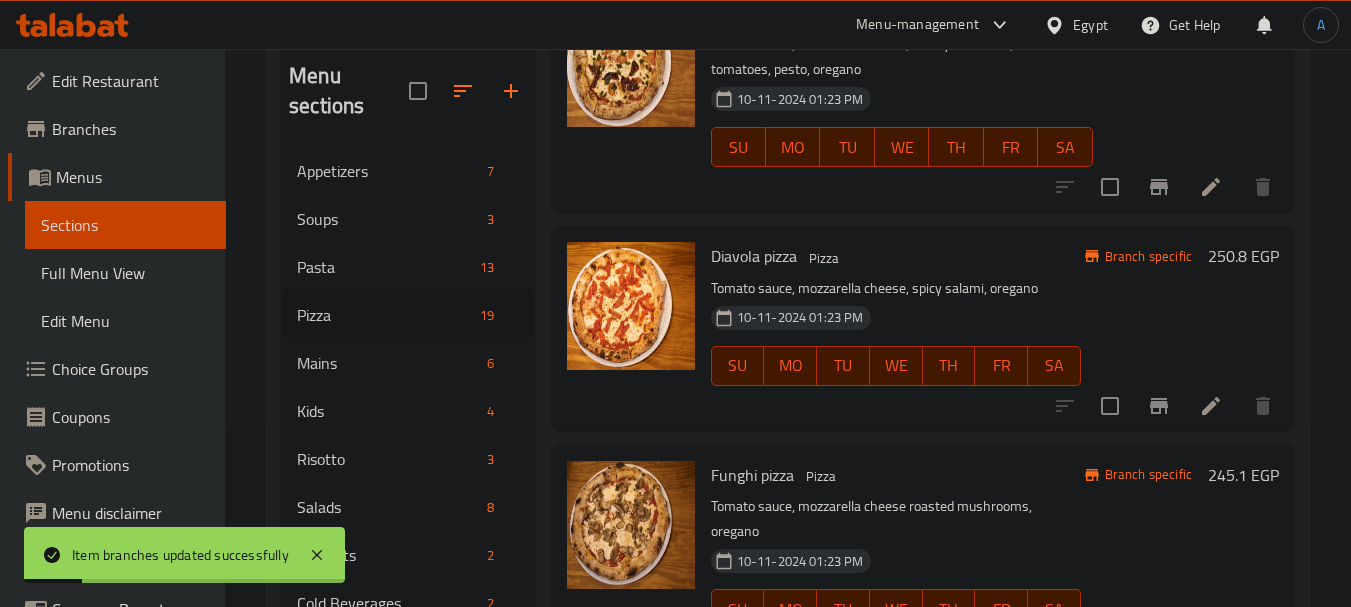 click 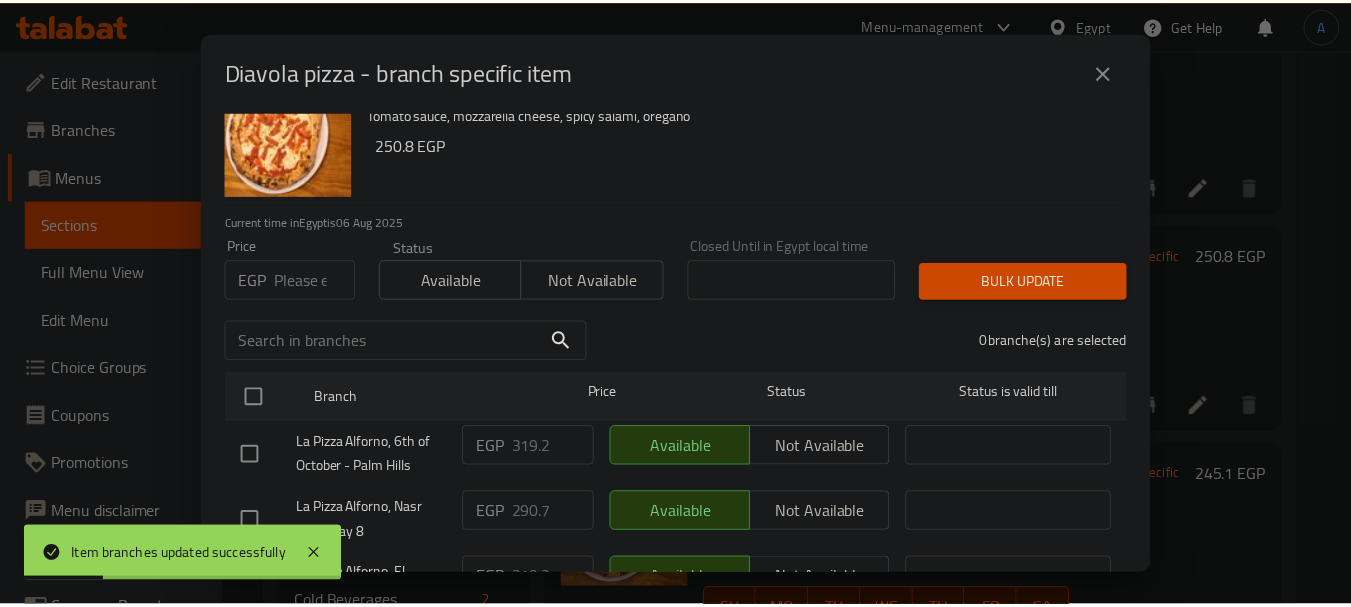 scroll, scrollTop: 100, scrollLeft: 0, axis: vertical 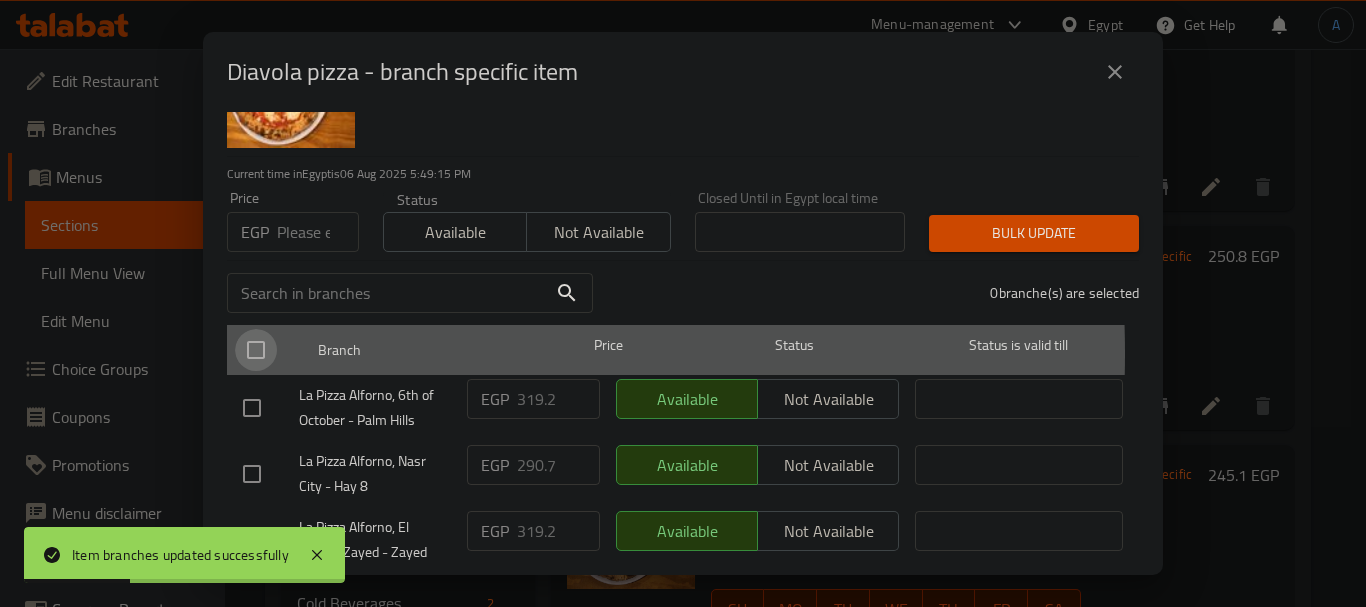 click at bounding box center [256, 350] 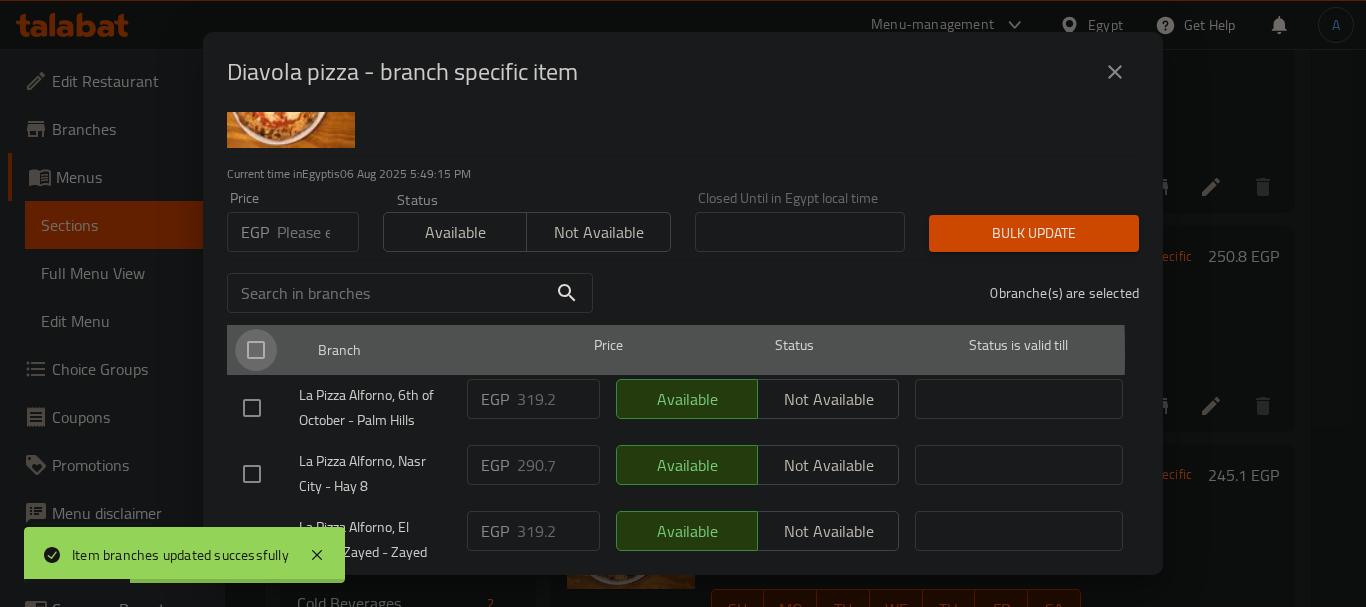 checkbox on "true" 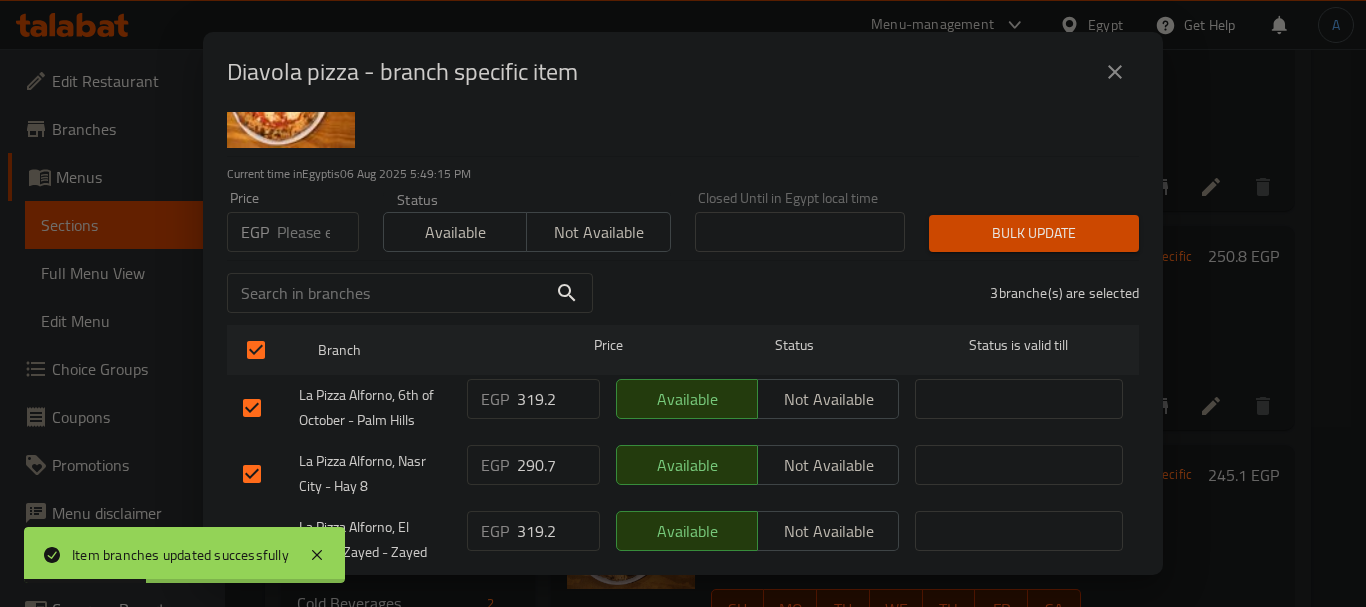 click at bounding box center [318, 232] 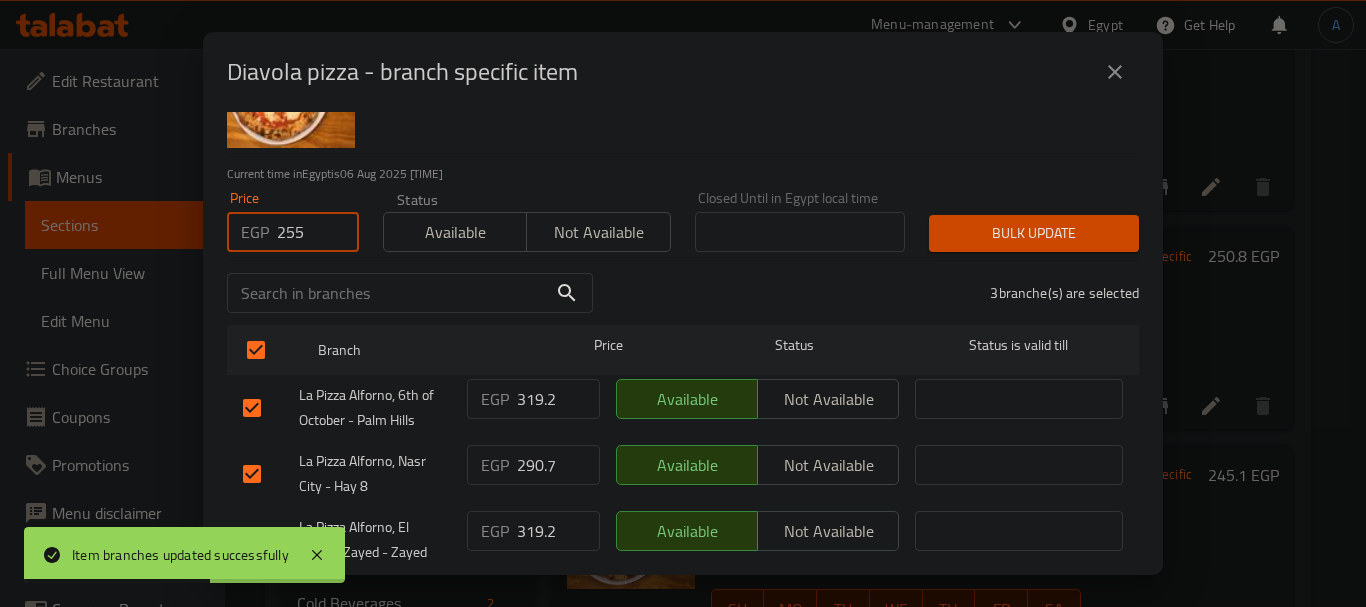 type on "255" 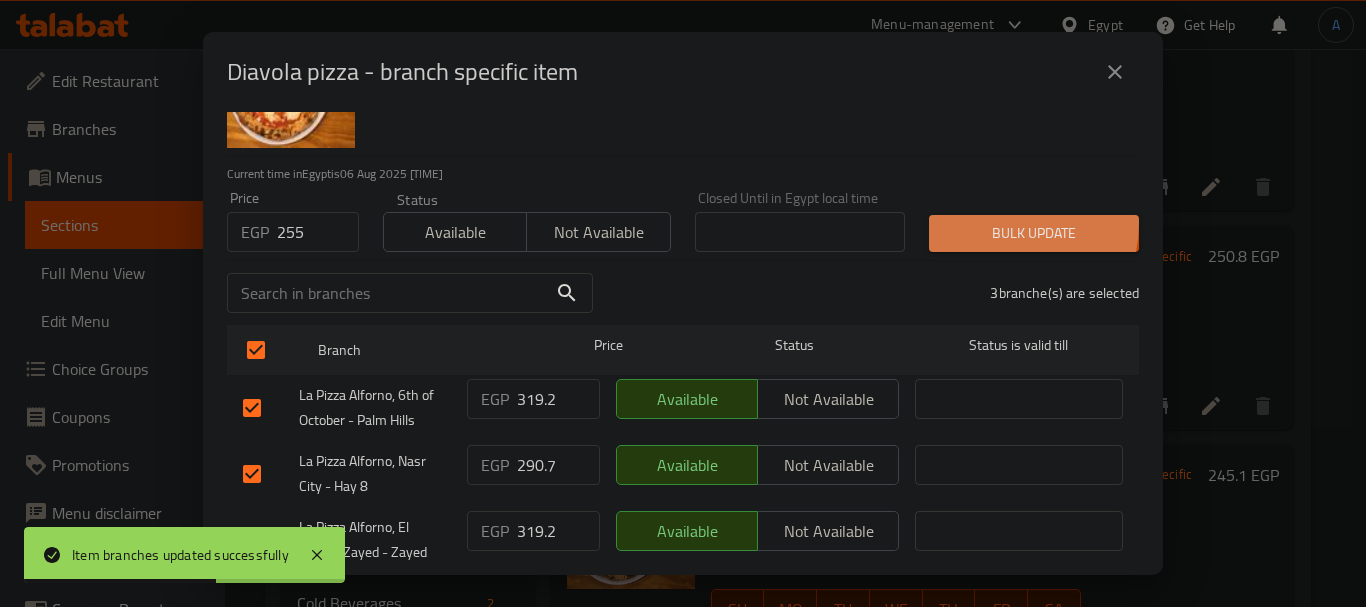 click on "Bulk update" at bounding box center (1034, 233) 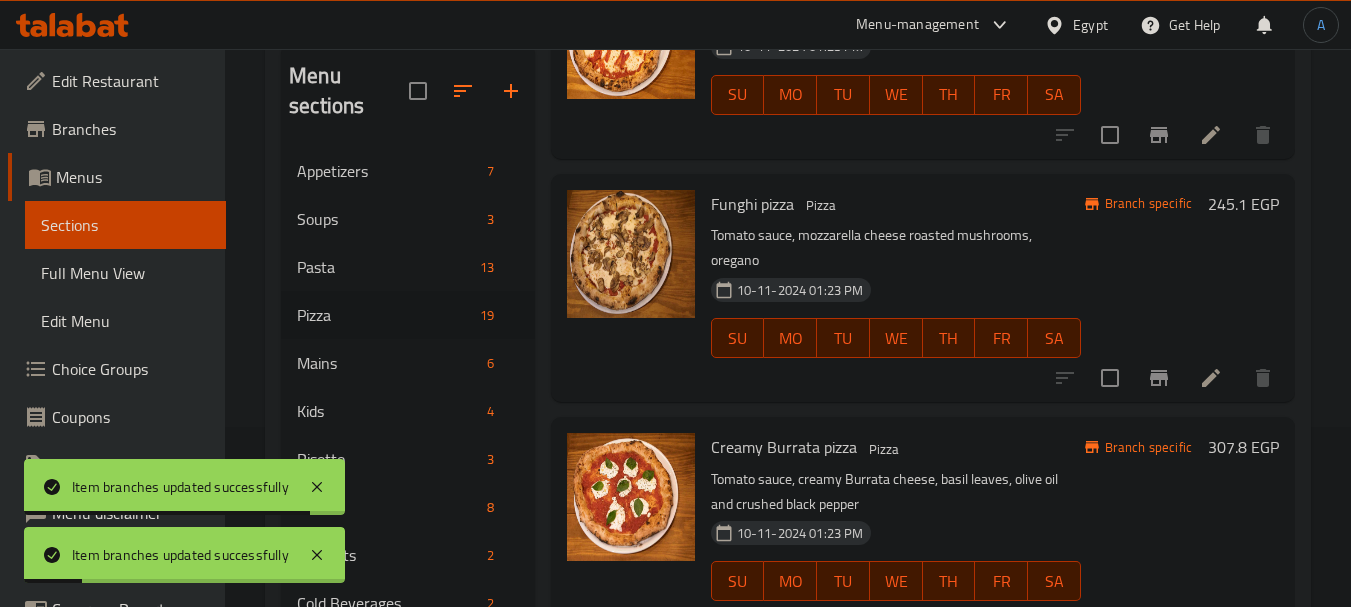 scroll, scrollTop: 1400, scrollLeft: 0, axis: vertical 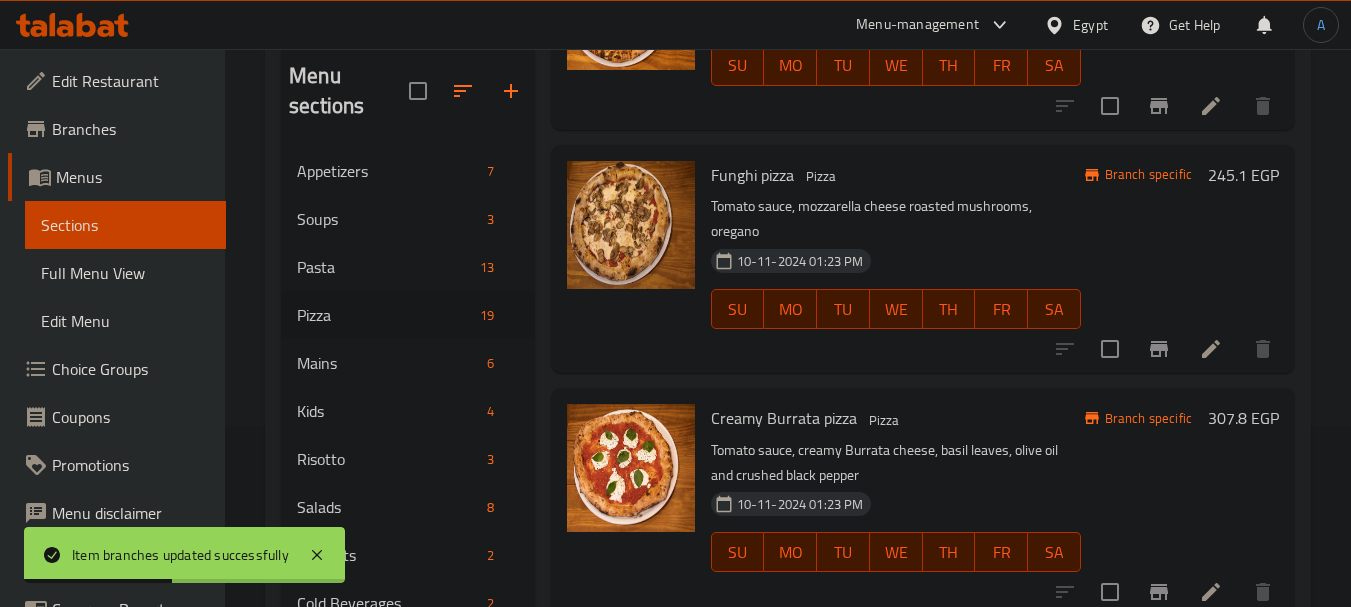 click 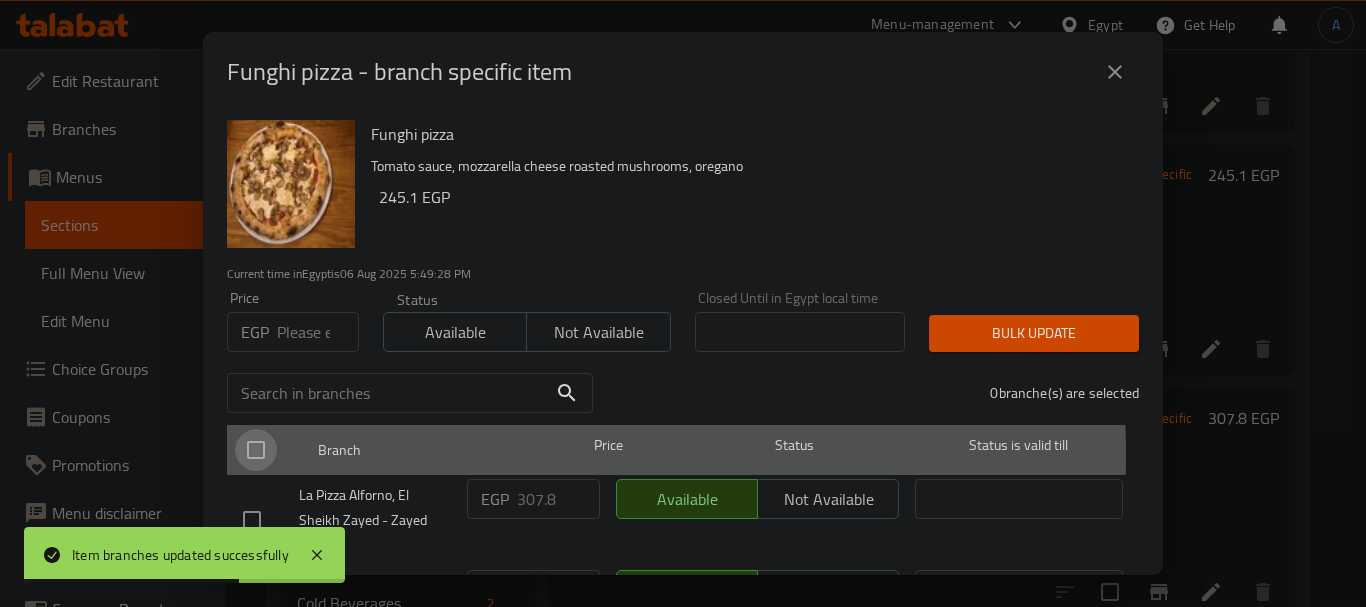 click at bounding box center (256, 450) 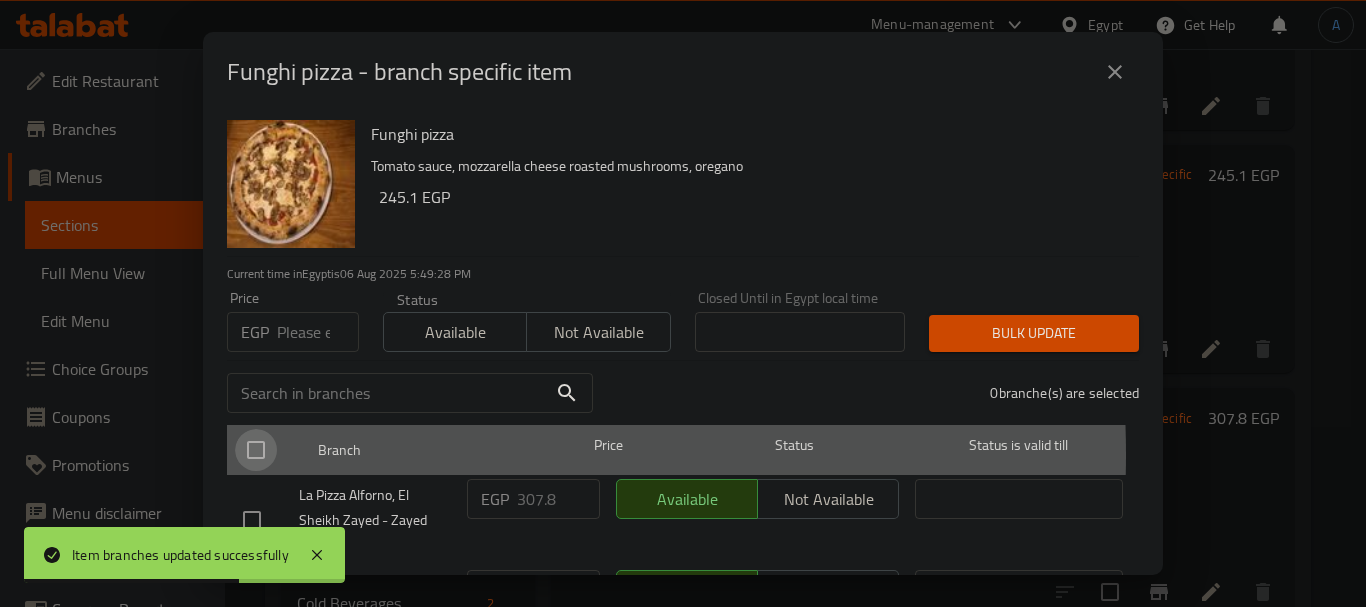 checkbox on "true" 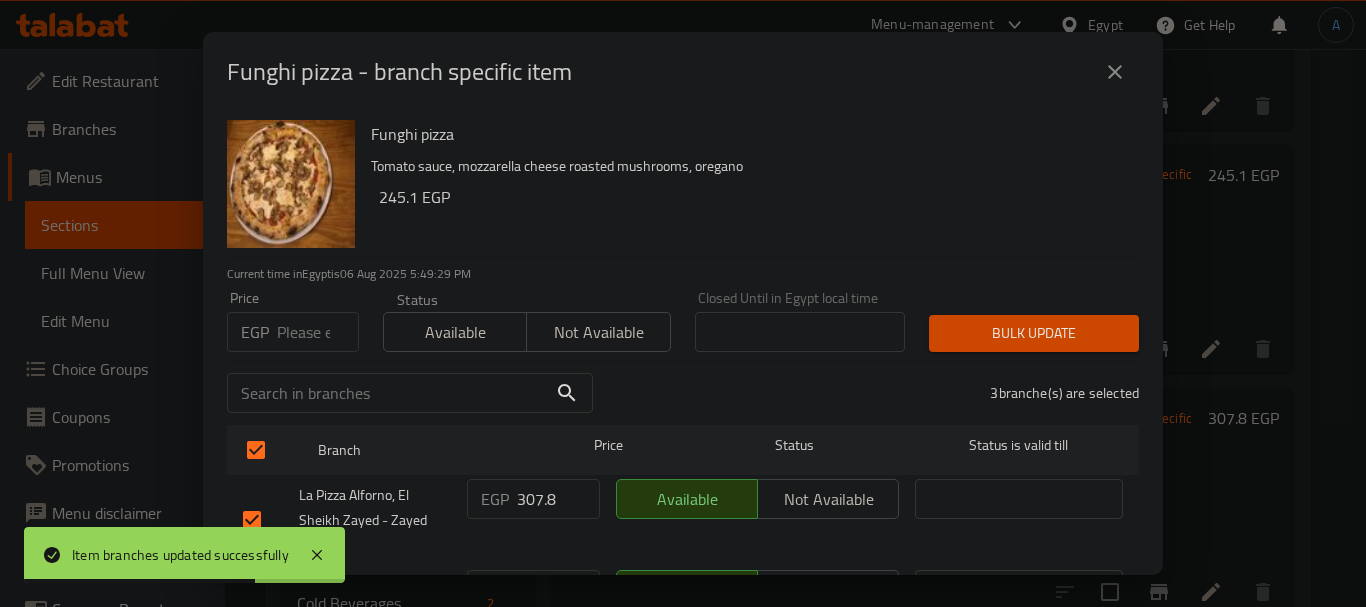 click at bounding box center [318, 332] 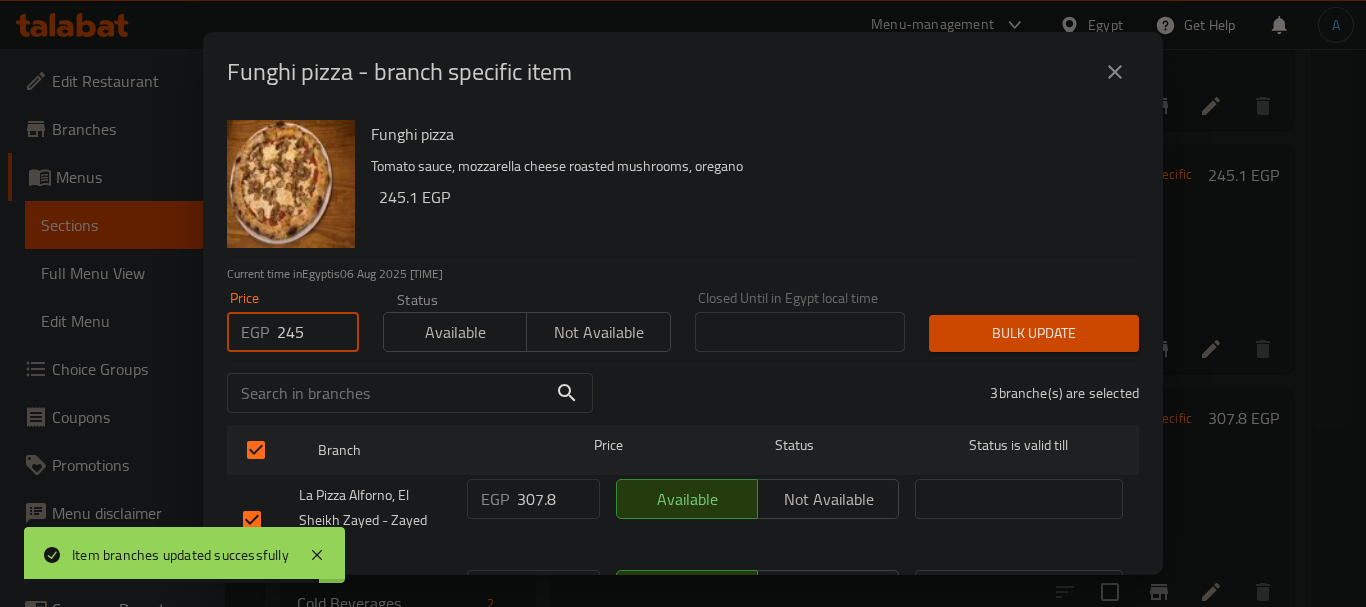 type on "245" 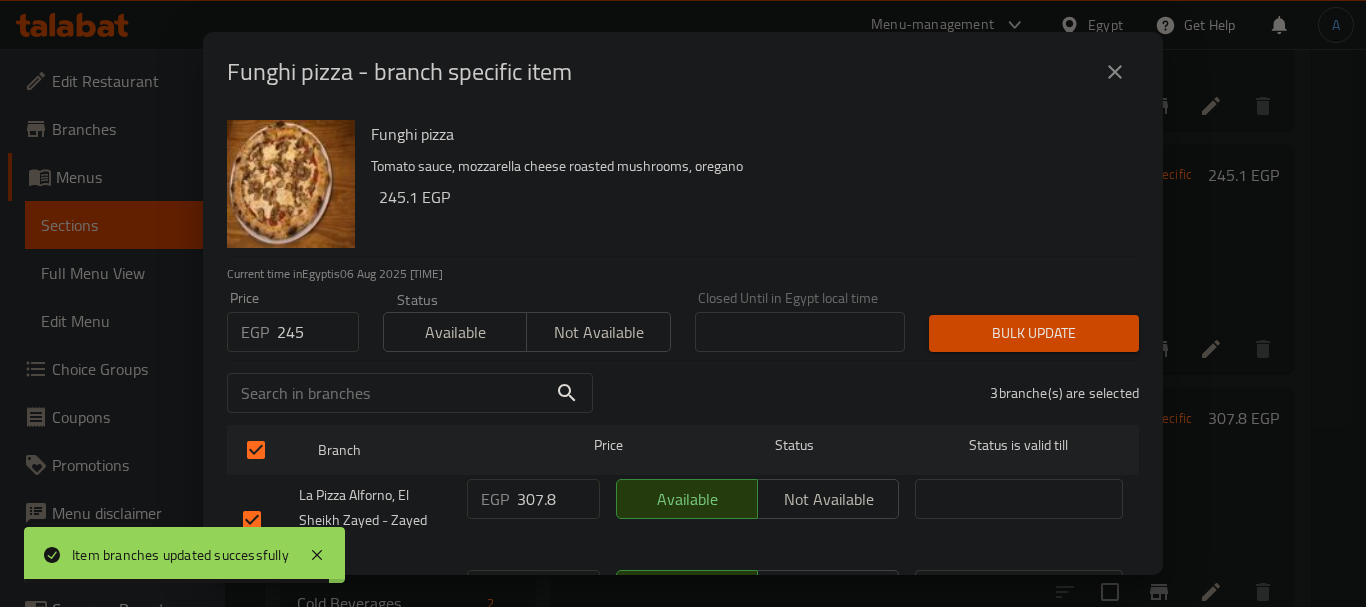 click on "Bulk update" at bounding box center (1034, 333) 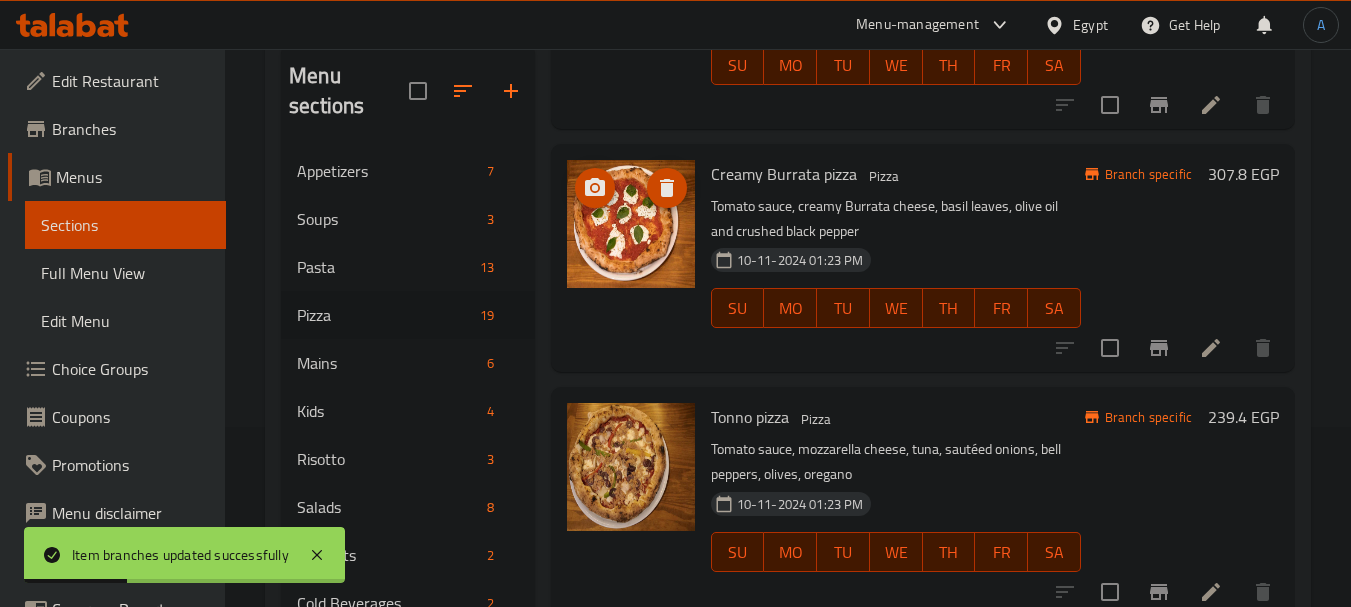 scroll, scrollTop: 1700, scrollLeft: 0, axis: vertical 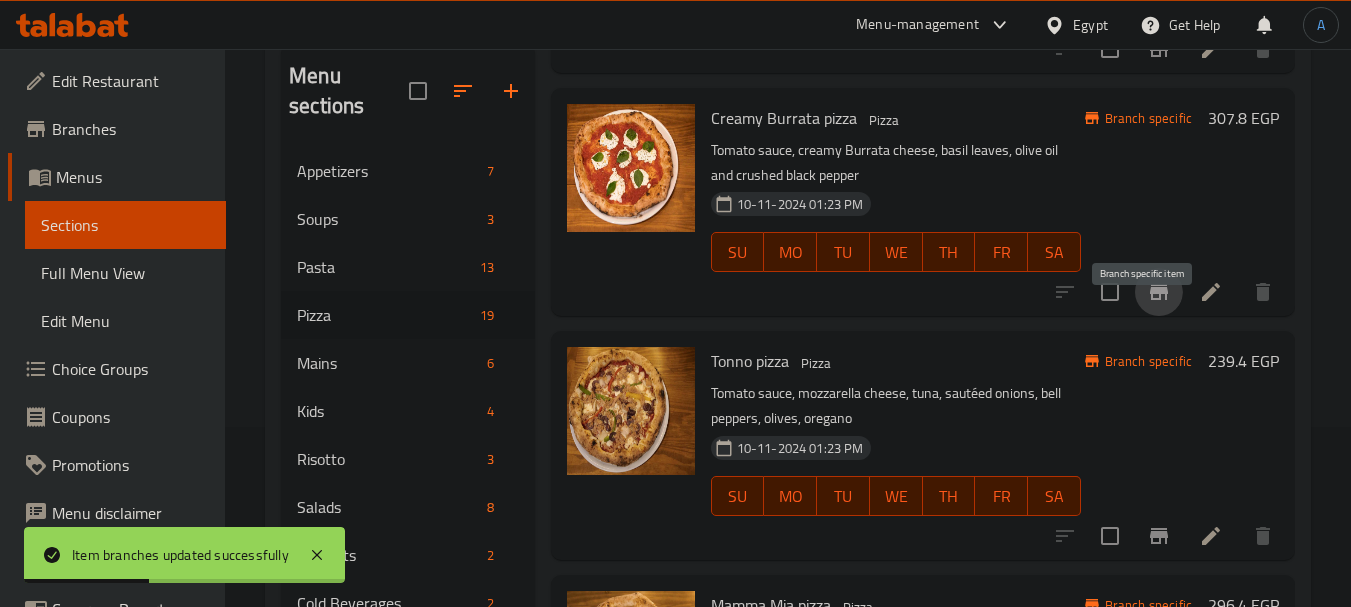 click 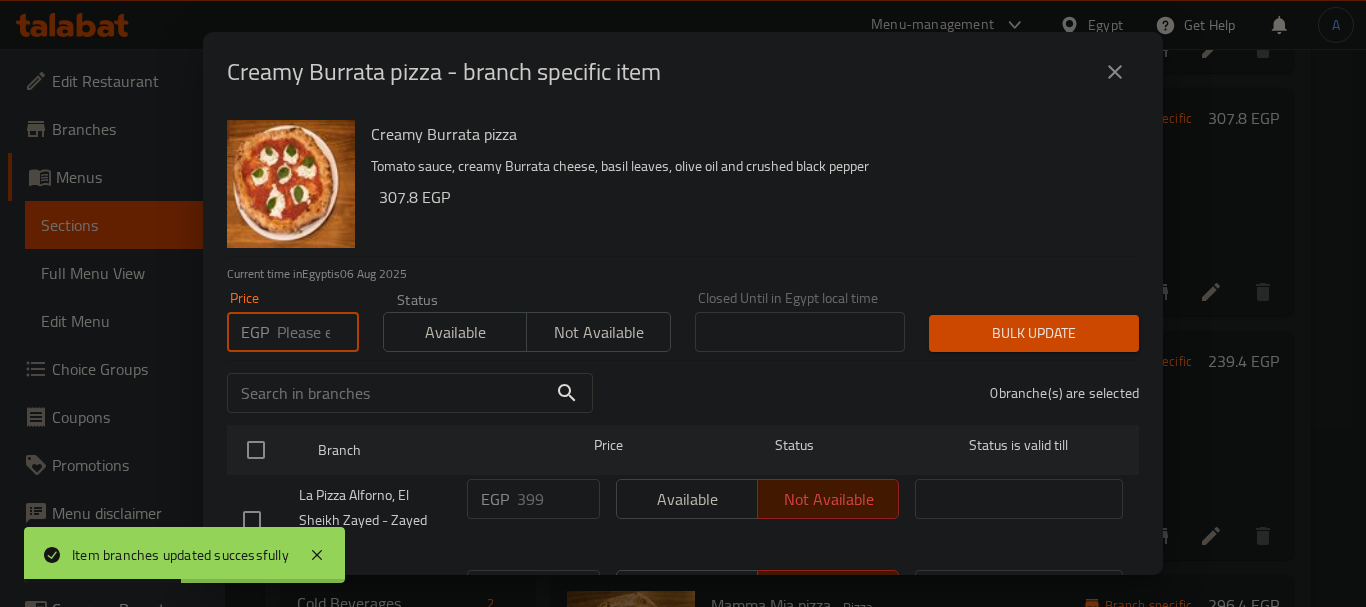 click at bounding box center [318, 332] 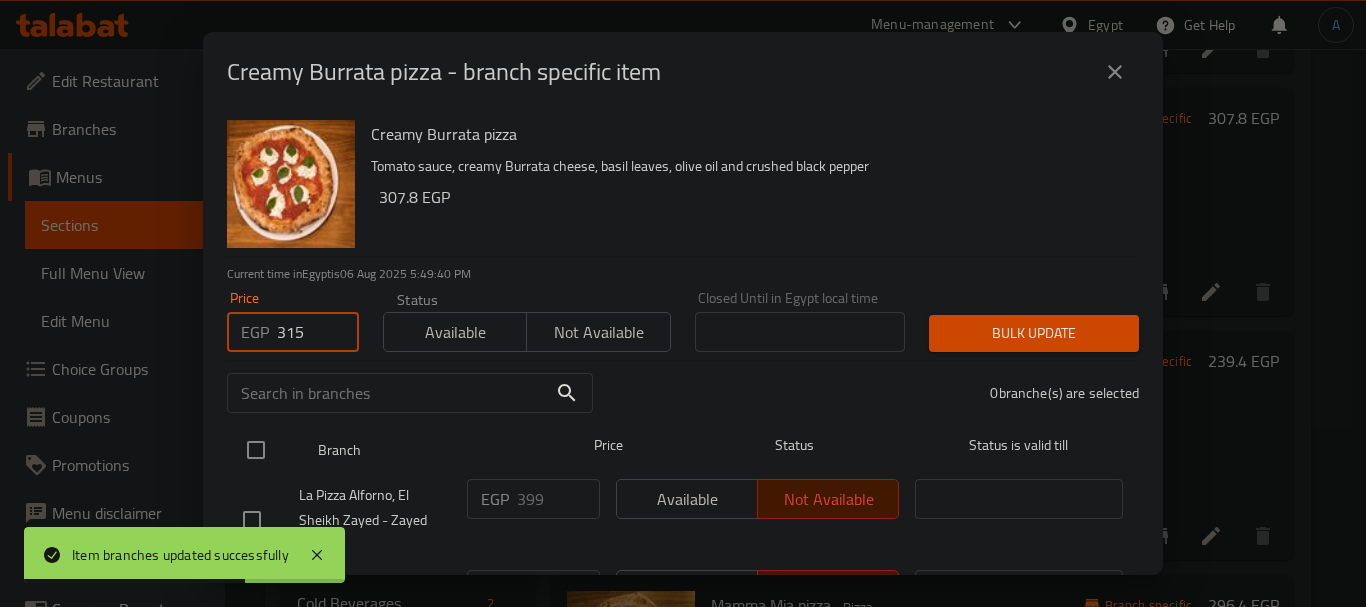 type on "315" 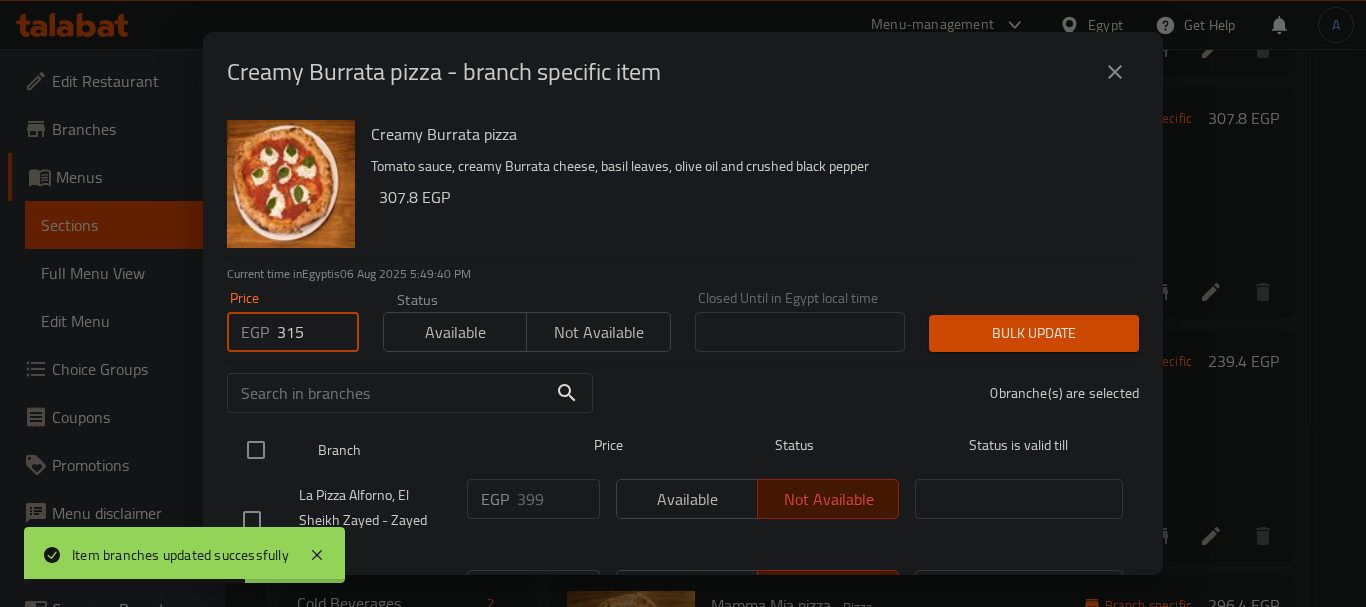 click at bounding box center (256, 450) 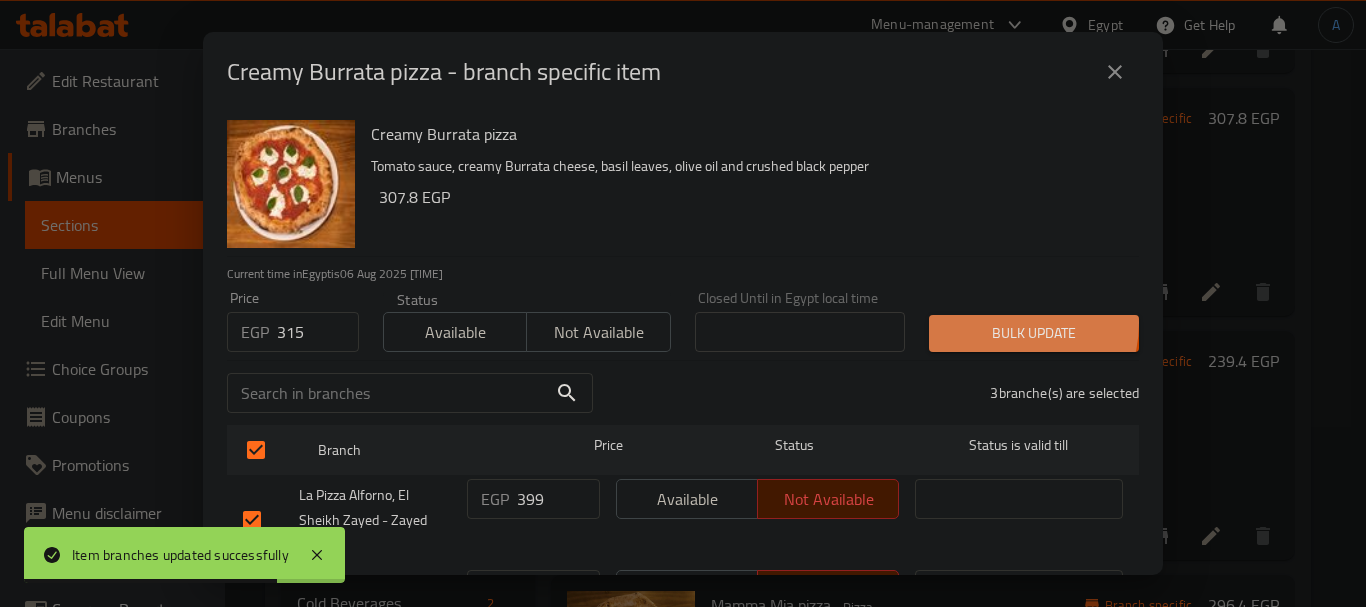click on "Bulk update" at bounding box center (1034, 333) 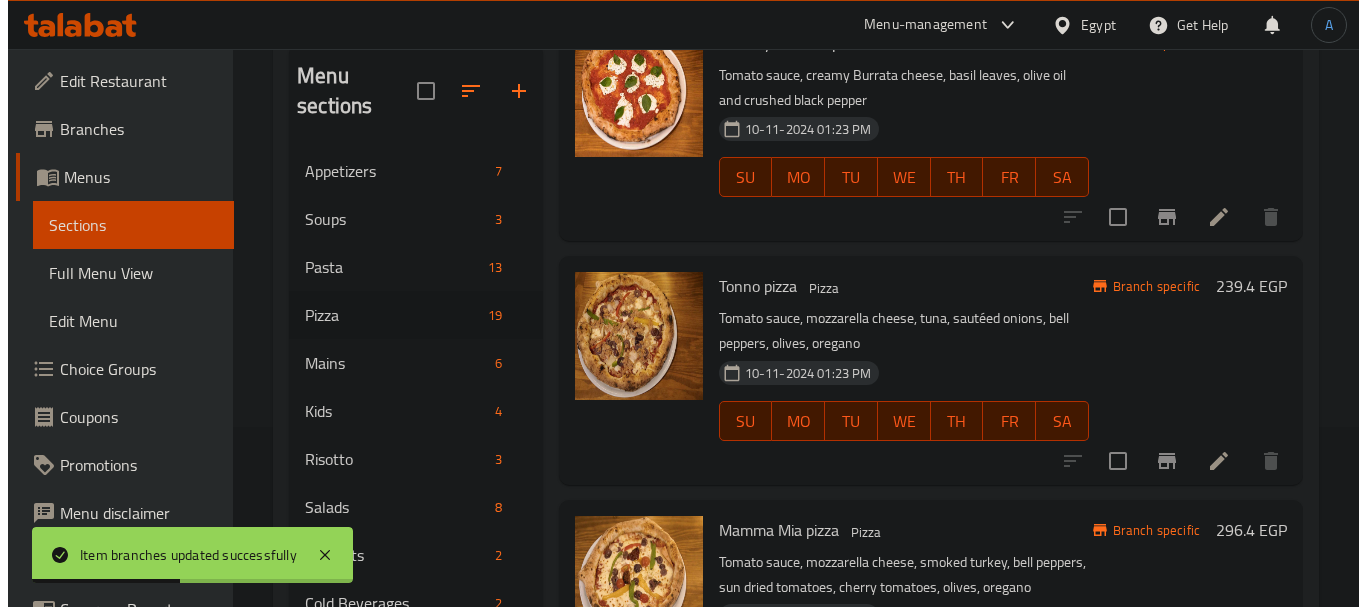 scroll, scrollTop: 1900, scrollLeft: 0, axis: vertical 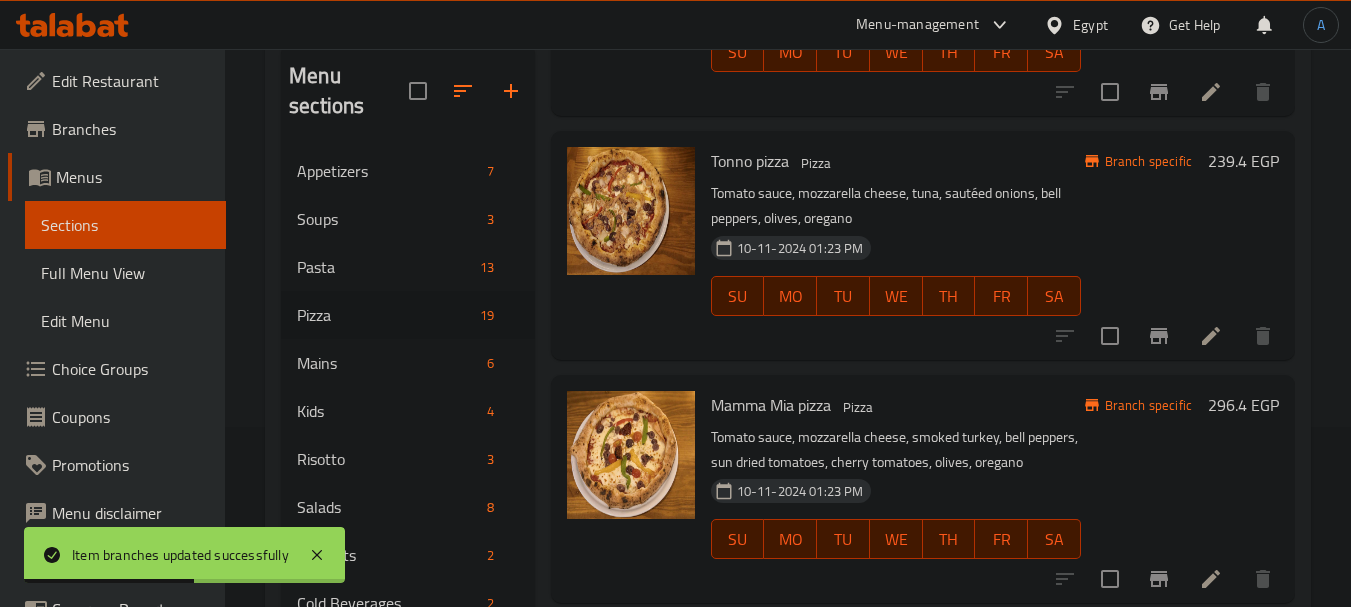 click 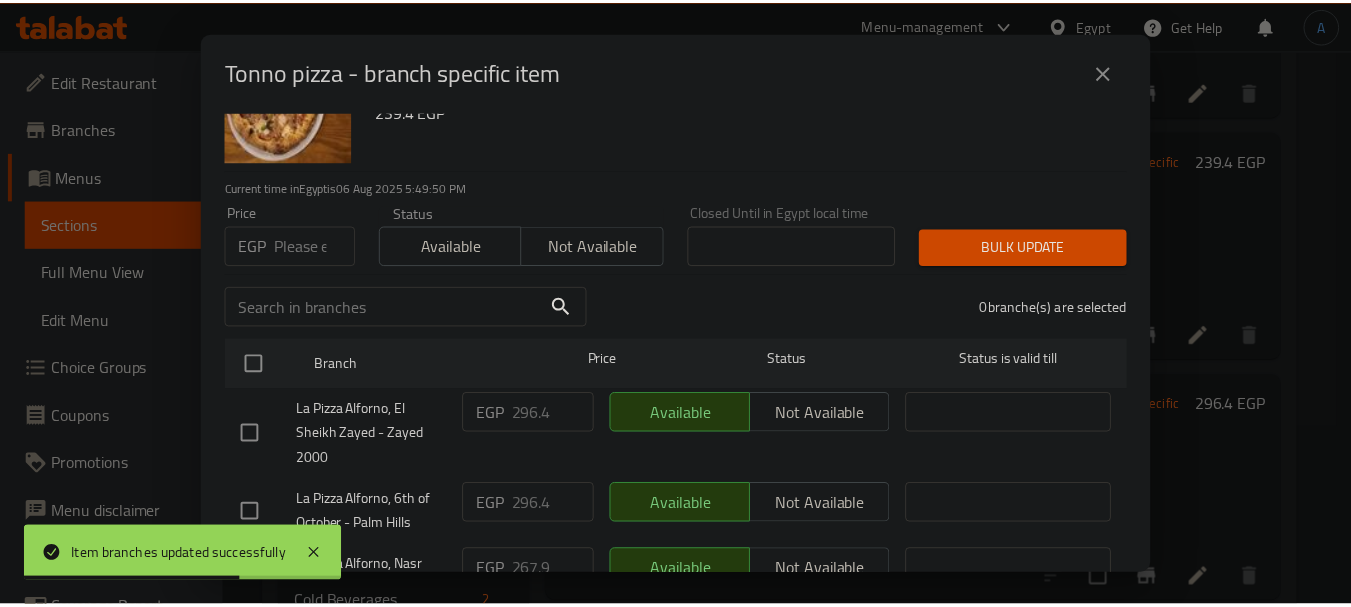 scroll, scrollTop: 176, scrollLeft: 0, axis: vertical 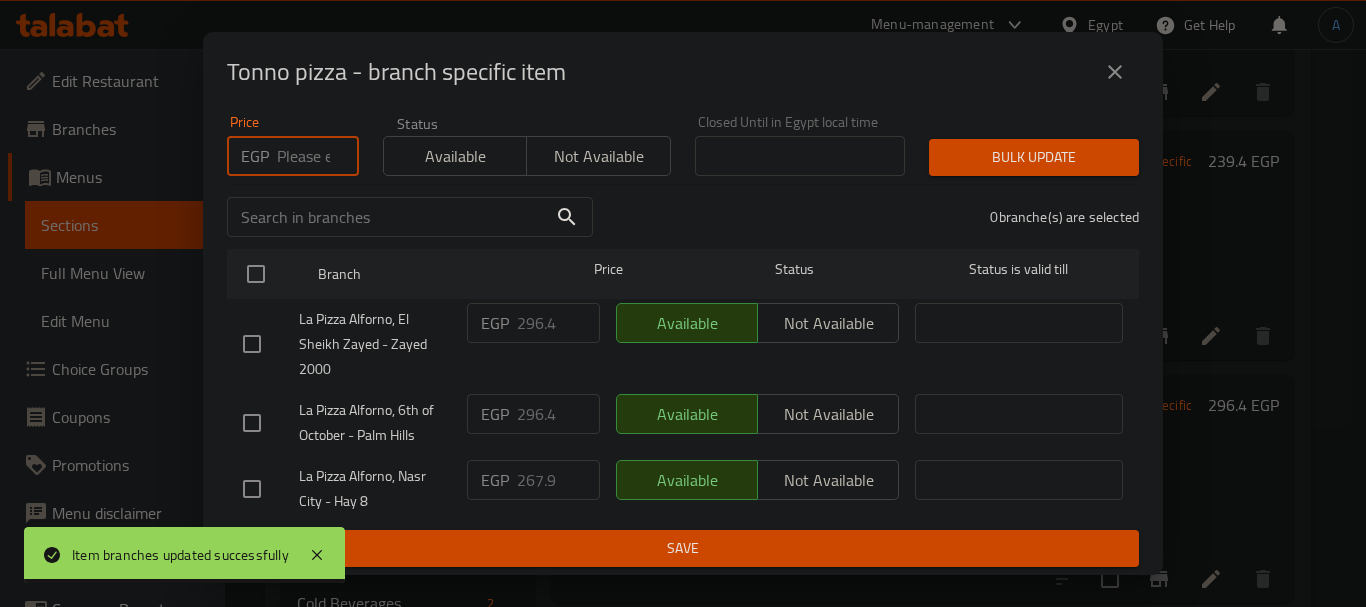 click at bounding box center (318, 156) 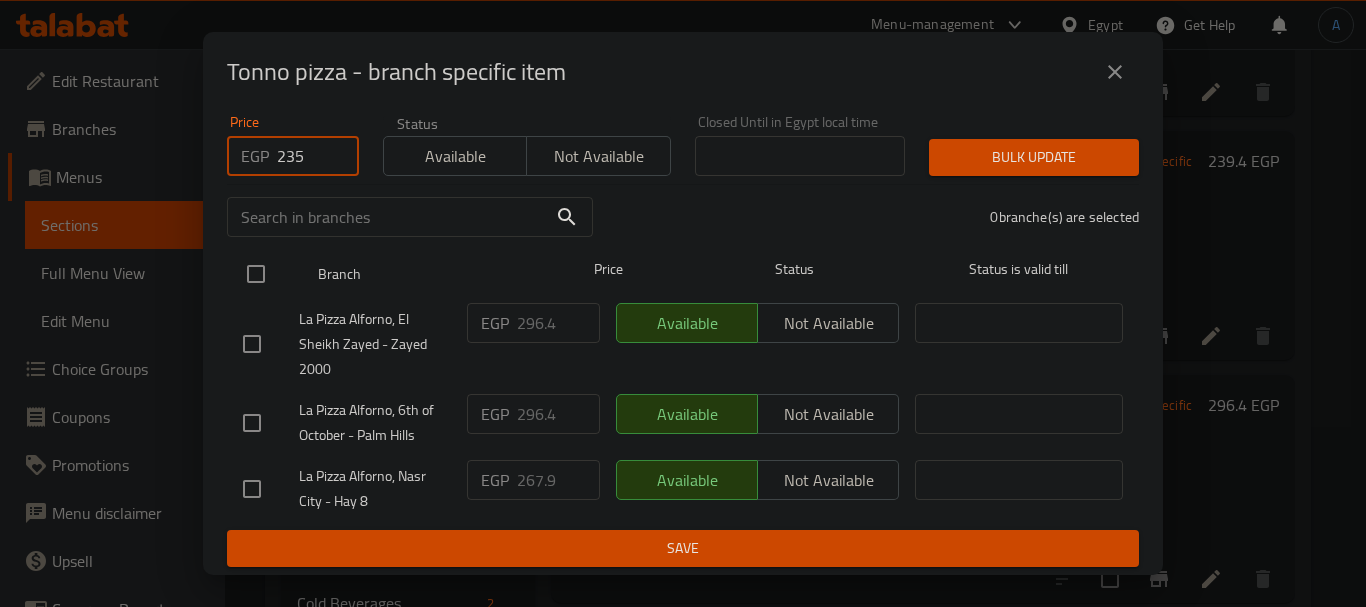 type on "235" 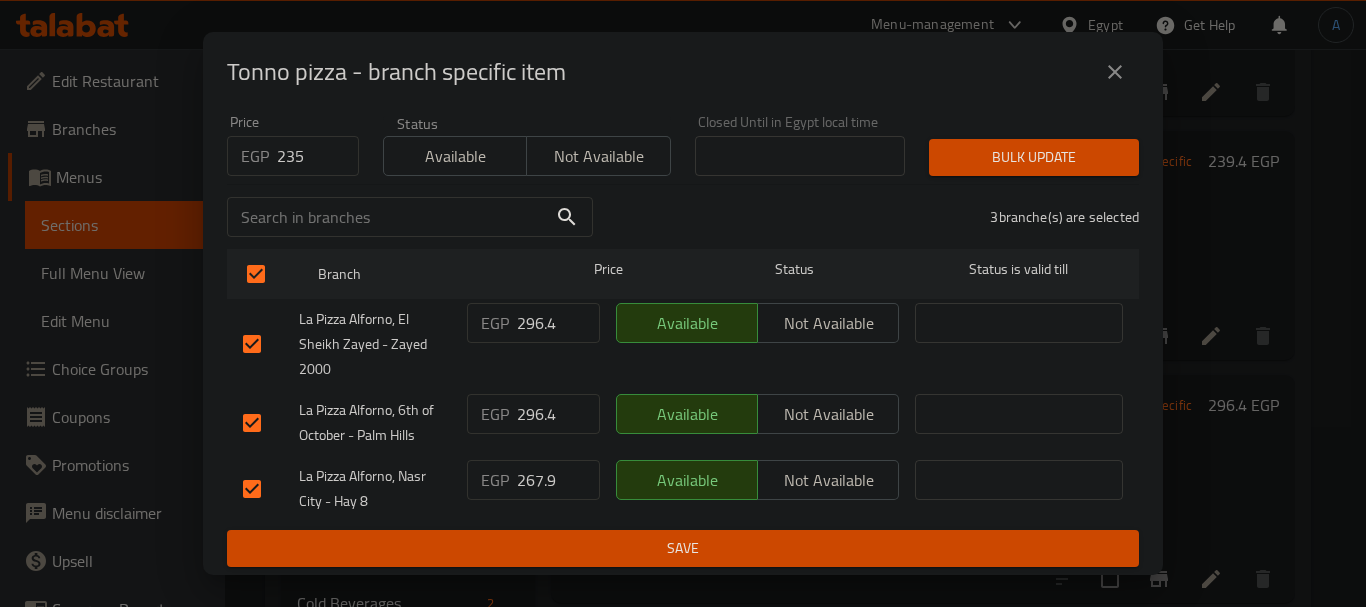click on "Bulk update" at bounding box center (1034, 157) 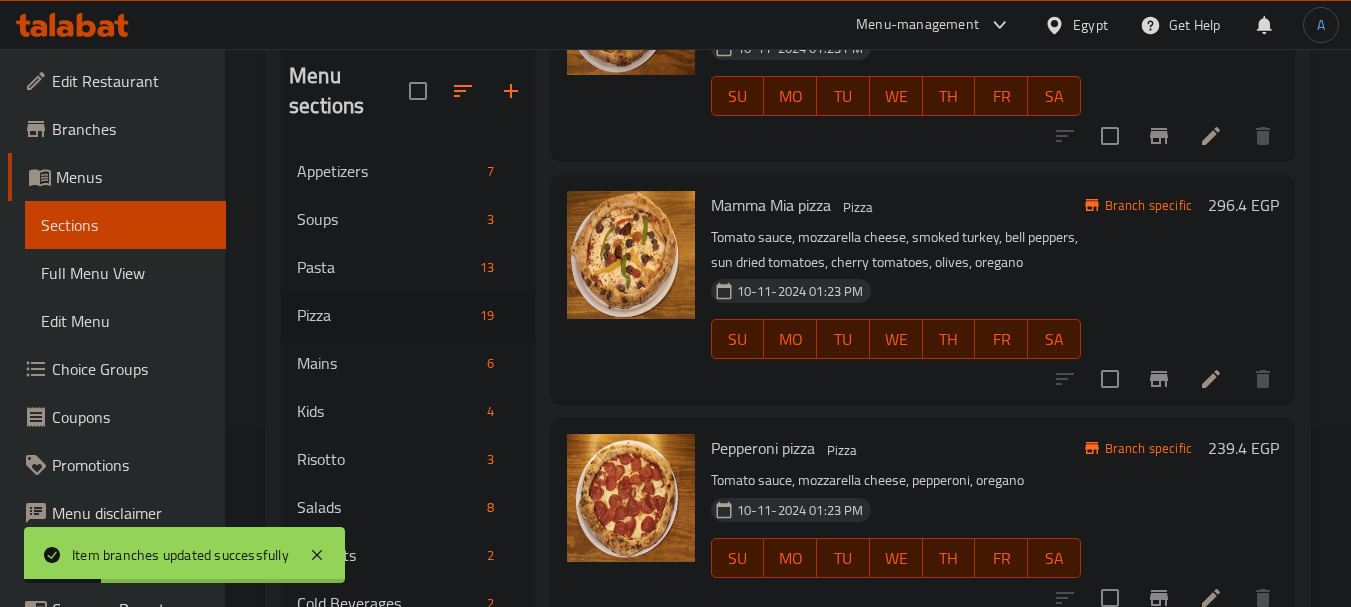 scroll, scrollTop: 2200, scrollLeft: 0, axis: vertical 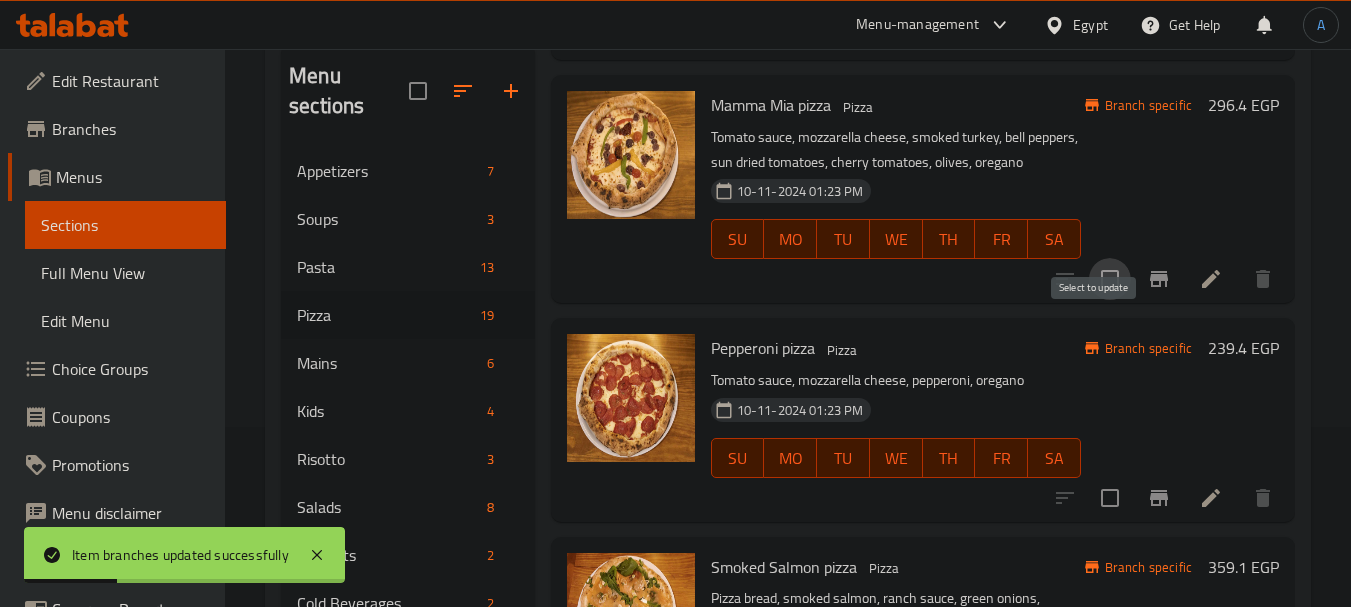 click at bounding box center (1110, 279) 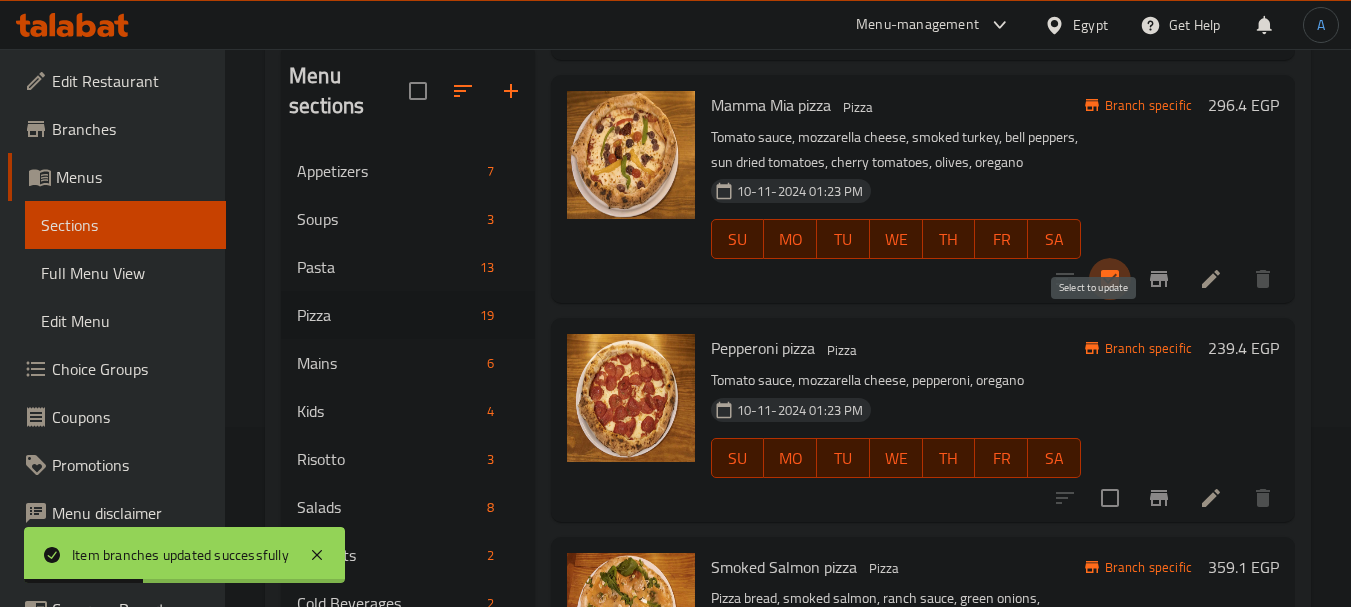 click at bounding box center [1110, 279] 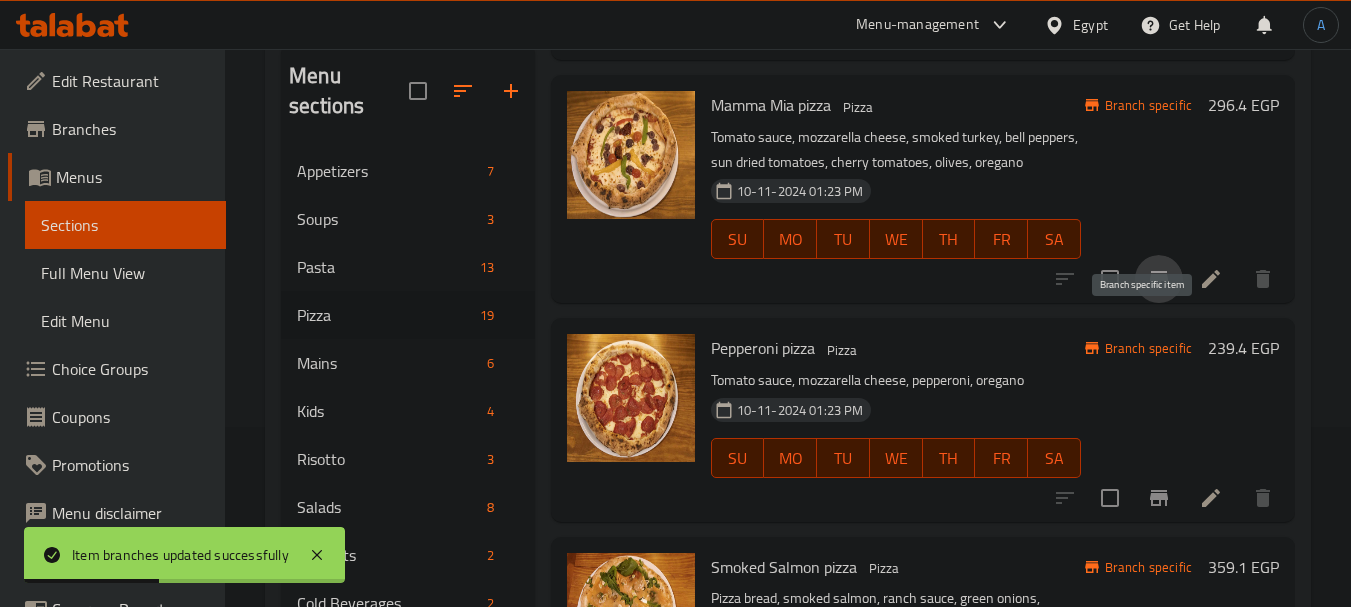 click 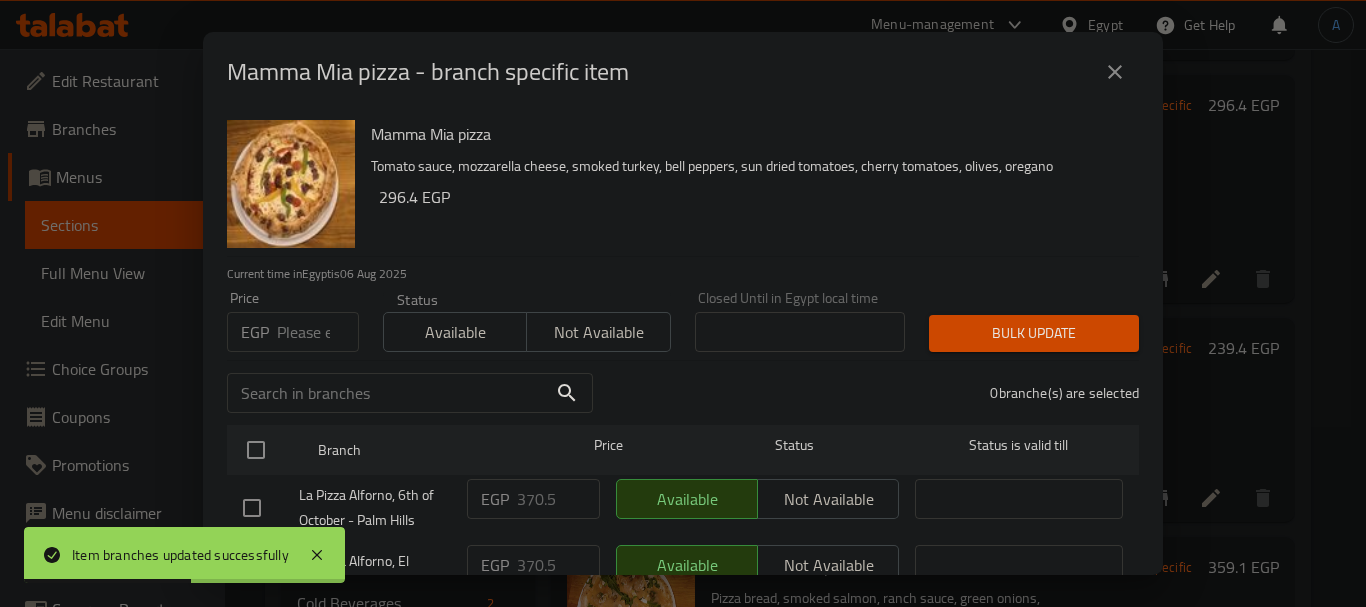 click on "EGP Price" at bounding box center [293, 332] 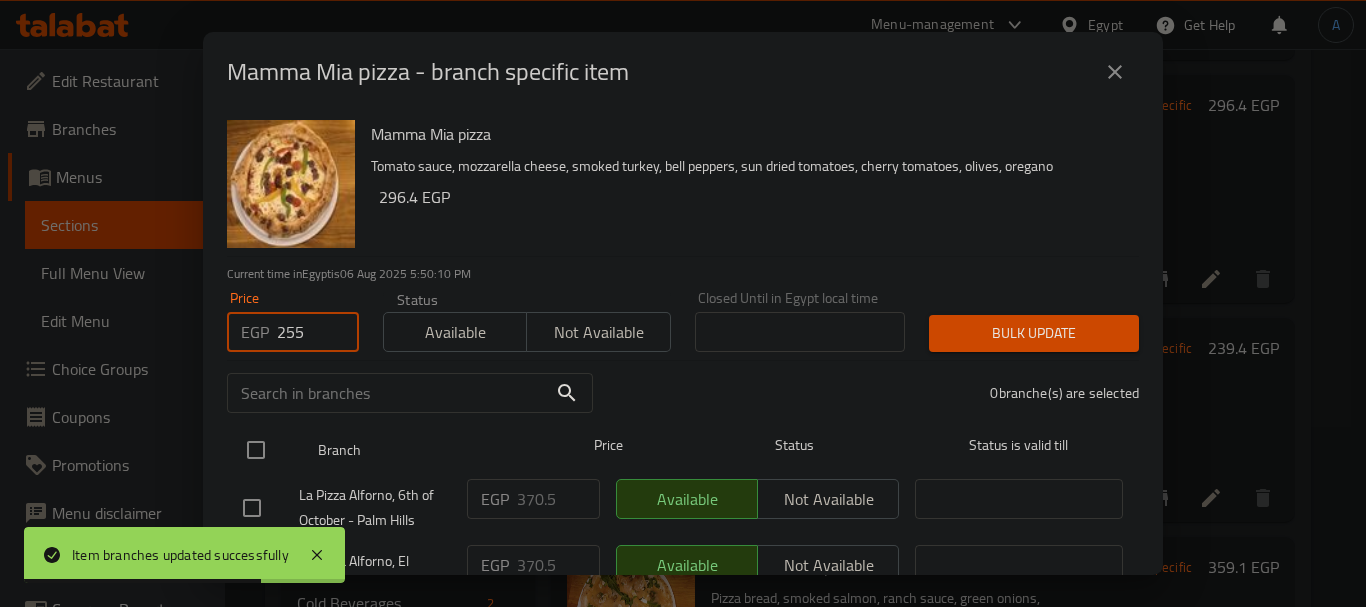 type on "255" 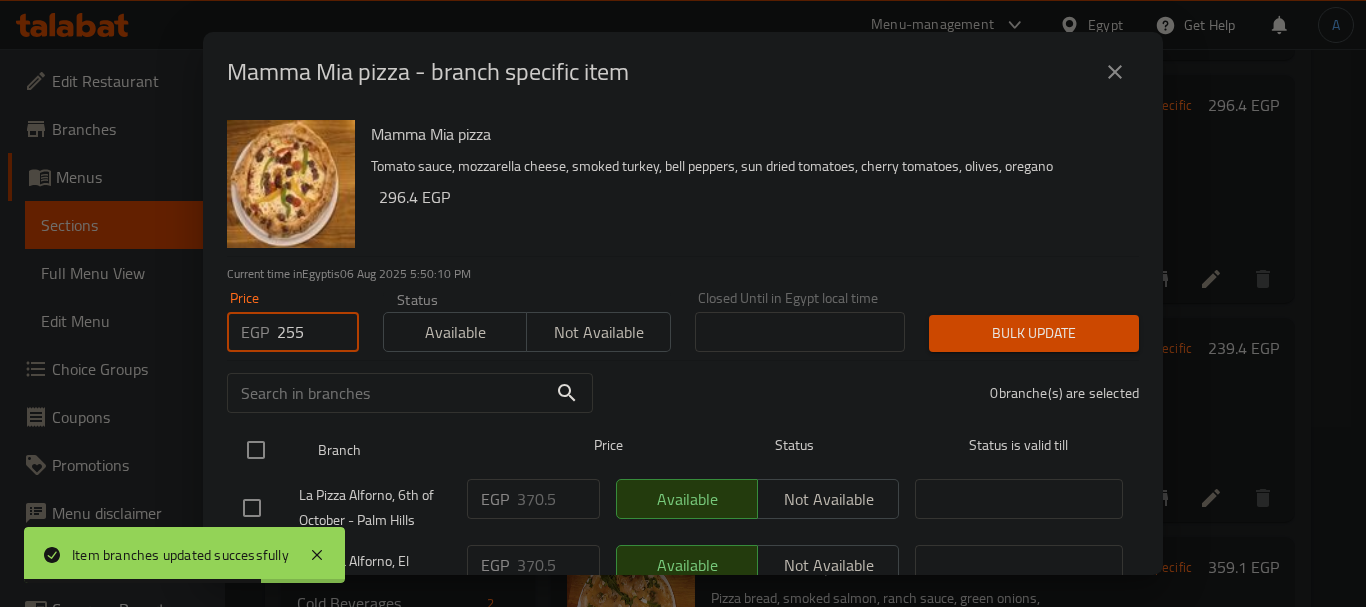 click at bounding box center (256, 450) 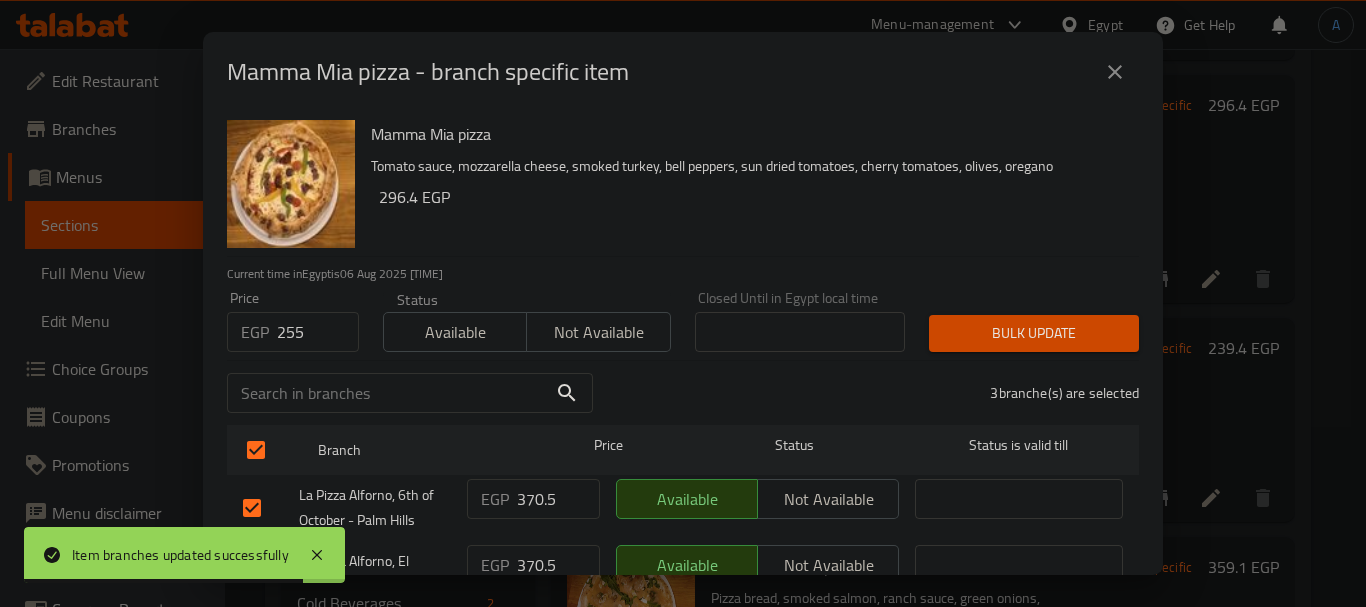 click on "Bulk update" at bounding box center (1034, 333) 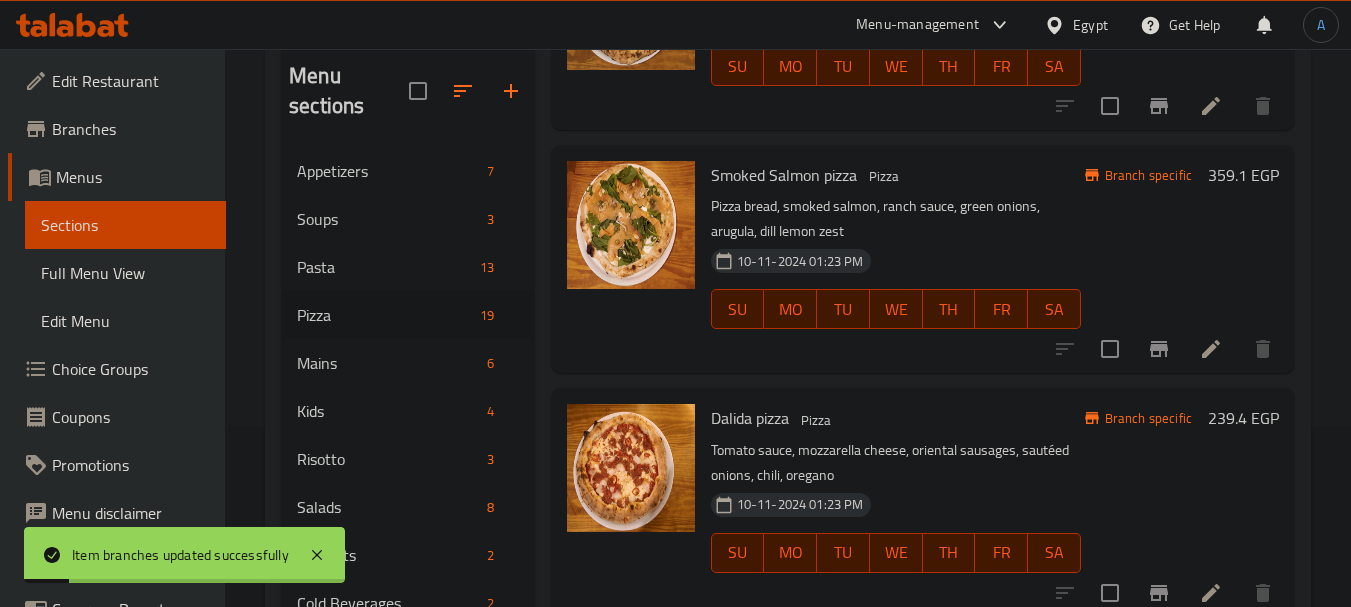 scroll, scrollTop: 2600, scrollLeft: 0, axis: vertical 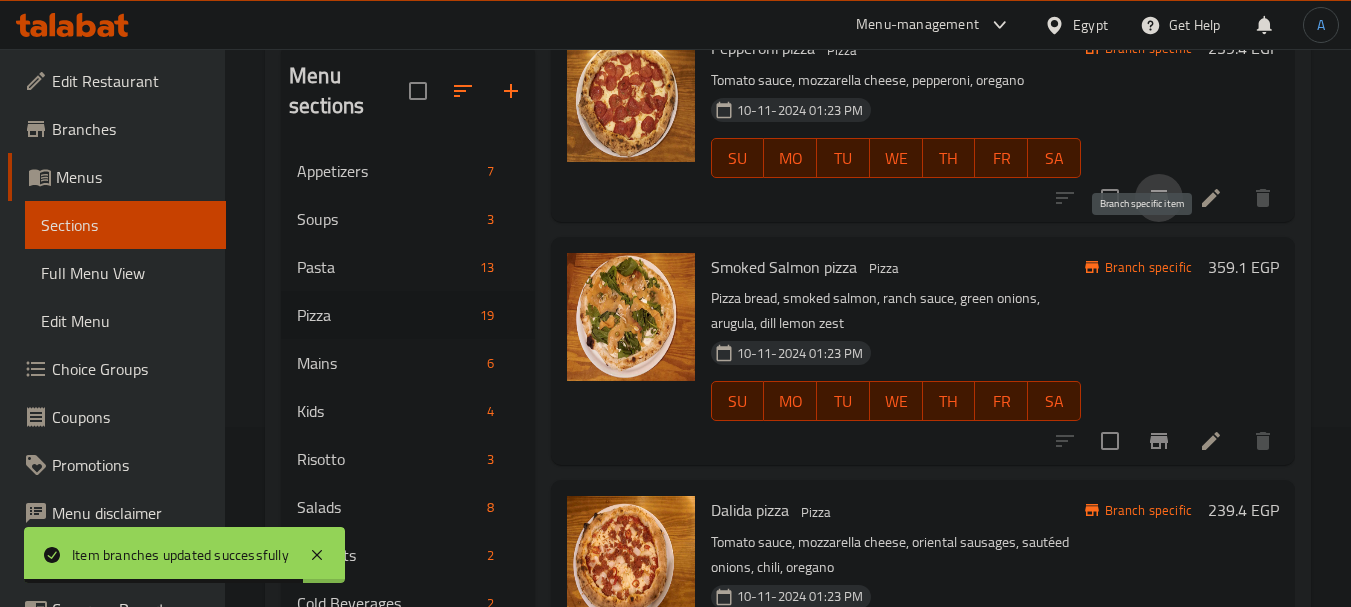 click 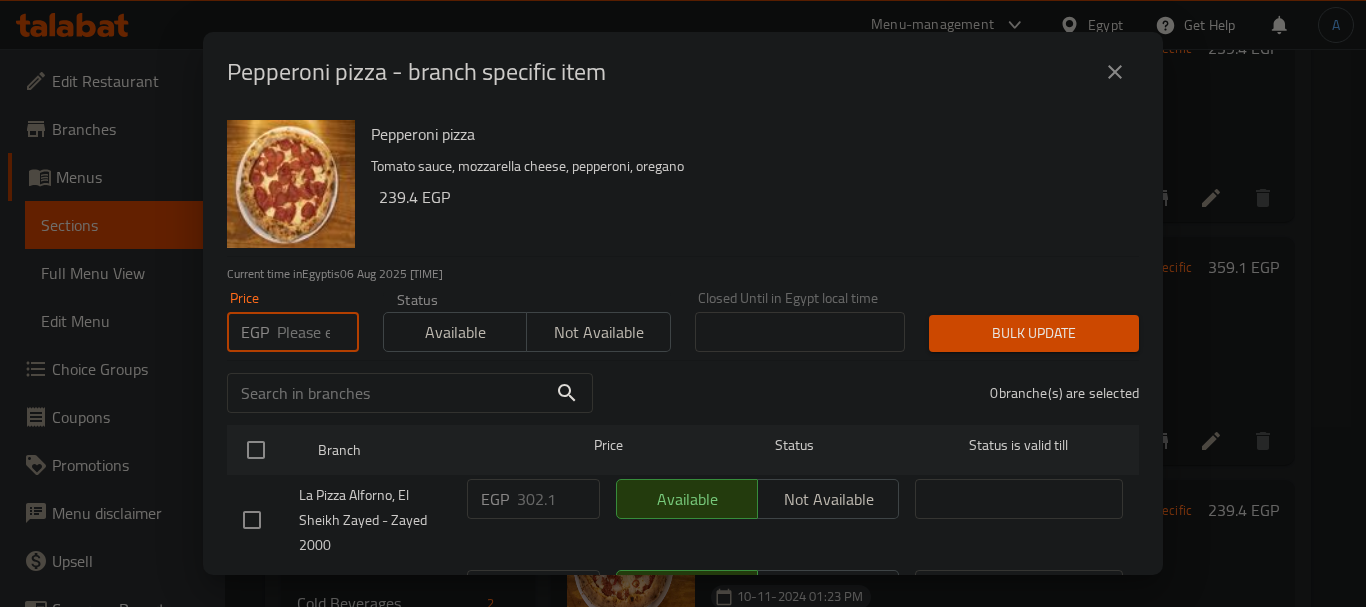 click at bounding box center (318, 332) 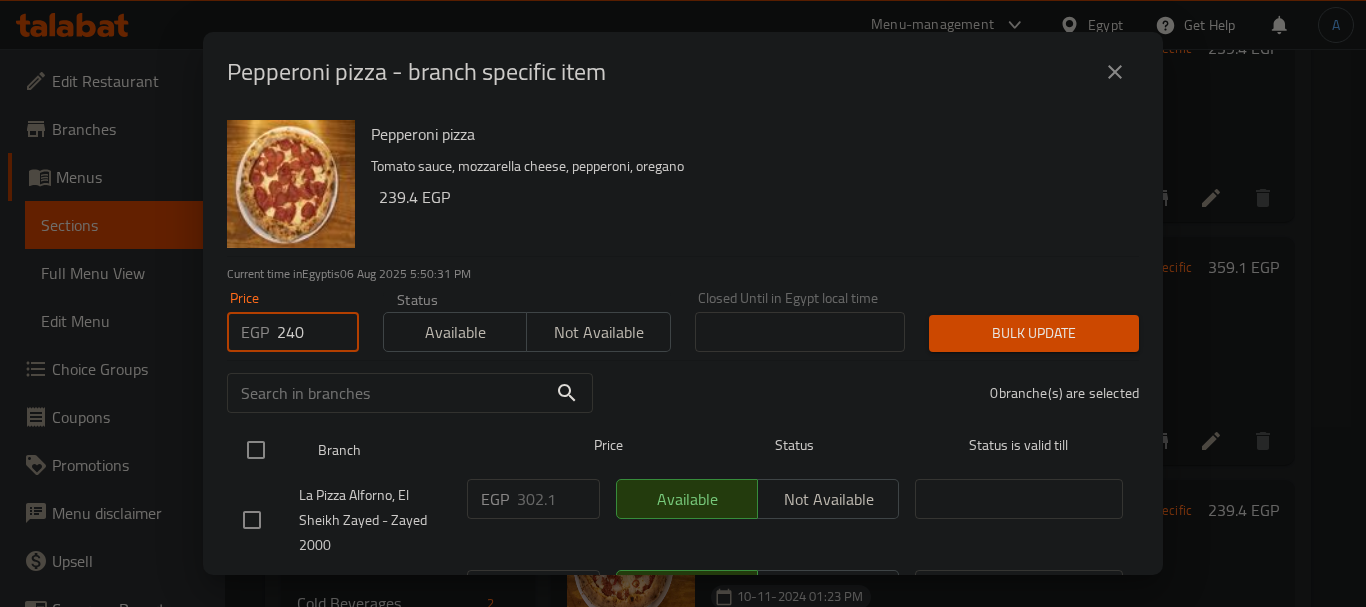 type on "240" 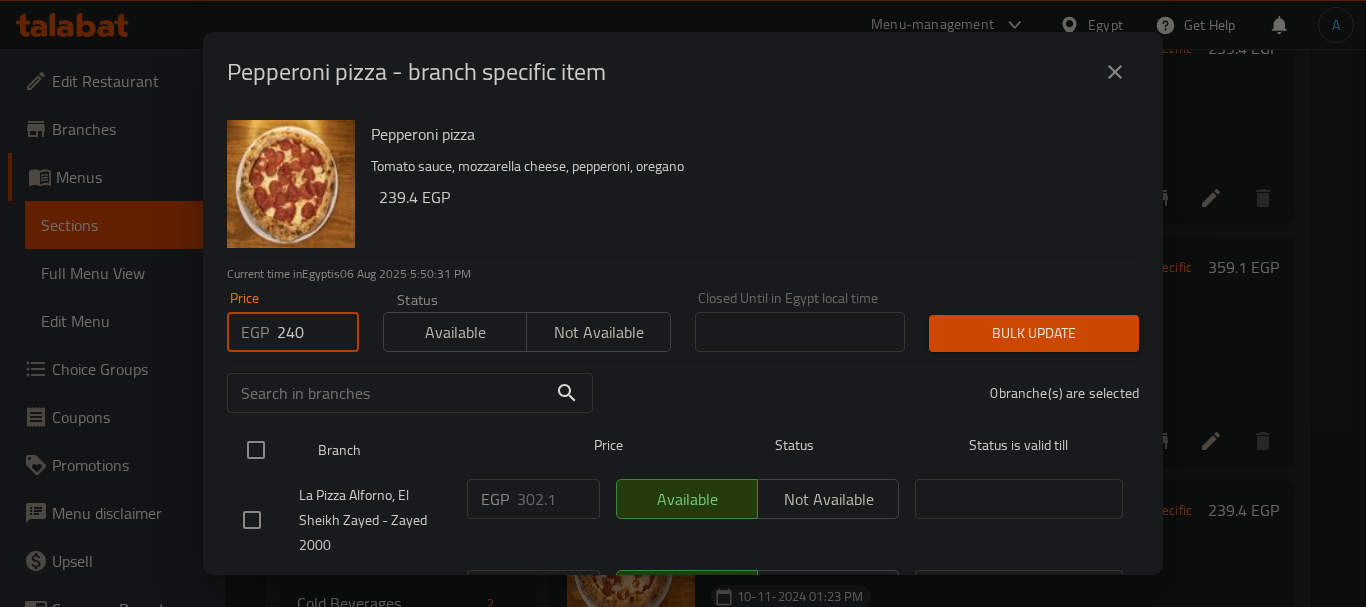 click at bounding box center [256, 450] 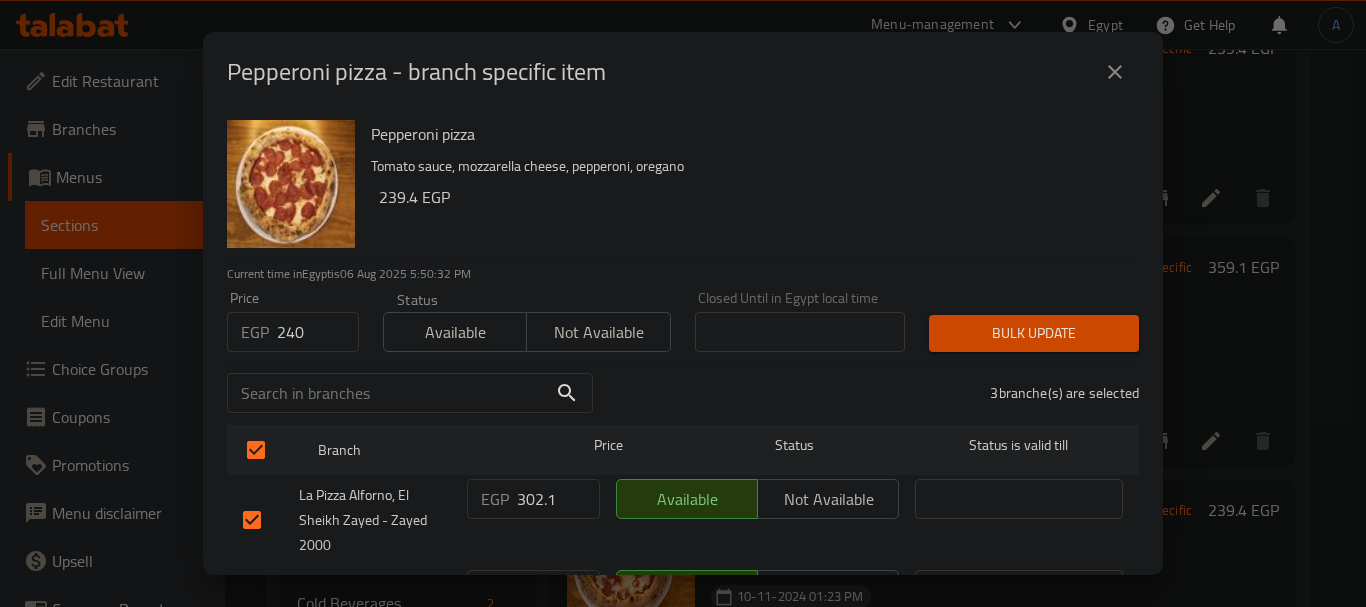 click on "Bulk update" at bounding box center (1034, 333) 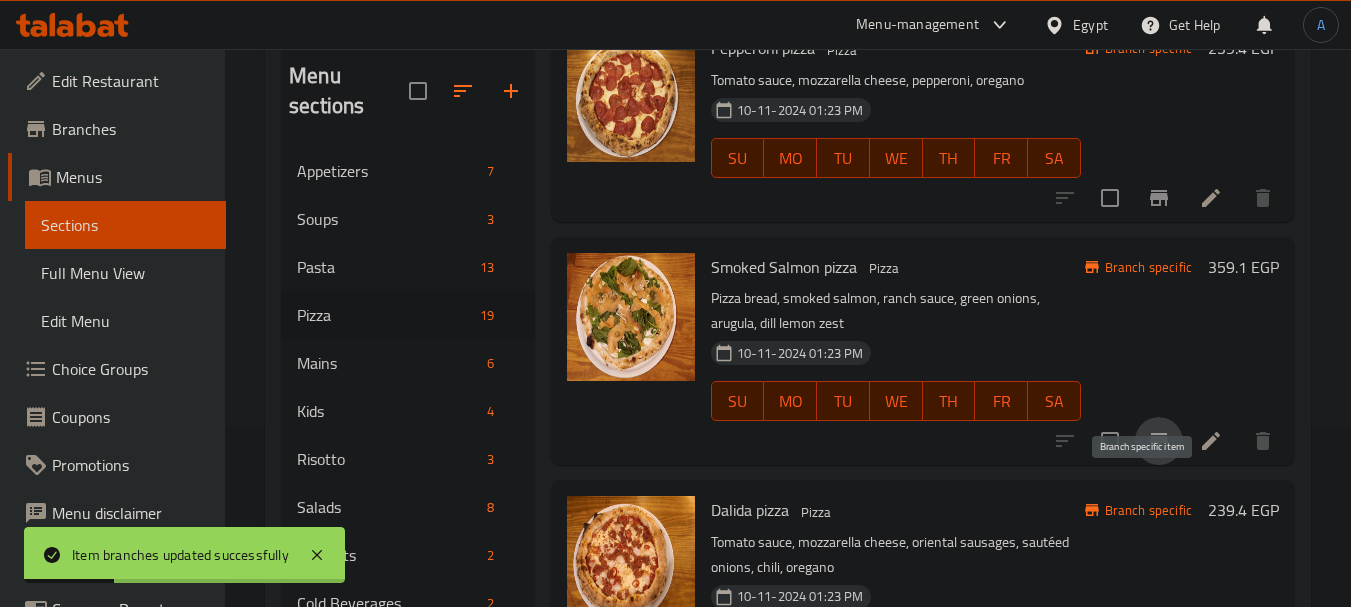 click 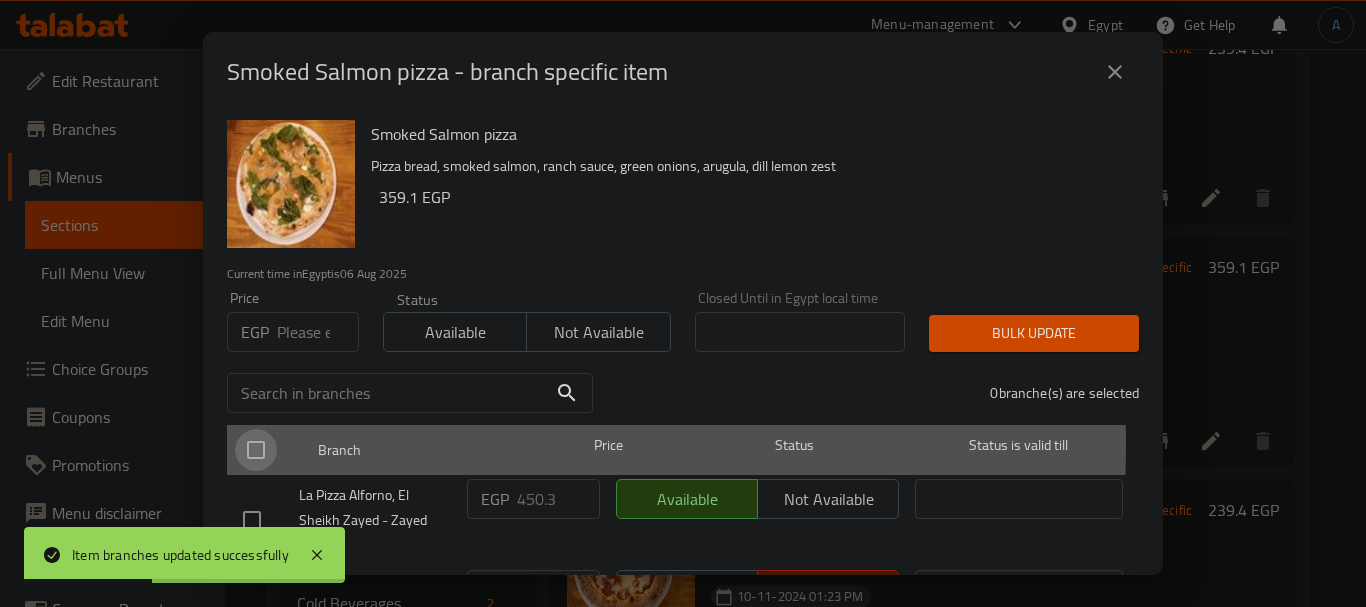 click at bounding box center (256, 450) 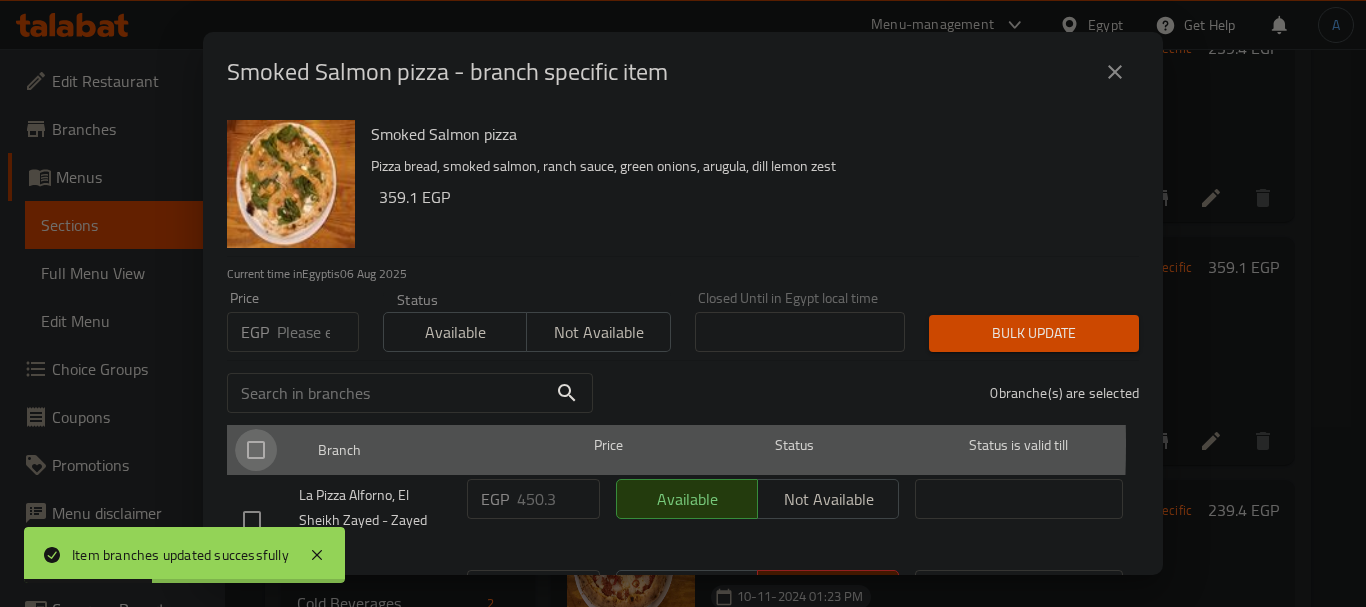 checkbox on "true" 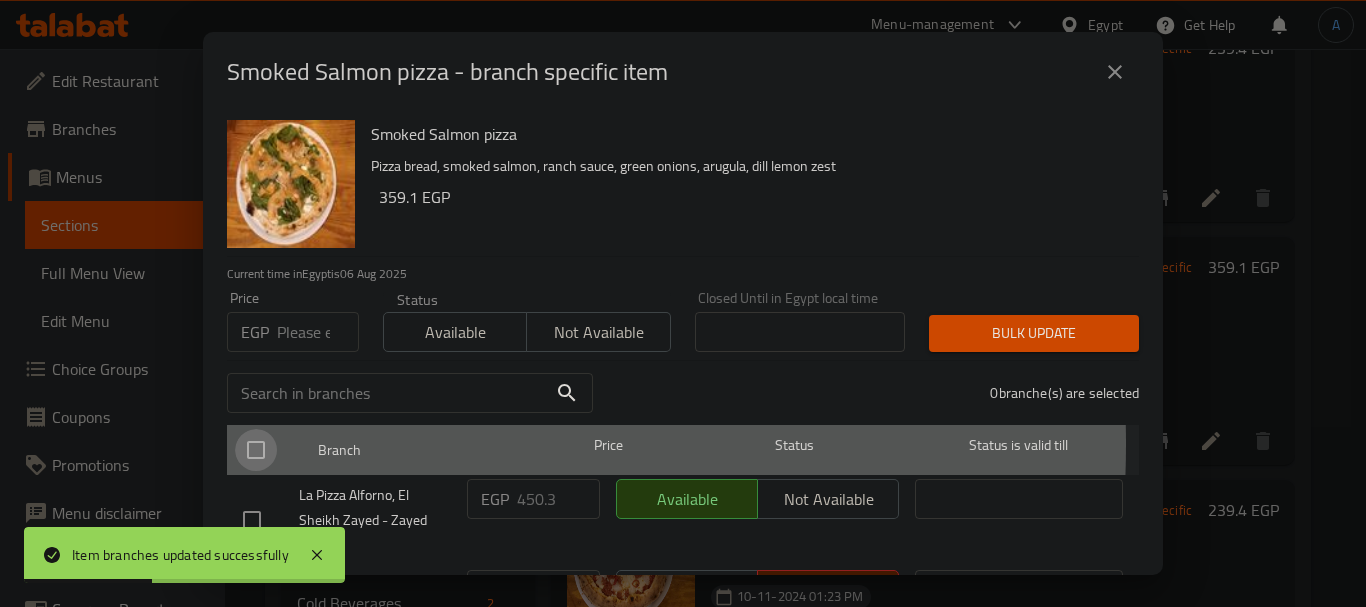 checkbox on "true" 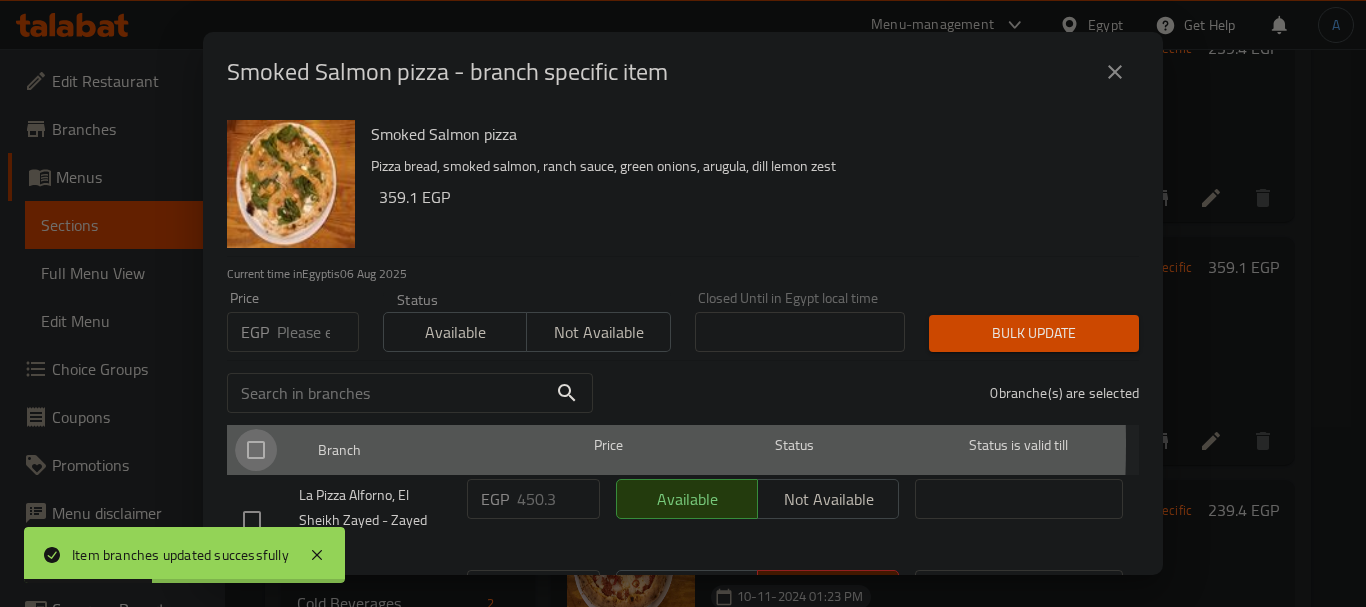 checkbox on "true" 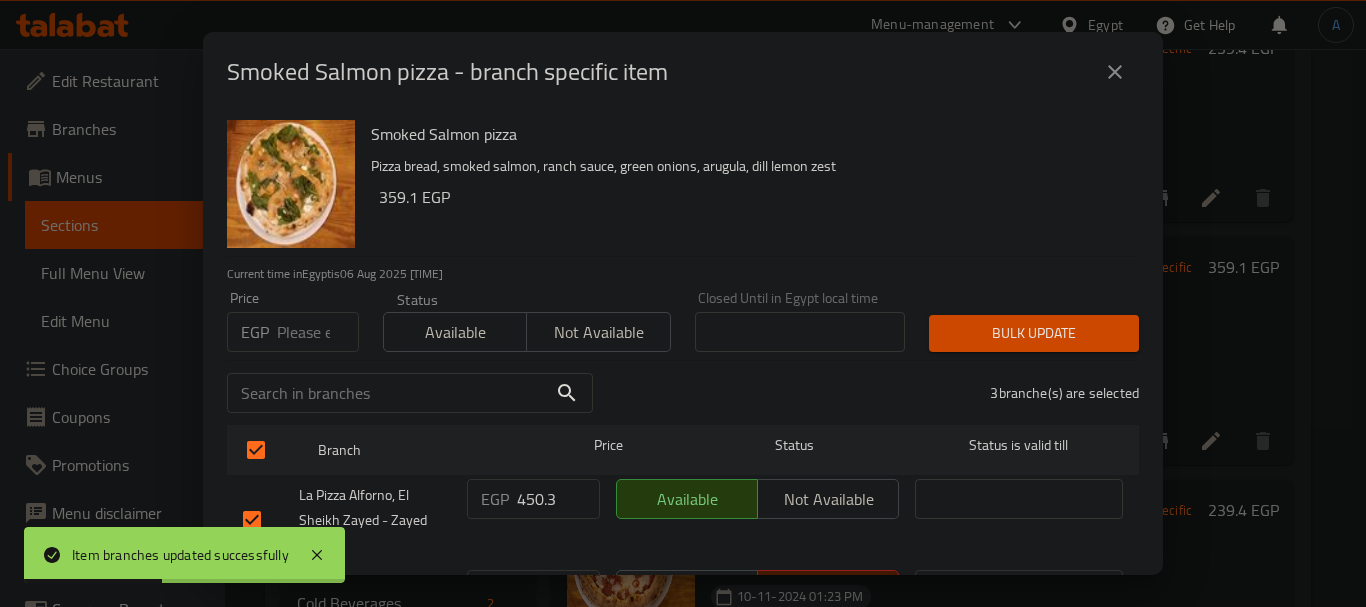 click on "Price EGP Price" at bounding box center (293, 321) 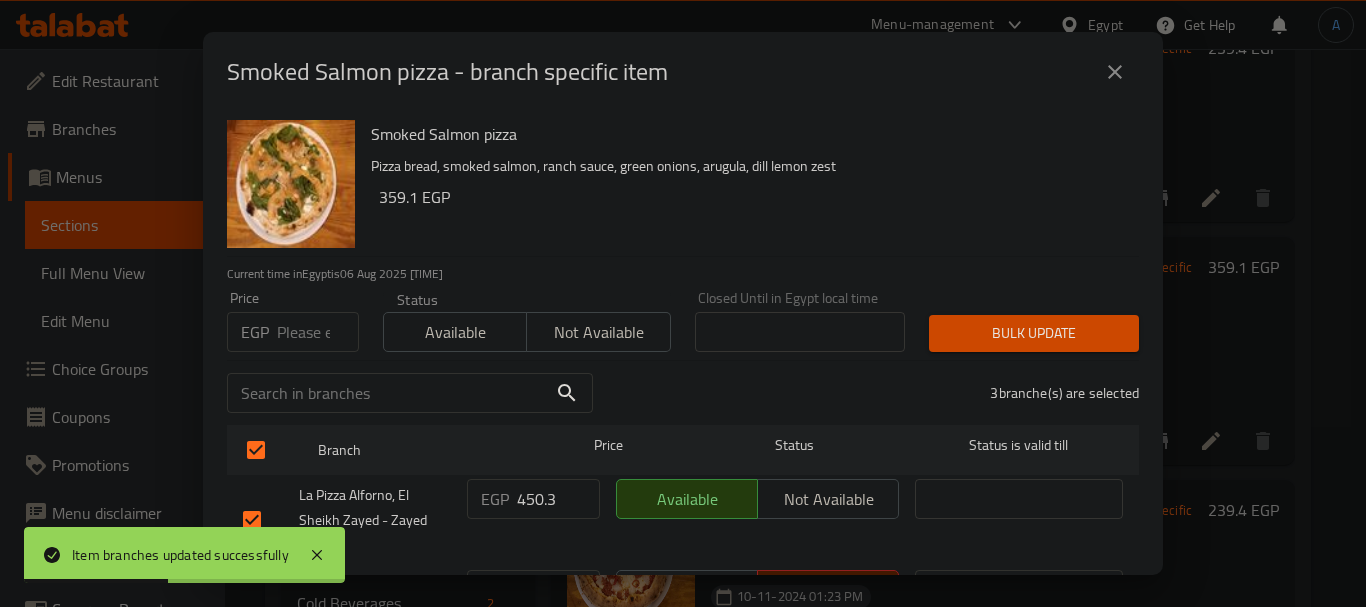 click at bounding box center (318, 332) 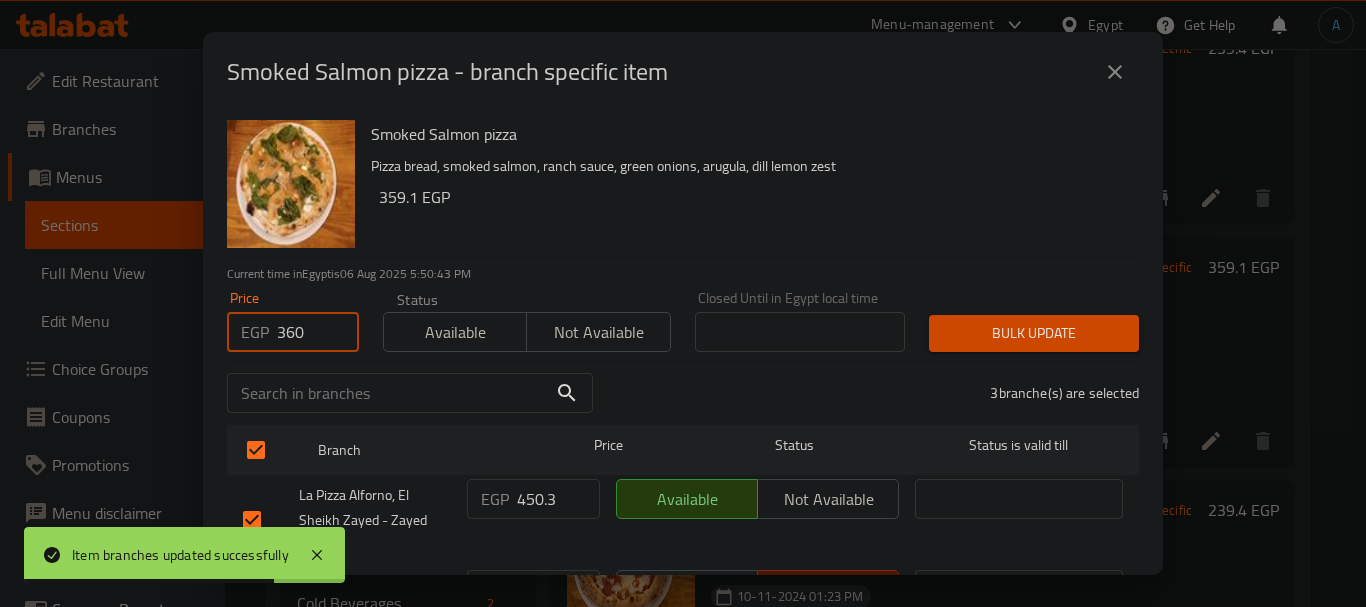 type on "360" 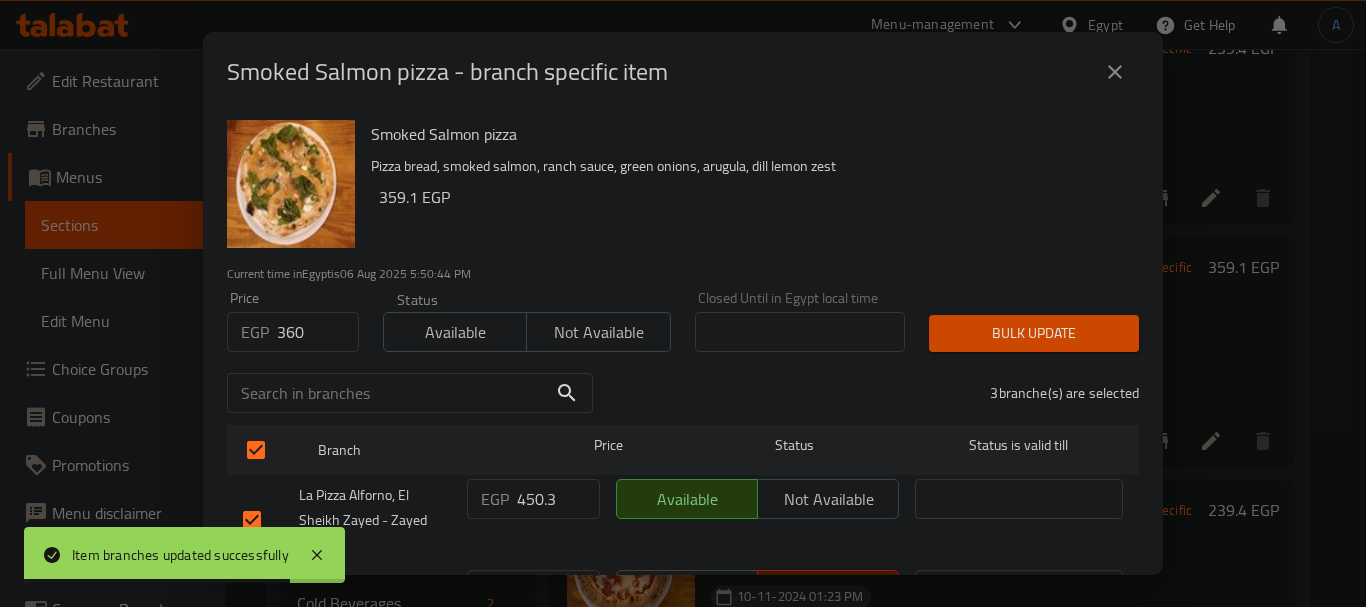 click on "Bulk update" at bounding box center (1034, 333) 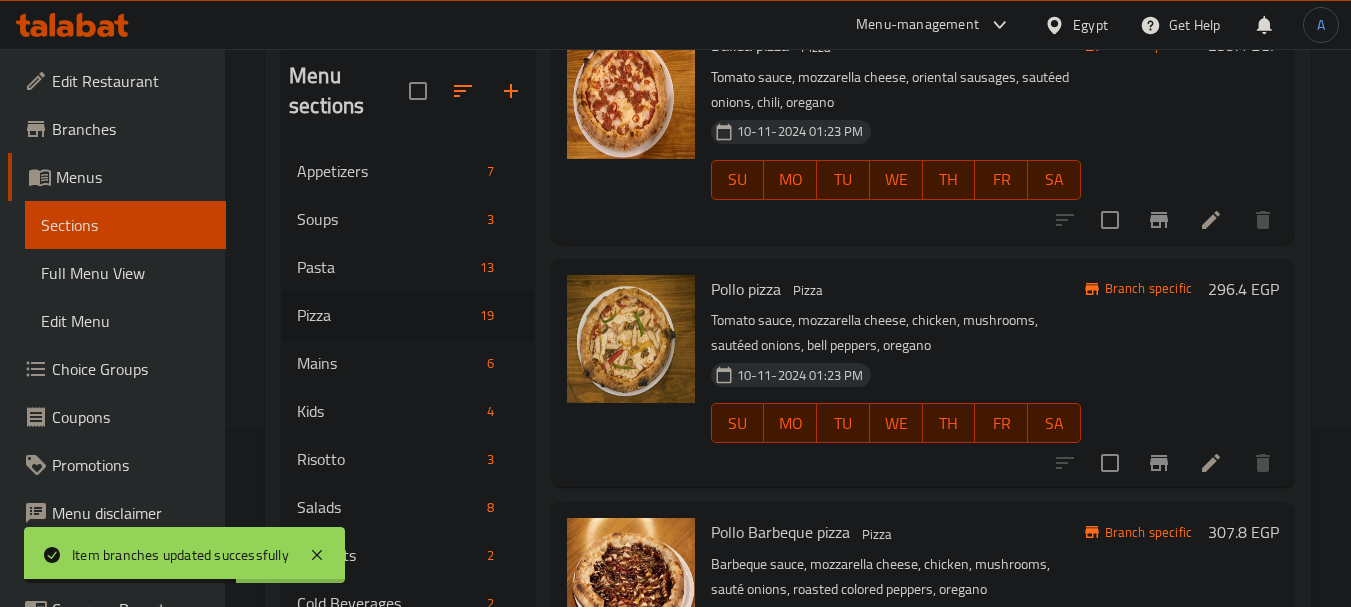 scroll, scrollTop: 3000, scrollLeft: 0, axis: vertical 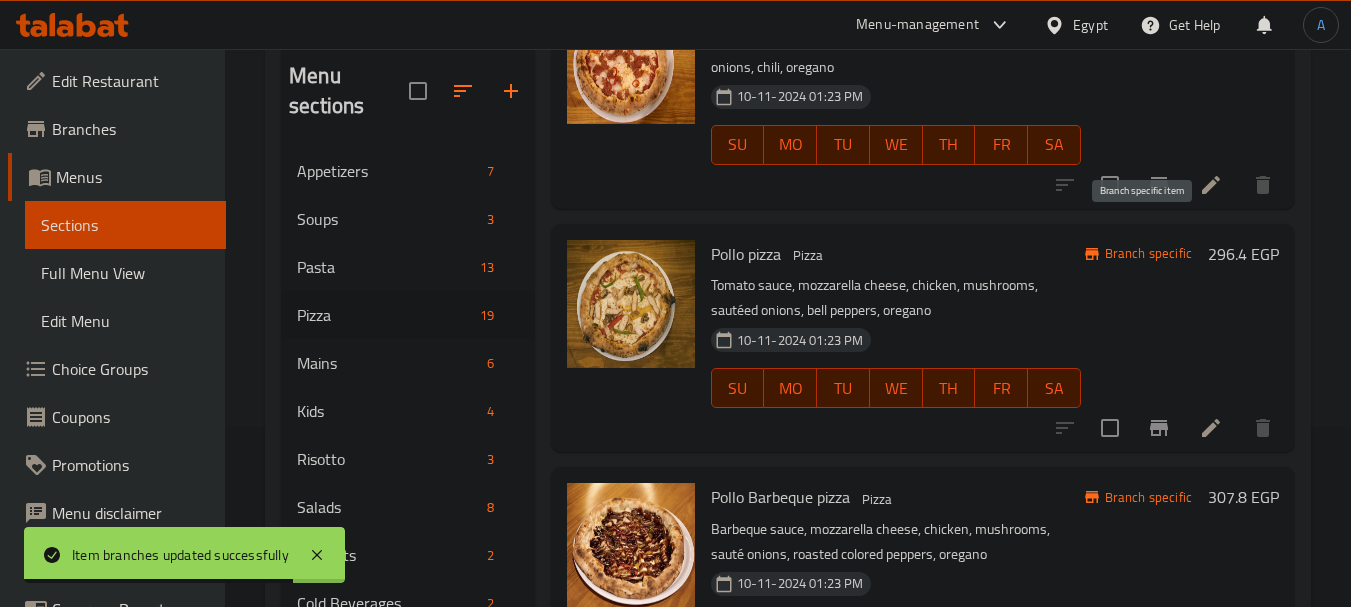 click 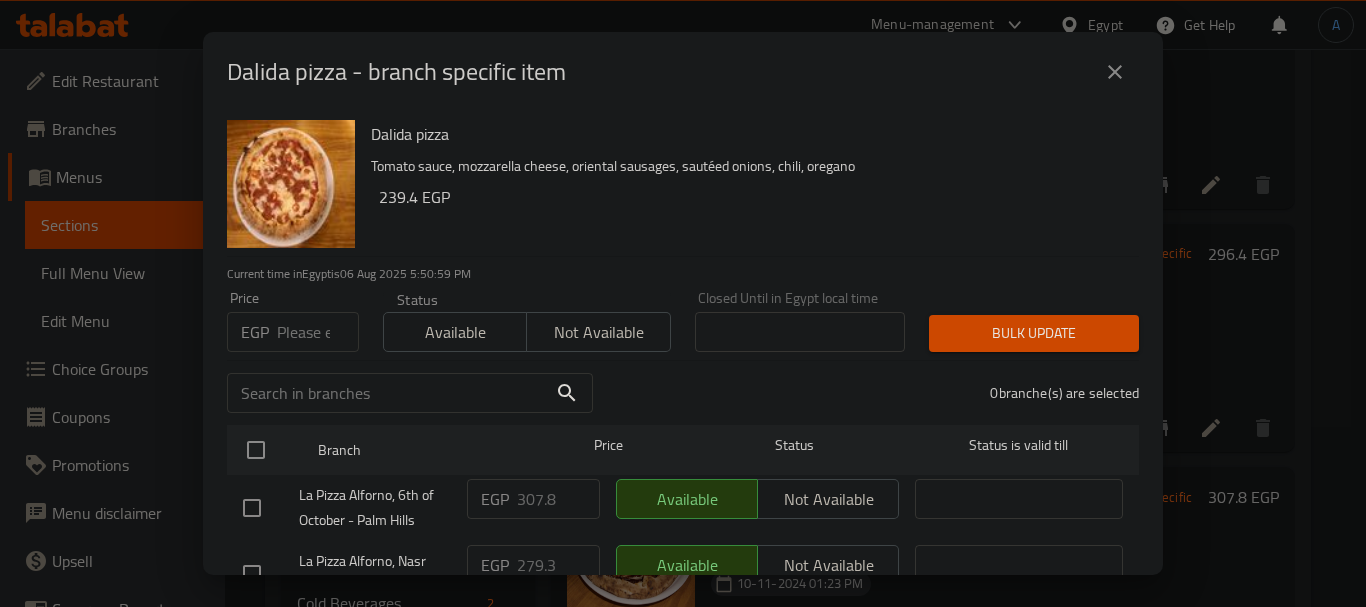 click at bounding box center (318, 332) 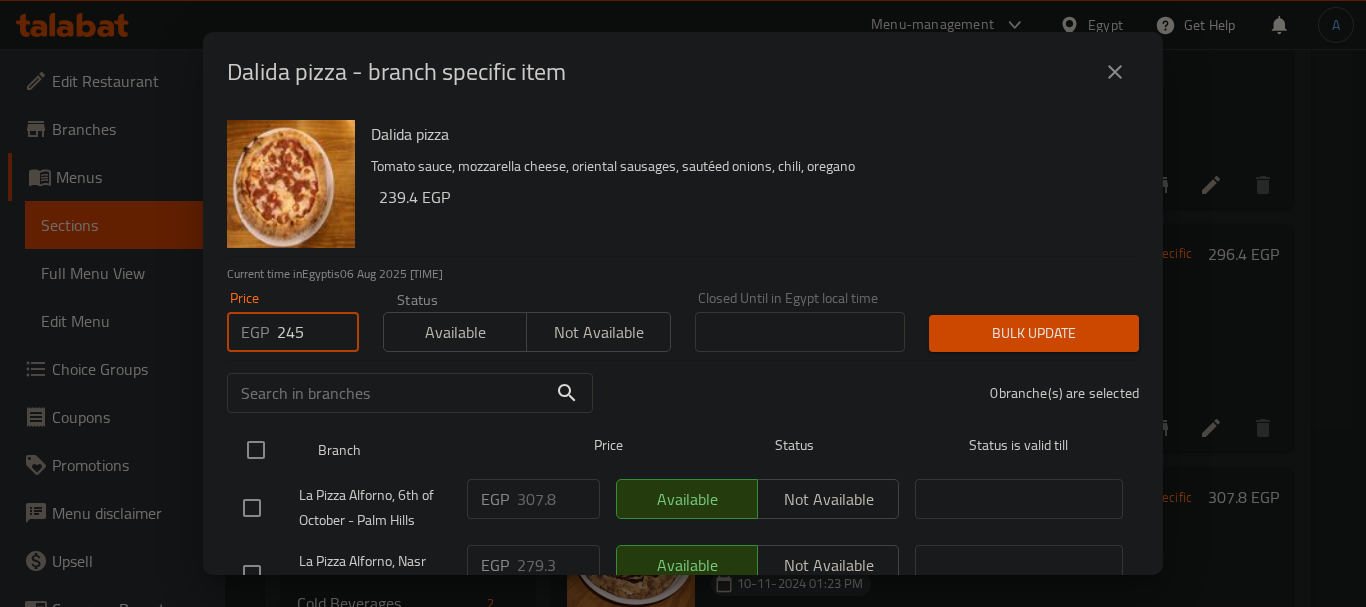 type on "245" 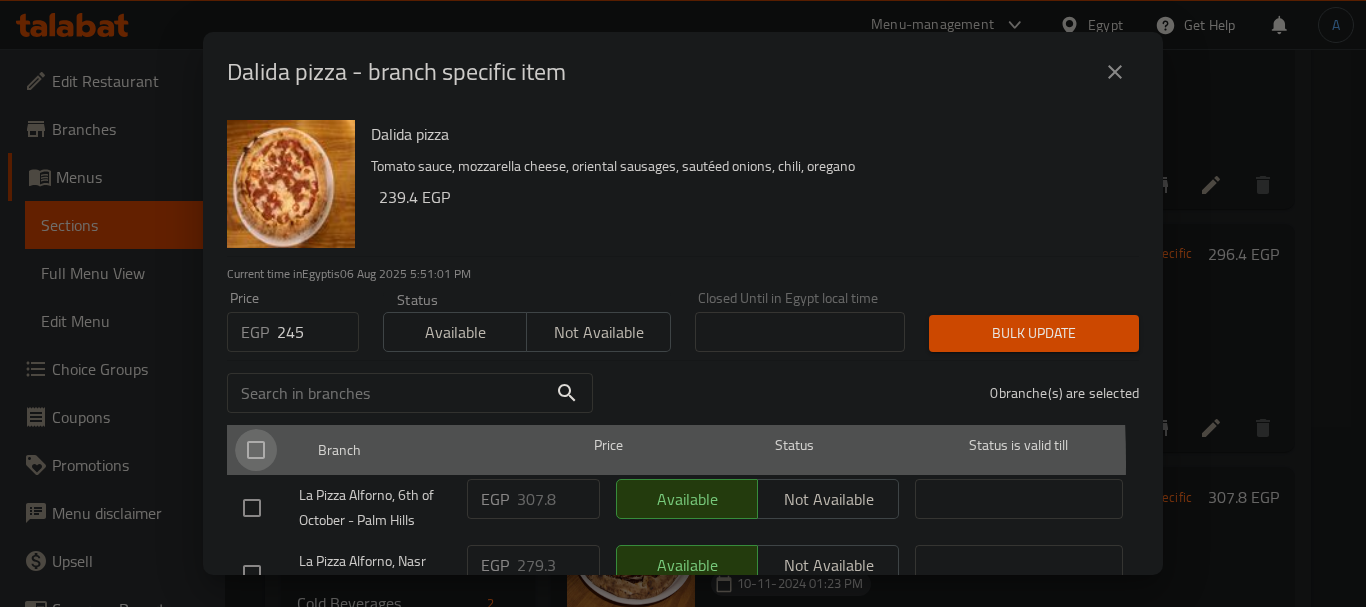 click at bounding box center (256, 450) 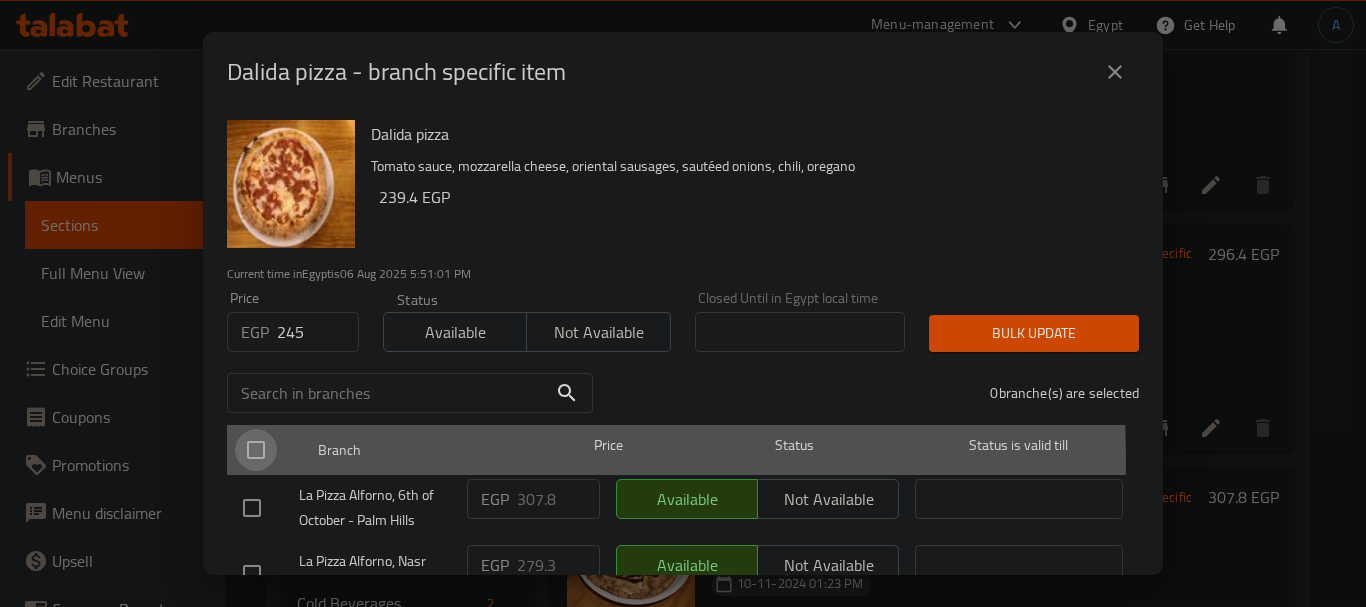 checkbox on "true" 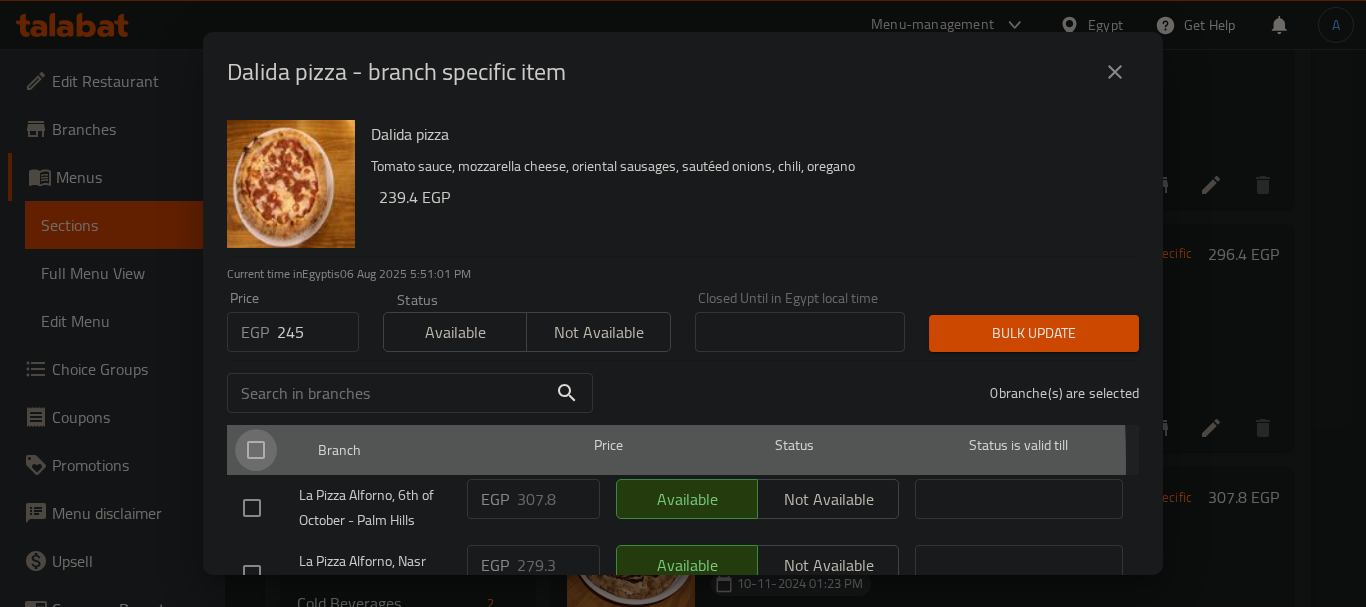 checkbox on "true" 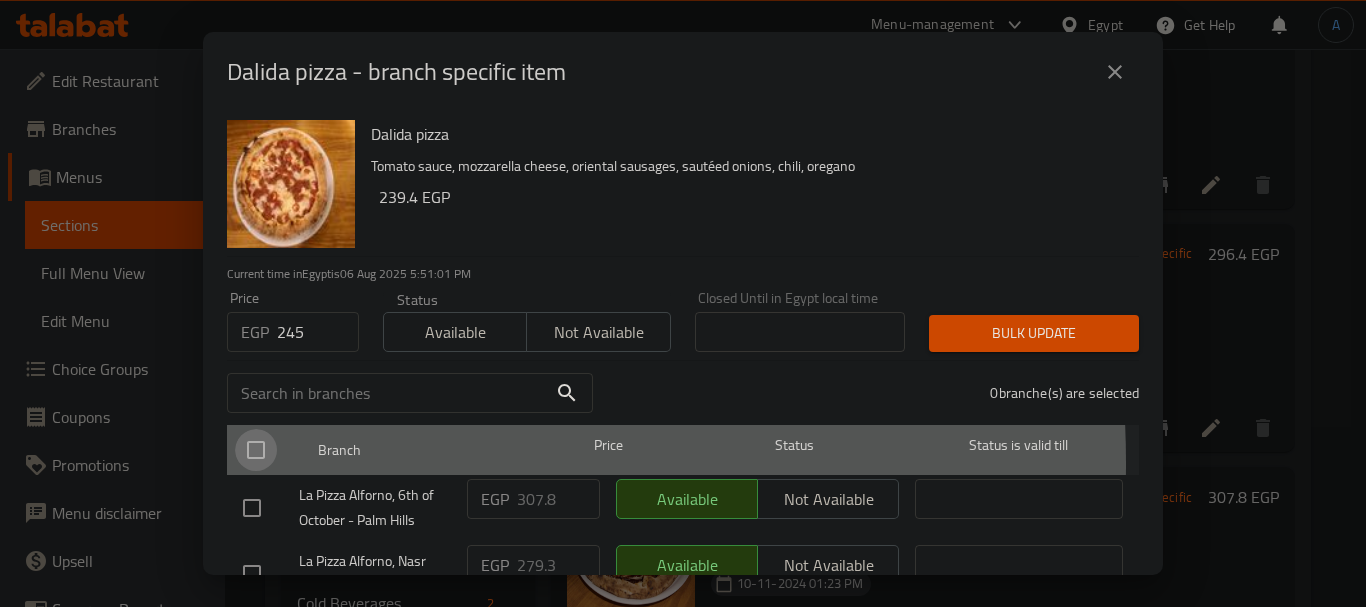 checkbox on "true" 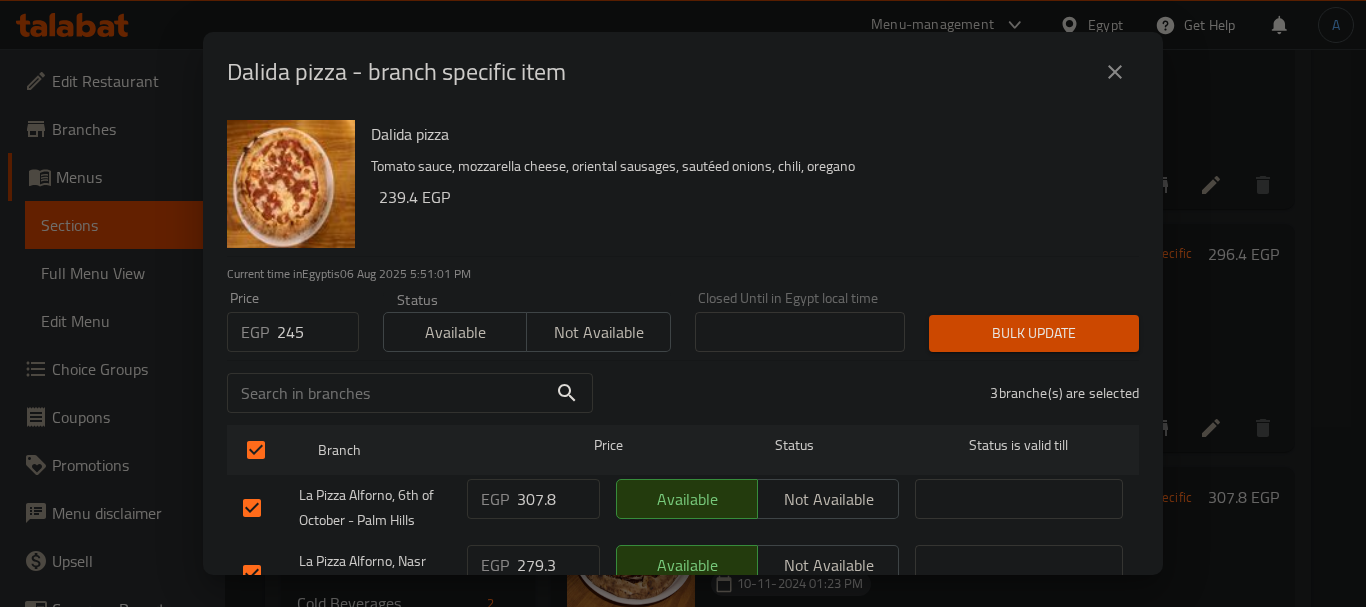 click on "Bulk update" at bounding box center (1034, 333) 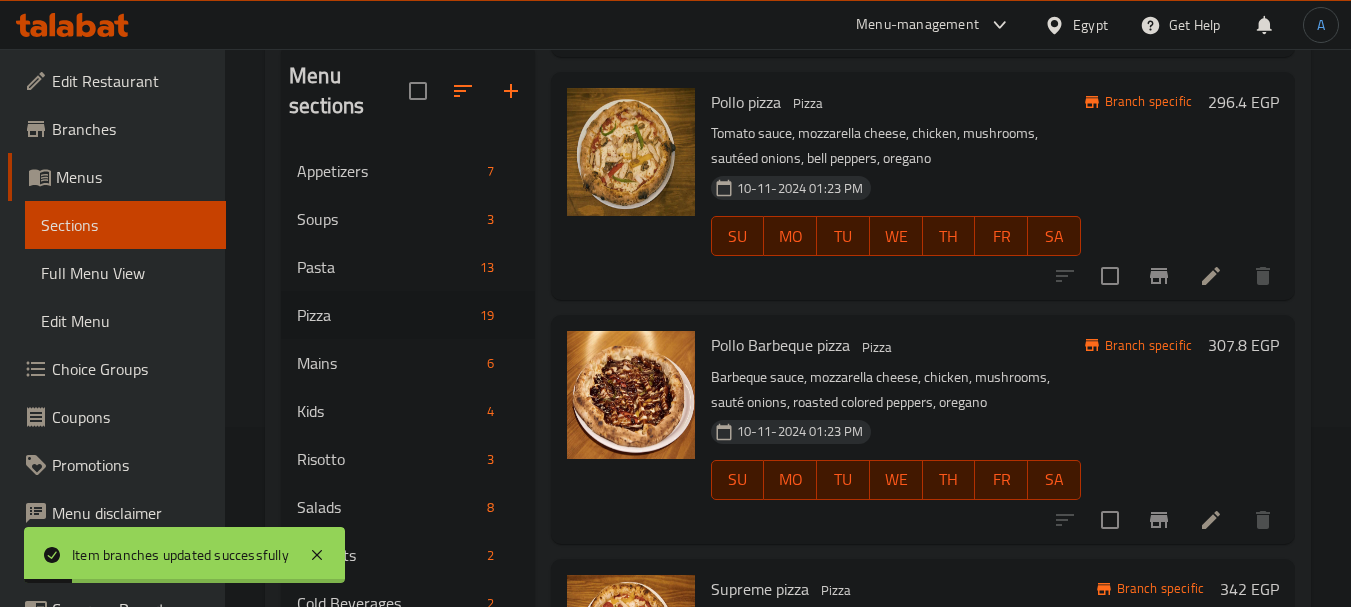 scroll, scrollTop: 3200, scrollLeft: 0, axis: vertical 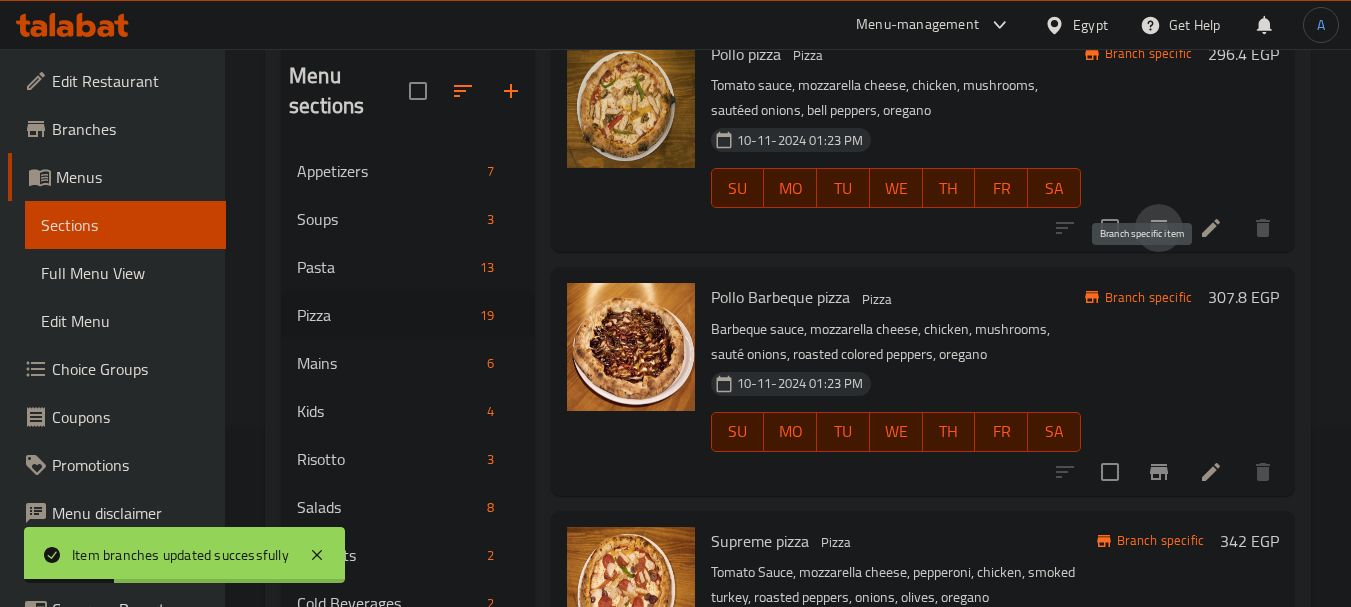 click at bounding box center (1159, 228) 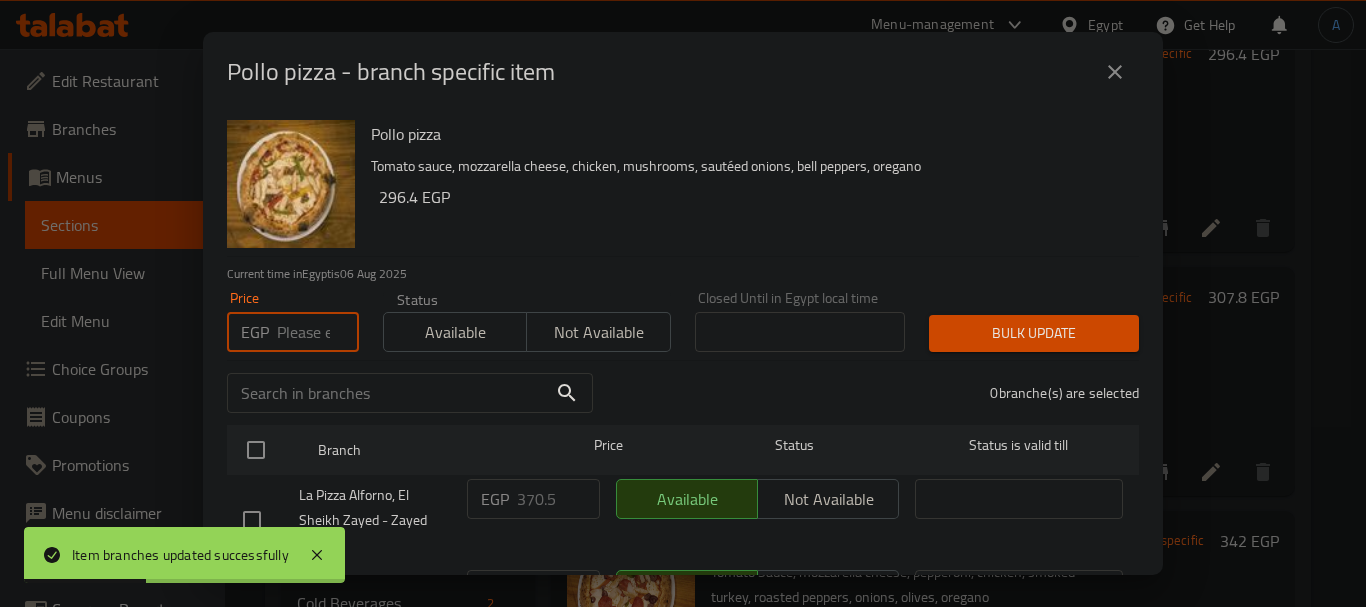 click at bounding box center (318, 332) 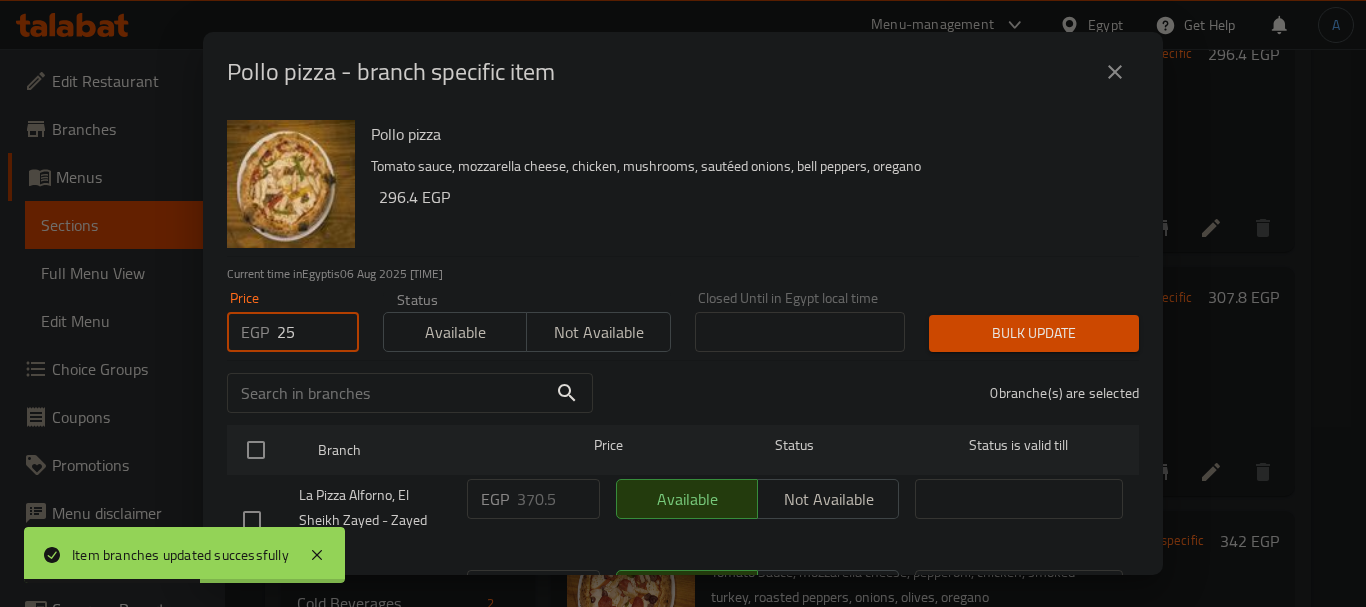 click on "25" at bounding box center (318, 332) 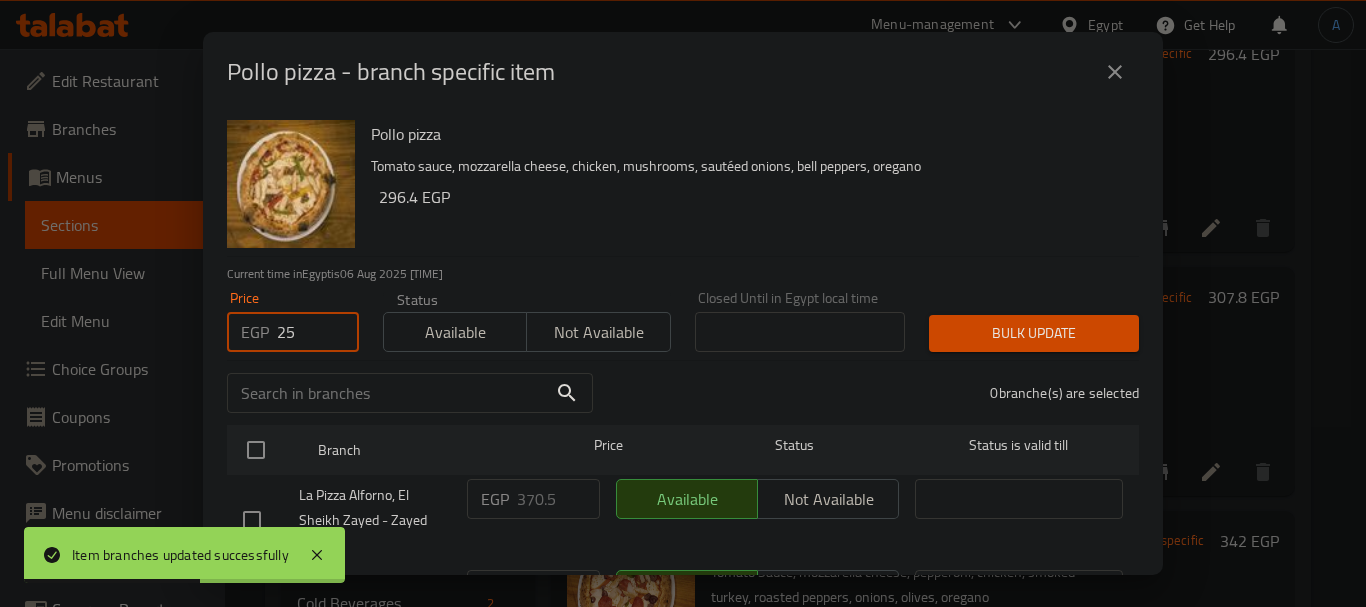 click on "25" at bounding box center (318, 332) 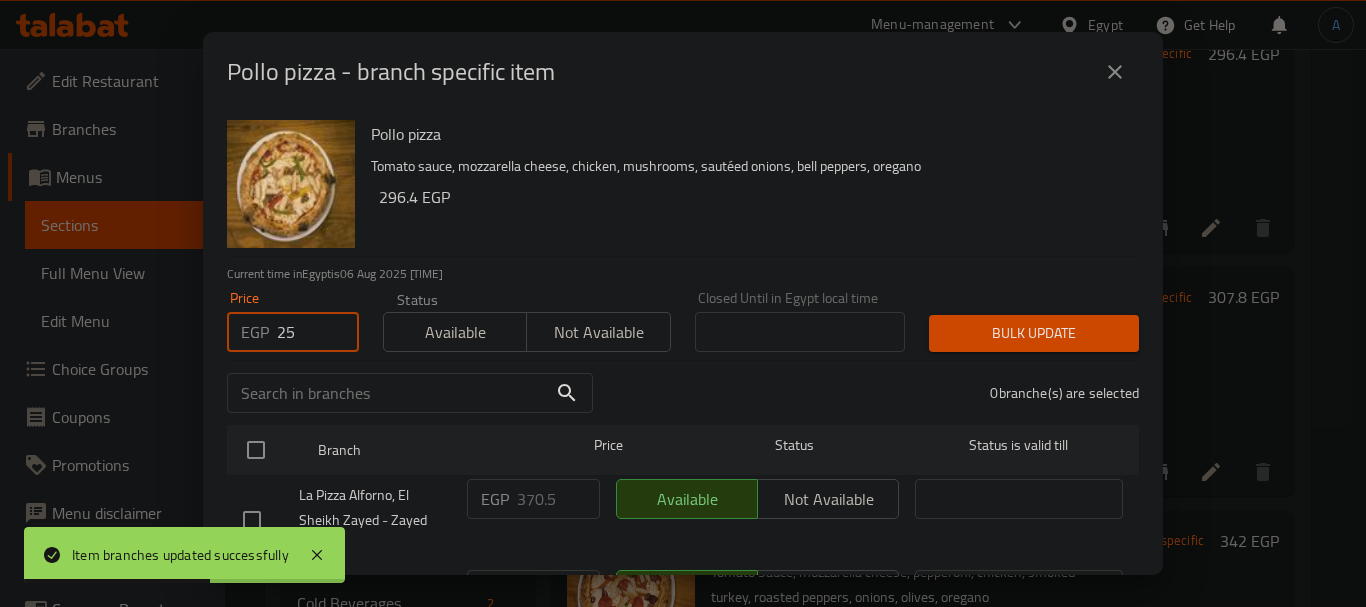 click on "25" at bounding box center [318, 332] 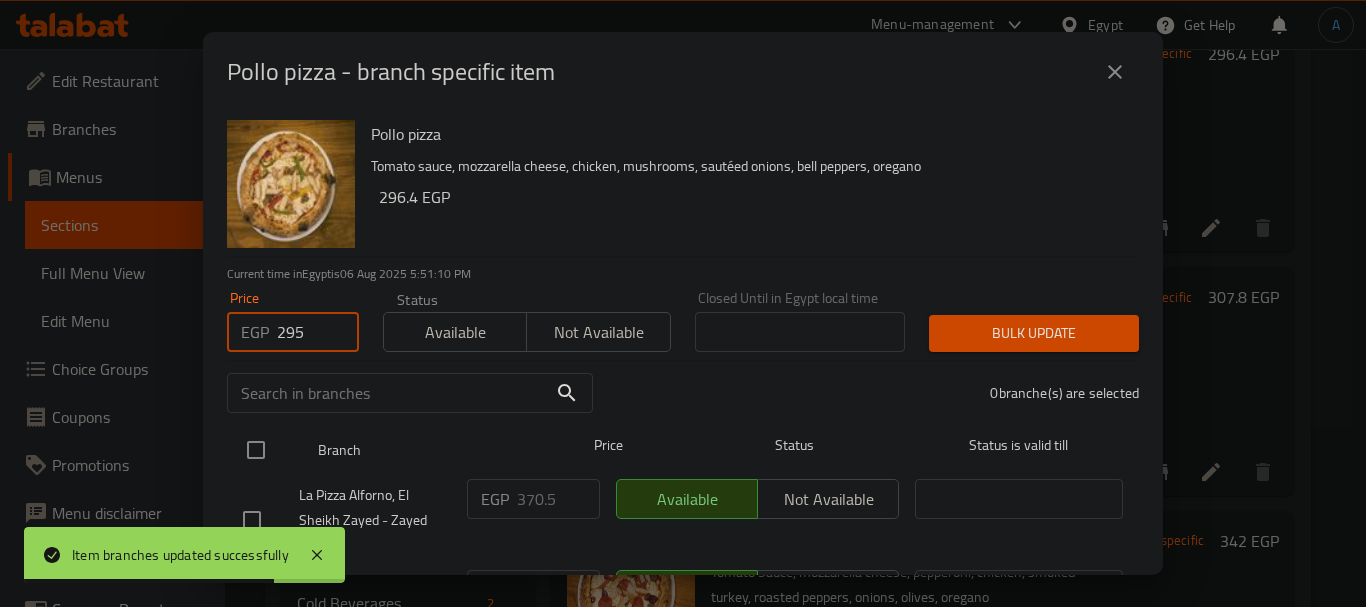 type on "295" 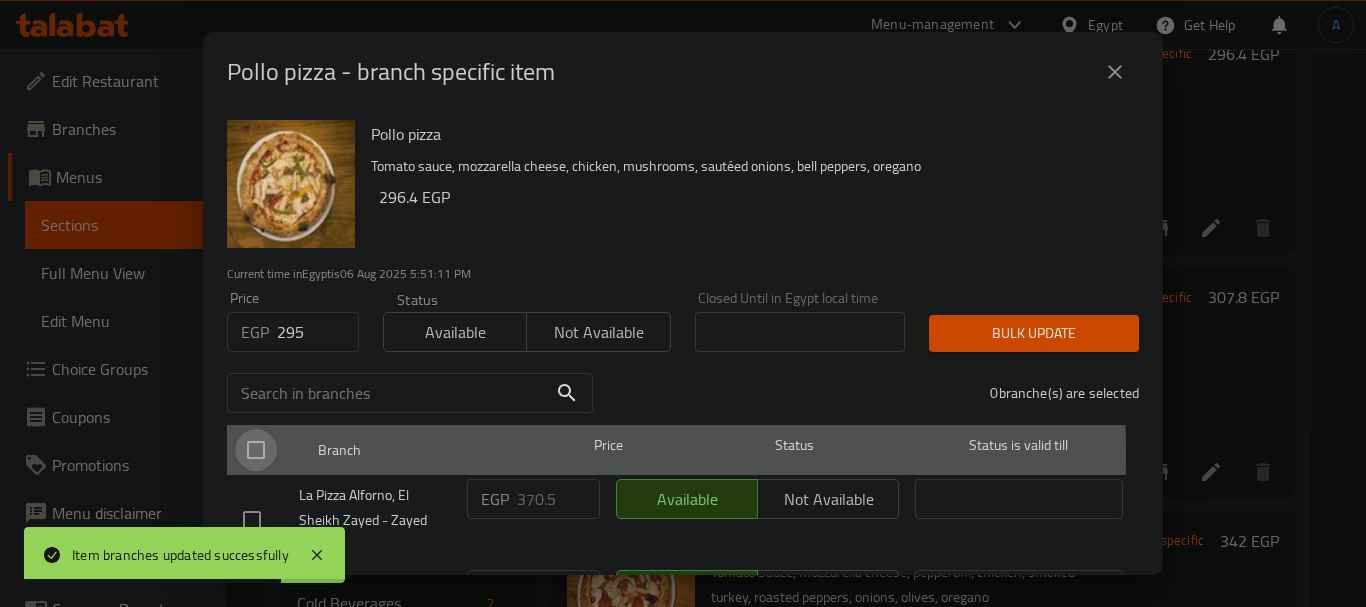 click at bounding box center (256, 450) 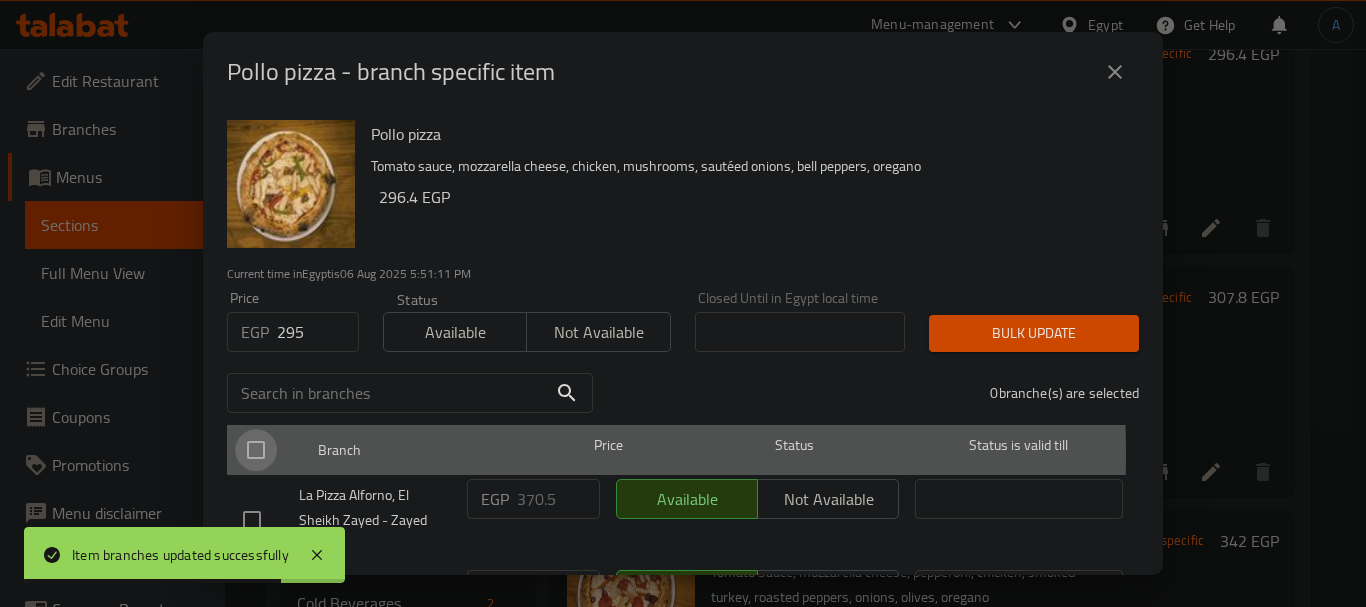 checkbox on "true" 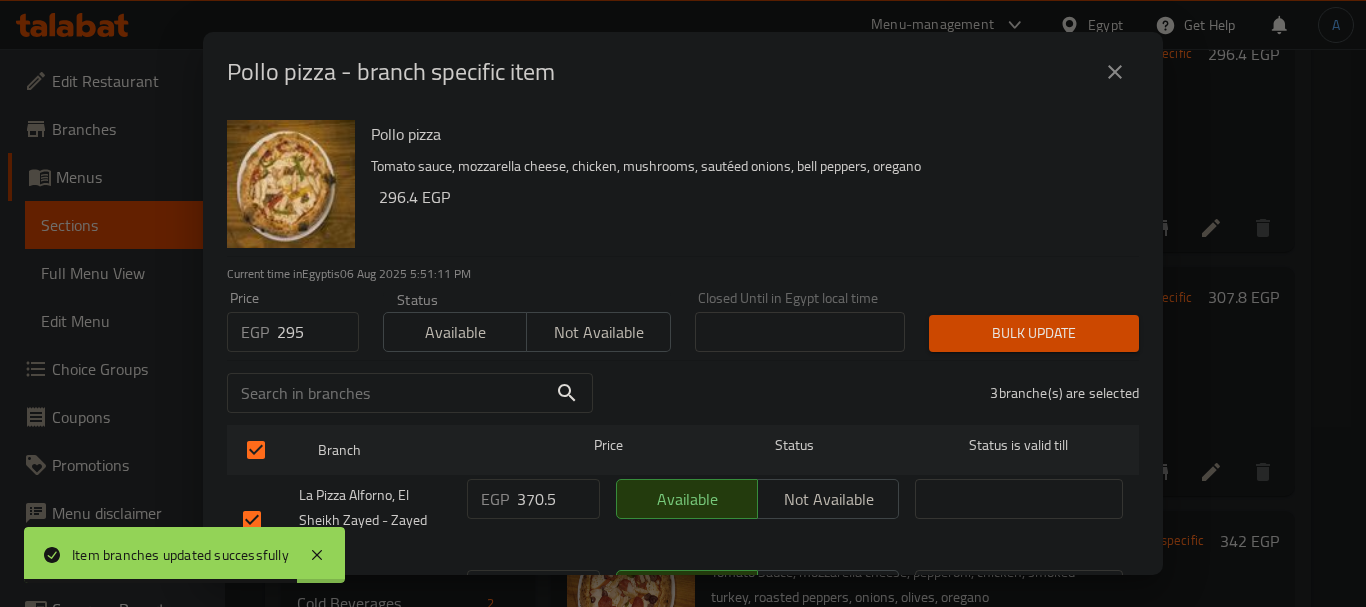 click on "Bulk update" at bounding box center (1034, 333) 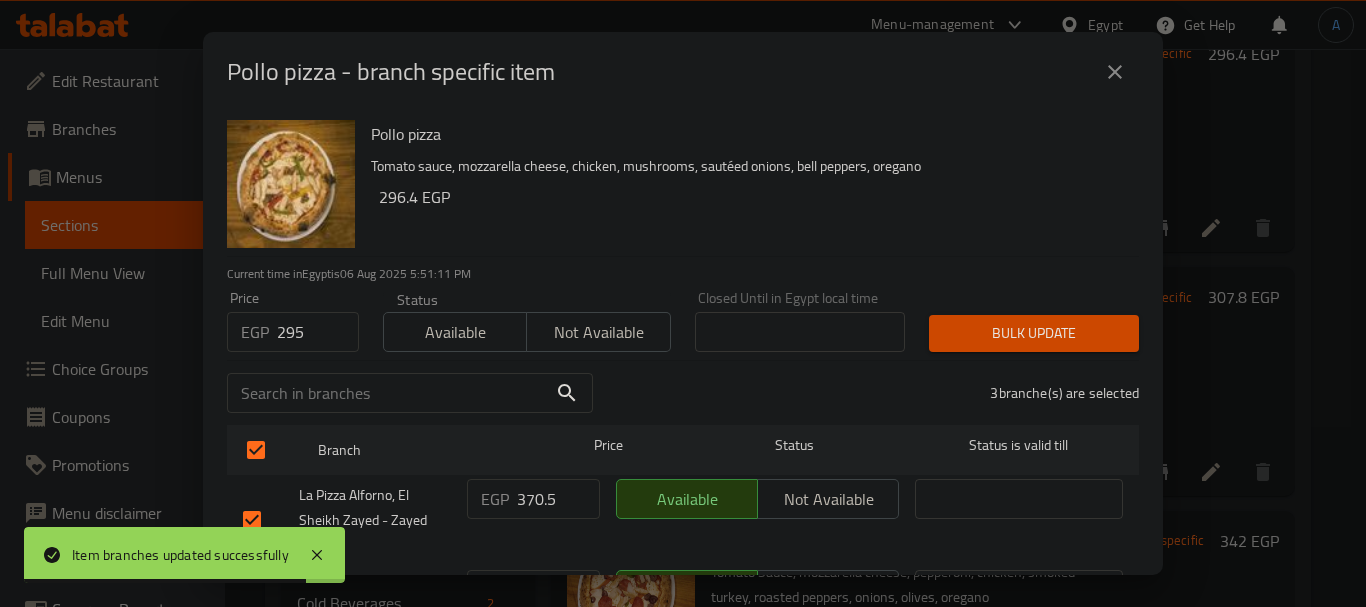 click on "Bulk update" at bounding box center [1034, 333] 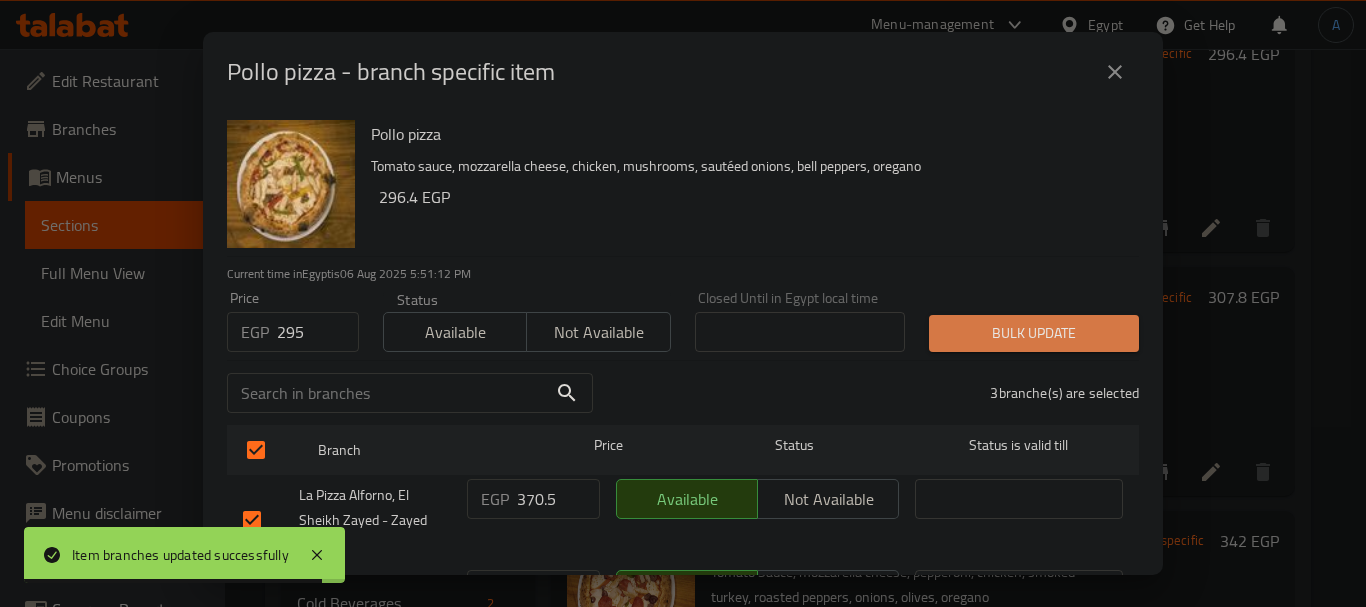 click on "Bulk update" at bounding box center (1034, 333) 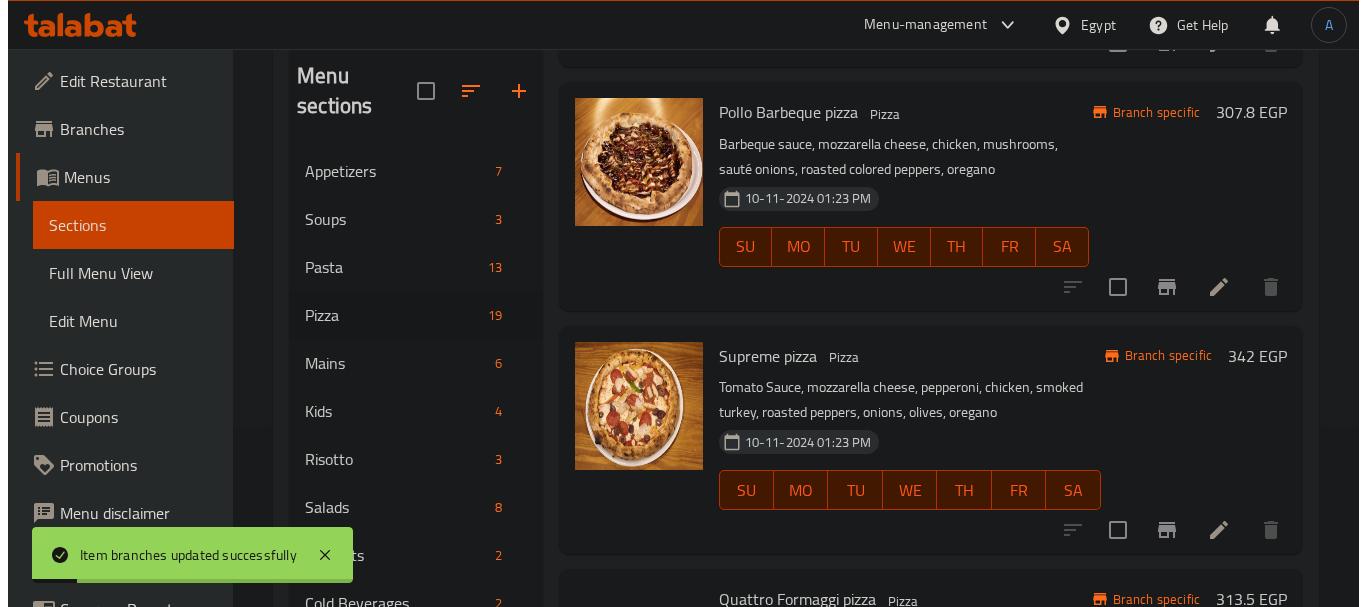 scroll, scrollTop: 3400, scrollLeft: 0, axis: vertical 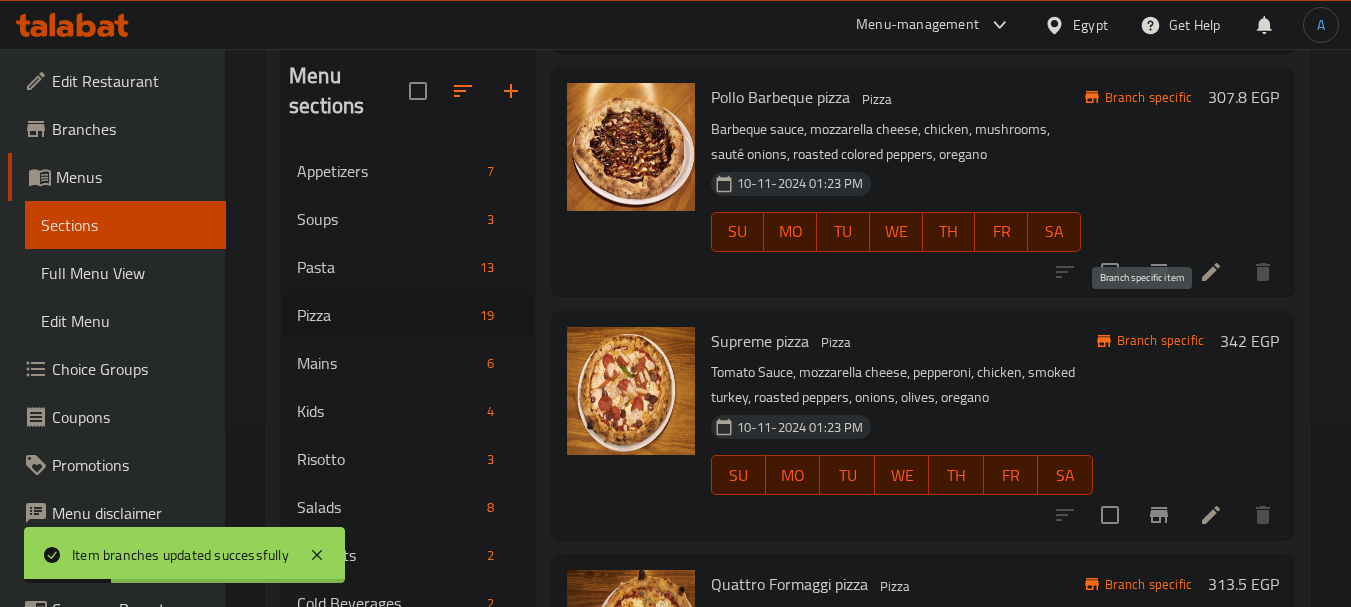 click 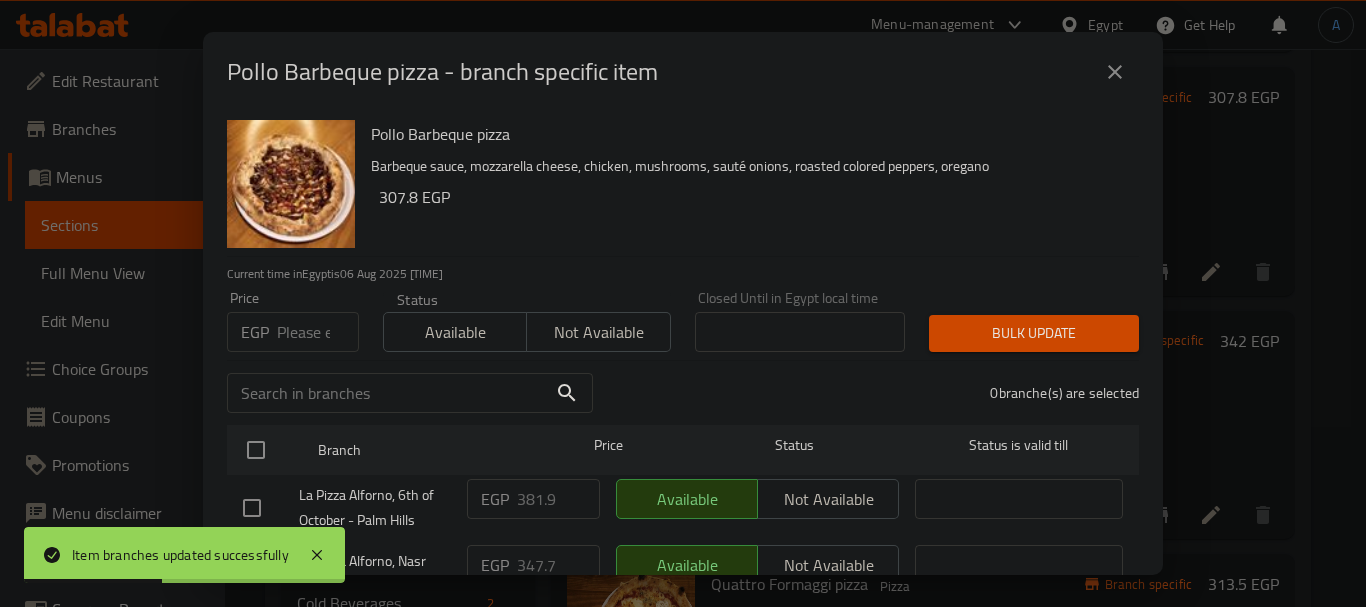 click at bounding box center (318, 332) 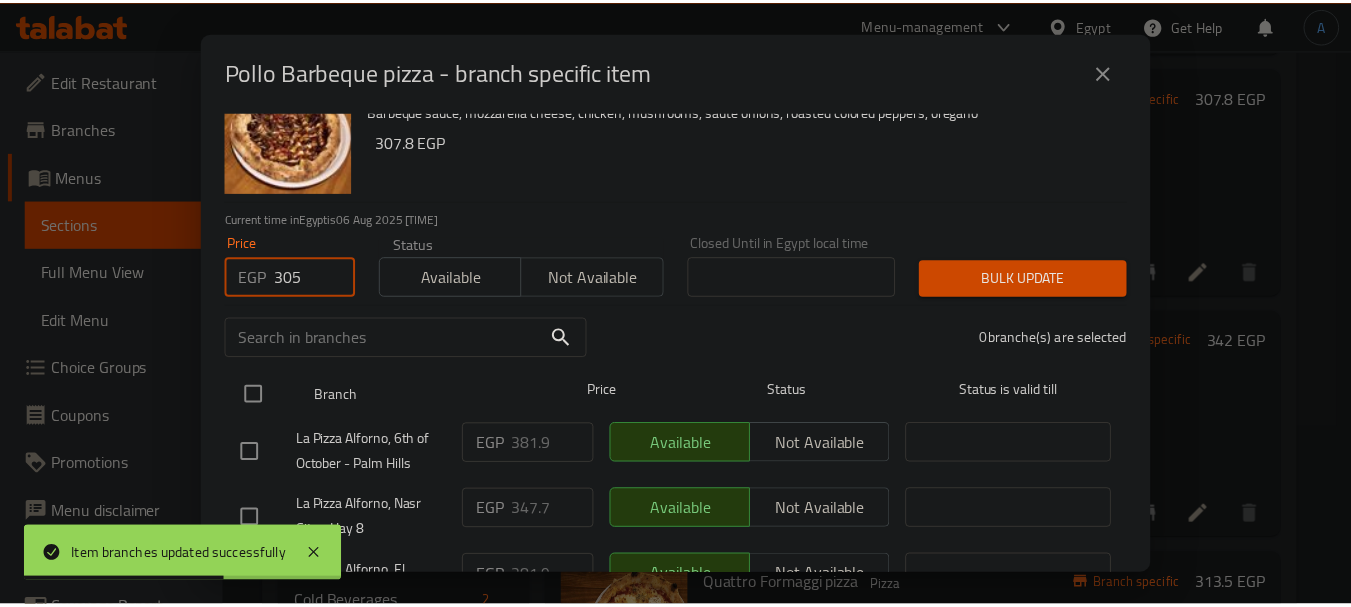 scroll, scrollTop: 100, scrollLeft: 0, axis: vertical 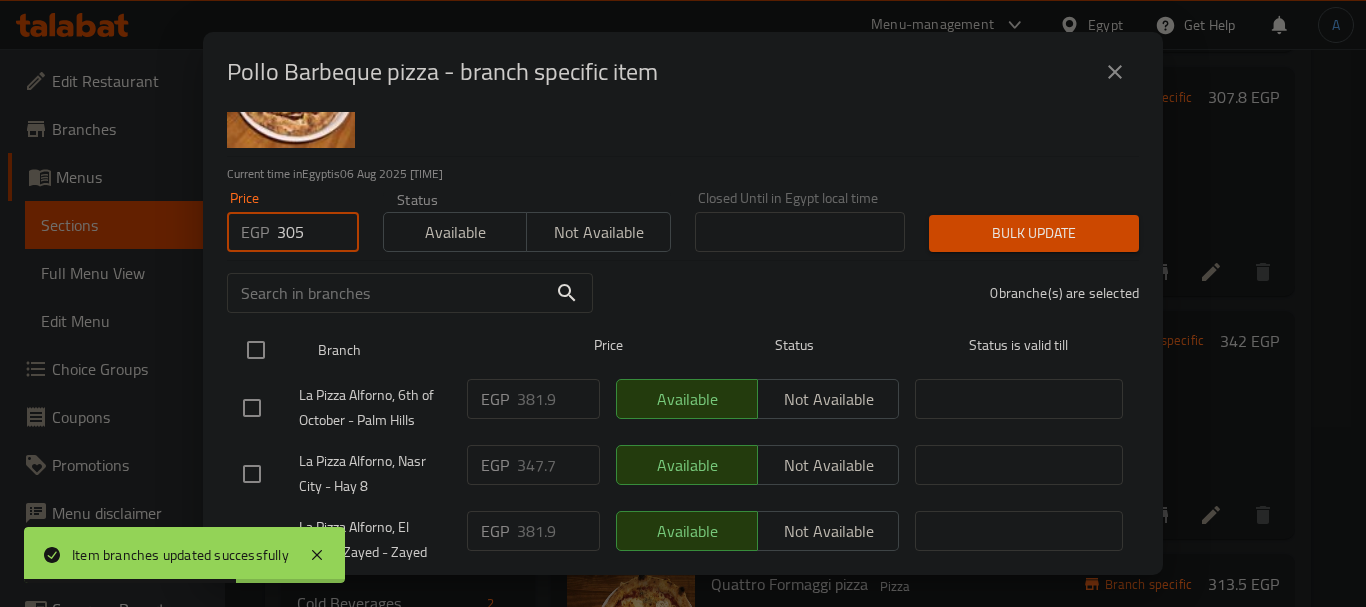 type on "305" 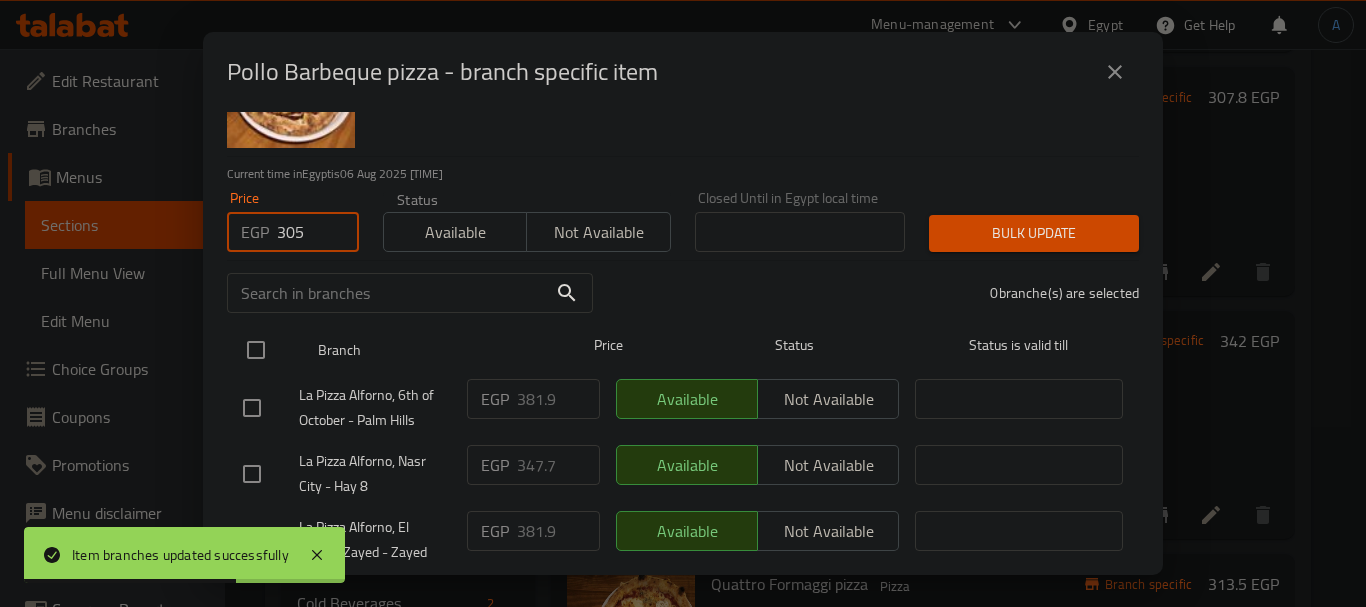 click at bounding box center (256, 350) 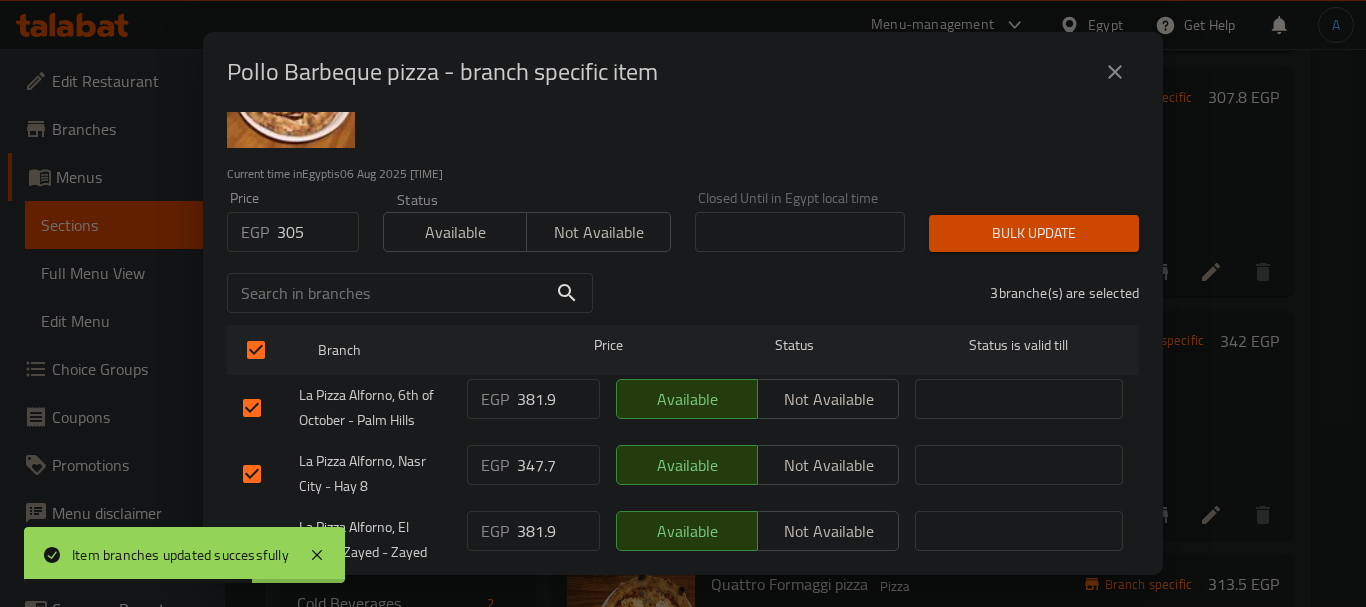 click on "Bulk update" at bounding box center [1034, 233] 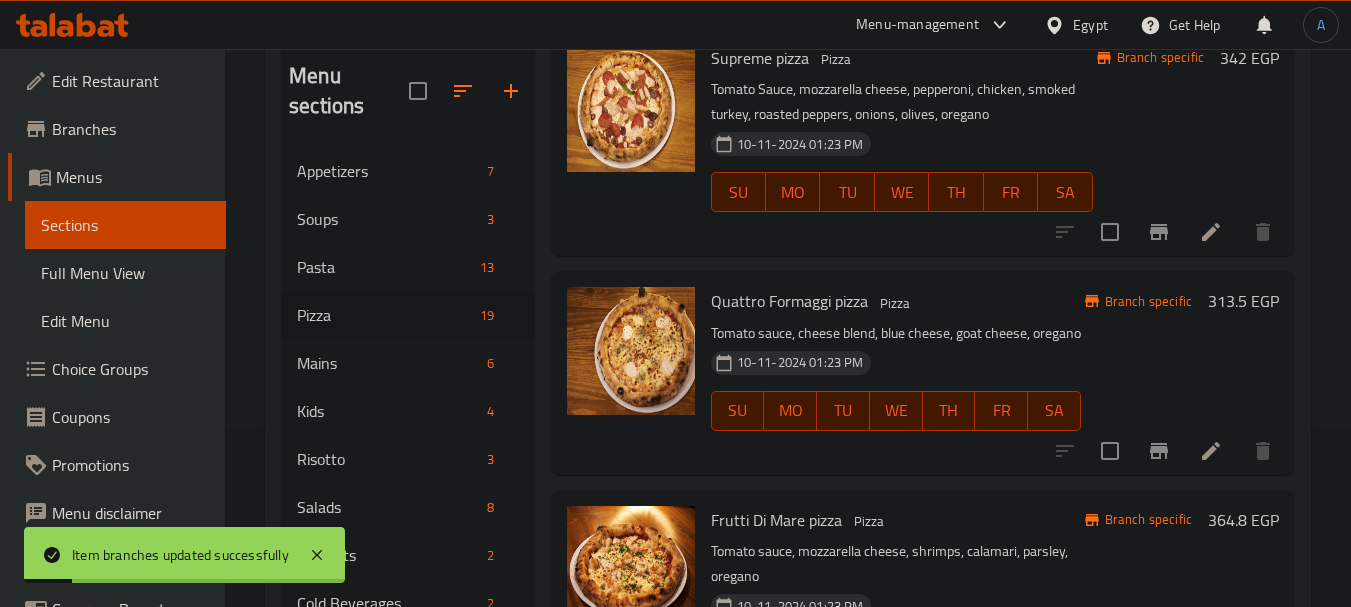 scroll, scrollTop: 3700, scrollLeft: 0, axis: vertical 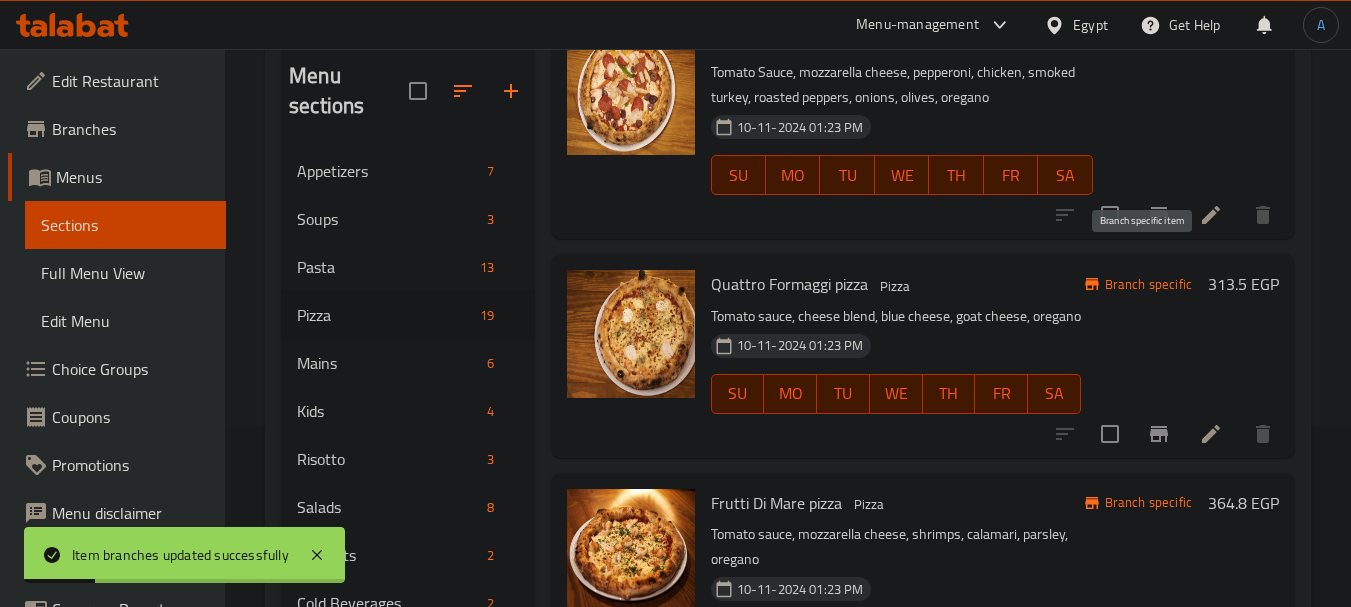 click 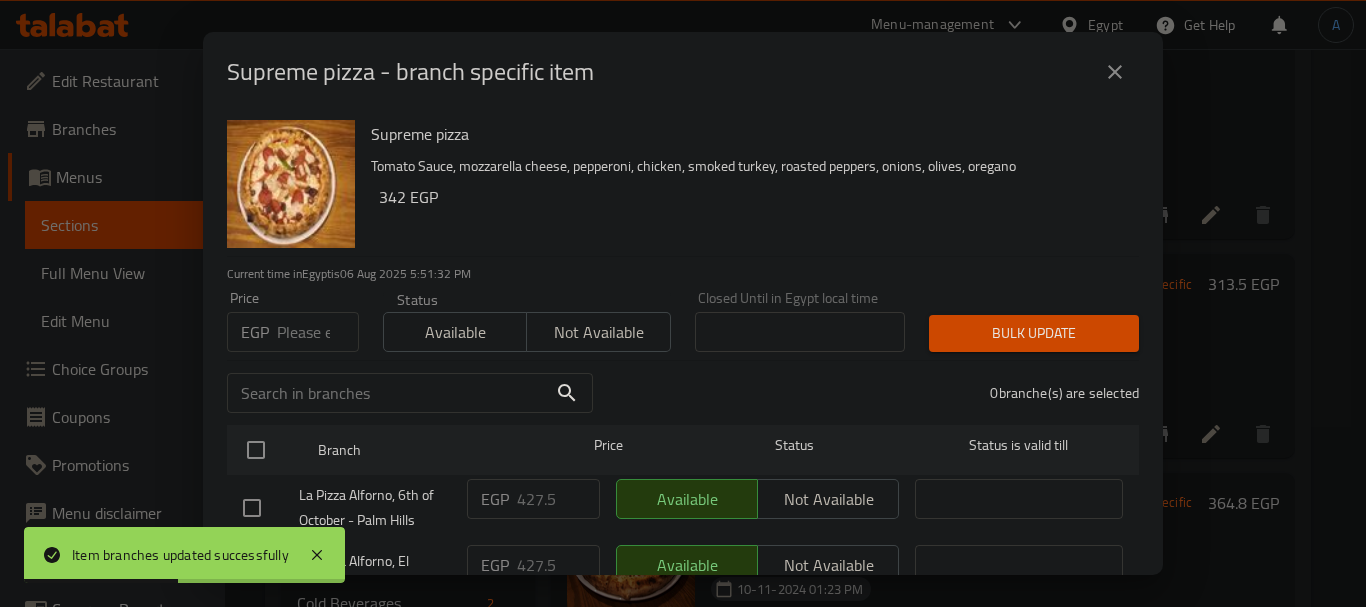 click at bounding box center (318, 332) 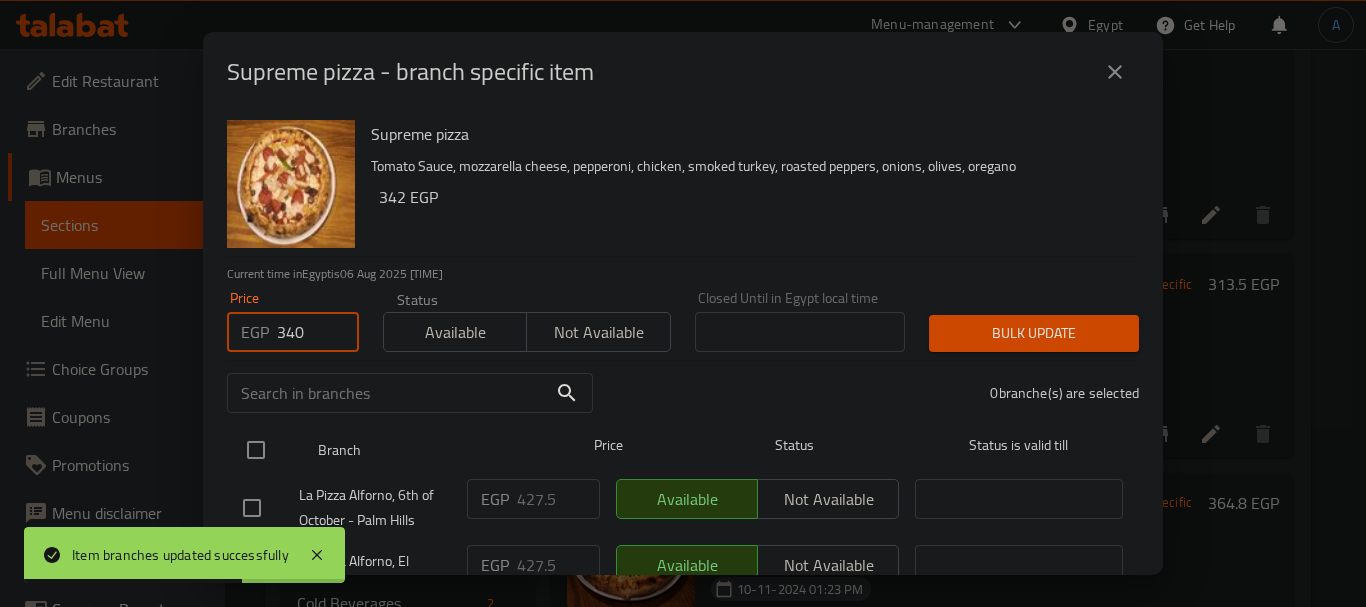 type on "340" 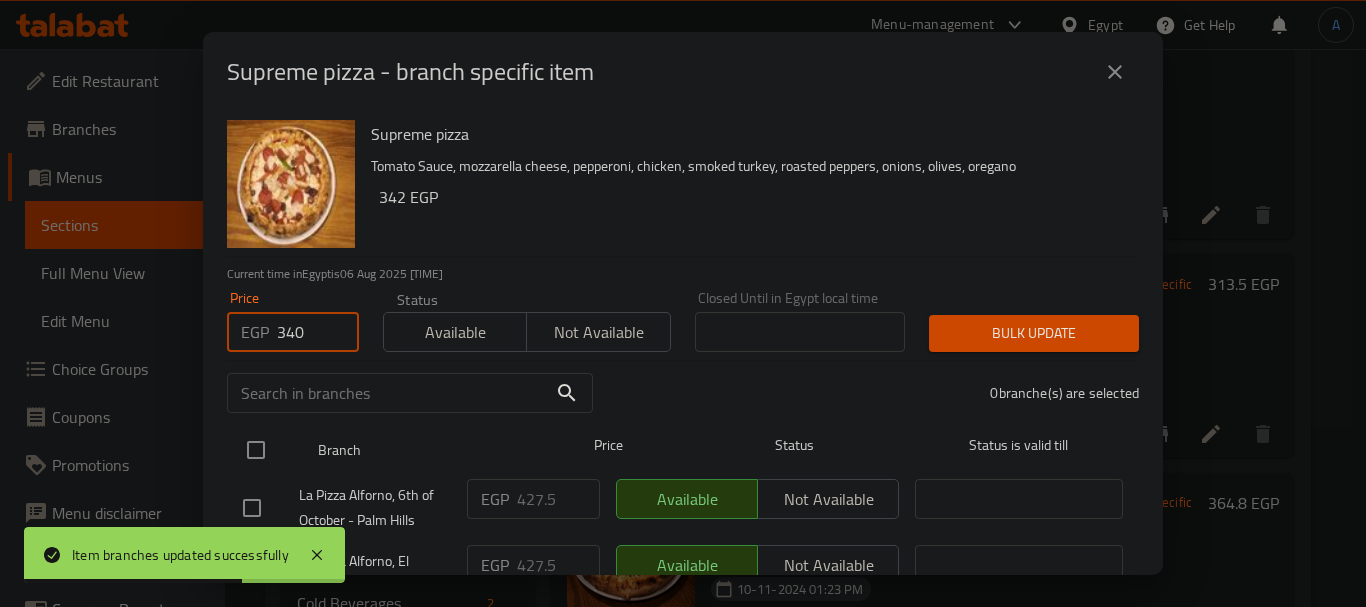 click at bounding box center (256, 450) 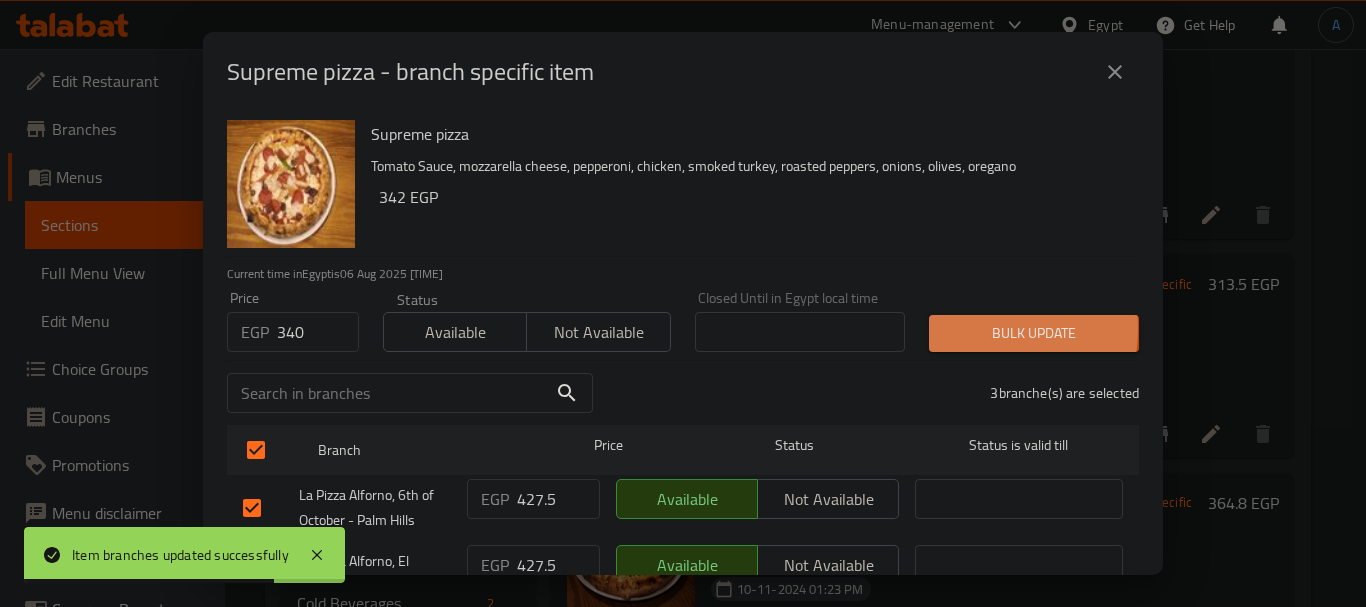 click on "Bulk update" at bounding box center [1034, 333] 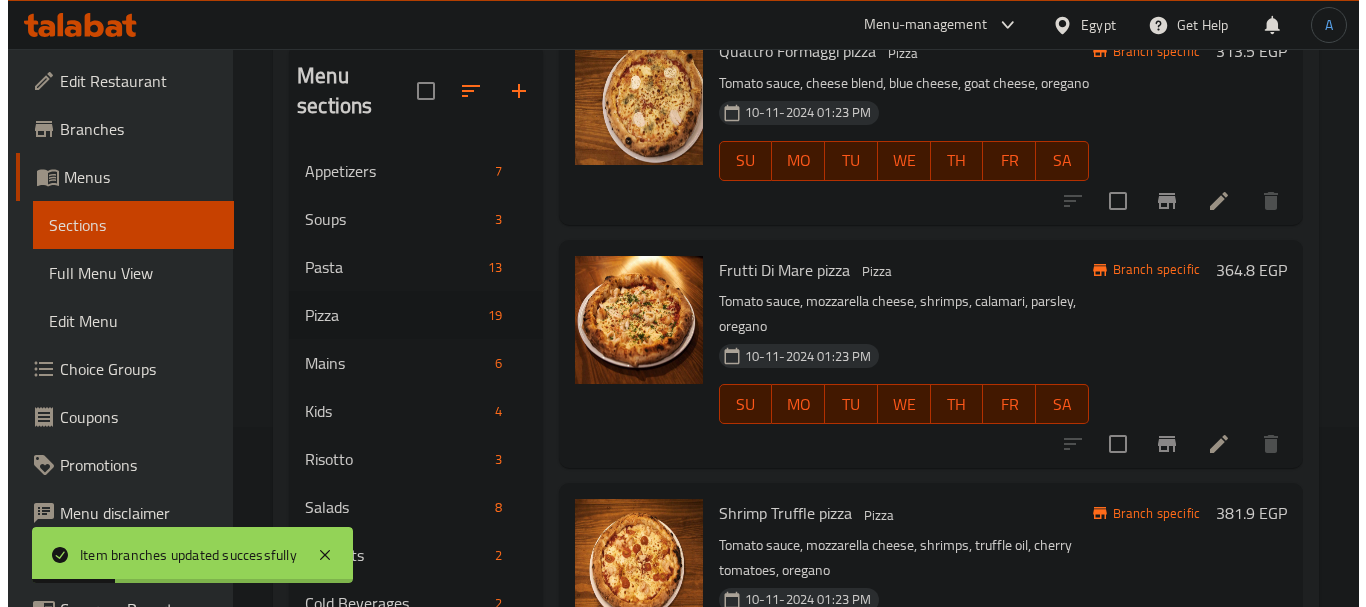 scroll, scrollTop: 3900, scrollLeft: 0, axis: vertical 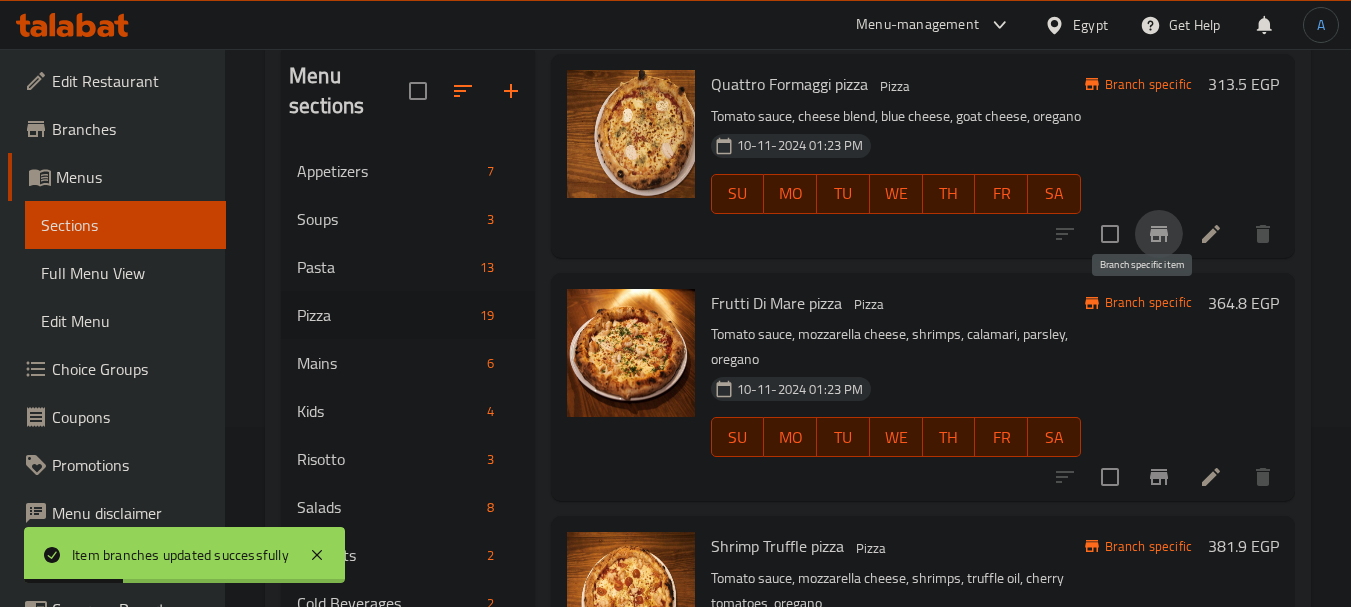 click 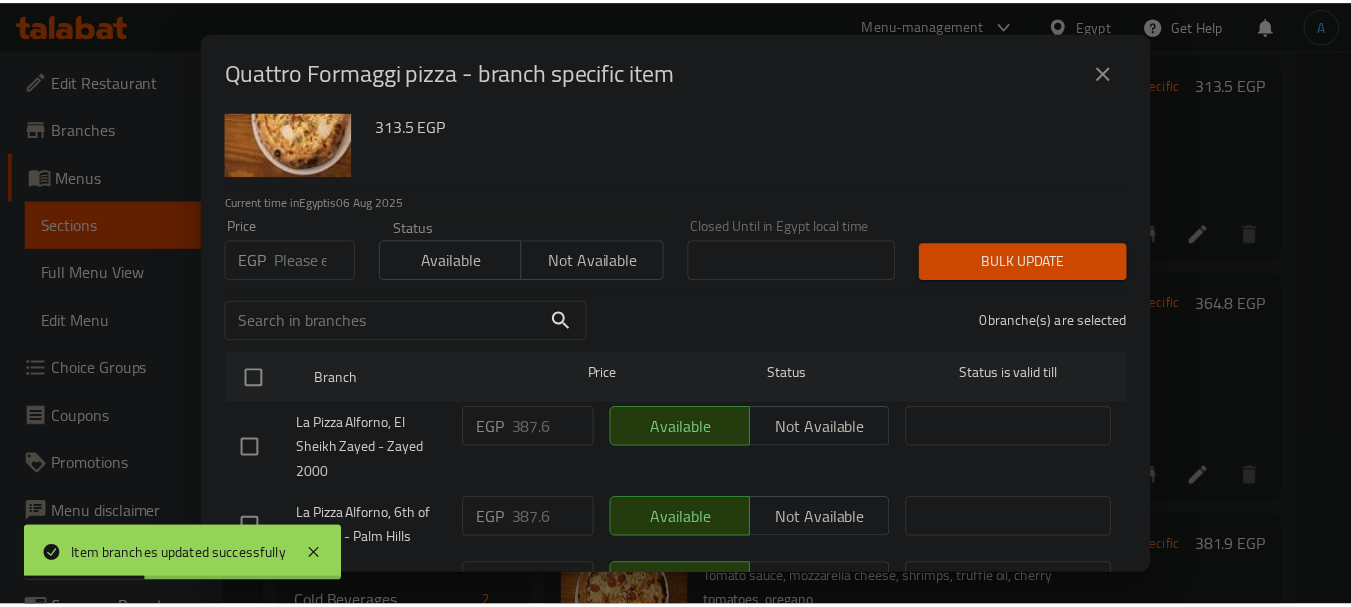 scroll, scrollTop: 100, scrollLeft: 0, axis: vertical 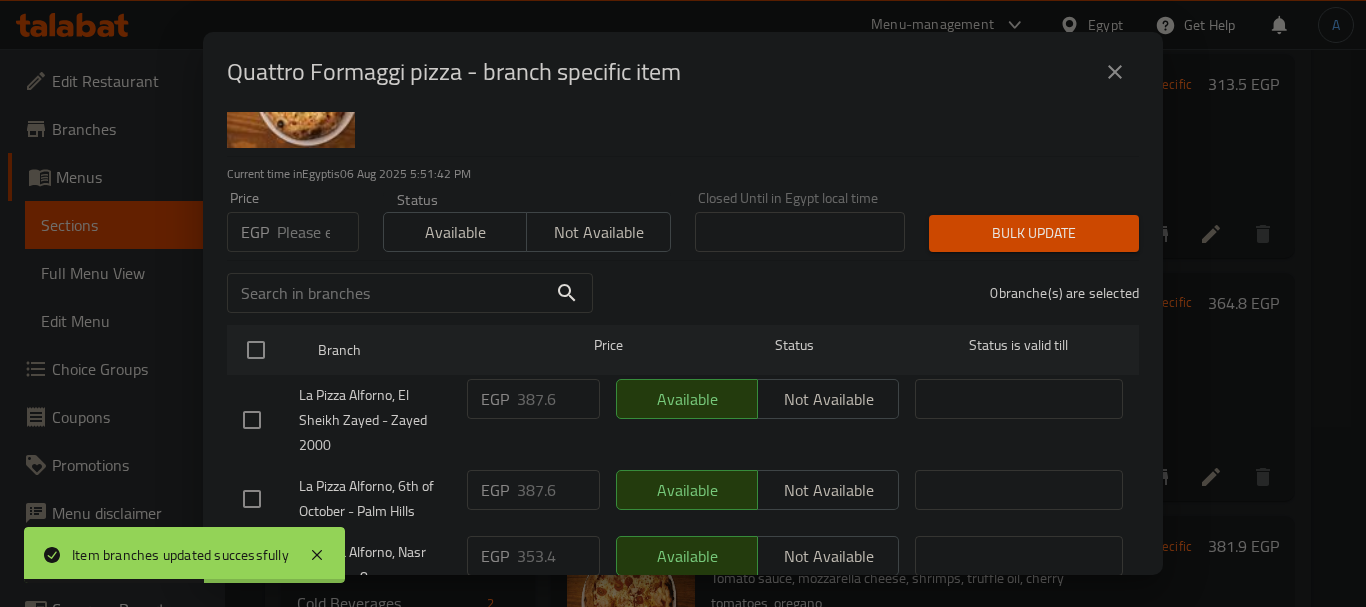 click at bounding box center (318, 232) 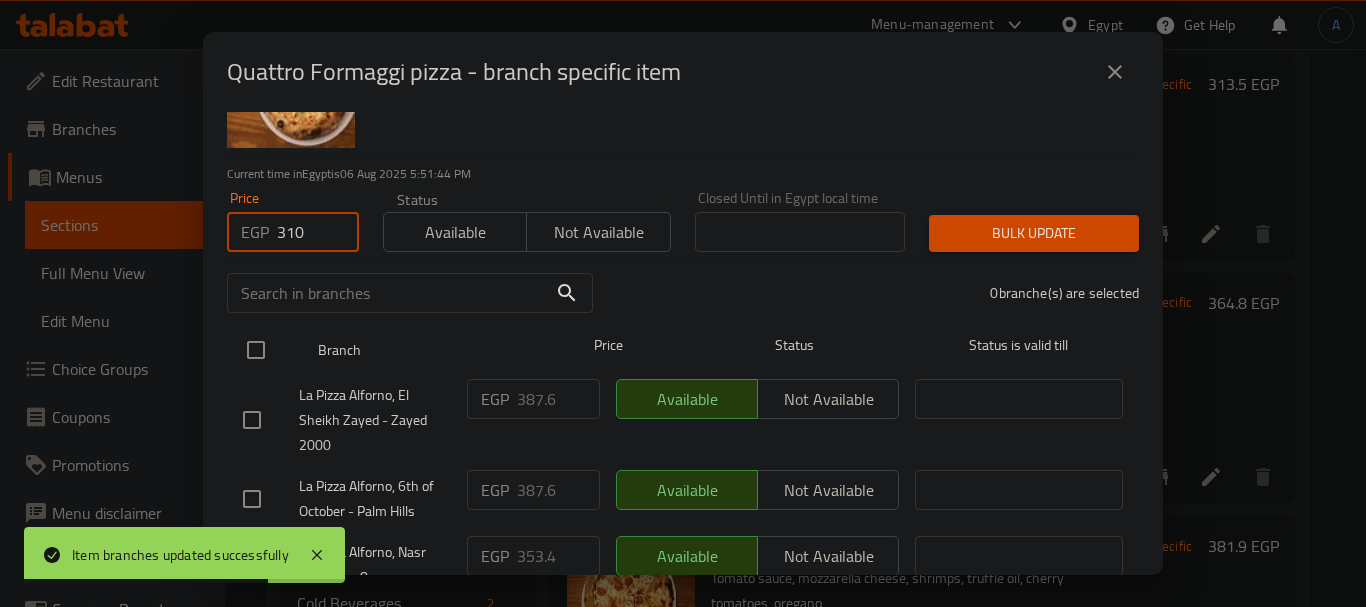 type on "310" 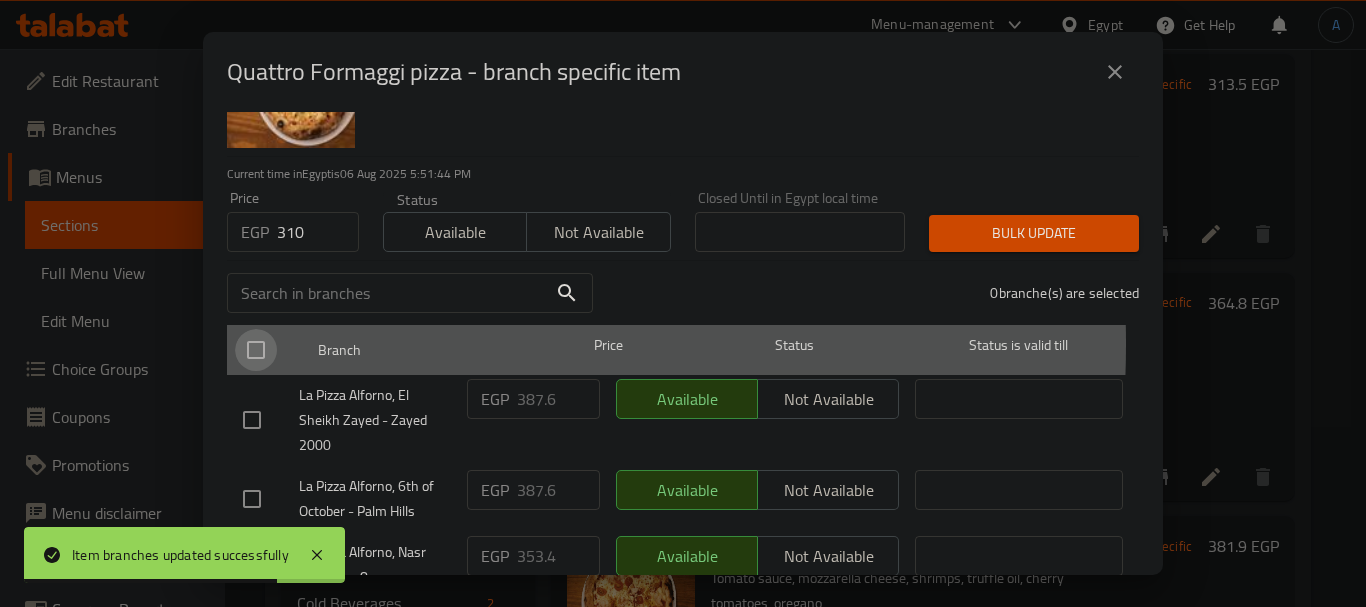 click at bounding box center (256, 350) 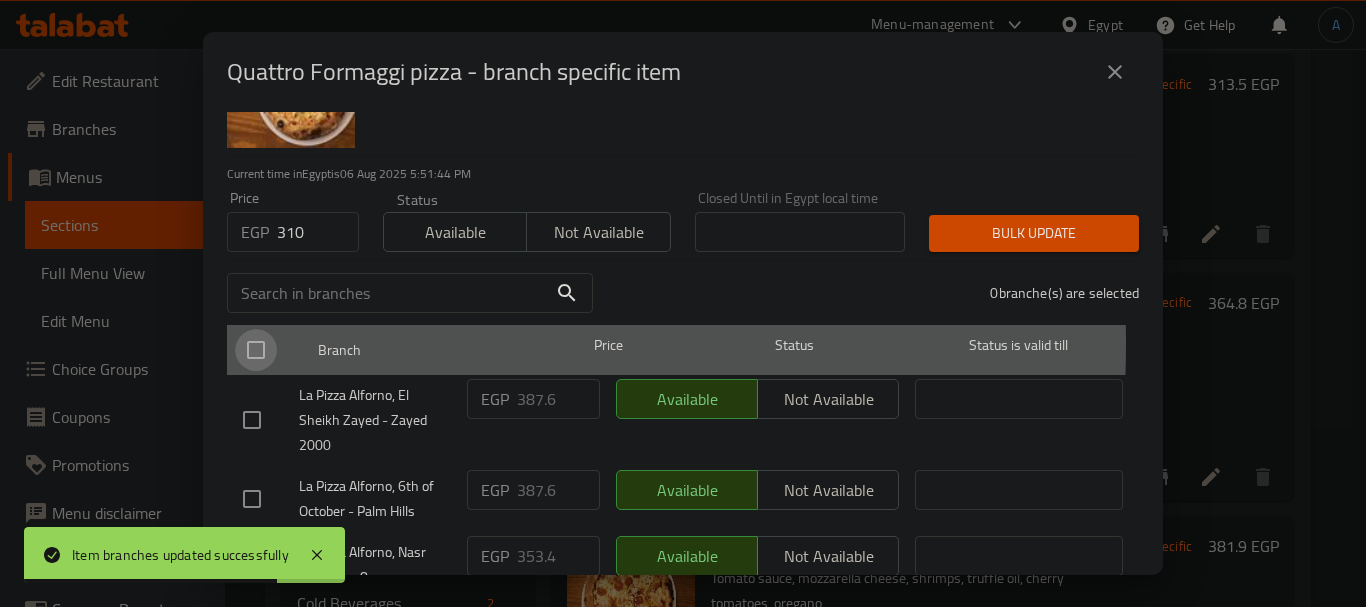 checkbox on "true" 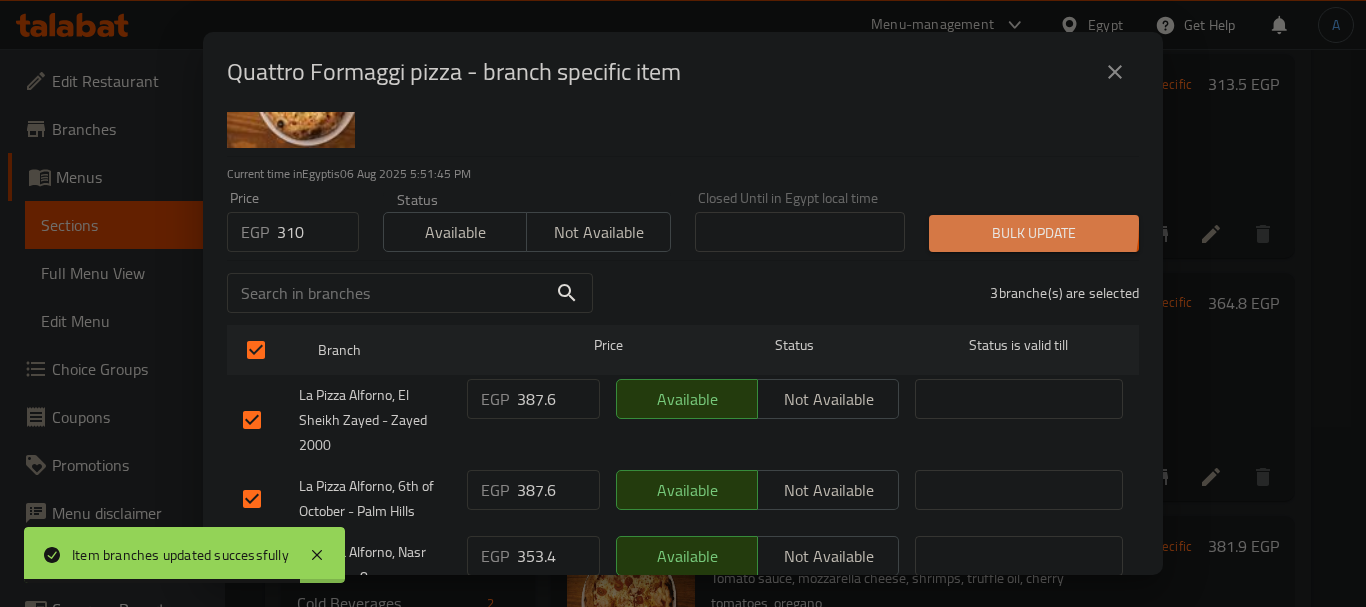 click on "Bulk update" at bounding box center [1034, 233] 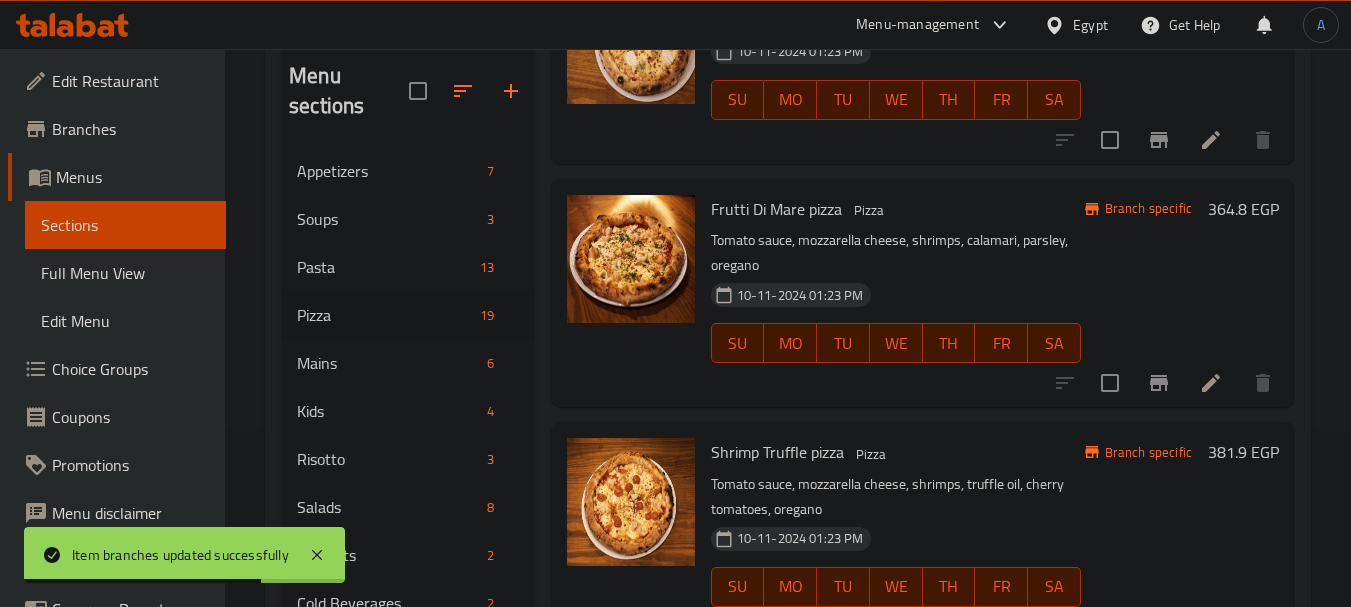 scroll, scrollTop: 4073, scrollLeft: 0, axis: vertical 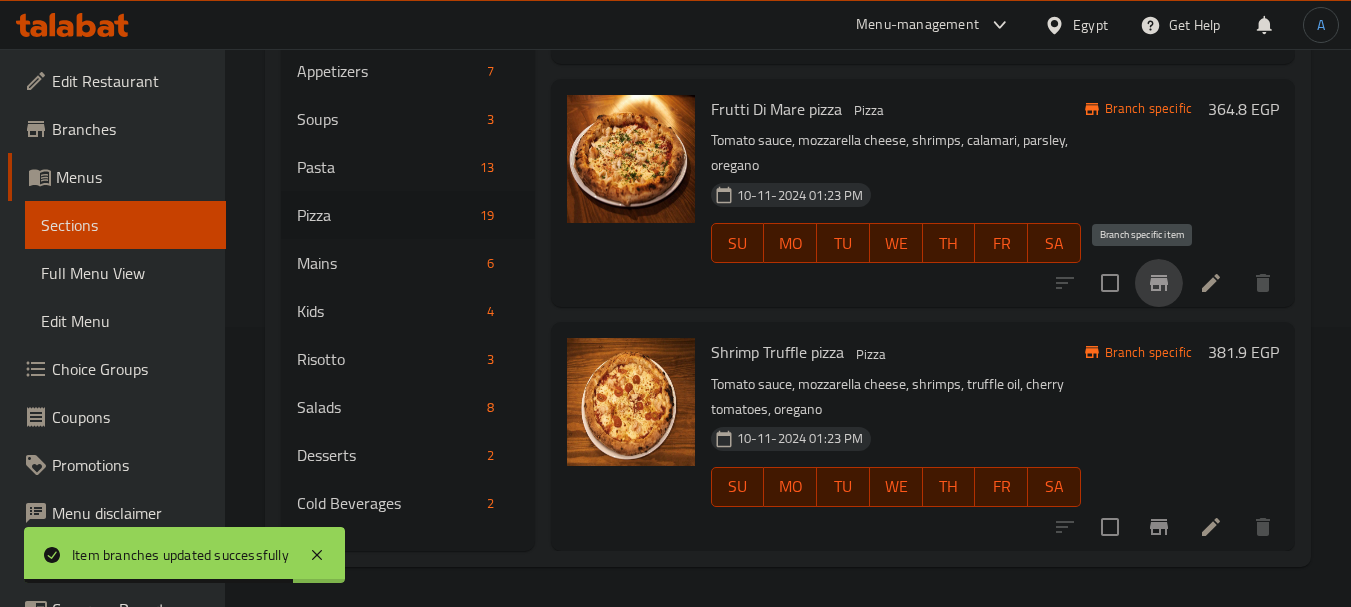 click 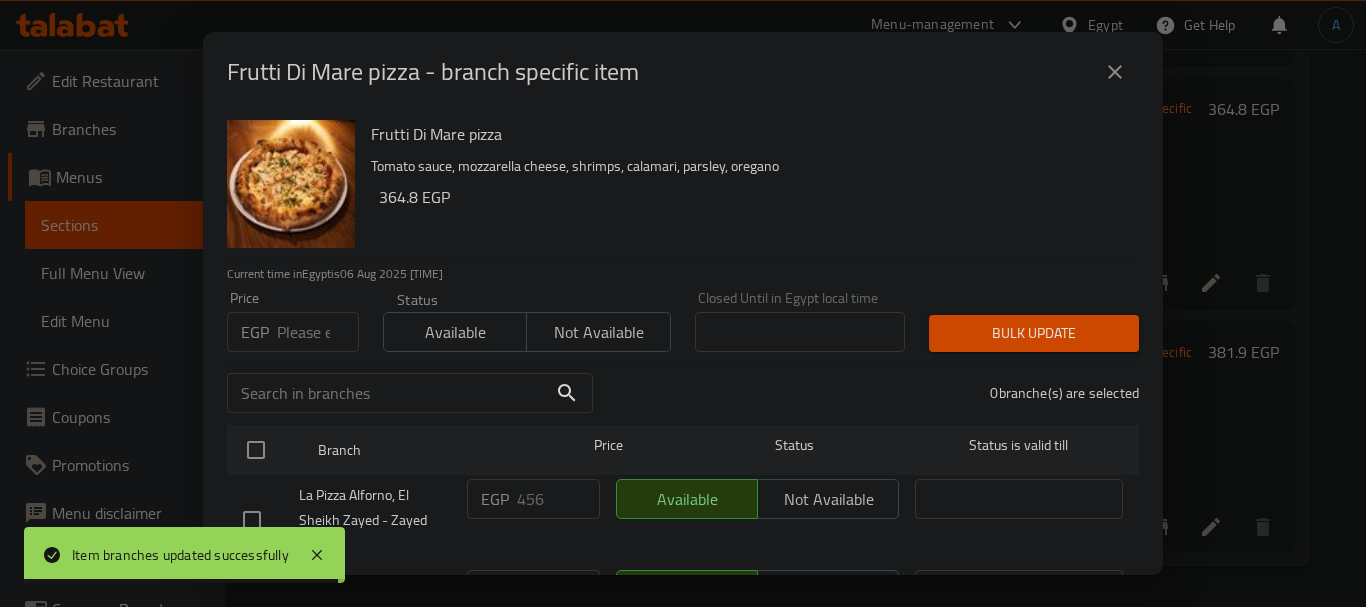 click at bounding box center (318, 332) 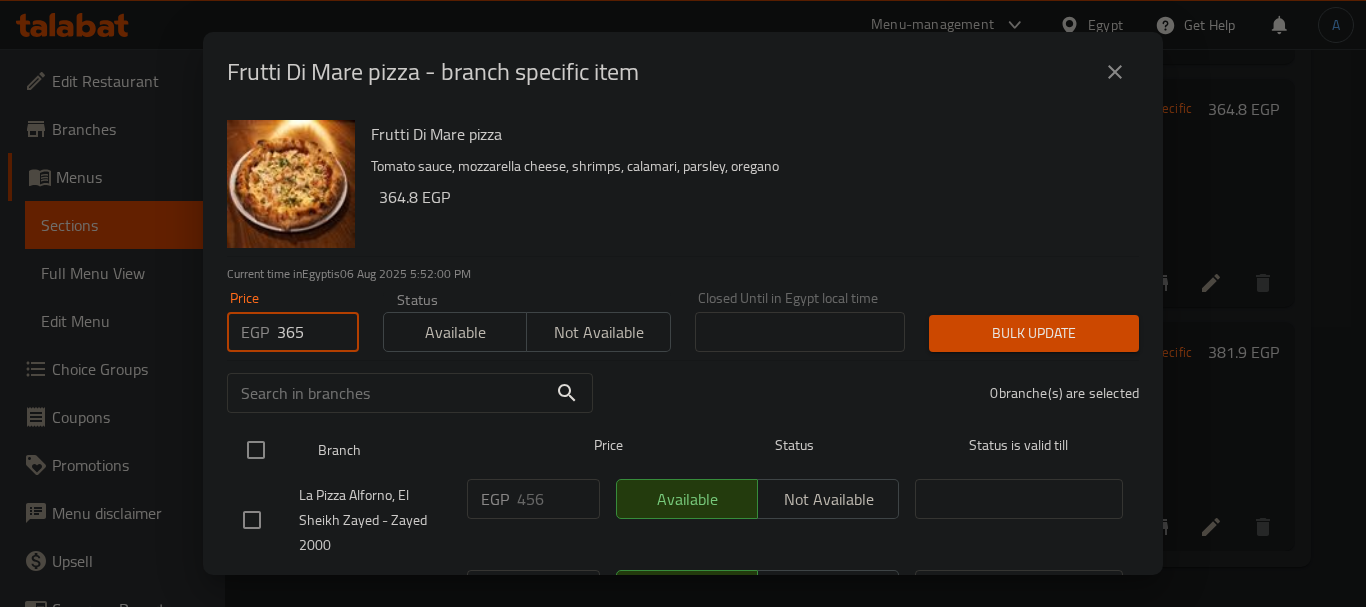 type on "365" 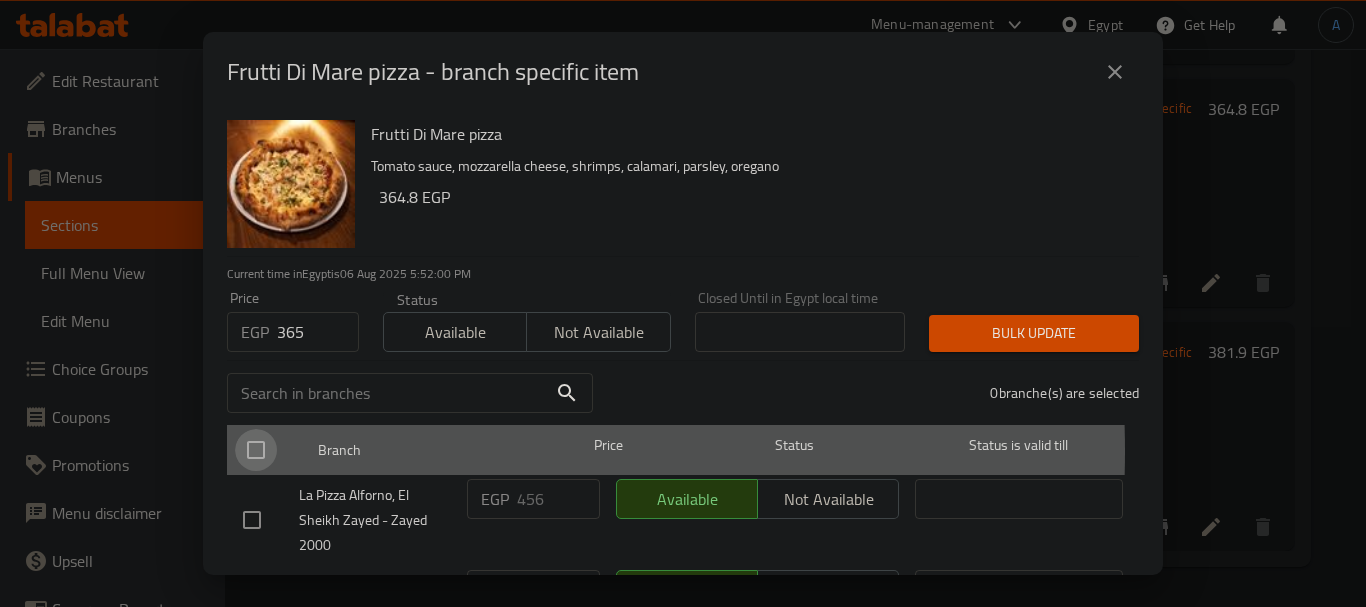 click at bounding box center (256, 450) 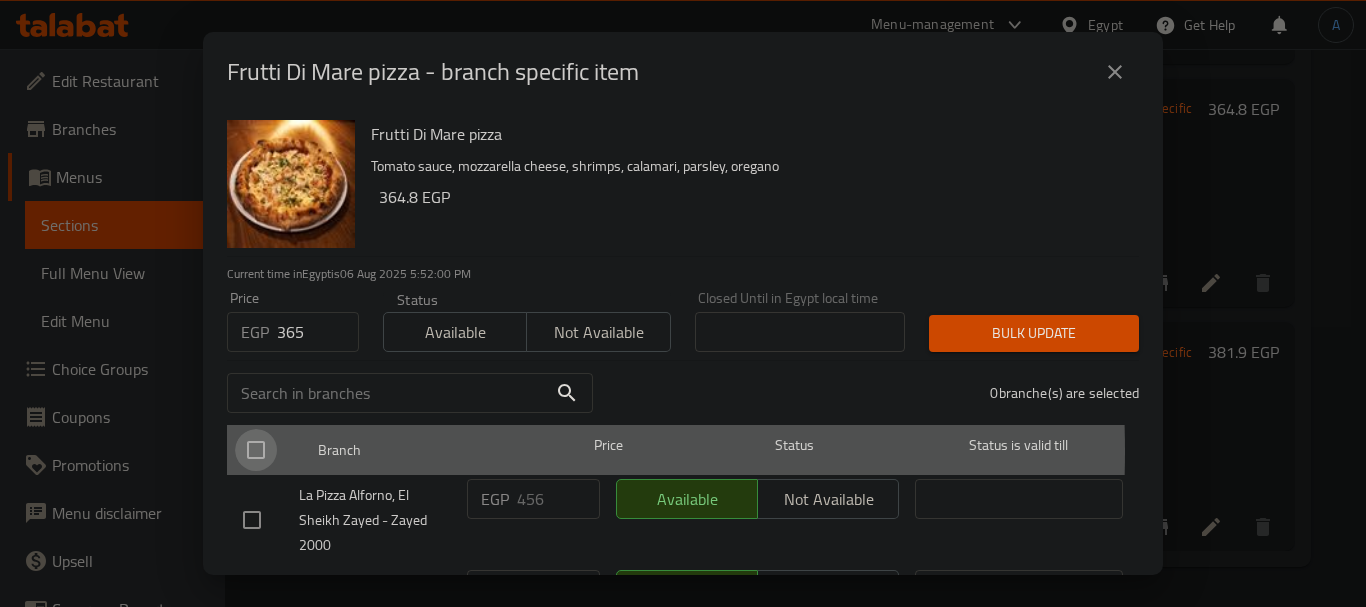checkbox on "true" 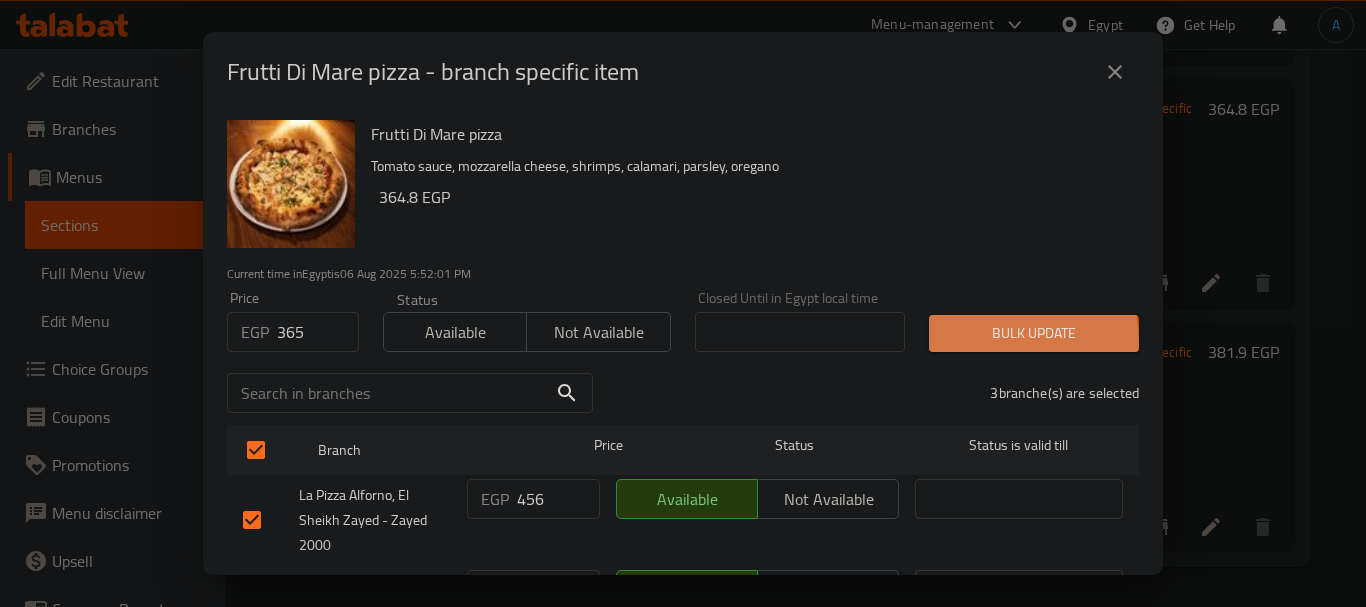 click on "Bulk update" at bounding box center (1034, 333) 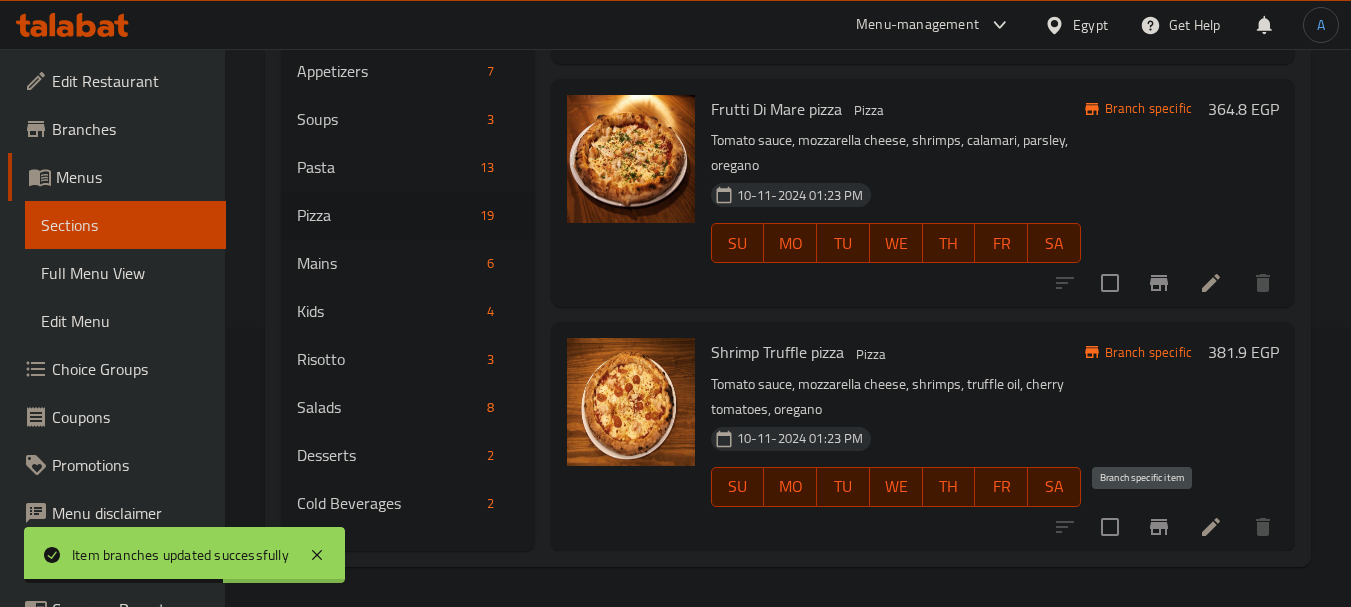 click 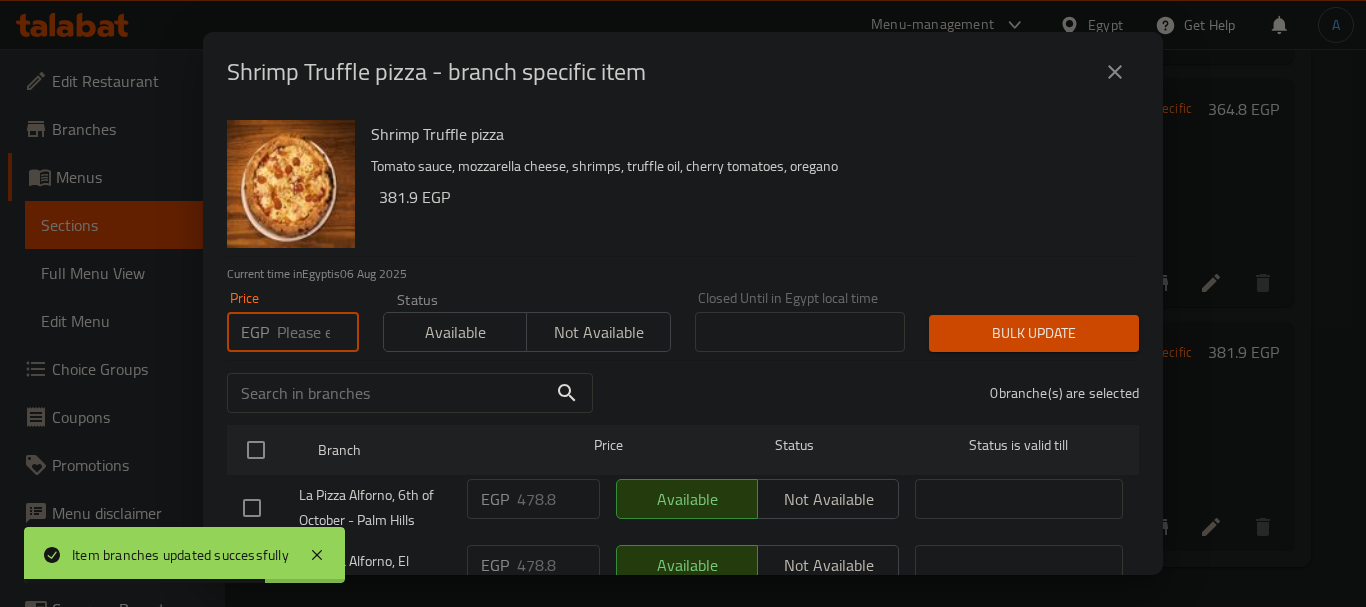 click at bounding box center [318, 332] 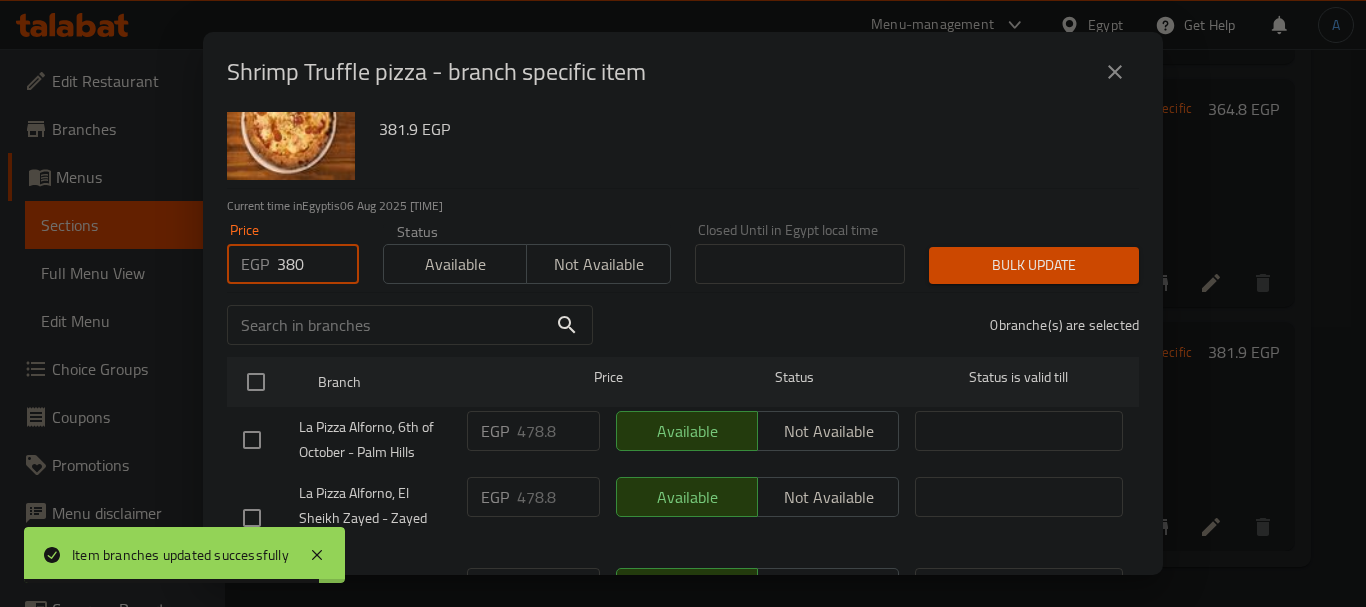scroll, scrollTop: 100, scrollLeft: 0, axis: vertical 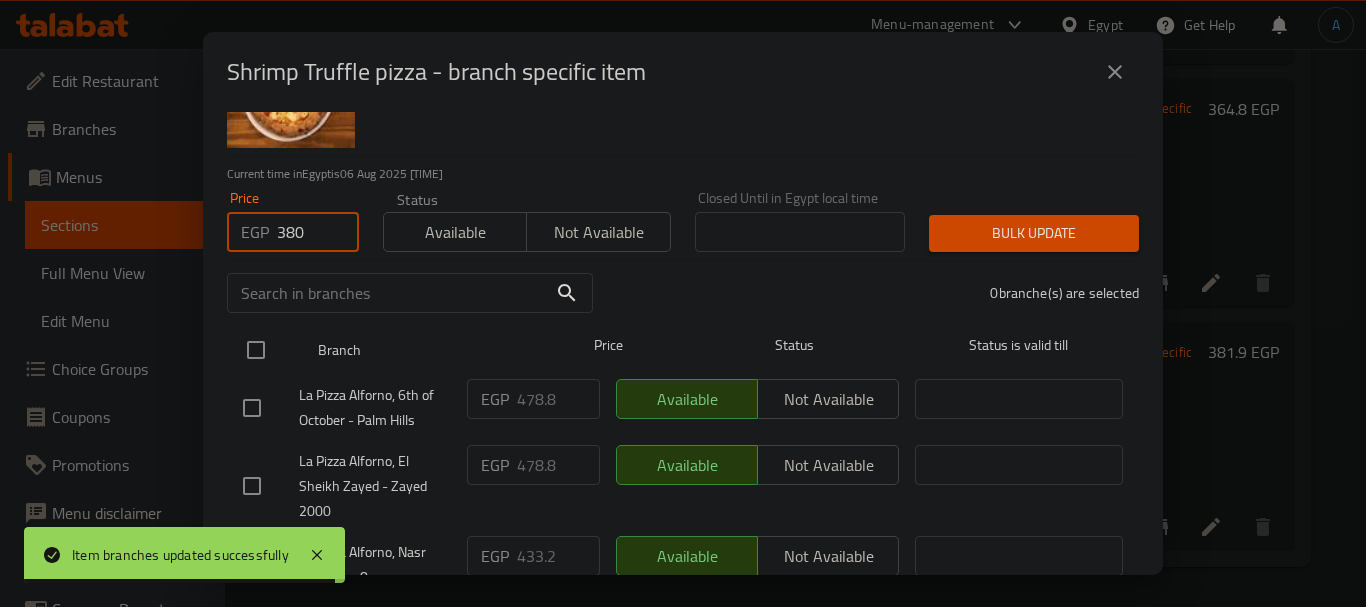 type on "380" 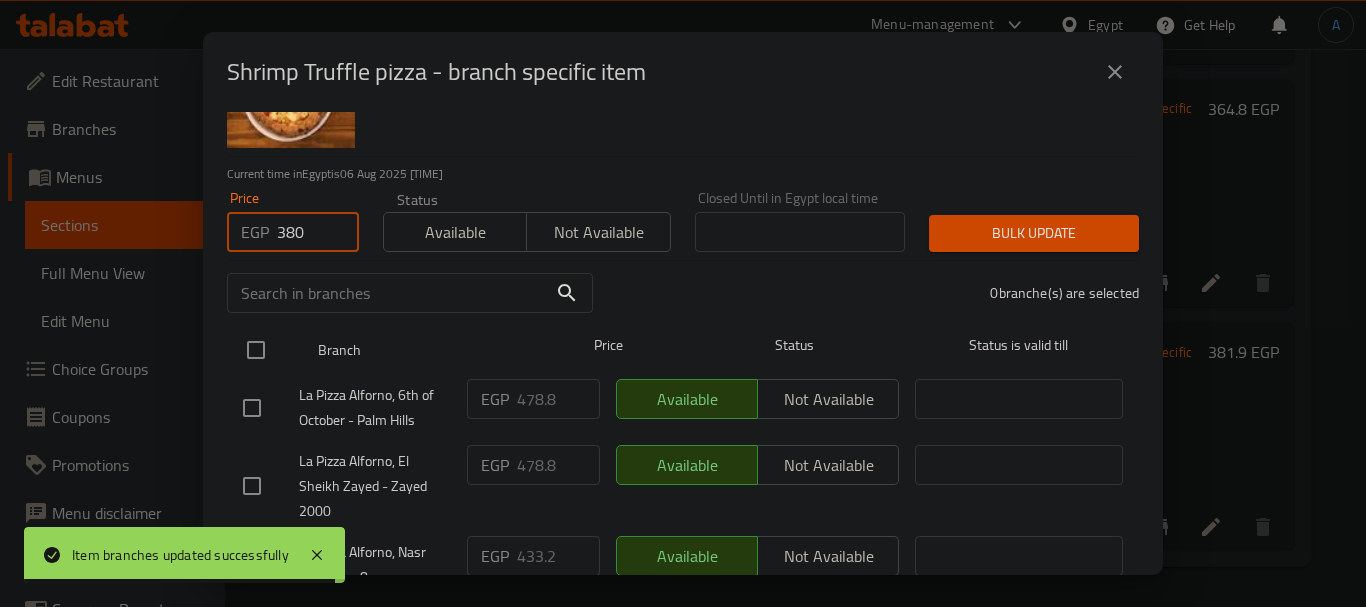 click at bounding box center [256, 350] 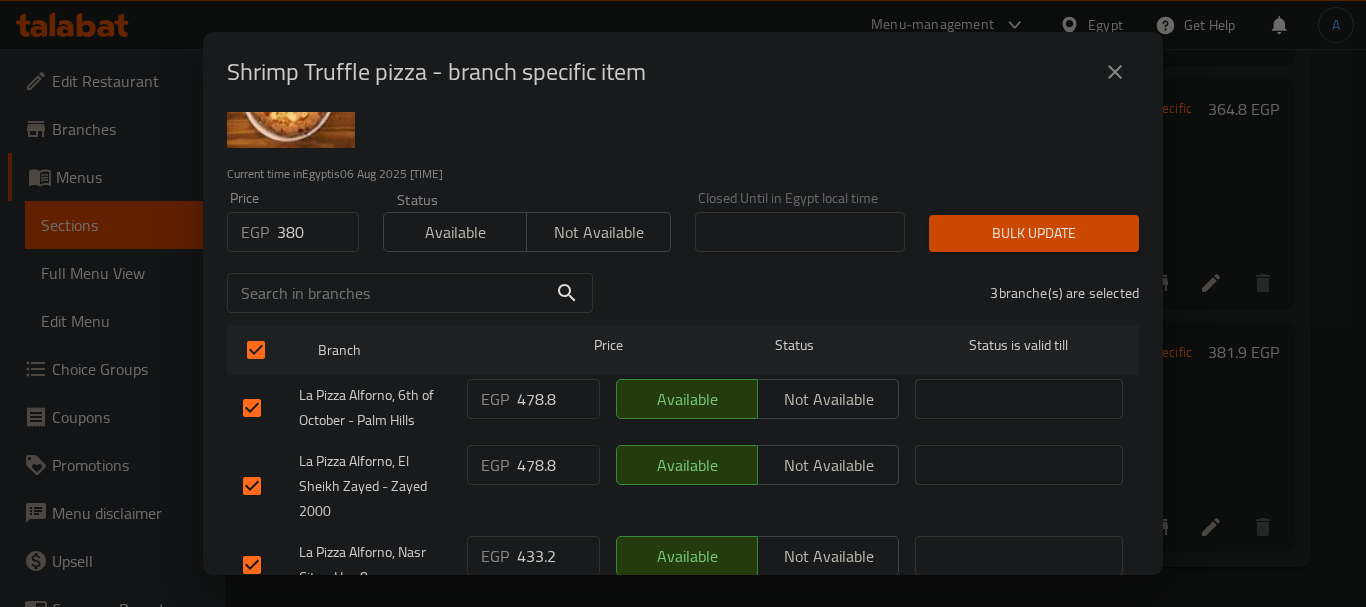 click on "Bulk update" at bounding box center (1034, 233) 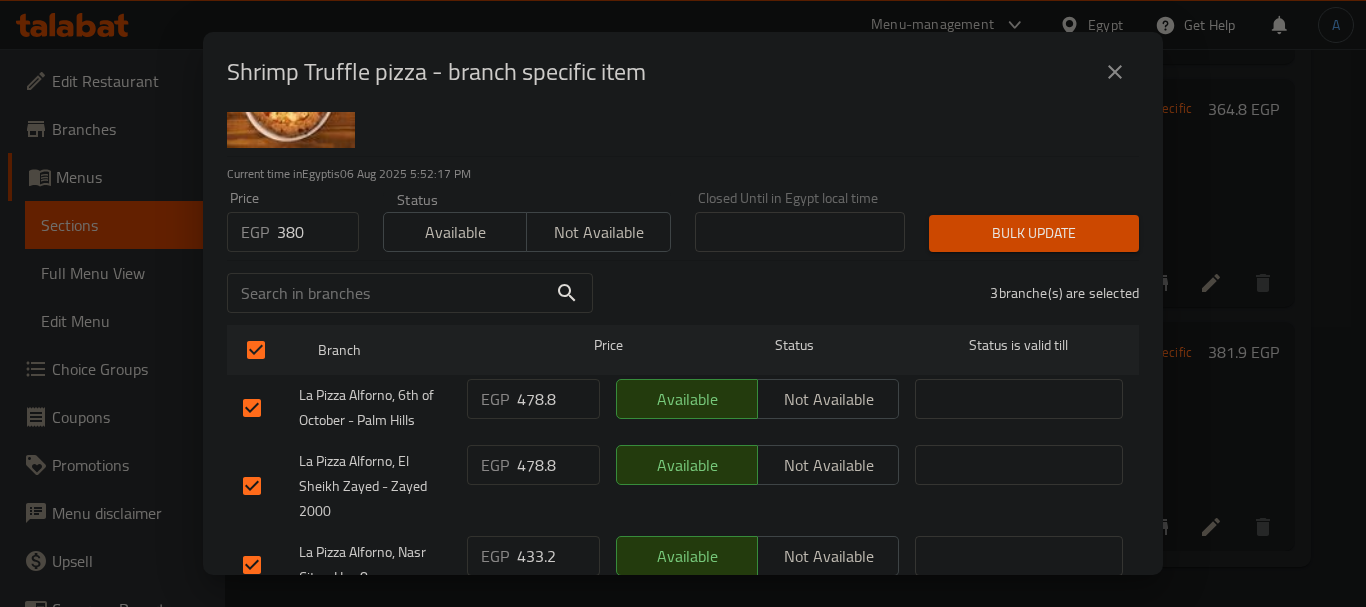 click on "Bulk update" at bounding box center [1034, 233] 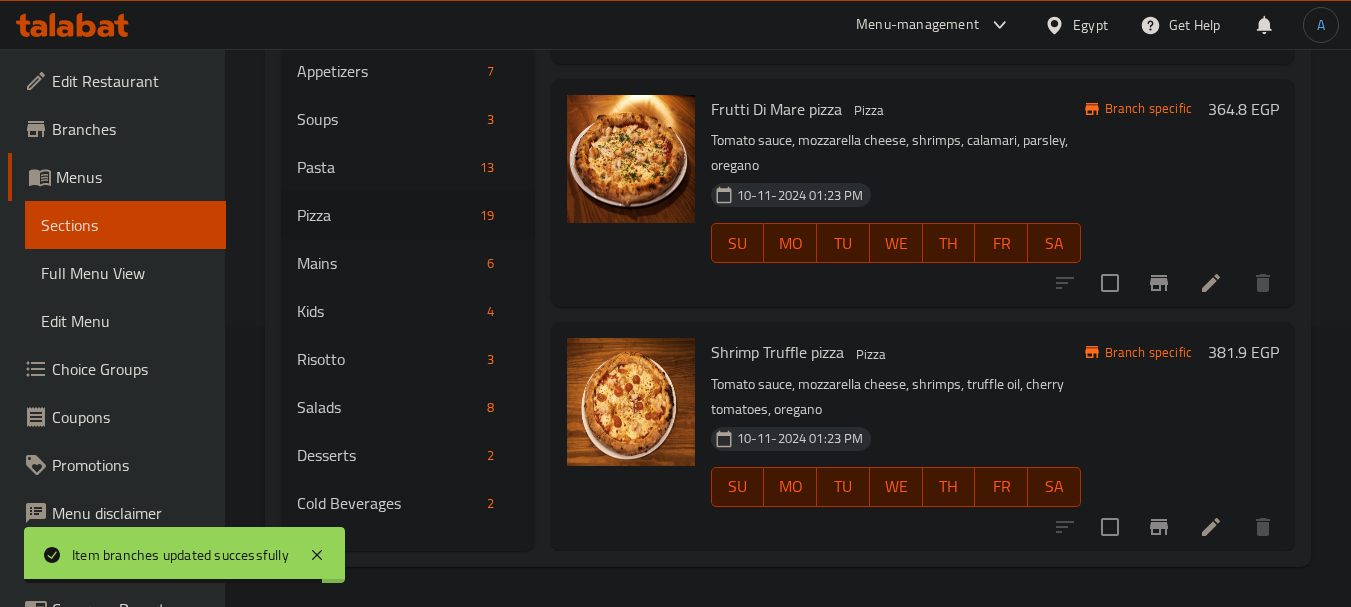 scroll, scrollTop: 4073, scrollLeft: 0, axis: vertical 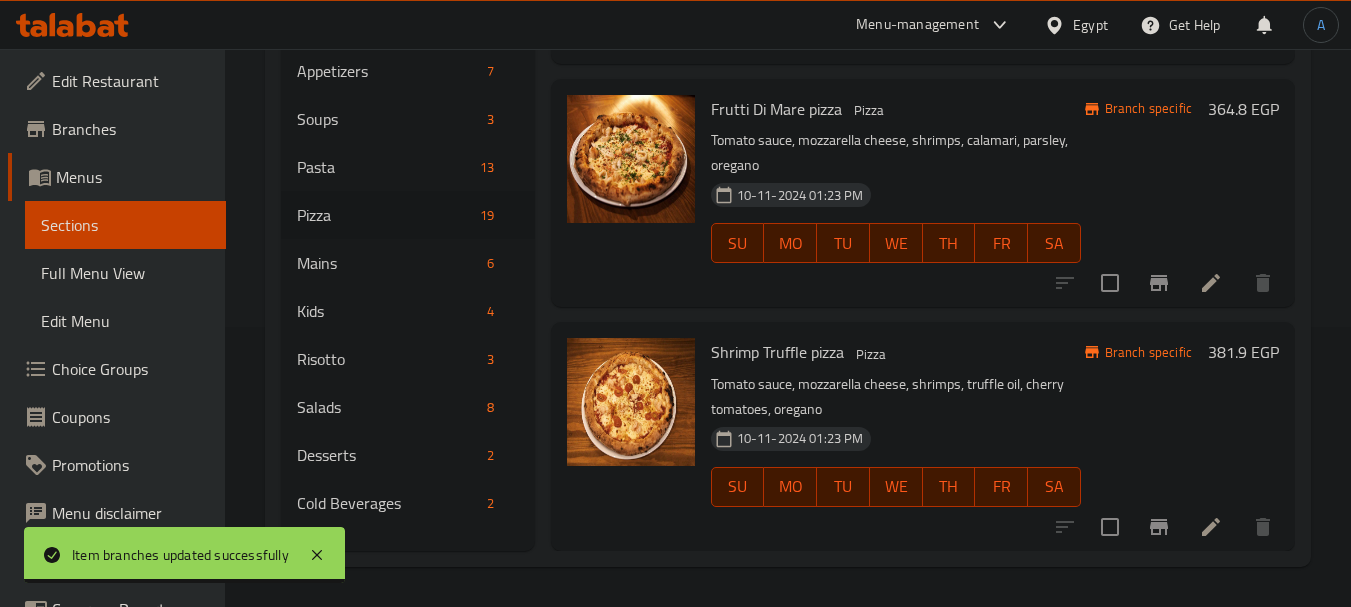 click on "Menu items Add Sort Manage items Margherita pizza Pizza Tomato sauce, mozzarella cheese, oregano and fresh basil 10-11-2024 01:23 PM SU MO TU WE TH FR SA Branch specific 193.8 EGP Vegetariana pizza Pizza Tomato sauce, mozzarella cheese, sautéed onions, mushrooms, cherry tomatoes zucchini, artichokes and eggplants 10-11-2024 01:23 PM SU MO TU WE TH FR SA Branch specific 222.3 EGP Burrata Pesto pizza Pizza Pizza bread, creamy pesto sauce, fresh burrata, cherry tomatoes, fresh basil, balsamic reduction, olive oil 10-11-2024 01:23 PM SU MO TU WE TH FR SA Branch specific 324.9 EGP Napoletana pizza Pizza Tomato sauce, mozzarella cheese, anchovies, capers, cherry tomatoes, oregano 10-11-2024 01:23 PM SU MO TU WE TH FR SA Branch specific 285 EGP New Style Caprese pizza Pizza Tomato sauce, mozzarella cheese, cherry tomatoes, sun dried tomatoes, pesto, oregano 10-11-2024 01:23 PM SU MO TU WE TH FR SA Branch specific 228 EGP Diavola pizza Pizza 10-11-2024 01:23 PM SU MO TU WE TH FR SA 250.8 EGP" at bounding box center [915, 247] 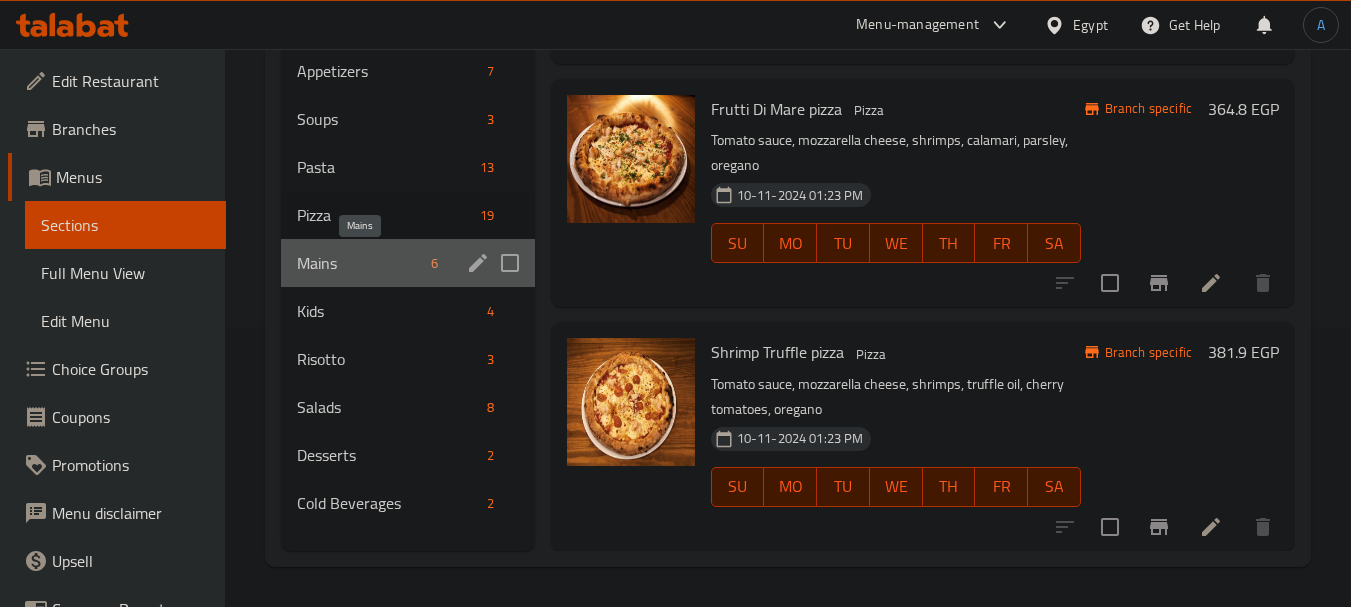 click on "Mains" at bounding box center [360, 263] 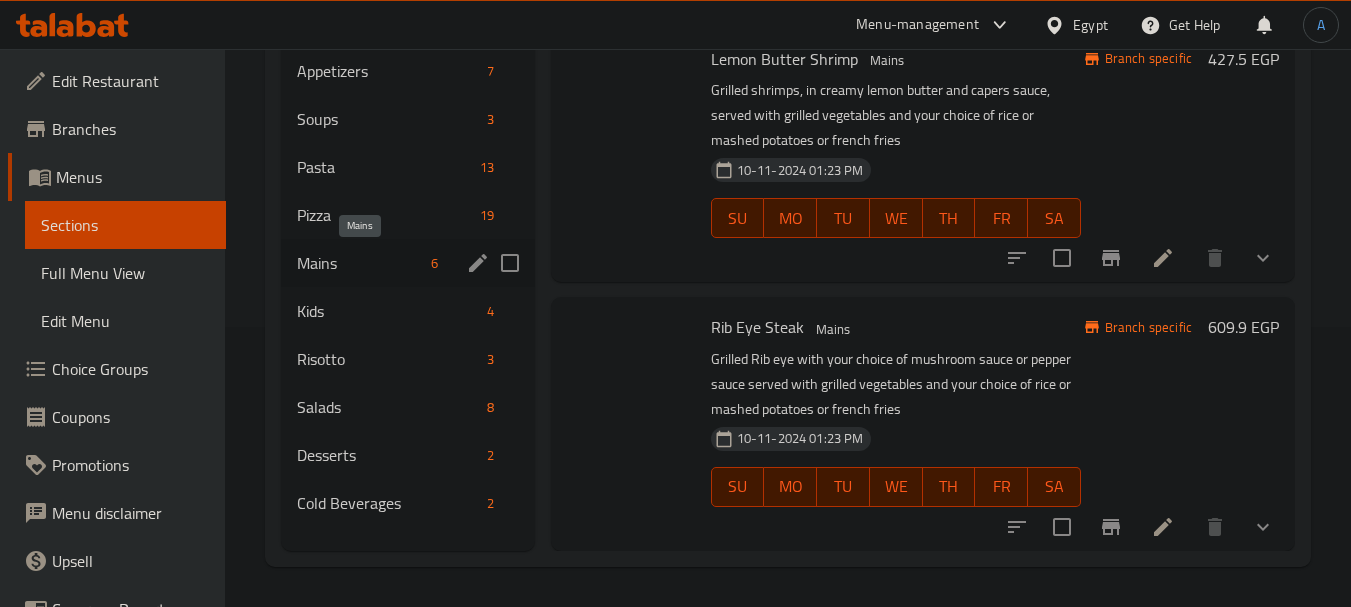 scroll, scrollTop: 1059, scrollLeft: 0, axis: vertical 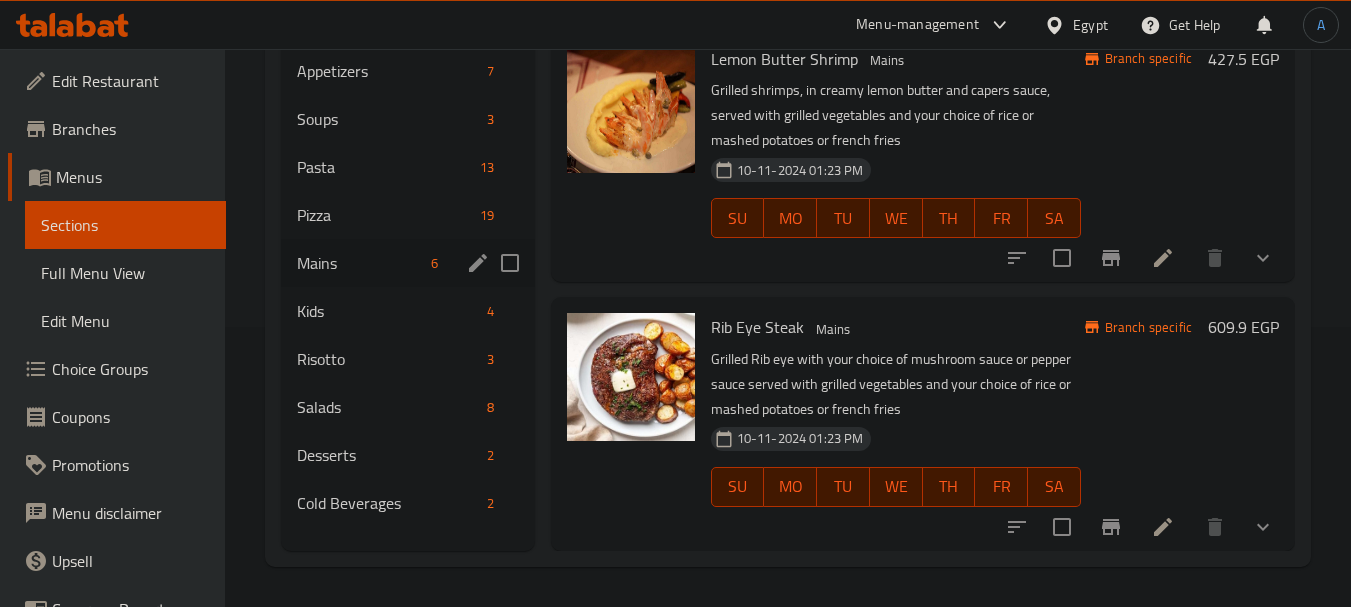 click on "Mains" at bounding box center [360, 263] 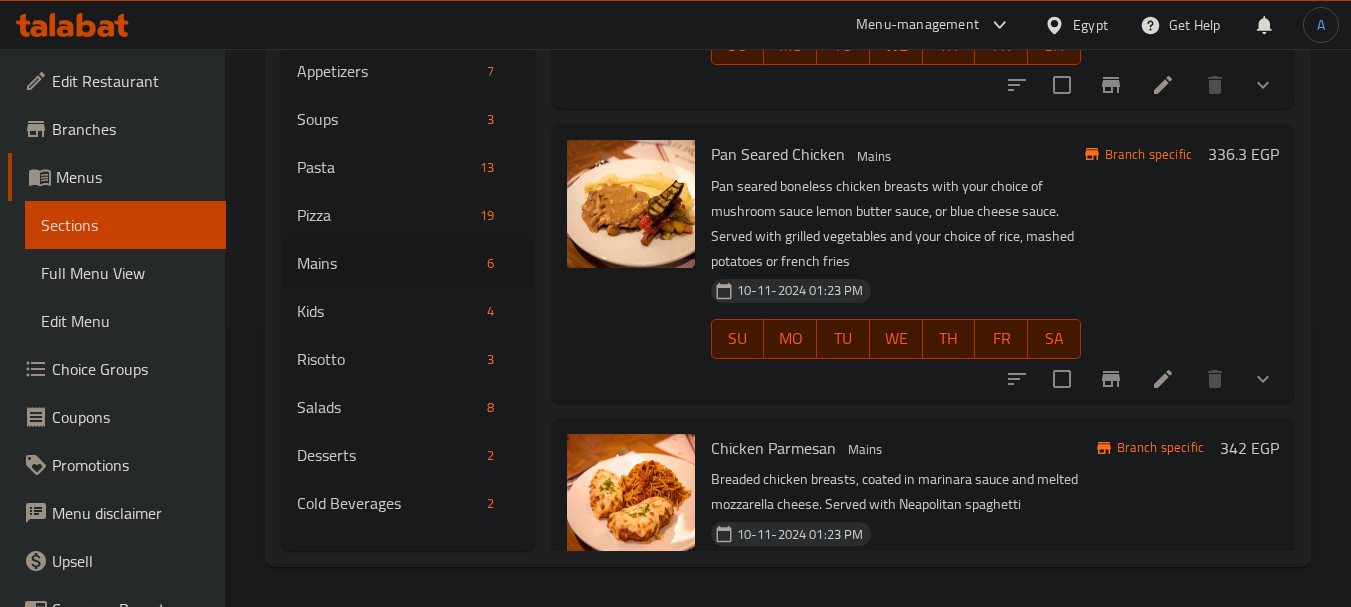 scroll, scrollTop: 0, scrollLeft: 0, axis: both 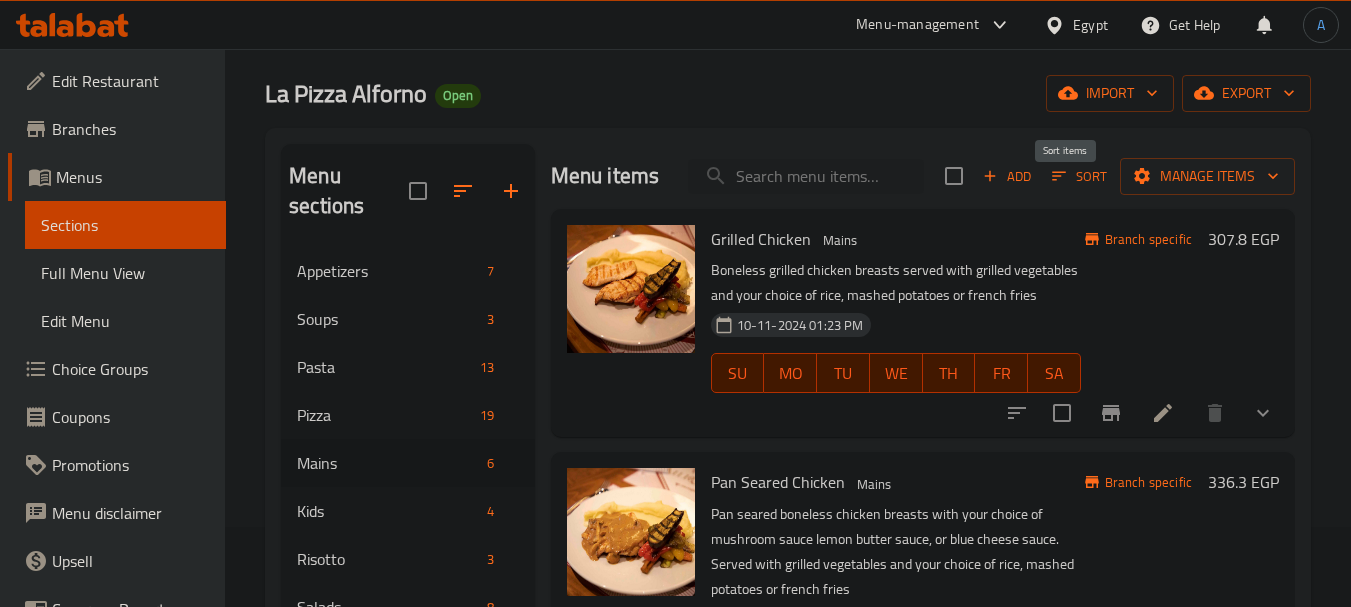 click on "Sort" at bounding box center (1079, 176) 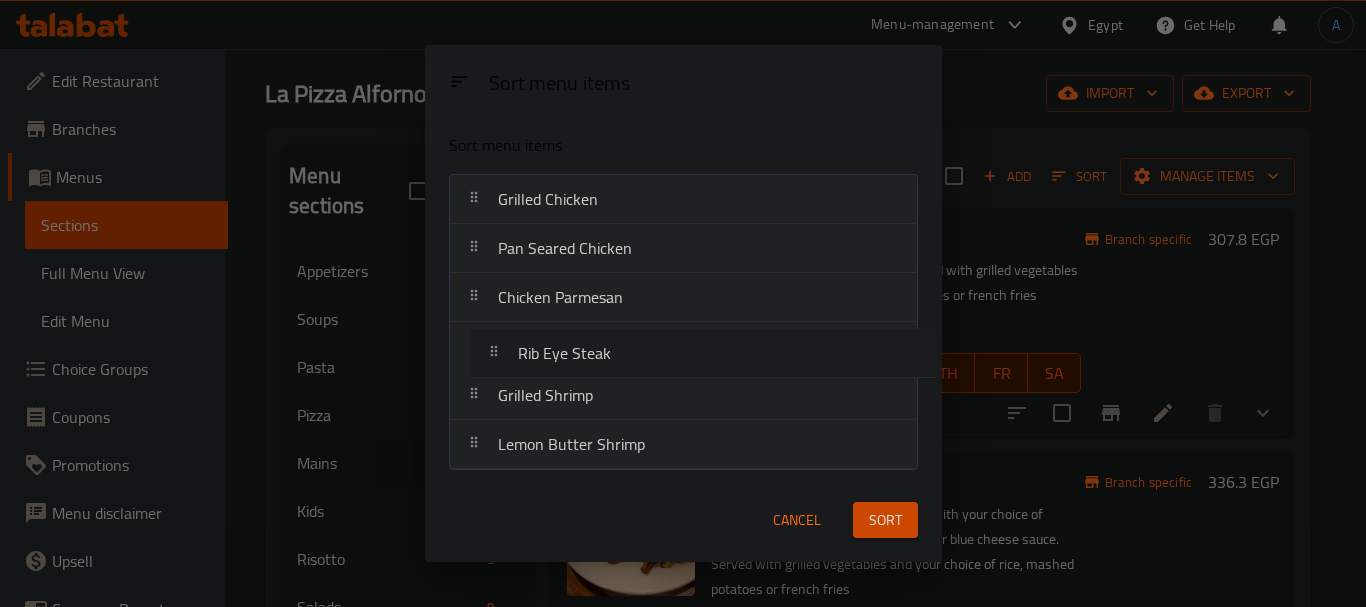 drag, startPoint x: 602, startPoint y: 444, endPoint x: 621, endPoint y: 341, distance: 104.73777 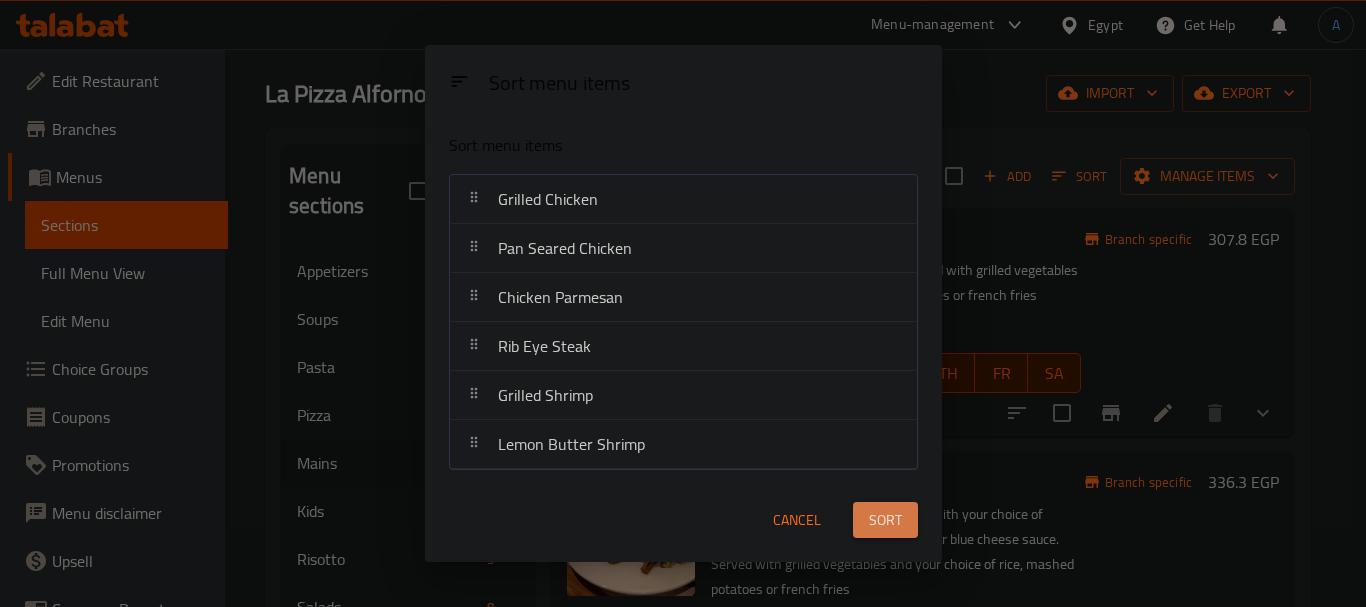 click on "Sort" at bounding box center (885, 520) 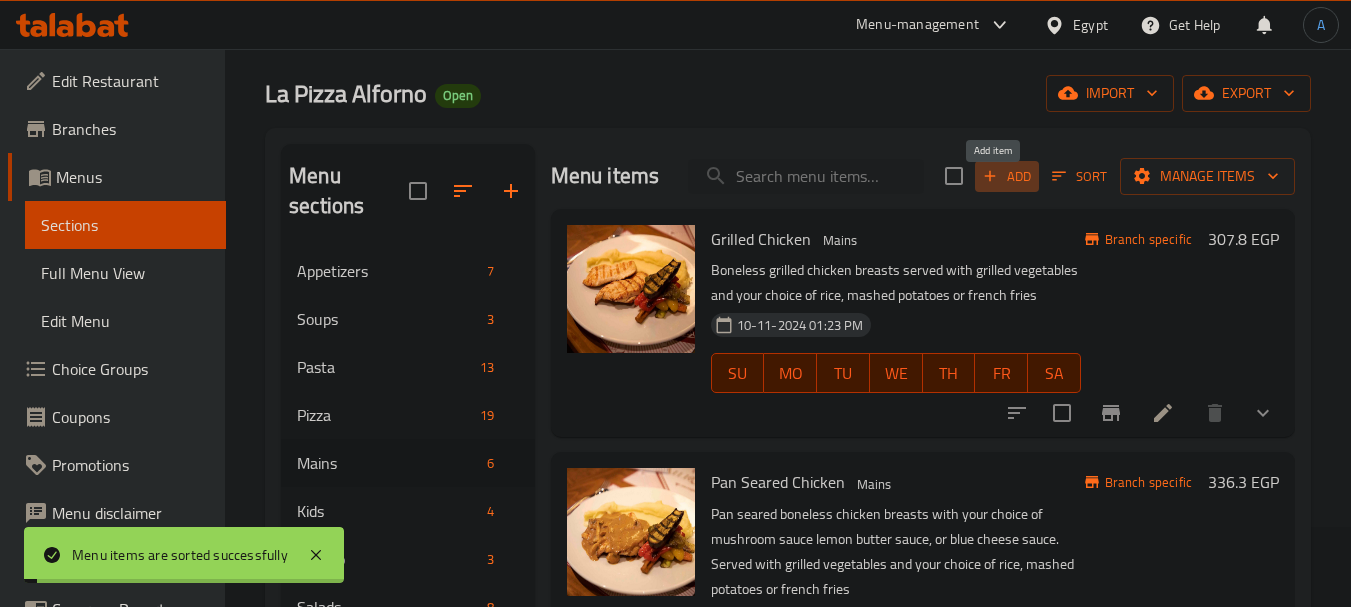 click on "Add" at bounding box center (1007, 176) 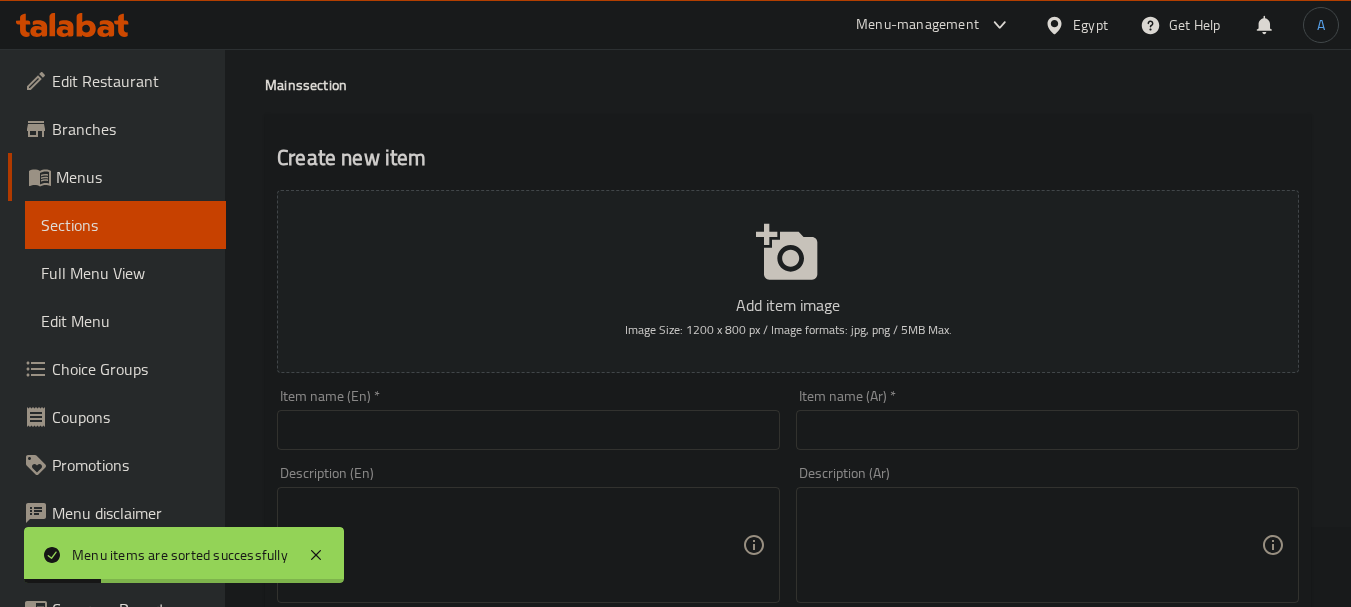 click at bounding box center (528, 430) 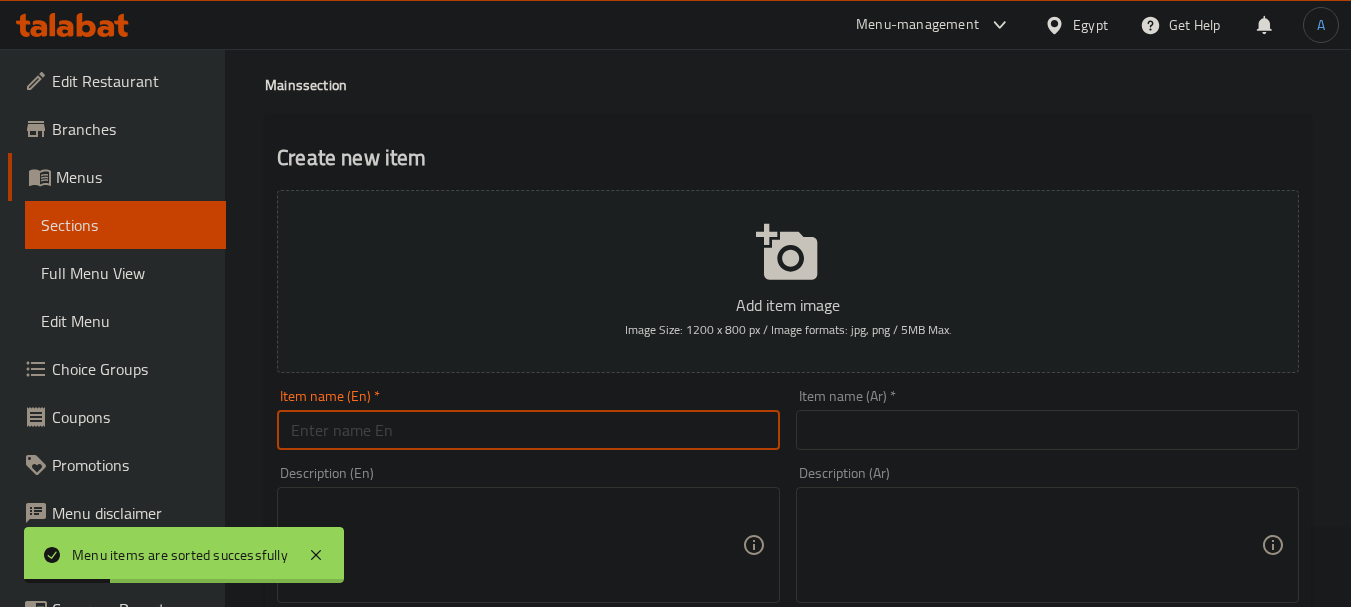 paste on "FILETTO DI MANZO" 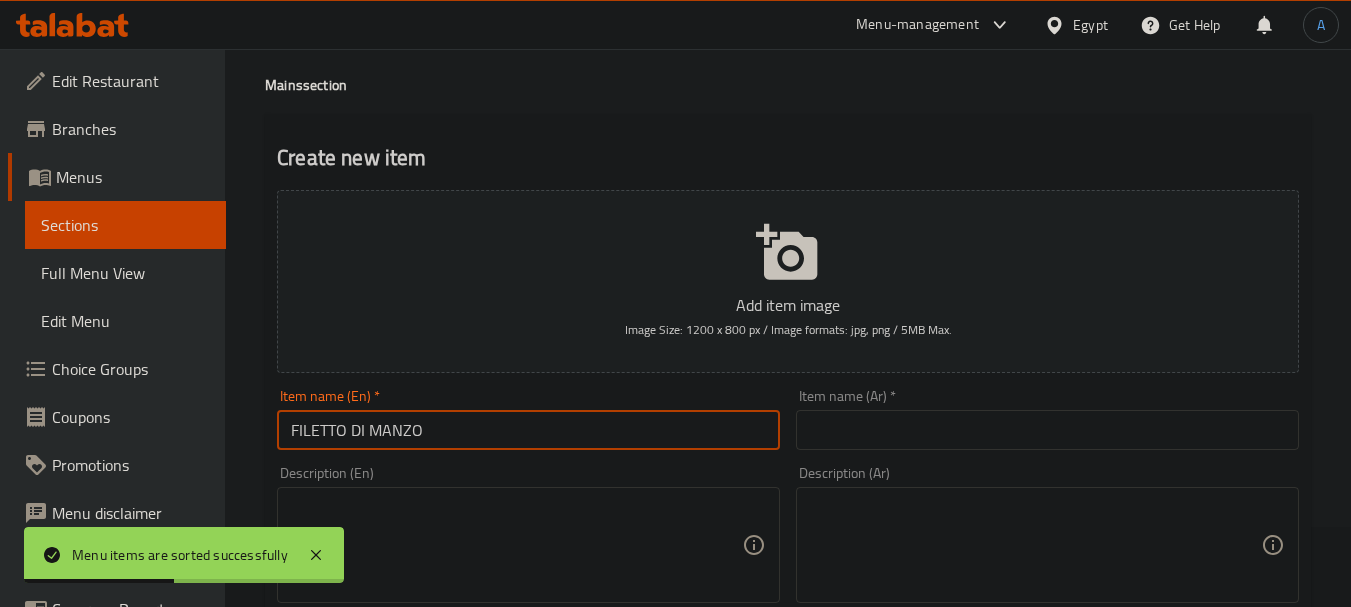 drag, startPoint x: 464, startPoint y: 436, endPoint x: 233, endPoint y: 412, distance: 232.24341 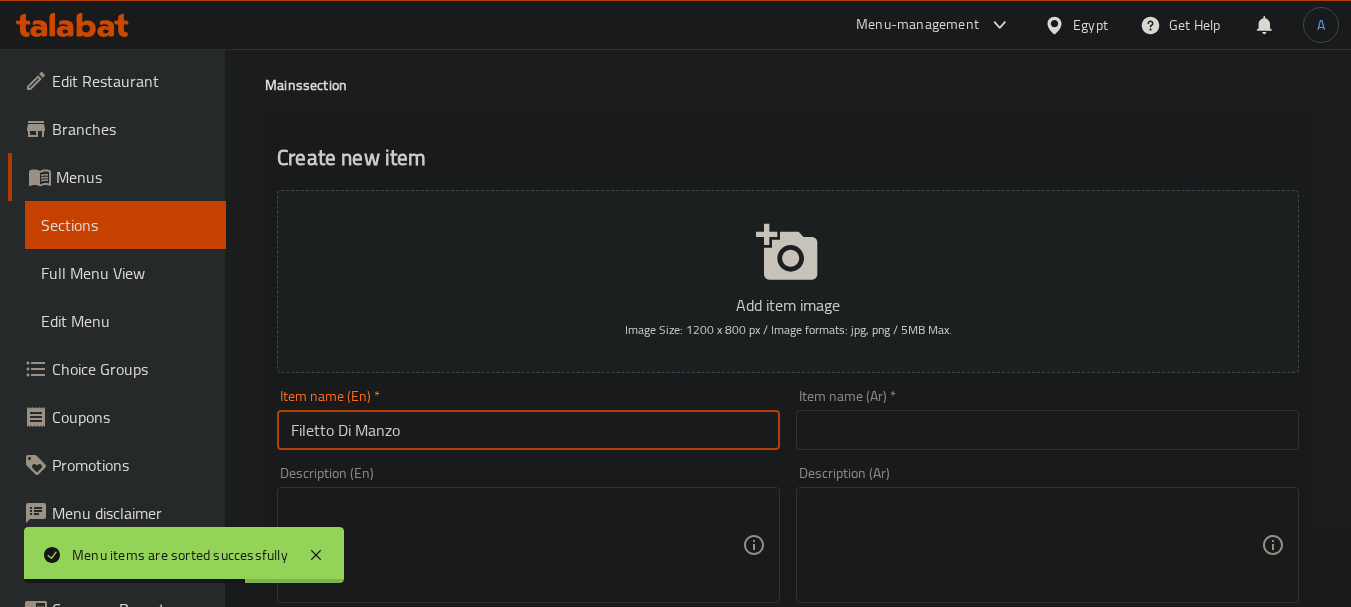 type on "Filetto Di Manzo" 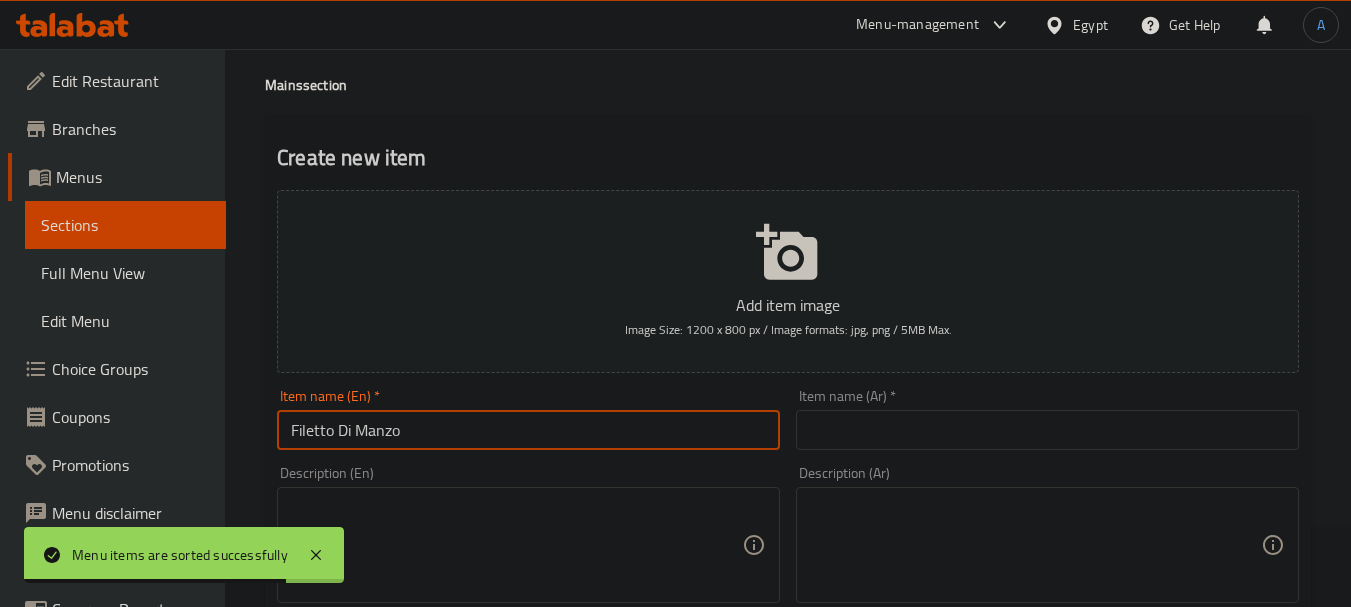 click on "Item name (Ar)   * Item name (Ar)  *" at bounding box center (1047, 419) 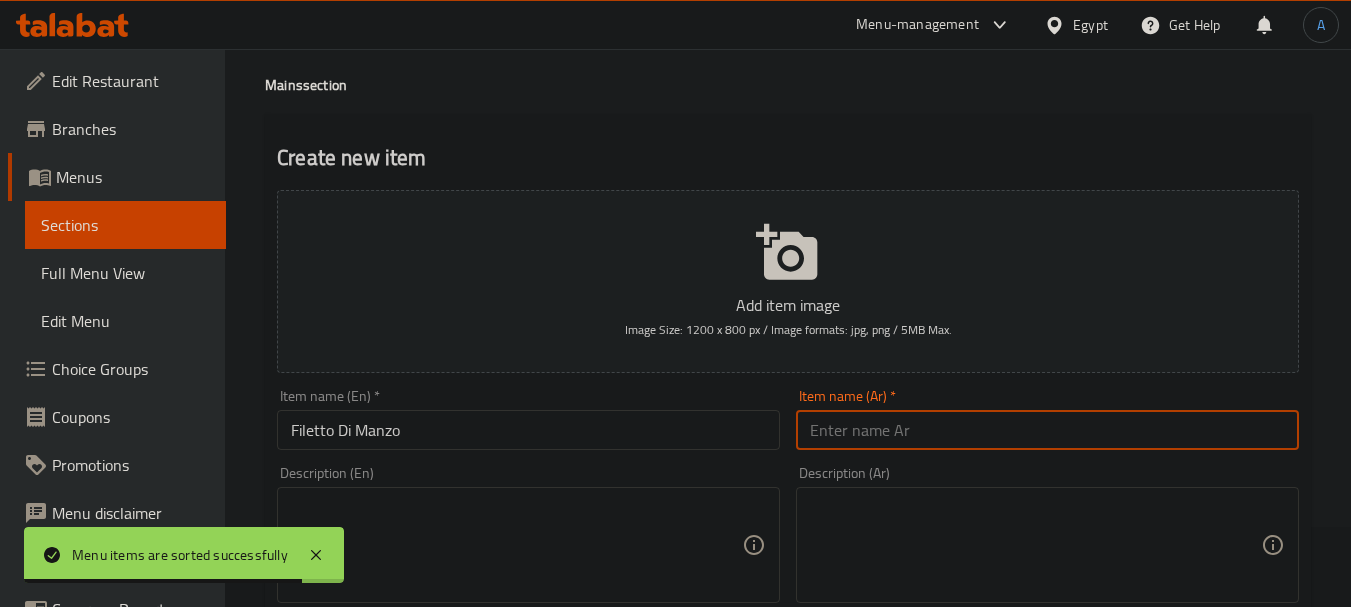 click at bounding box center (1047, 430) 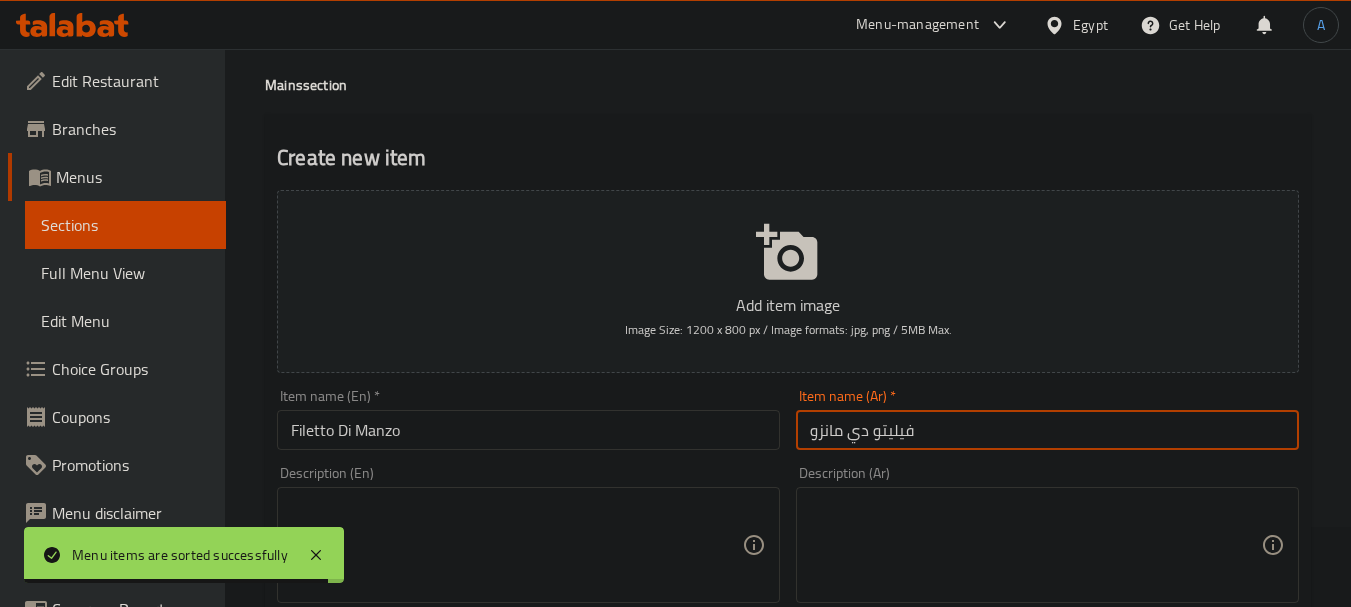 type on "فيليتو دي مانزو" 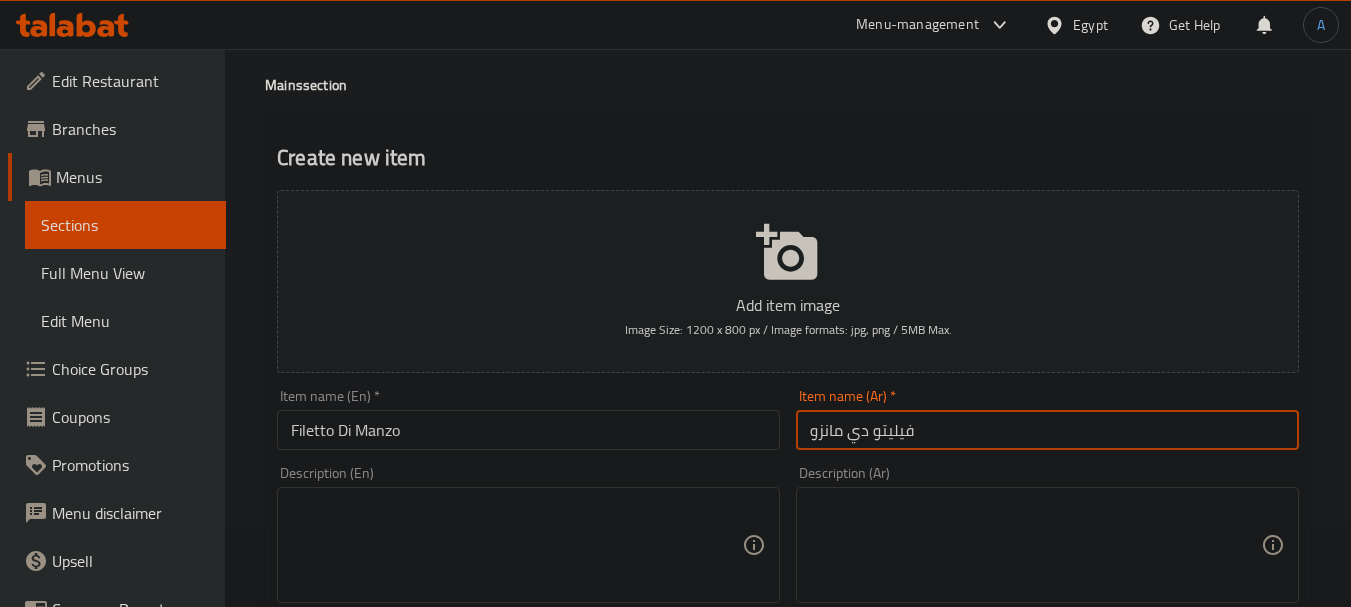 click at bounding box center [516, 545] 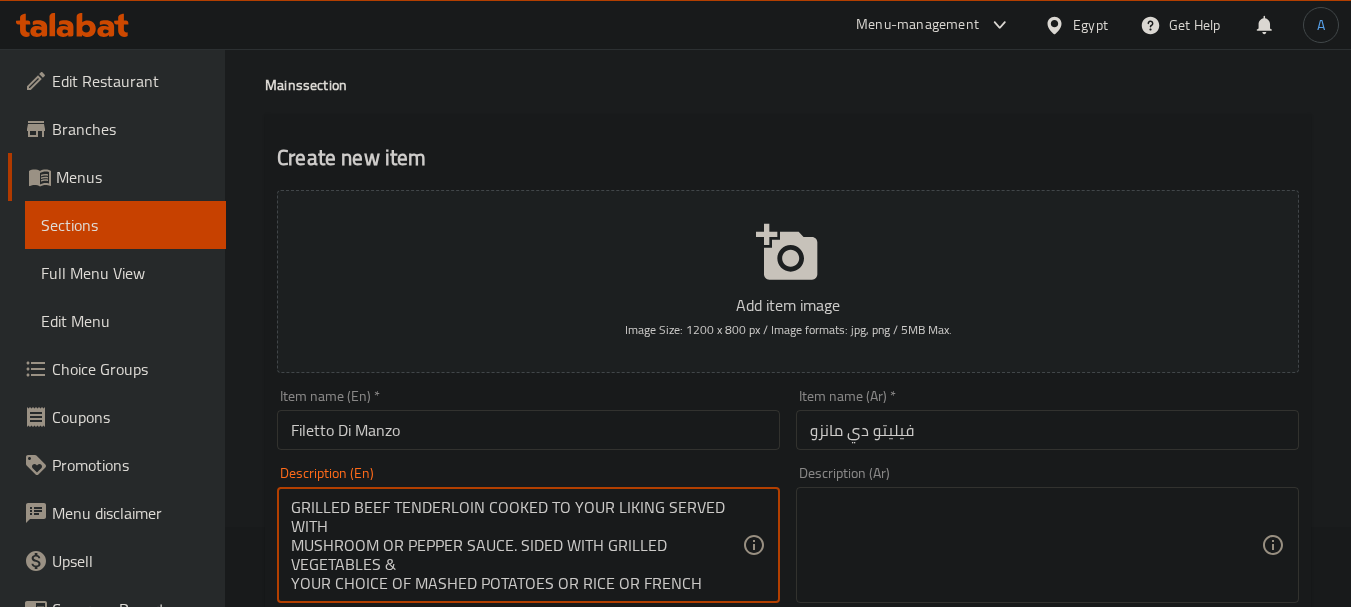 scroll, scrollTop: 24, scrollLeft: 0, axis: vertical 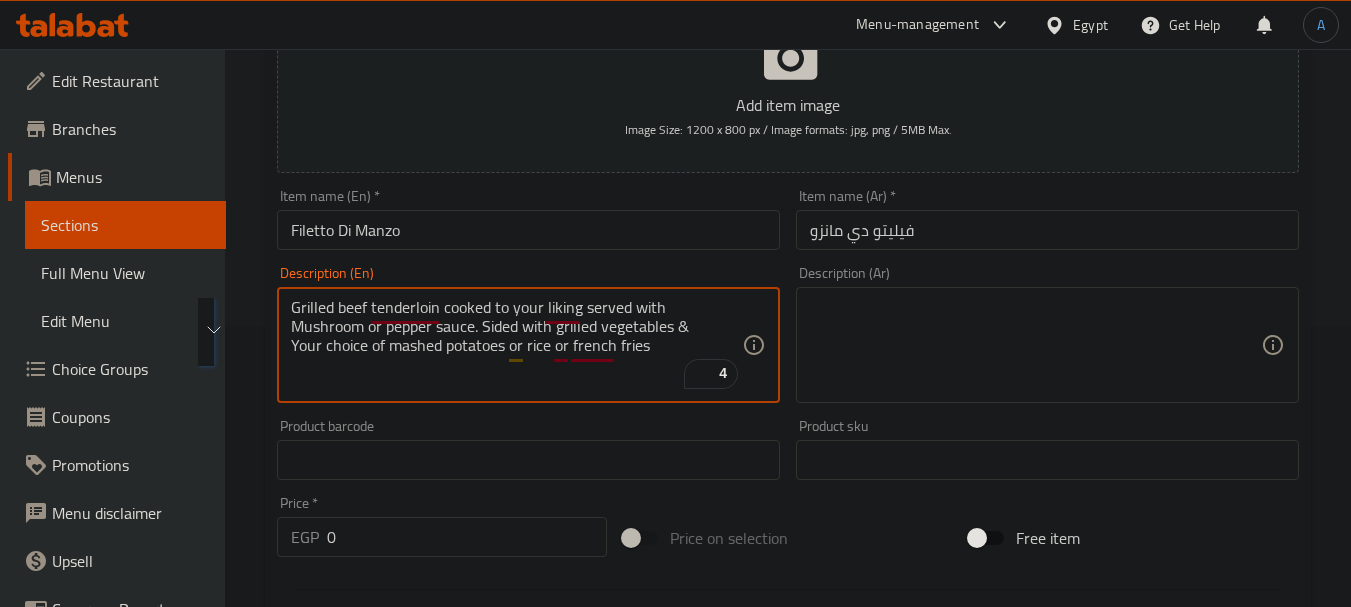 type on "Grilled beef tenderloin cooked to your liking served with
Mushroom or pepper sauce. Sided with grilled vegetables &
Your choice of mashed potatoes or rice or french fries" 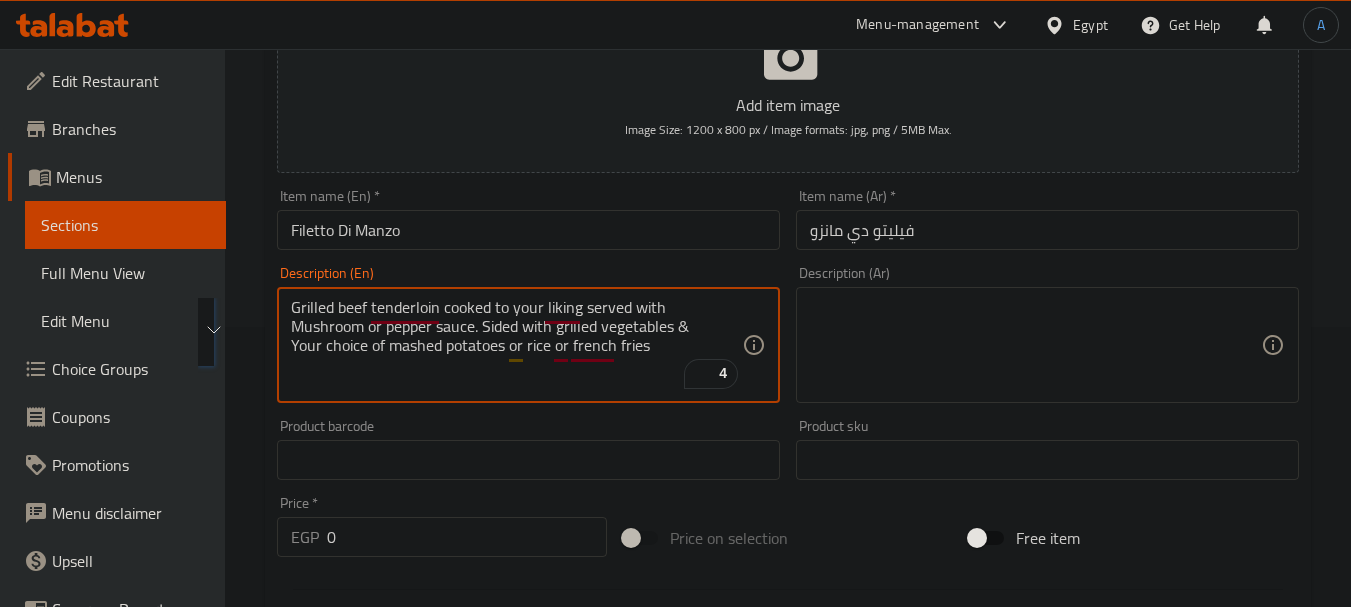 click at bounding box center (1035, 345) 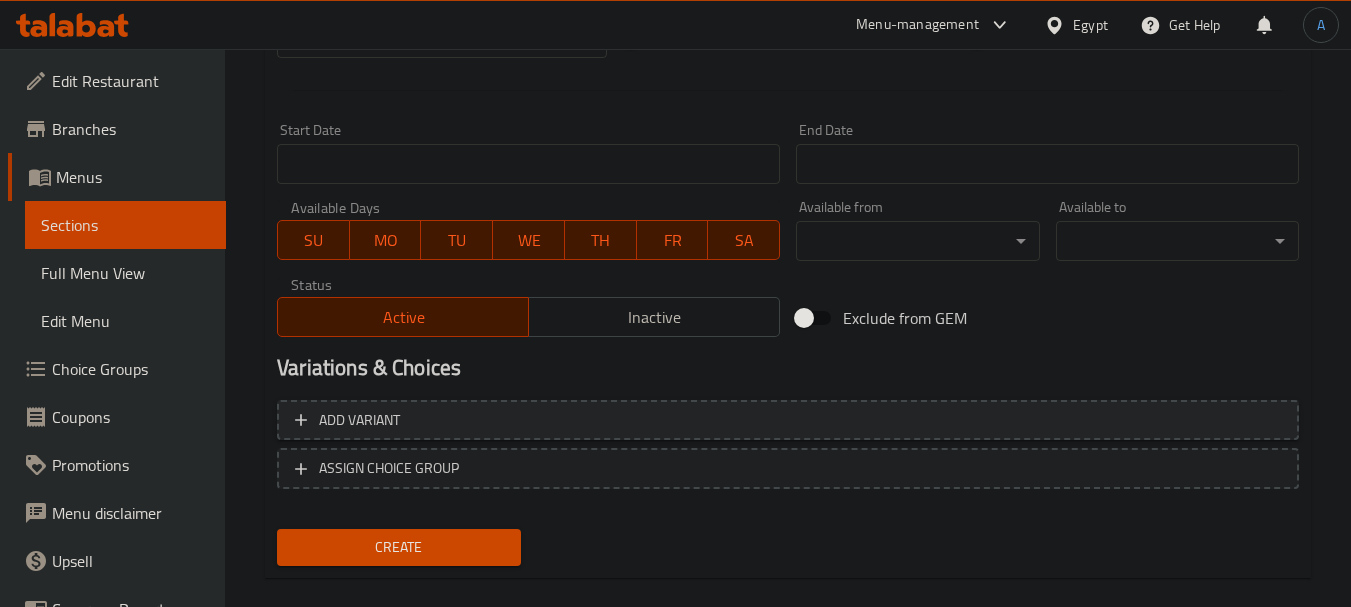 type on "لحم بقري تندرلوين مشوي، مطبوخ حسب رغبتك، يُقدم مع صلصة الفطر أو الفلفل. يُقدم مع خضراوات مشوية، واختيارك من البطاطس المهروسة أو الأرز أو البطاطس المقلية." 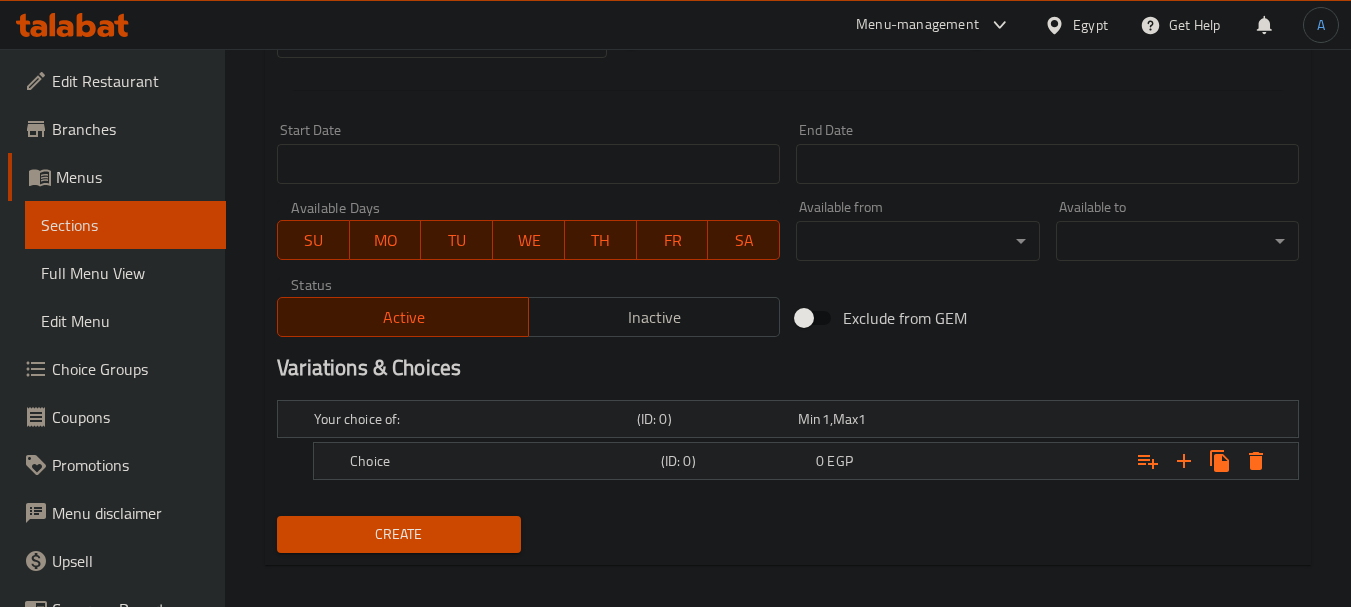 scroll, scrollTop: 793, scrollLeft: 0, axis: vertical 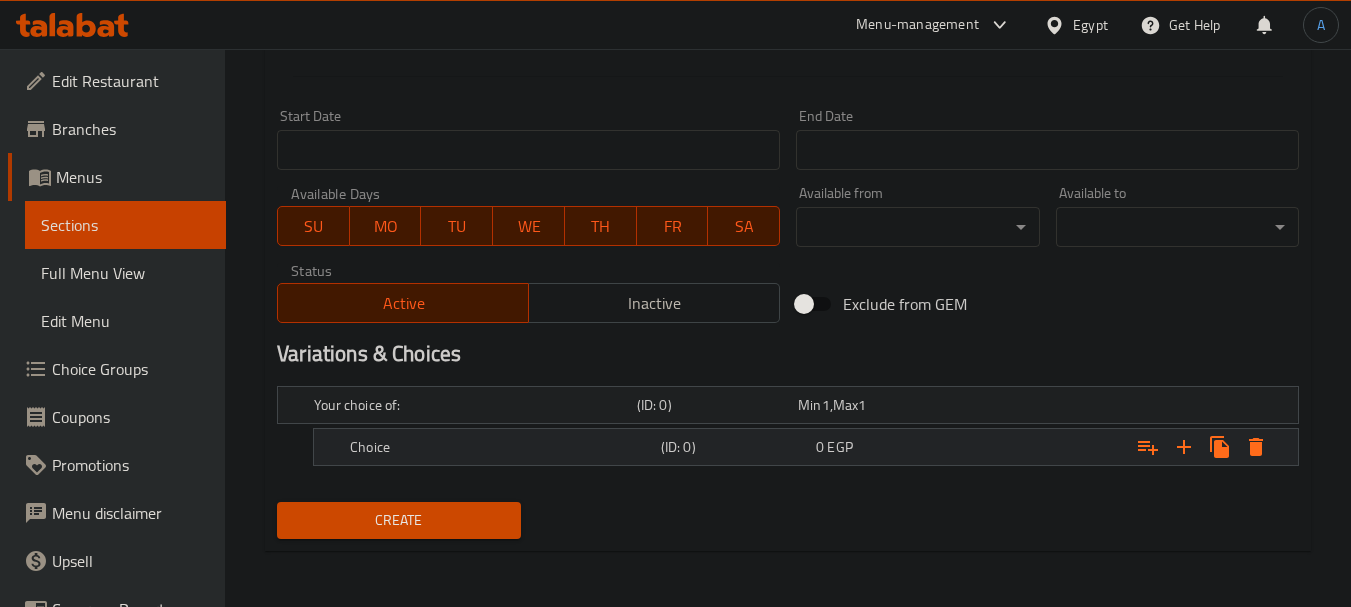 click 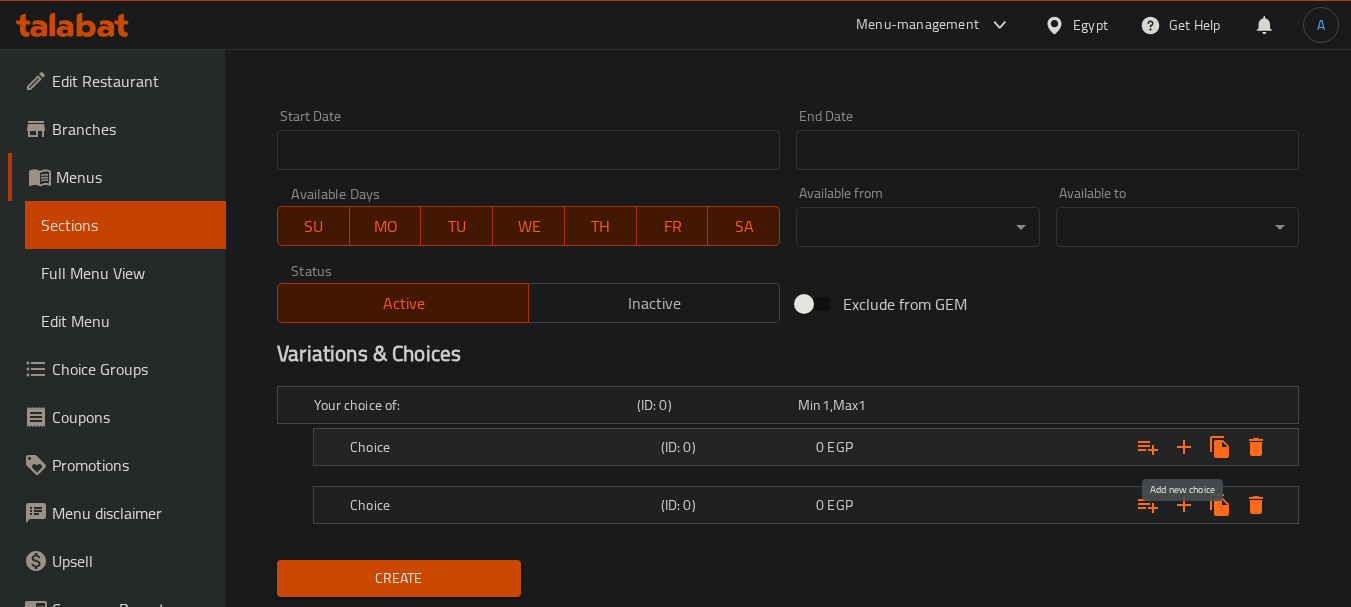 click 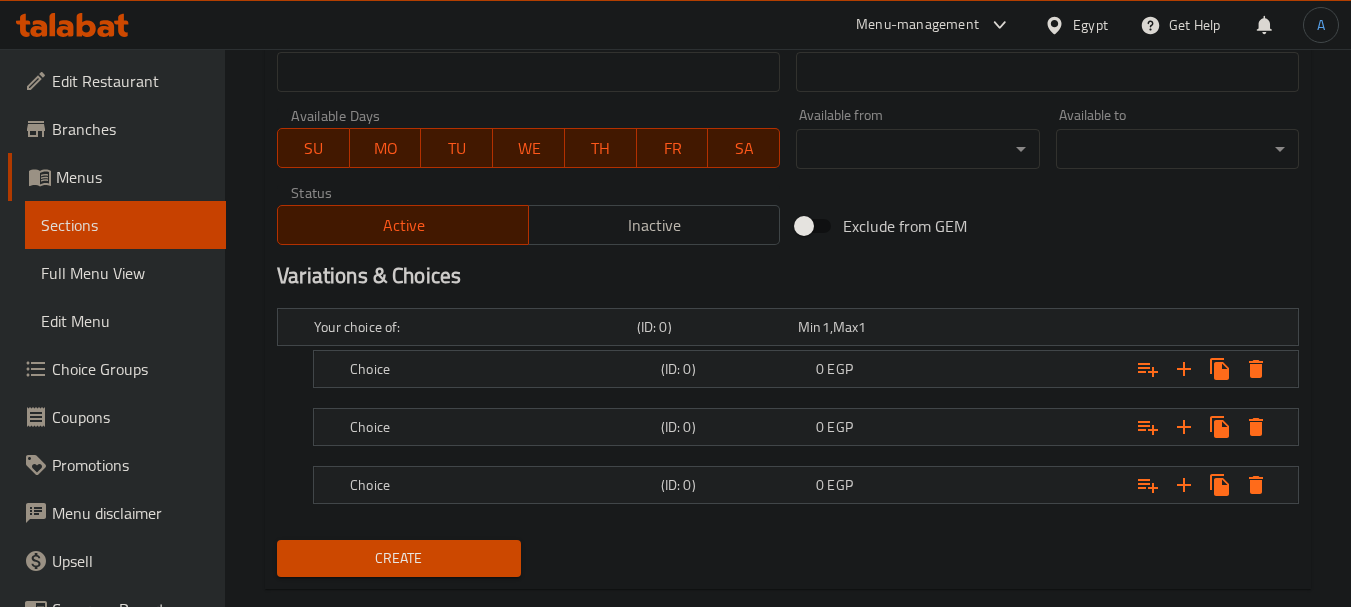 scroll, scrollTop: 893, scrollLeft: 0, axis: vertical 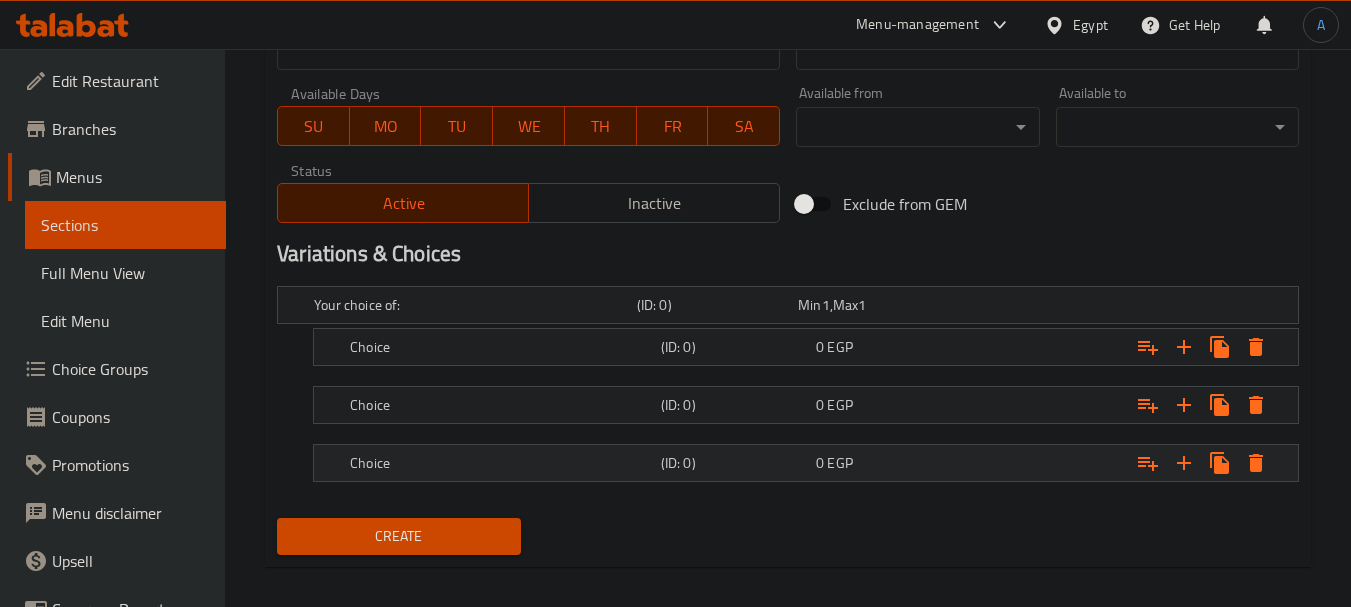 click on "EGP" at bounding box center (826, 305) 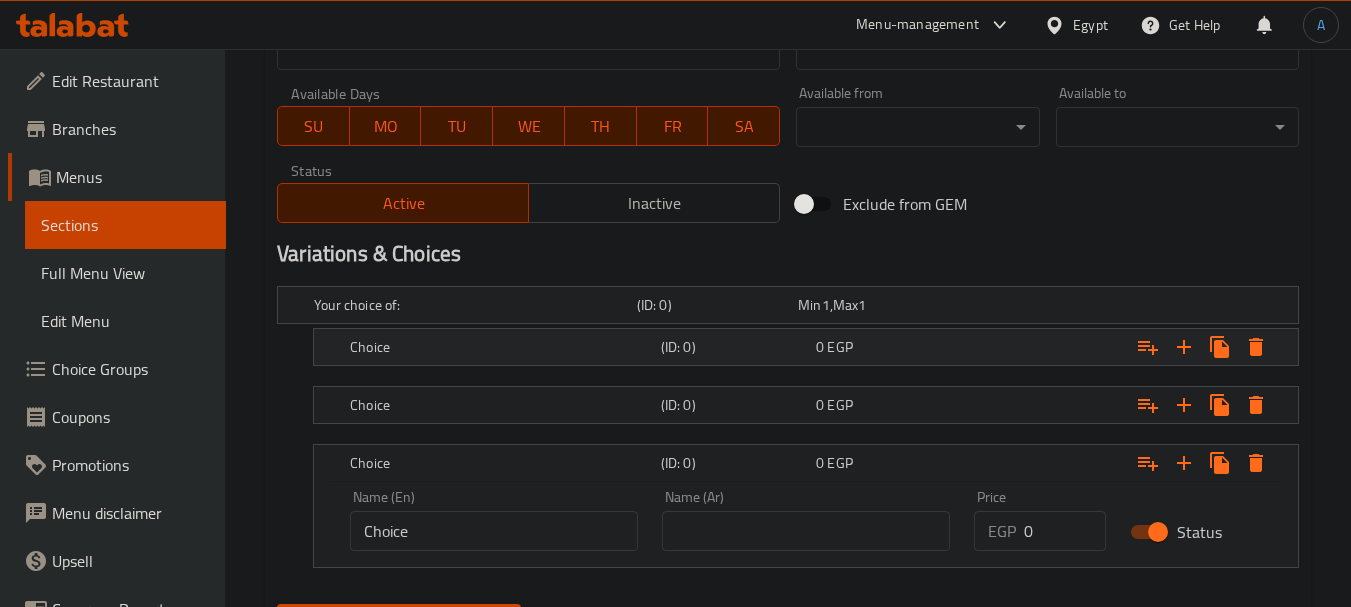 drag, startPoint x: 838, startPoint y: 388, endPoint x: 834, endPoint y: 326, distance: 62.1289 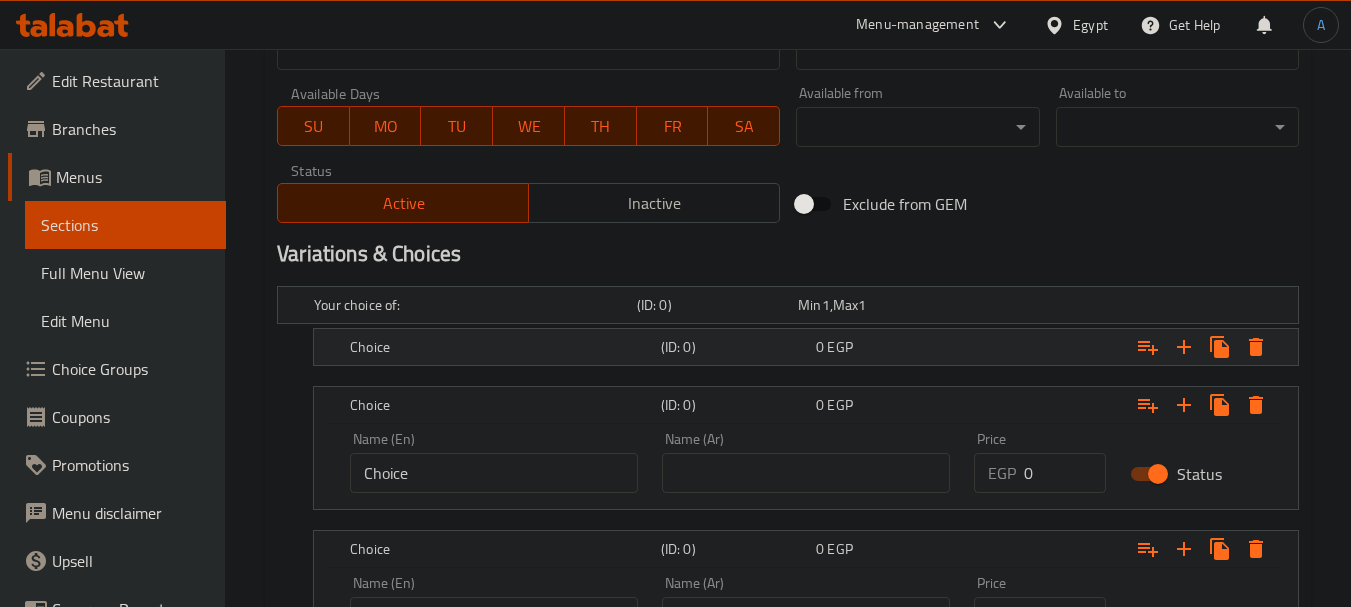 click on "Choice (ID: 0) 0   EGP" at bounding box center [794, 305] 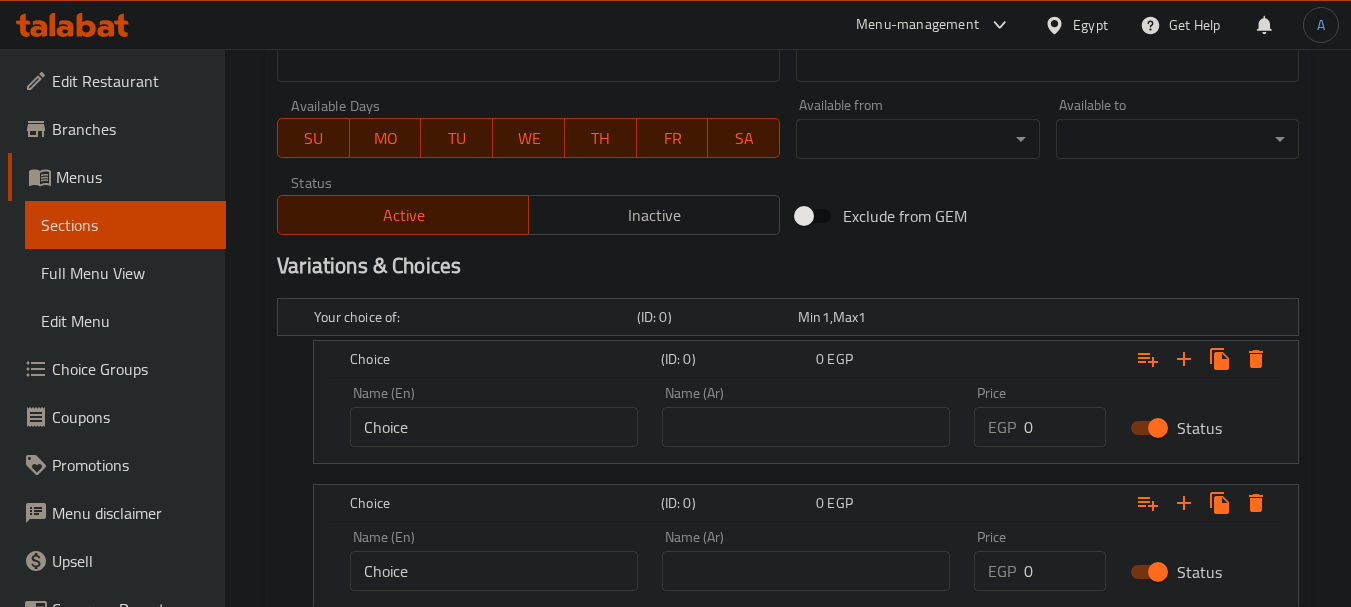 scroll, scrollTop: 993, scrollLeft: 0, axis: vertical 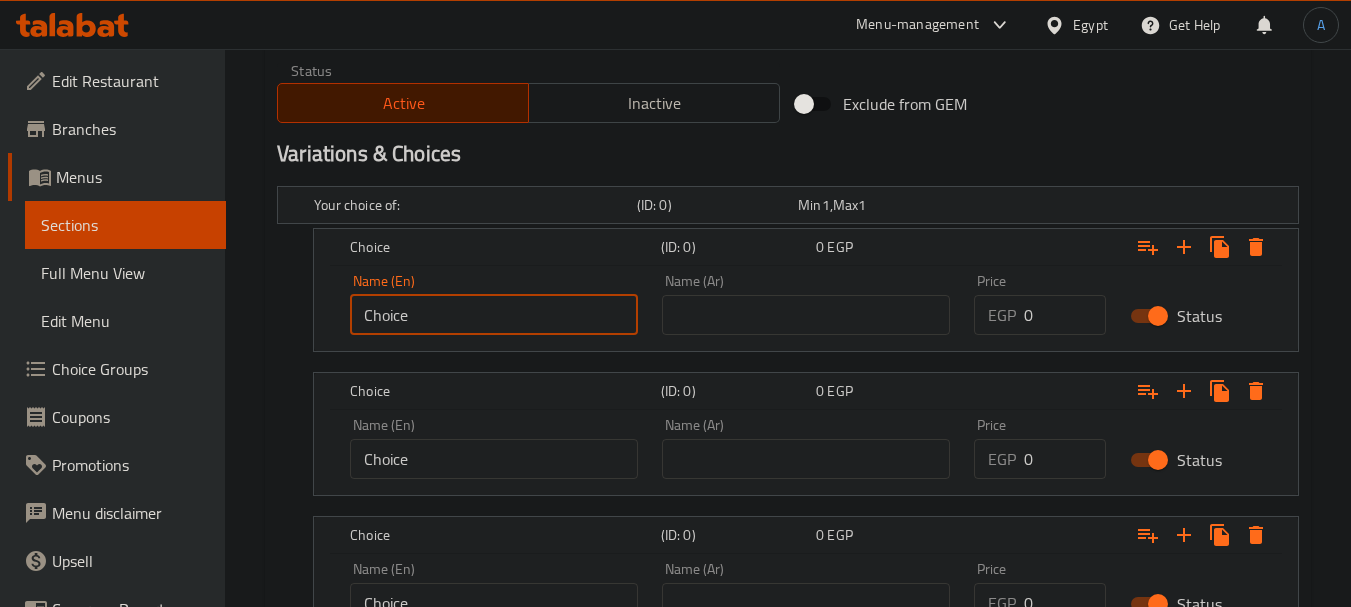 drag, startPoint x: 366, startPoint y: 313, endPoint x: 319, endPoint y: 308, distance: 47.26521 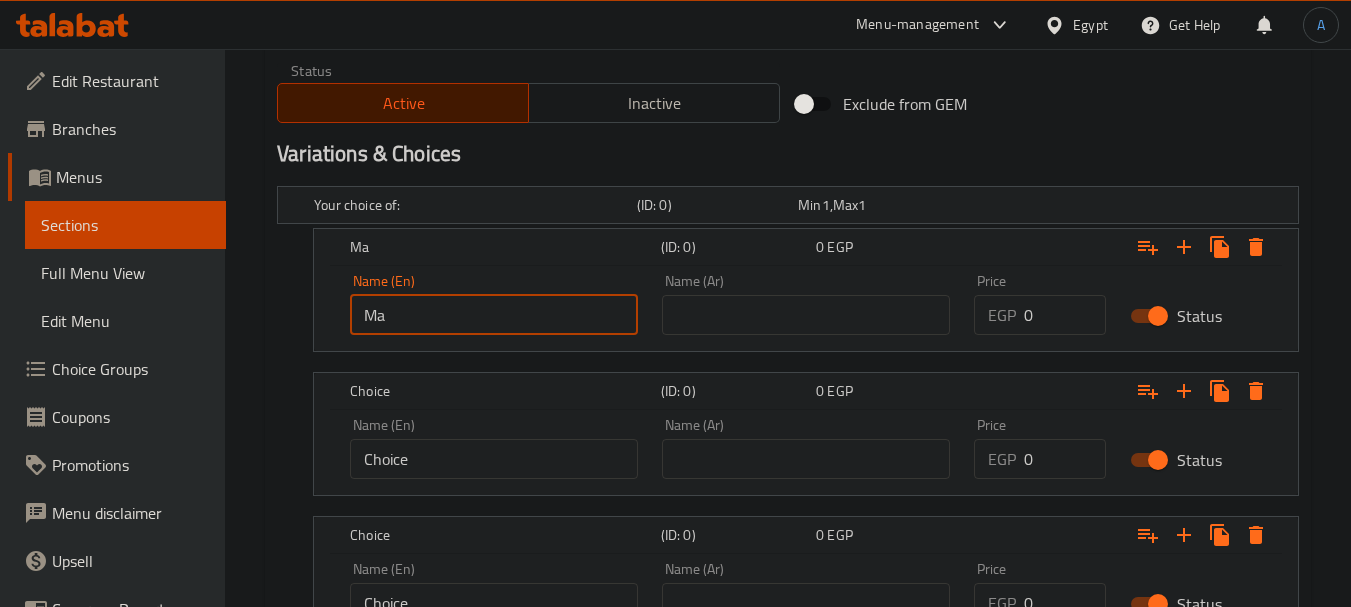 type on "M" 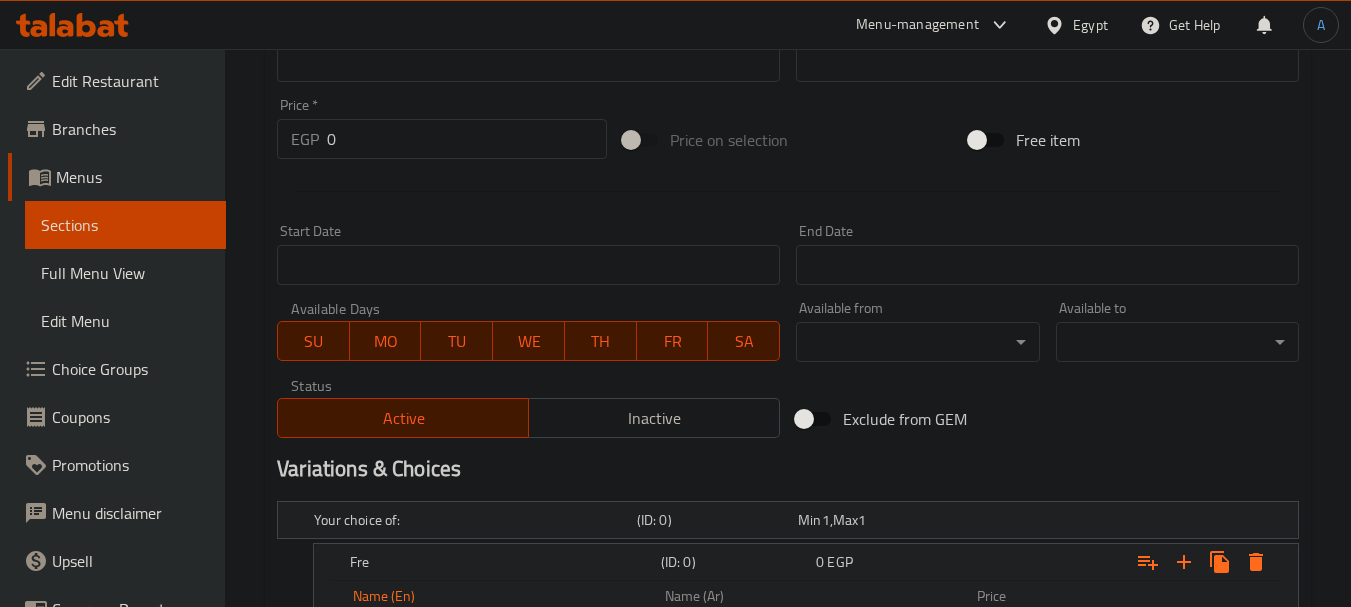 scroll, scrollTop: 1167, scrollLeft: 0, axis: vertical 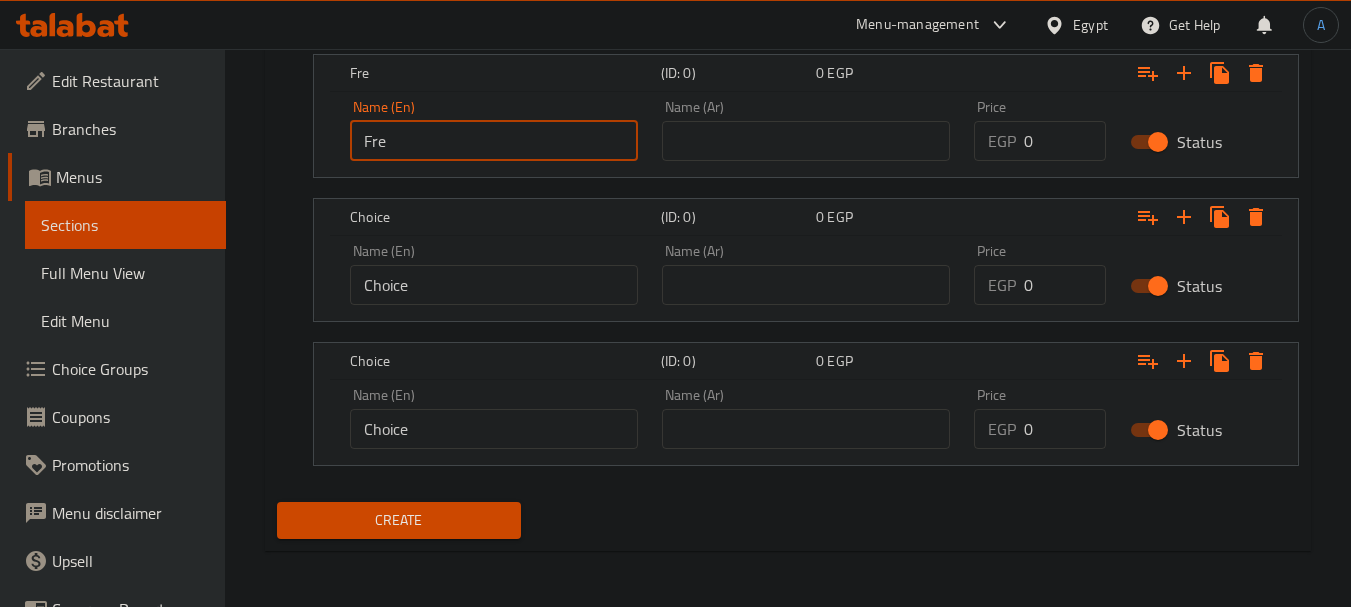 drag, startPoint x: 403, startPoint y: 291, endPoint x: 274, endPoint y: 285, distance: 129.13947 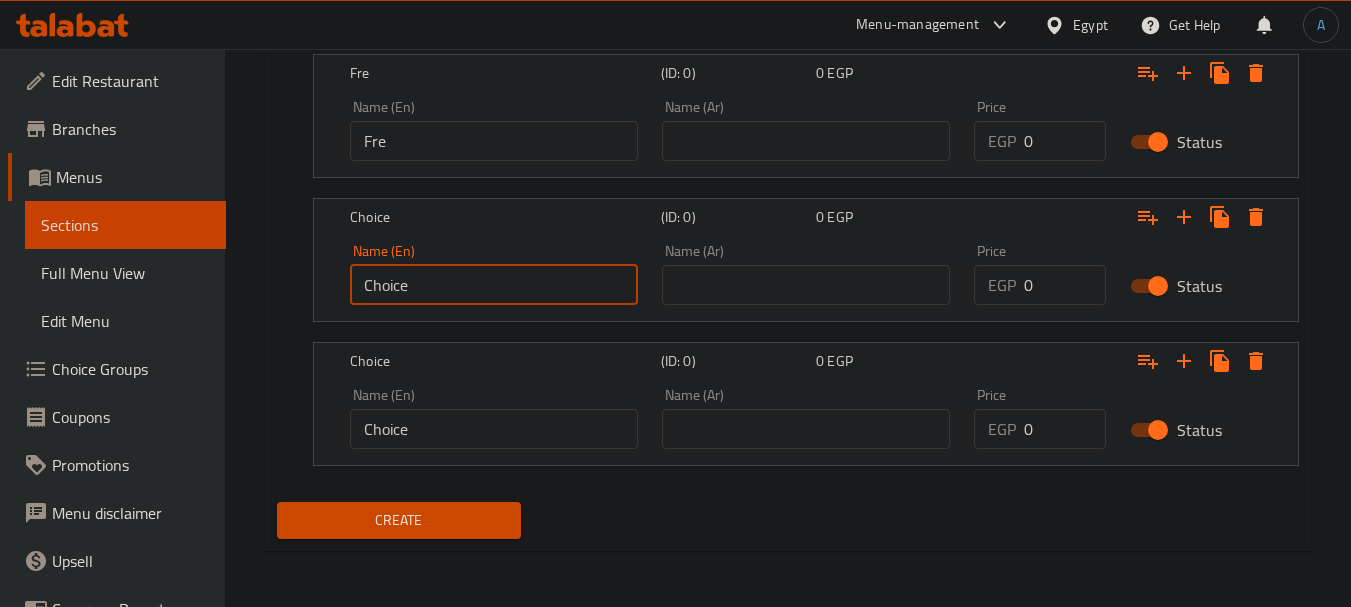 drag, startPoint x: 379, startPoint y: 132, endPoint x: 349, endPoint y: 129, distance: 30.149628 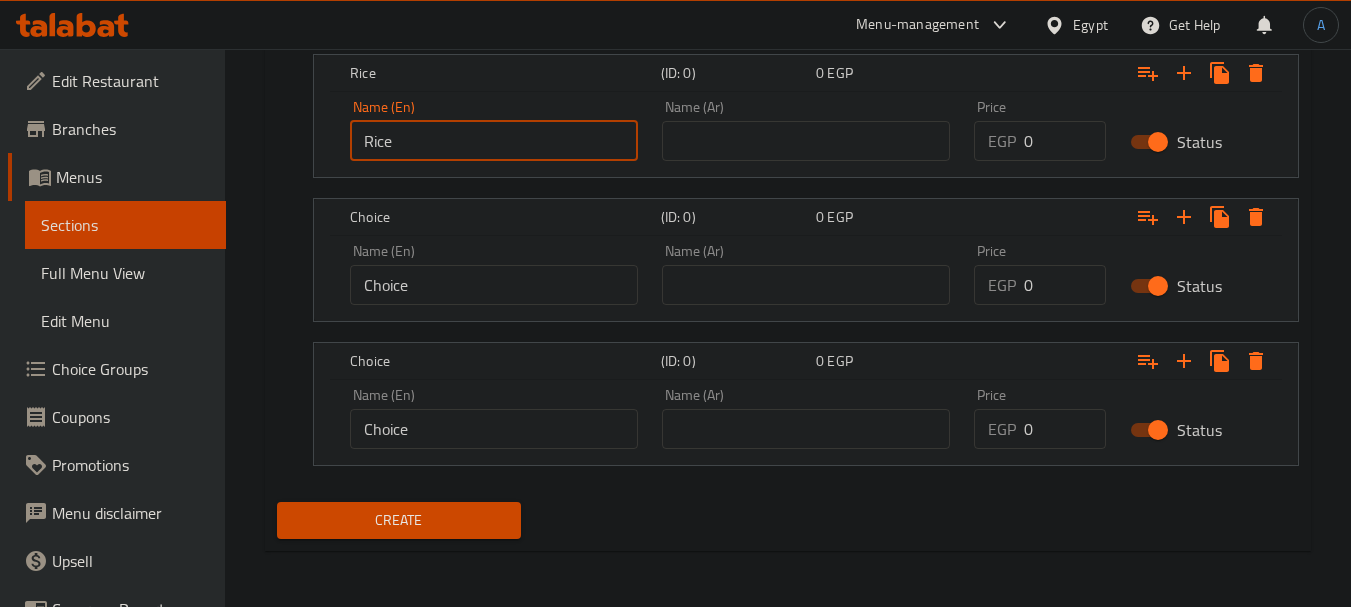 type on "Rice" 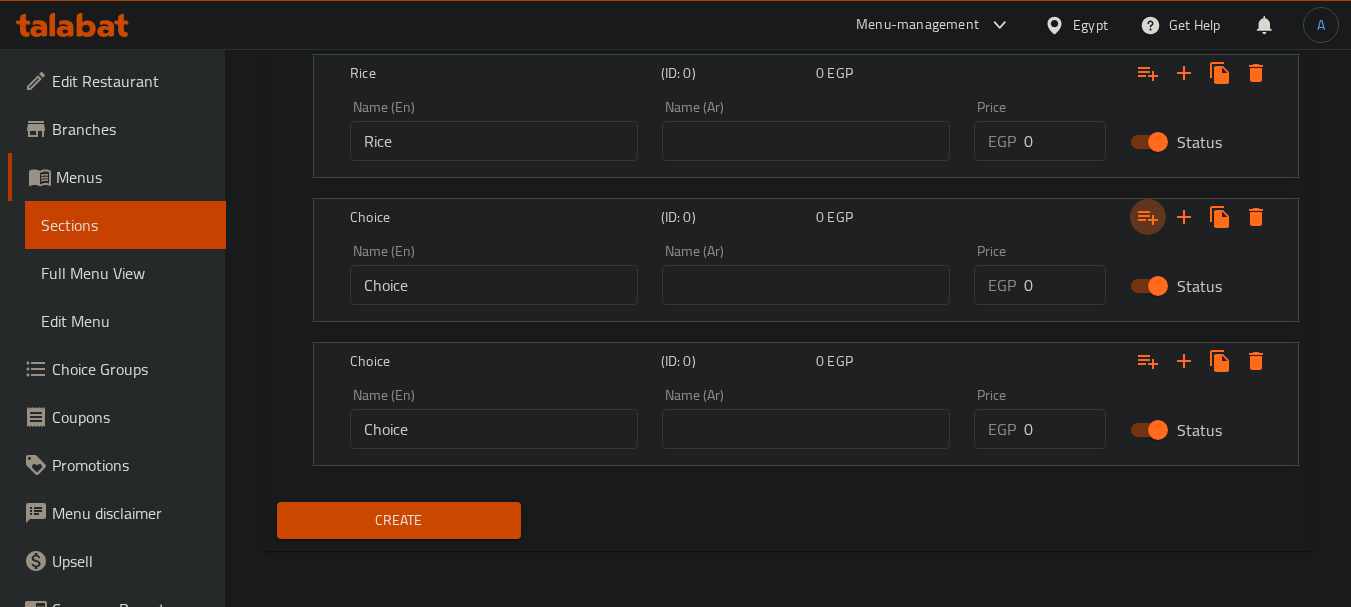 type 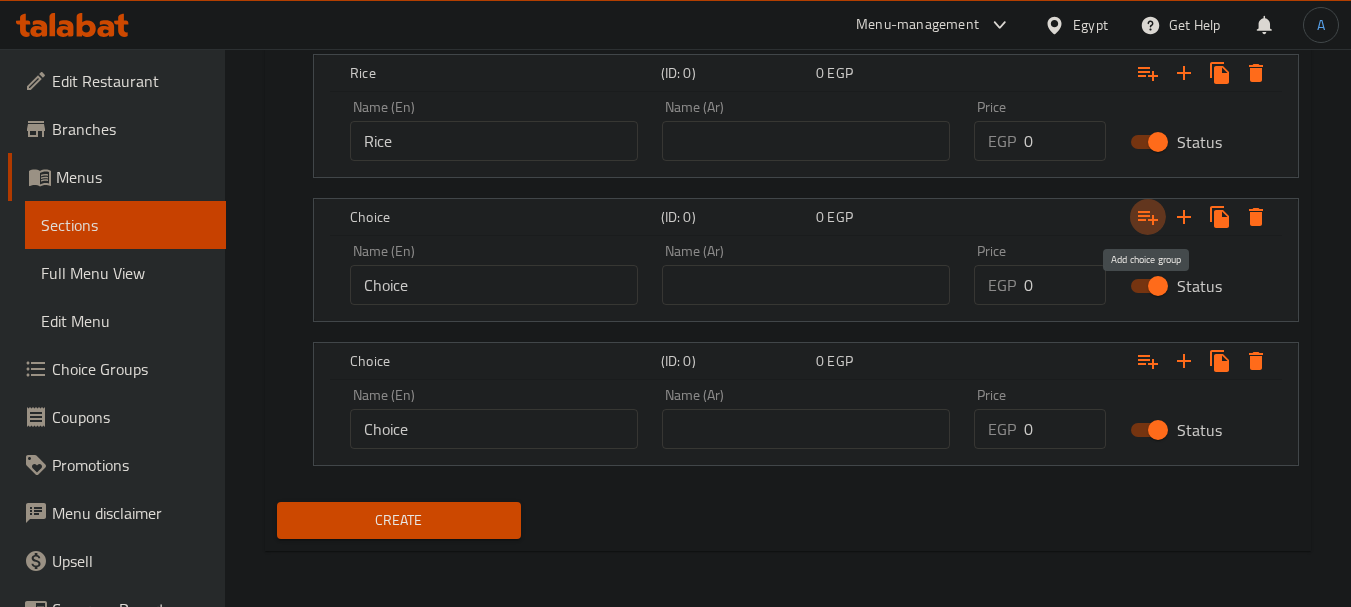 type 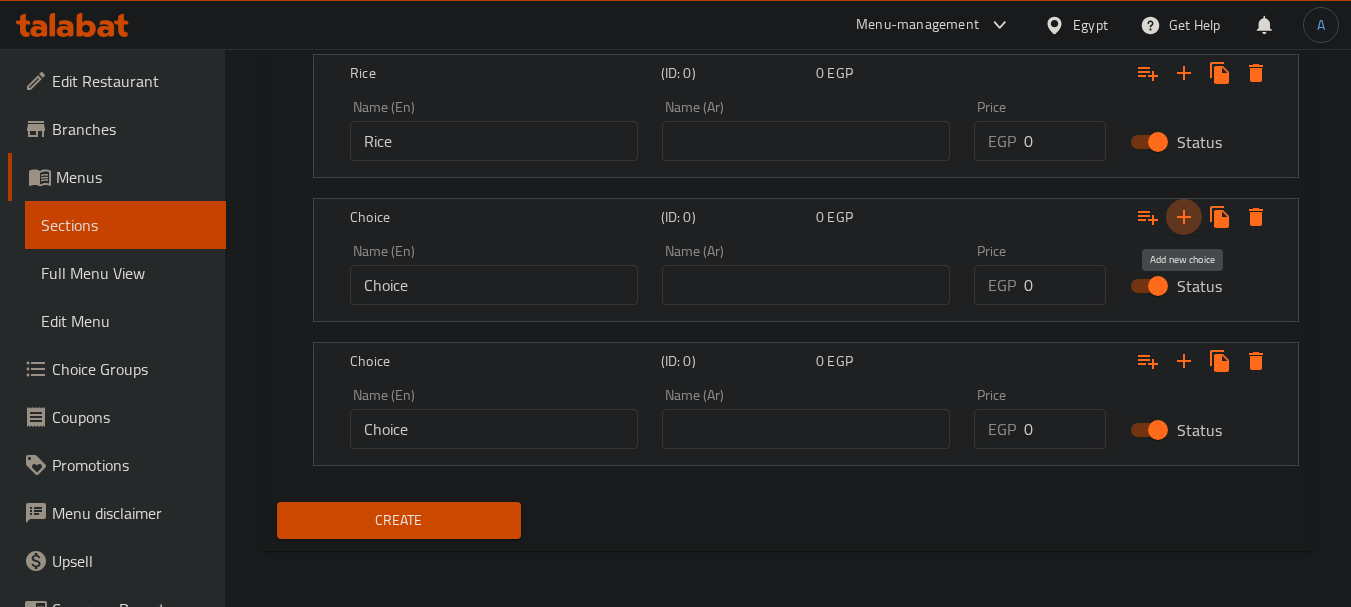 type 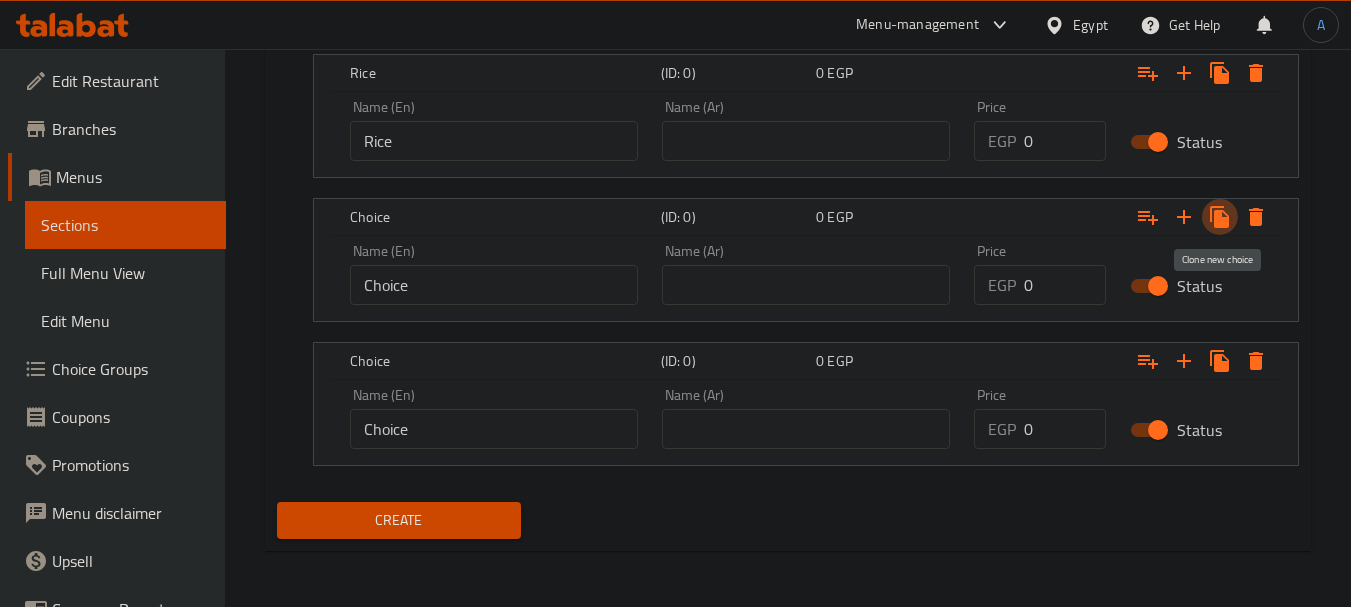 type 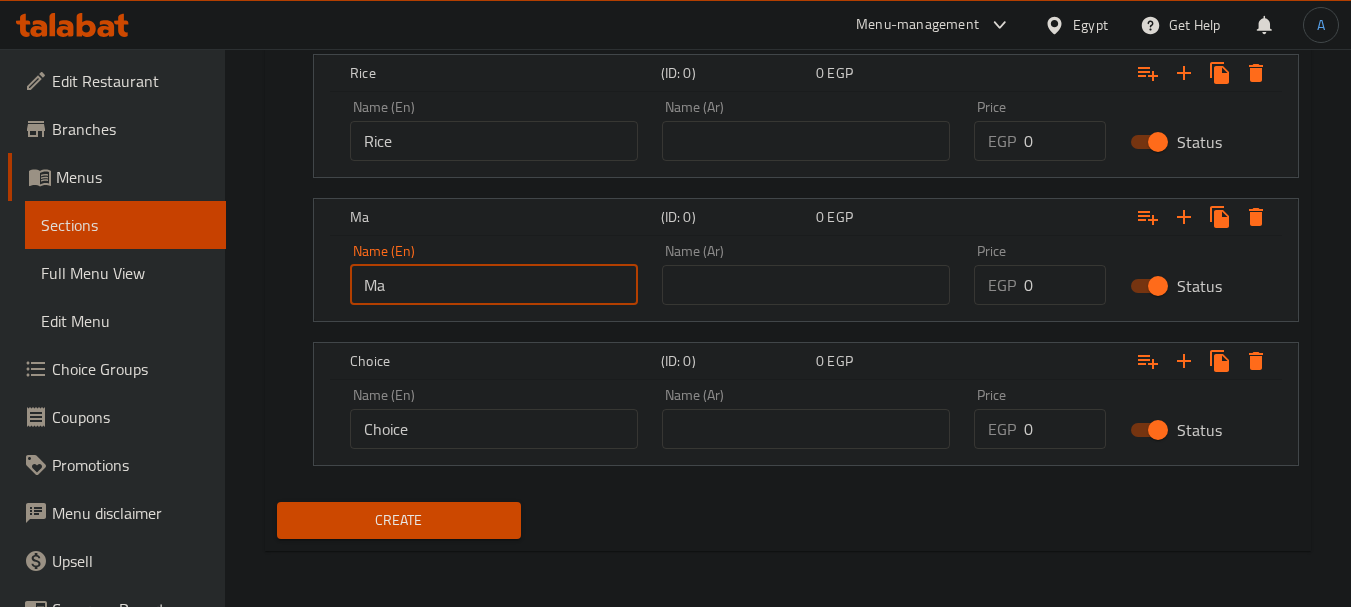 type on "M" 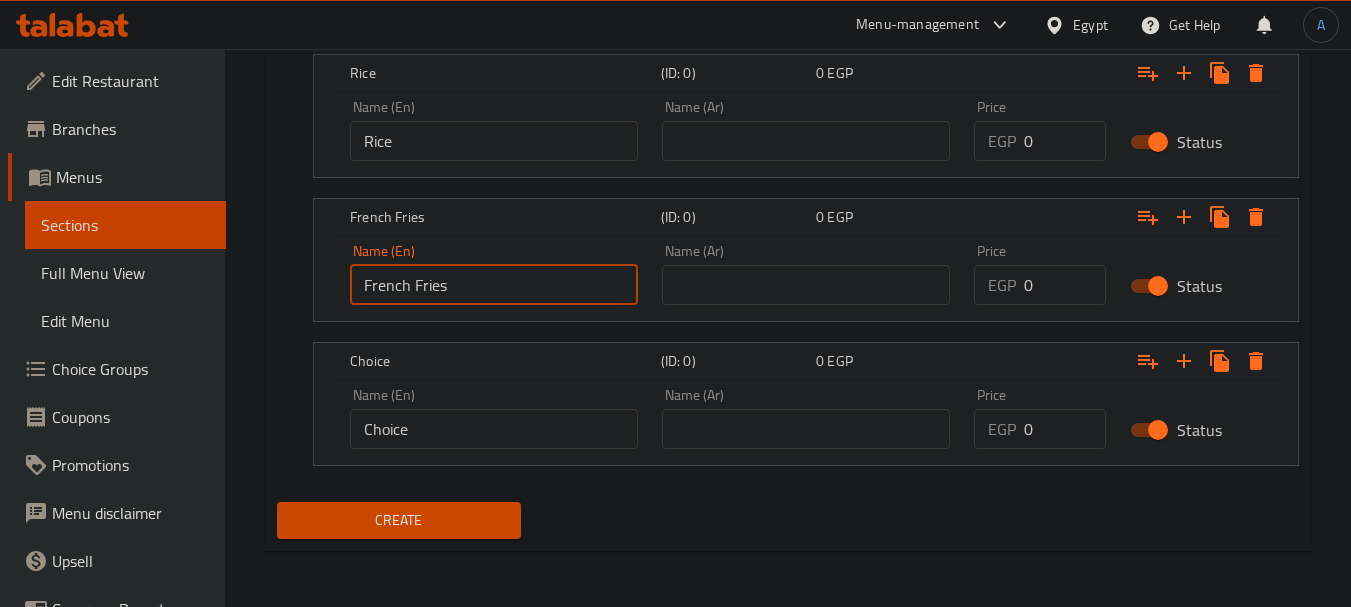 type on "French Fries" 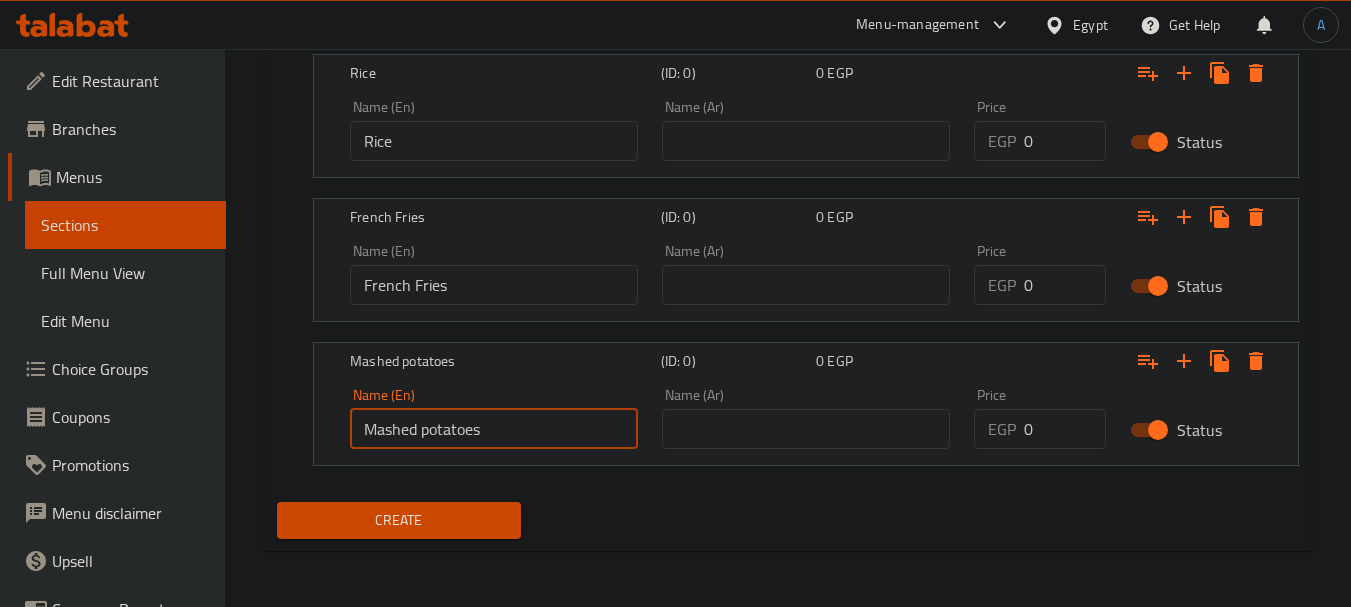 click on "Mashed potatoes" at bounding box center (494, 429) 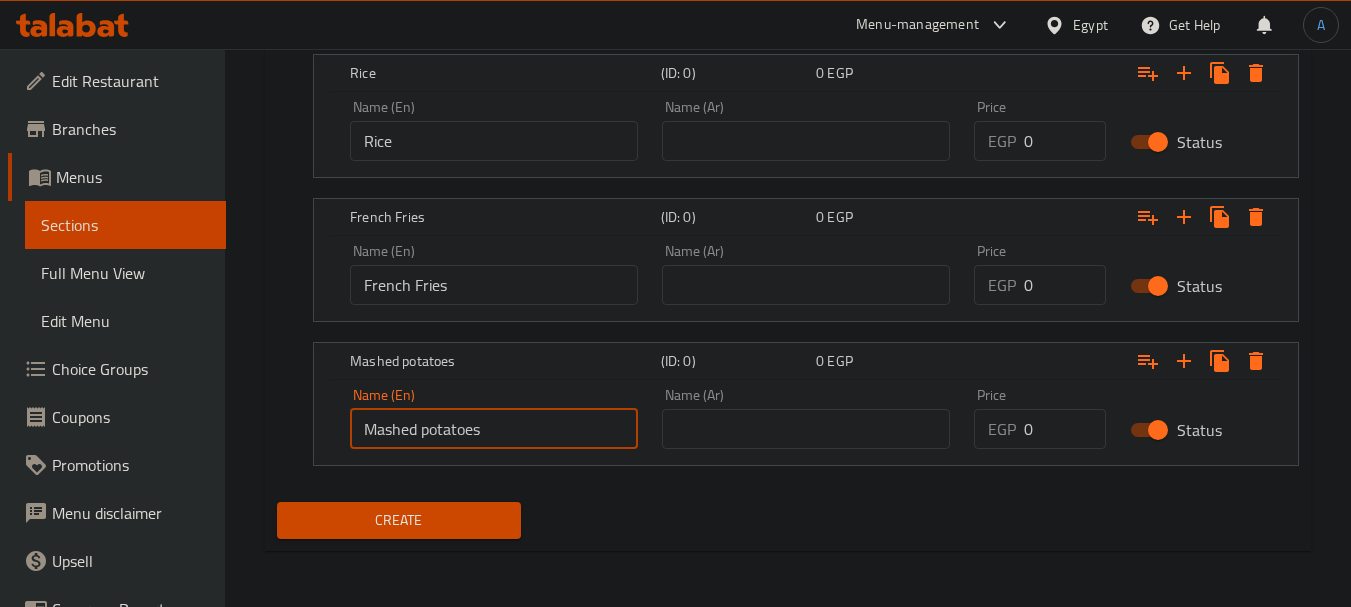 click at bounding box center [806, 429] 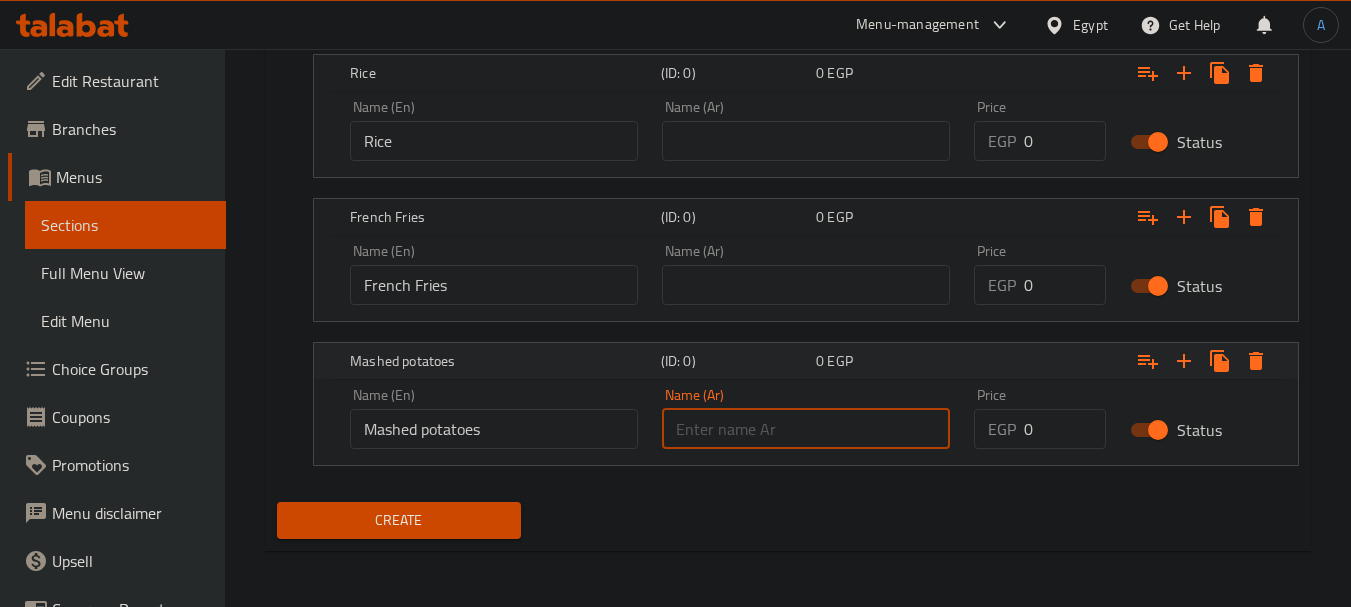 paste on "بطاطس مهروسة" 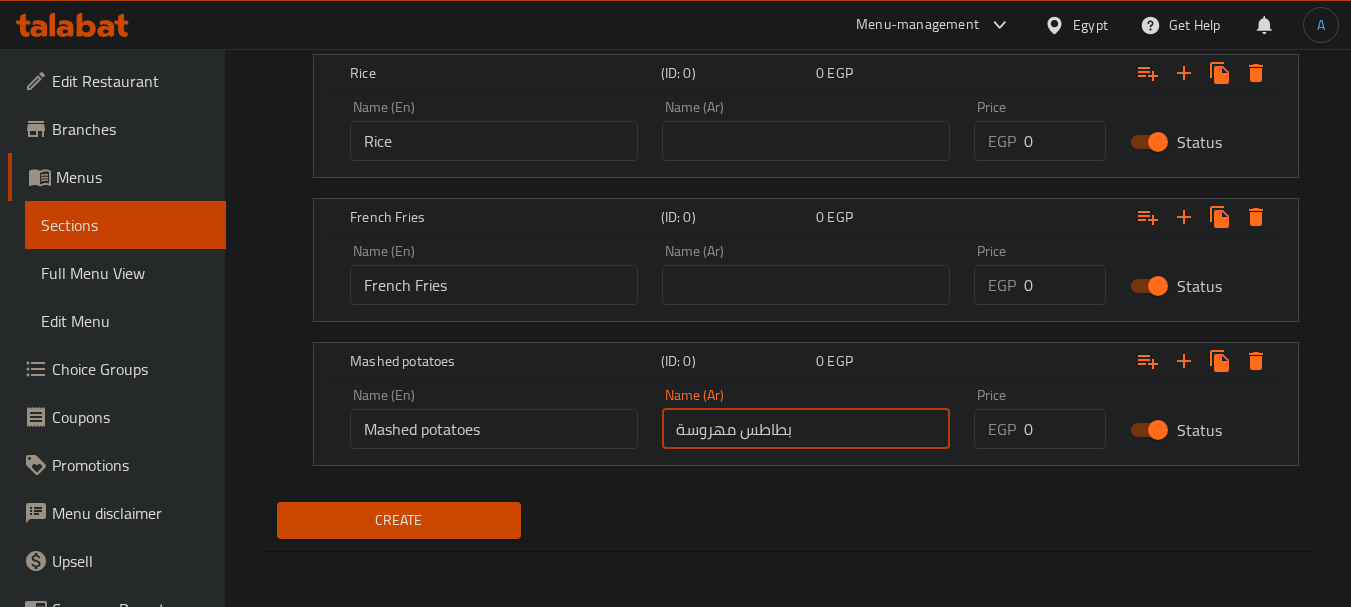 type on "بطاطس مهروسة" 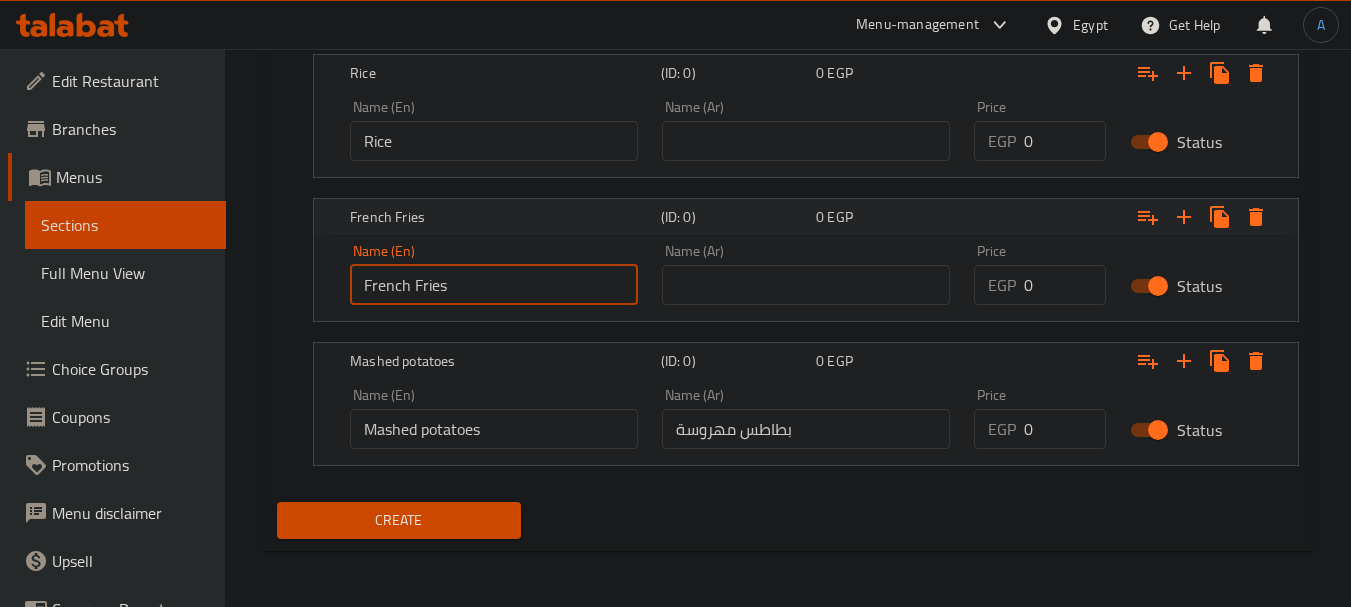 drag, startPoint x: 416, startPoint y: 279, endPoint x: 342, endPoint y: 202, distance: 106.7942 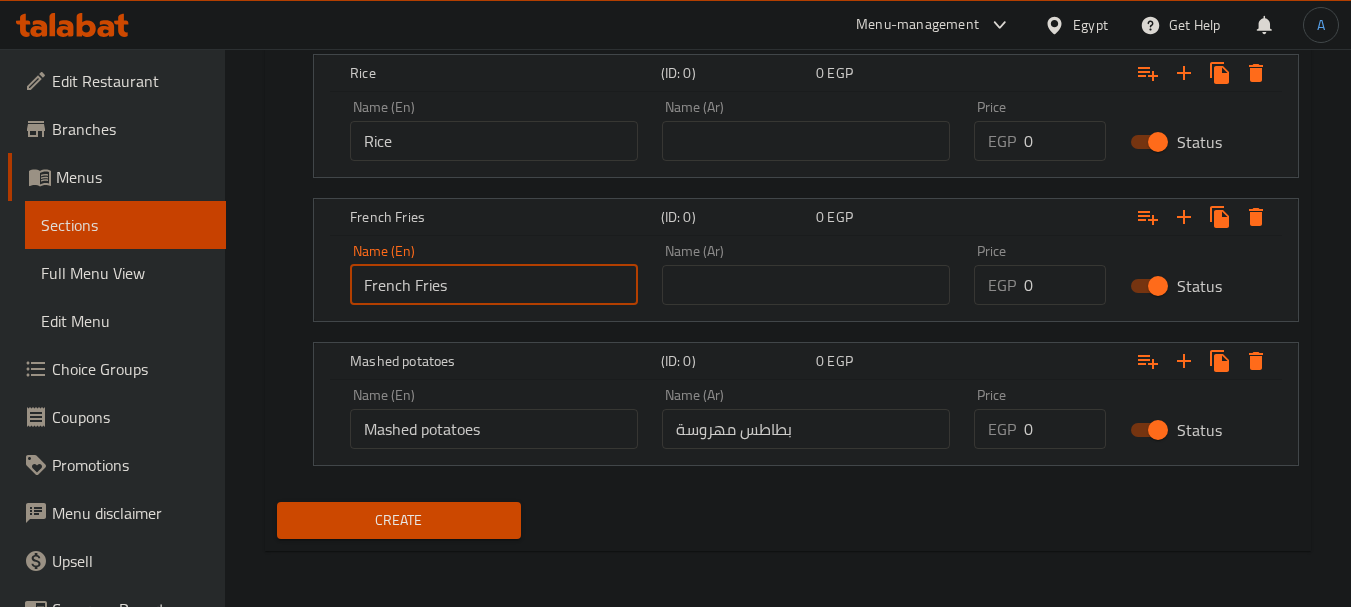 click at bounding box center [806, 285] 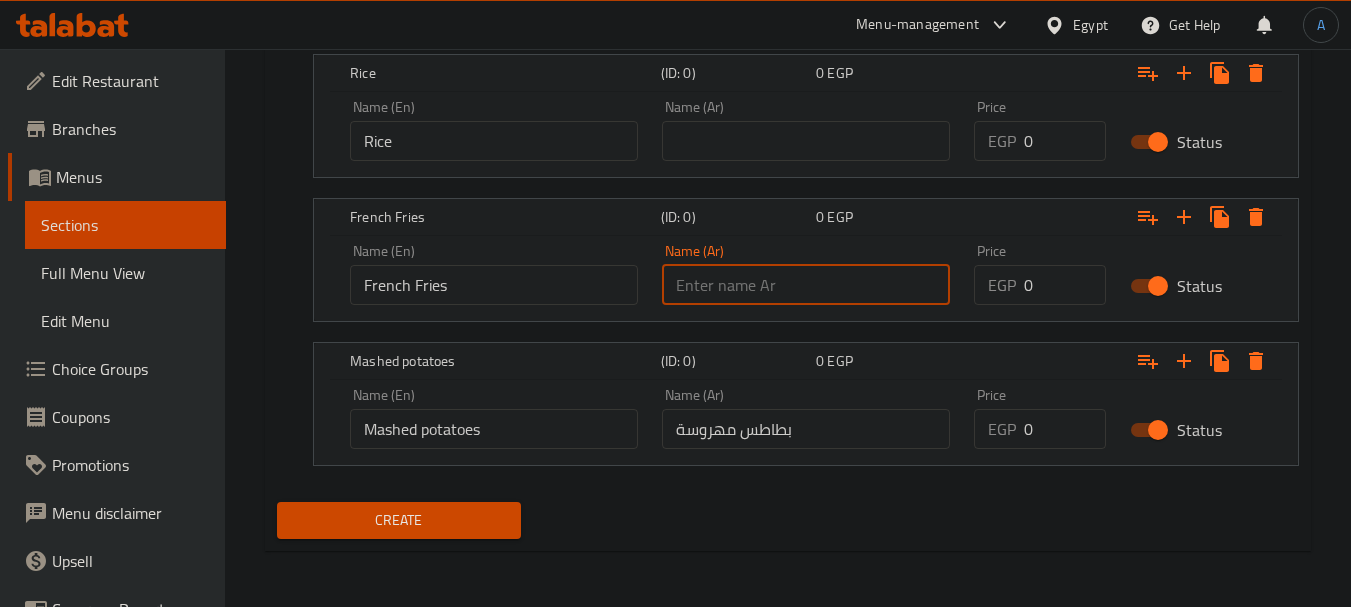 paste on "بطاطس مقلية" 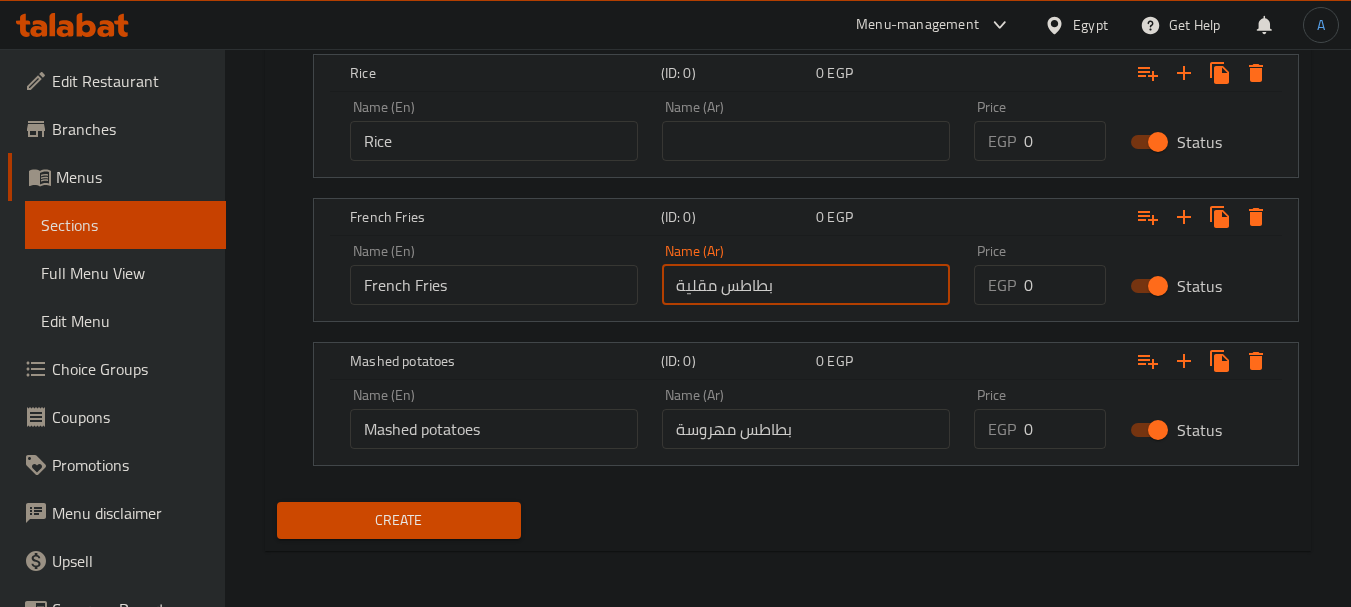type on "بطاطس مقلية" 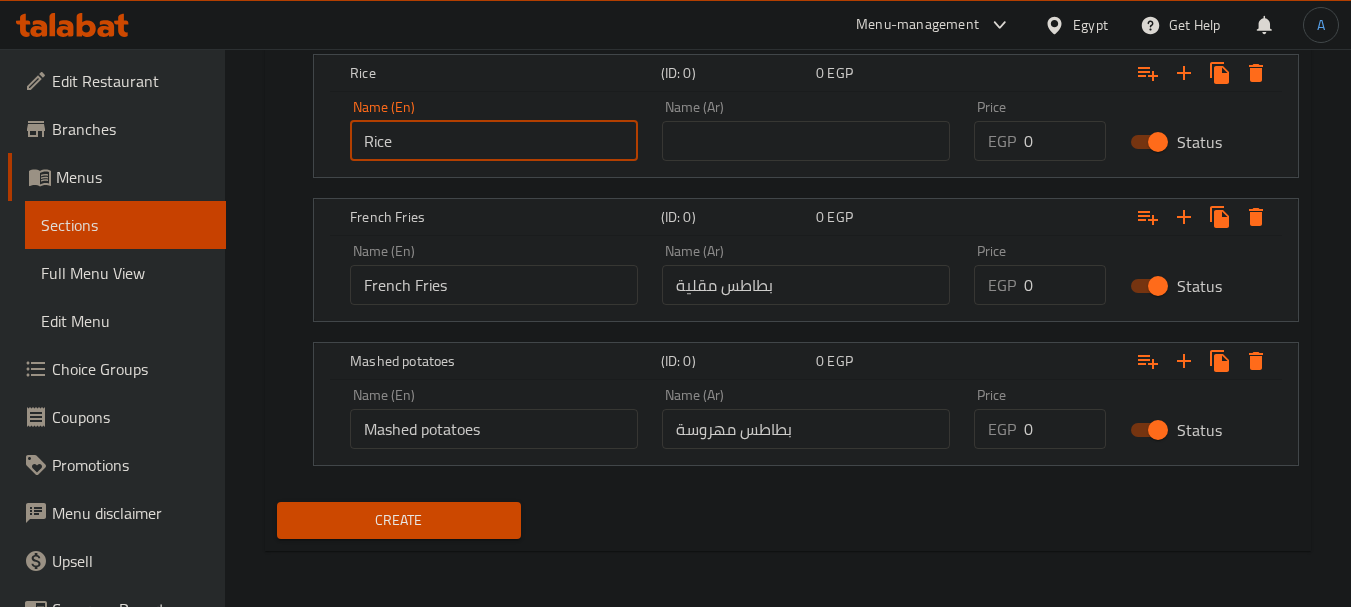 drag, startPoint x: 327, startPoint y: 135, endPoint x: 224, endPoint y: 74, distance: 119.70798 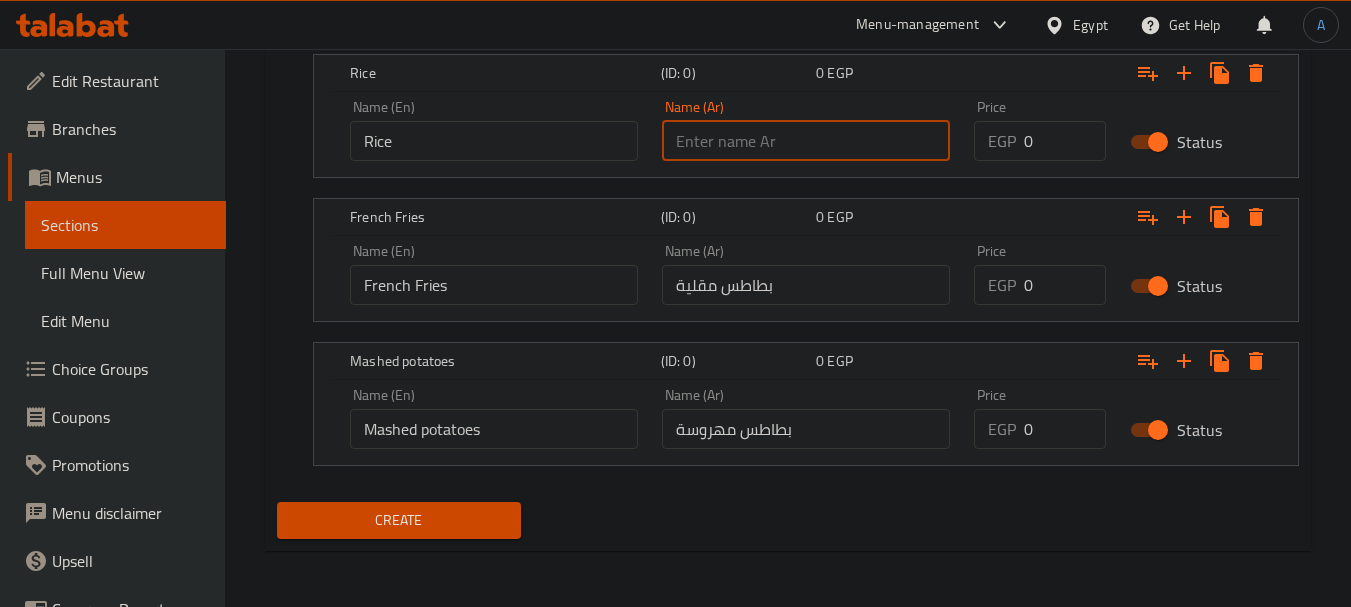 paste on "أرز" 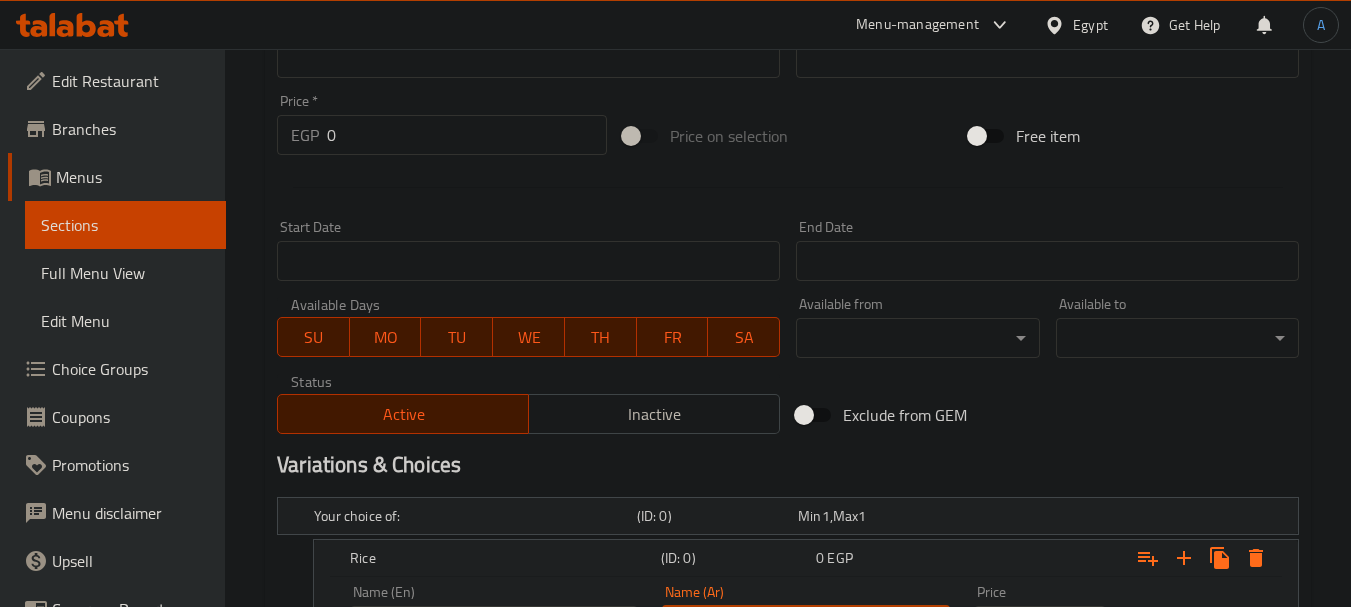 scroll, scrollTop: 667, scrollLeft: 0, axis: vertical 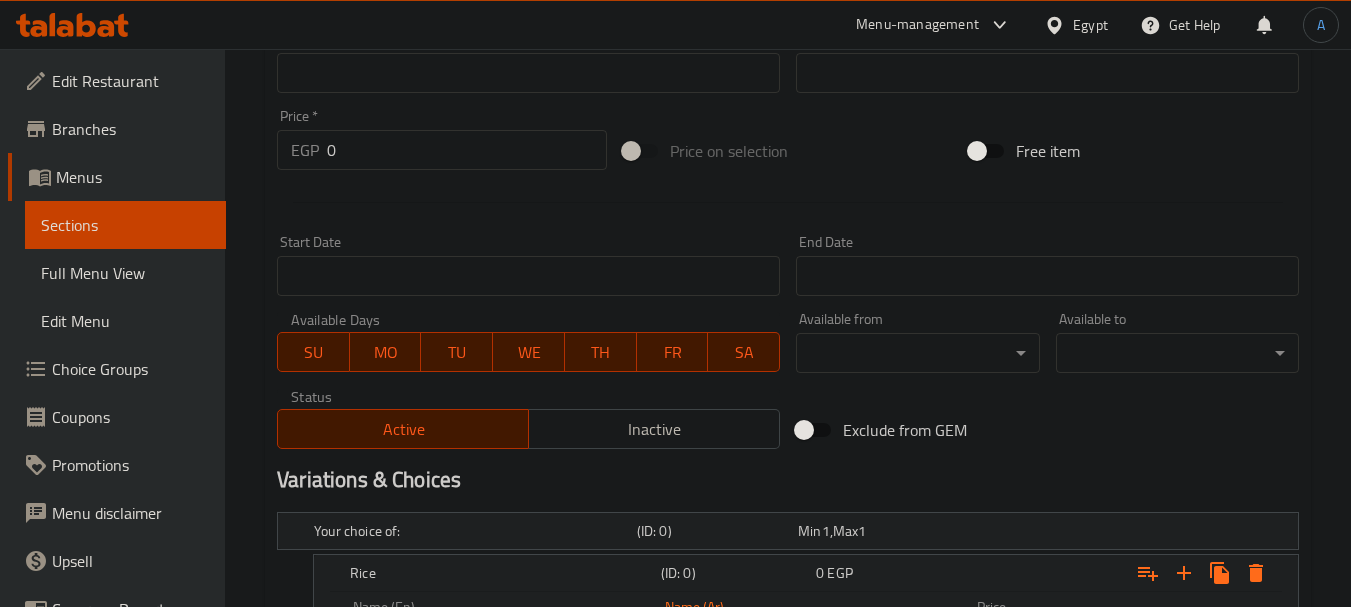 type on "أرز" 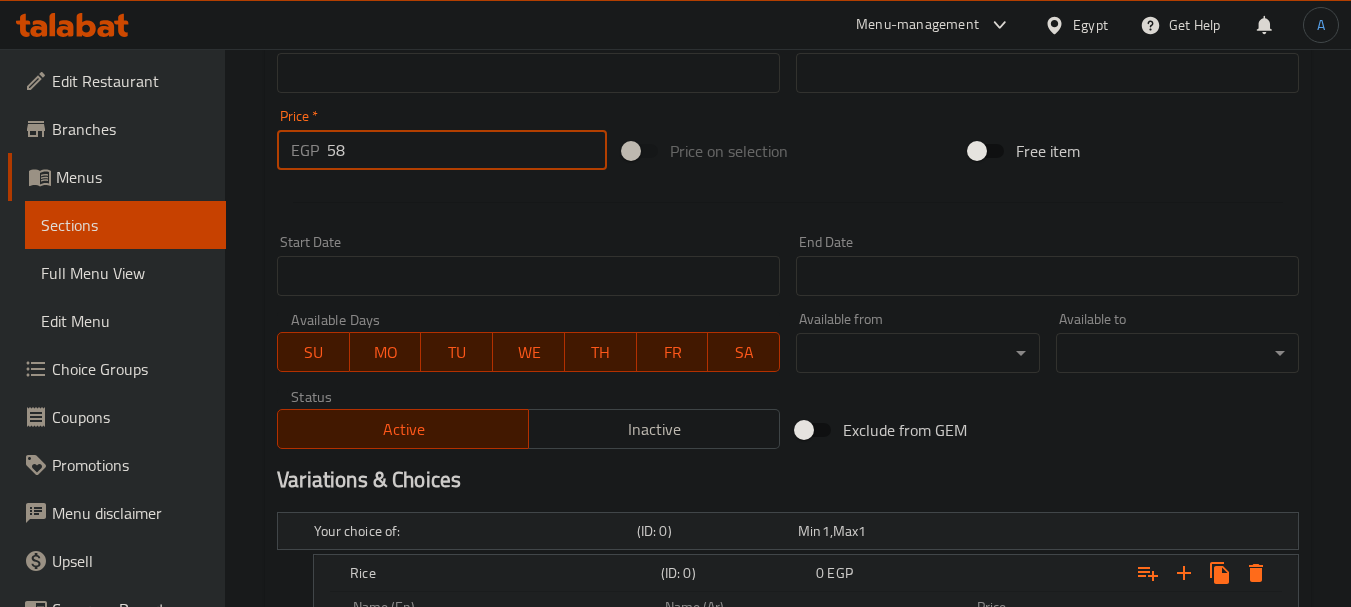 type on "580" 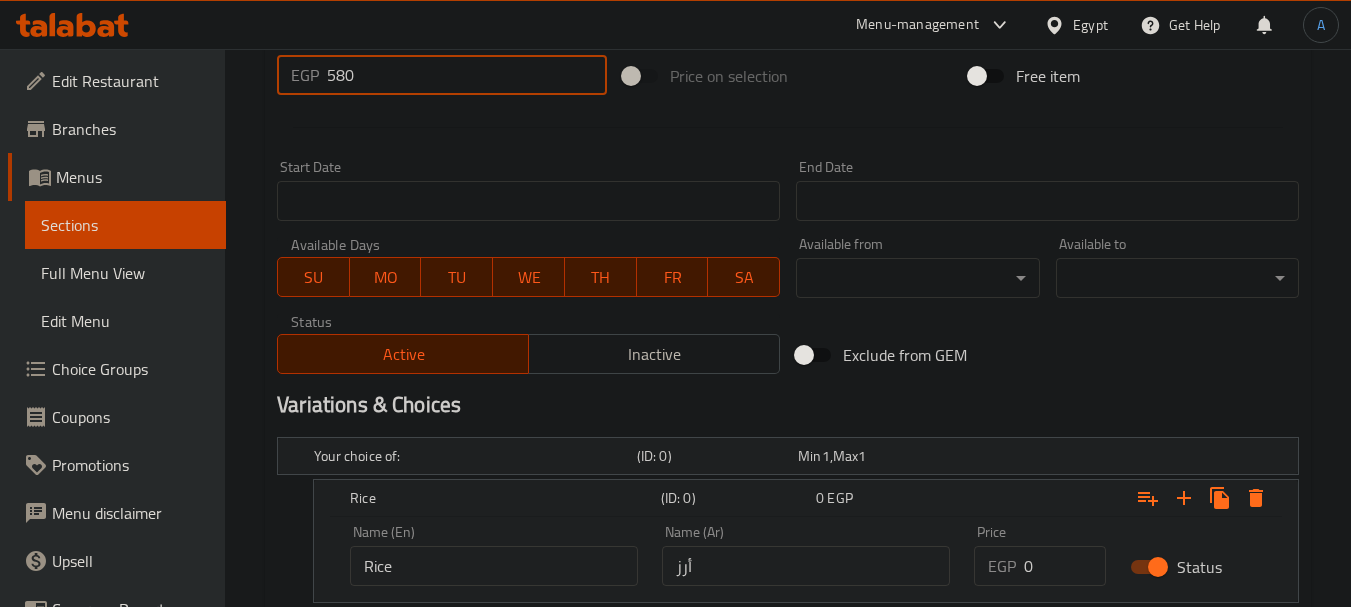 scroll, scrollTop: 667, scrollLeft: 0, axis: vertical 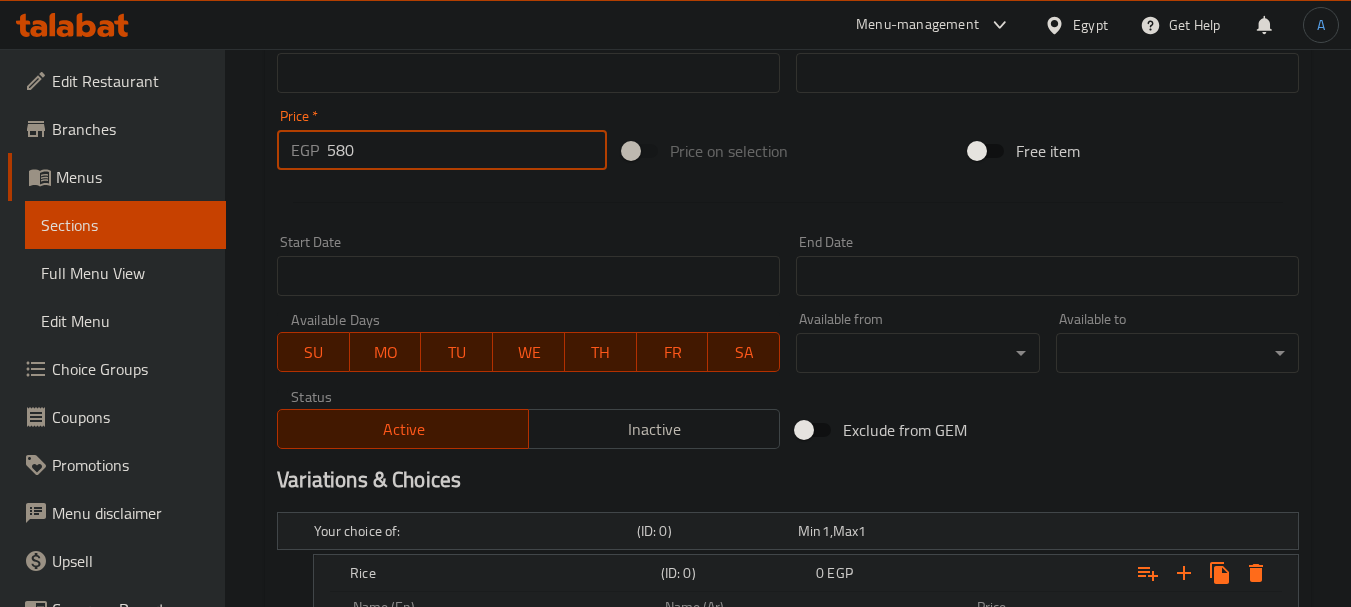 drag, startPoint x: 315, startPoint y: 141, endPoint x: 110, endPoint y: 118, distance: 206.28621 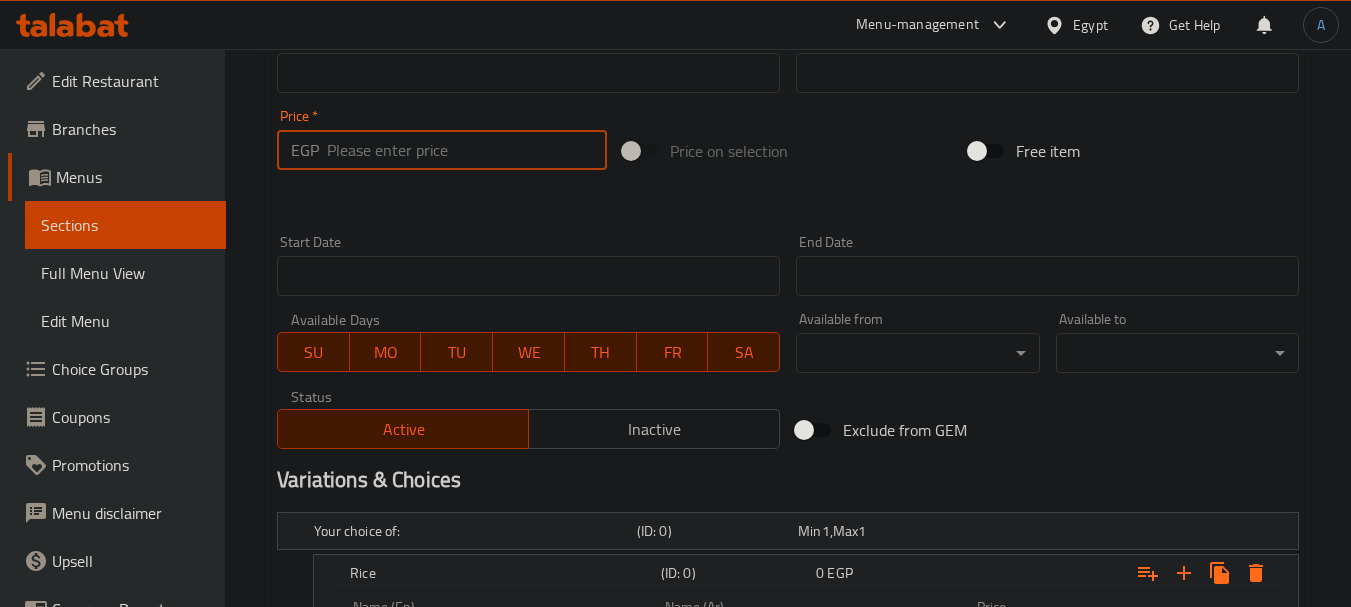 type on "0" 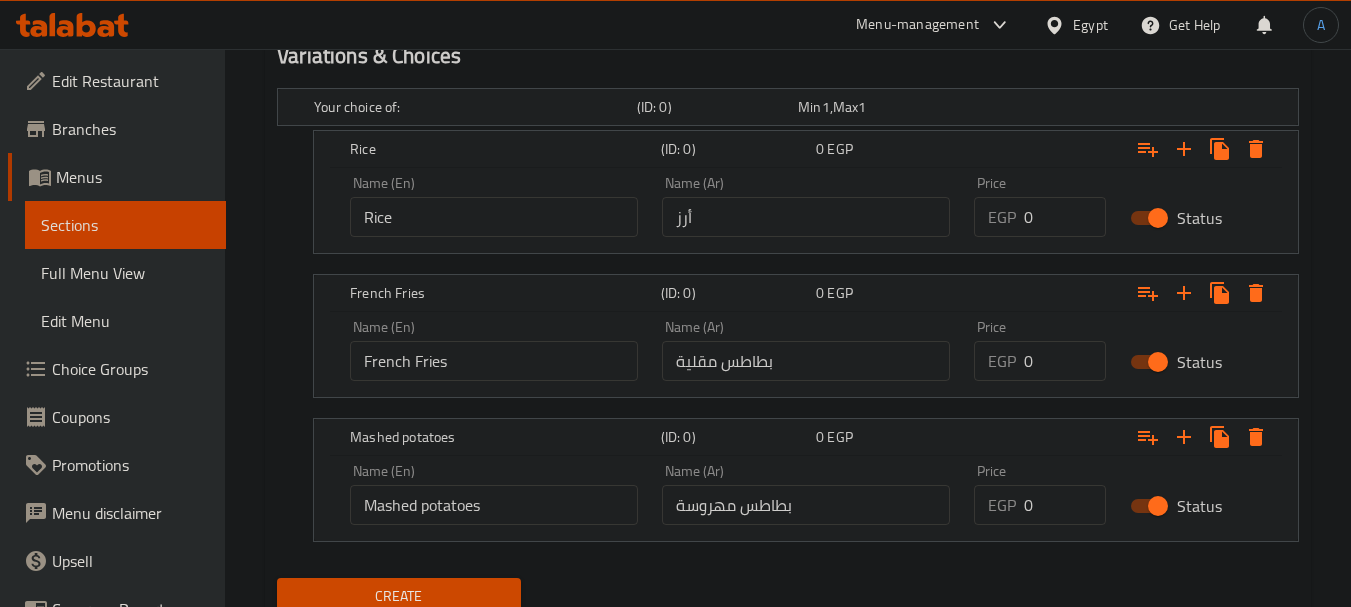 scroll, scrollTop: 1167, scrollLeft: 0, axis: vertical 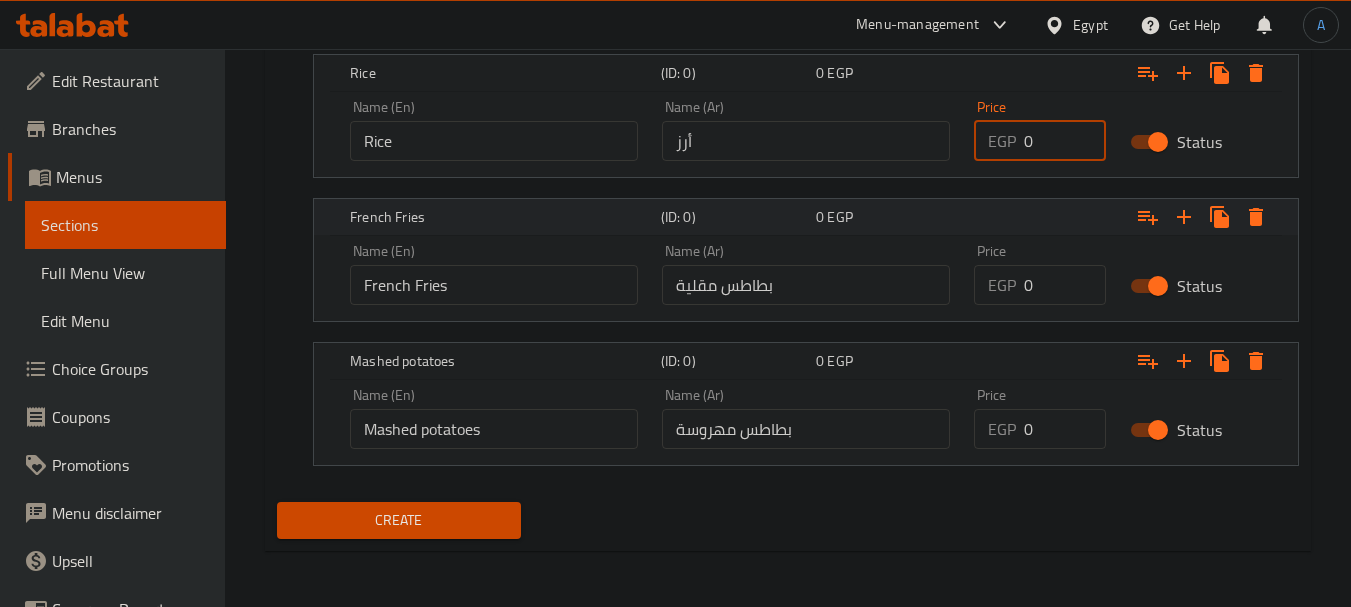 drag, startPoint x: 1061, startPoint y: 137, endPoint x: 1026, endPoint y: 197, distance: 69.46222 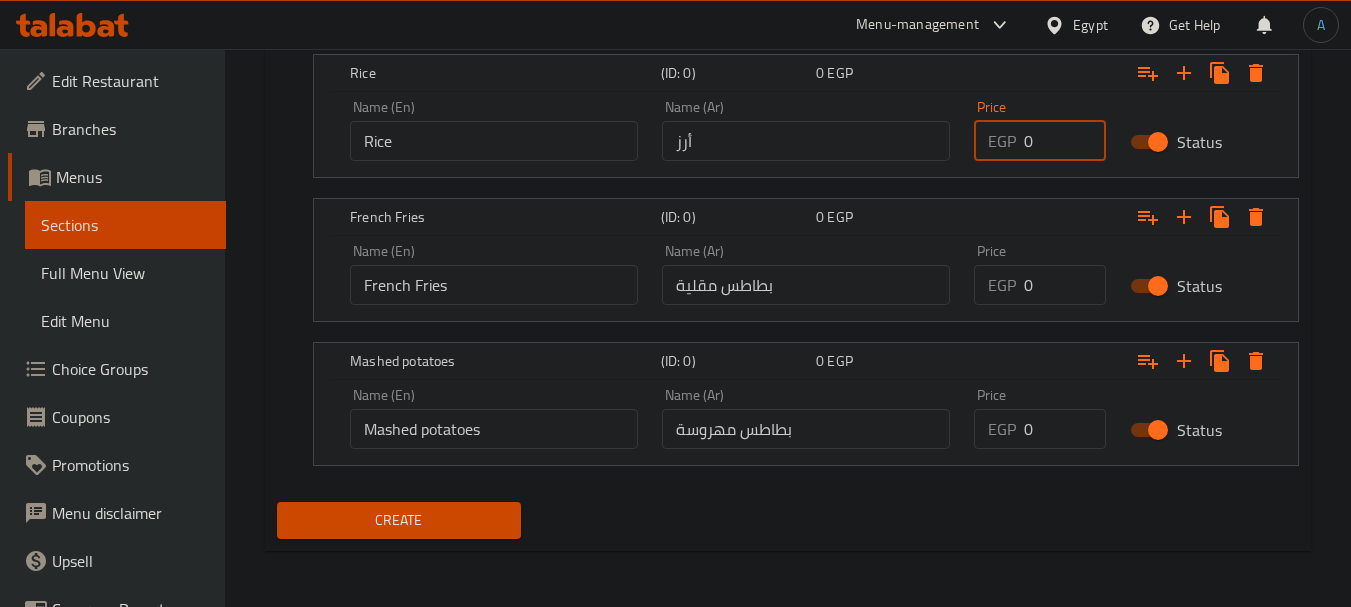 paste on "58" 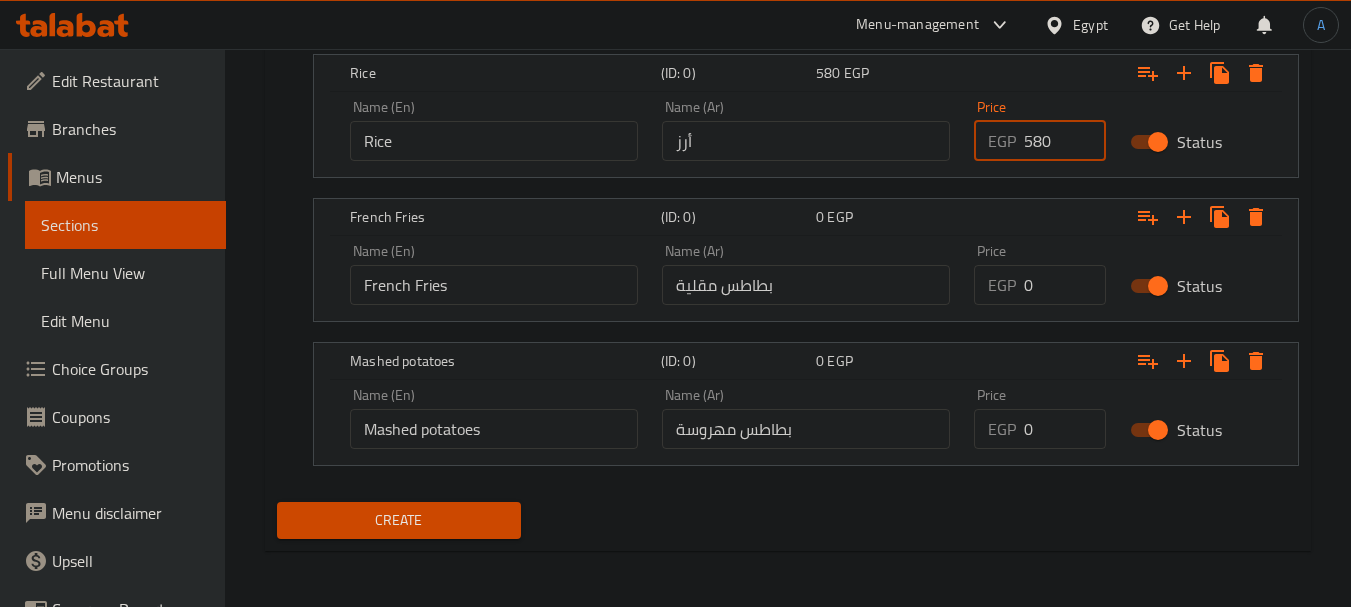 type on "580" 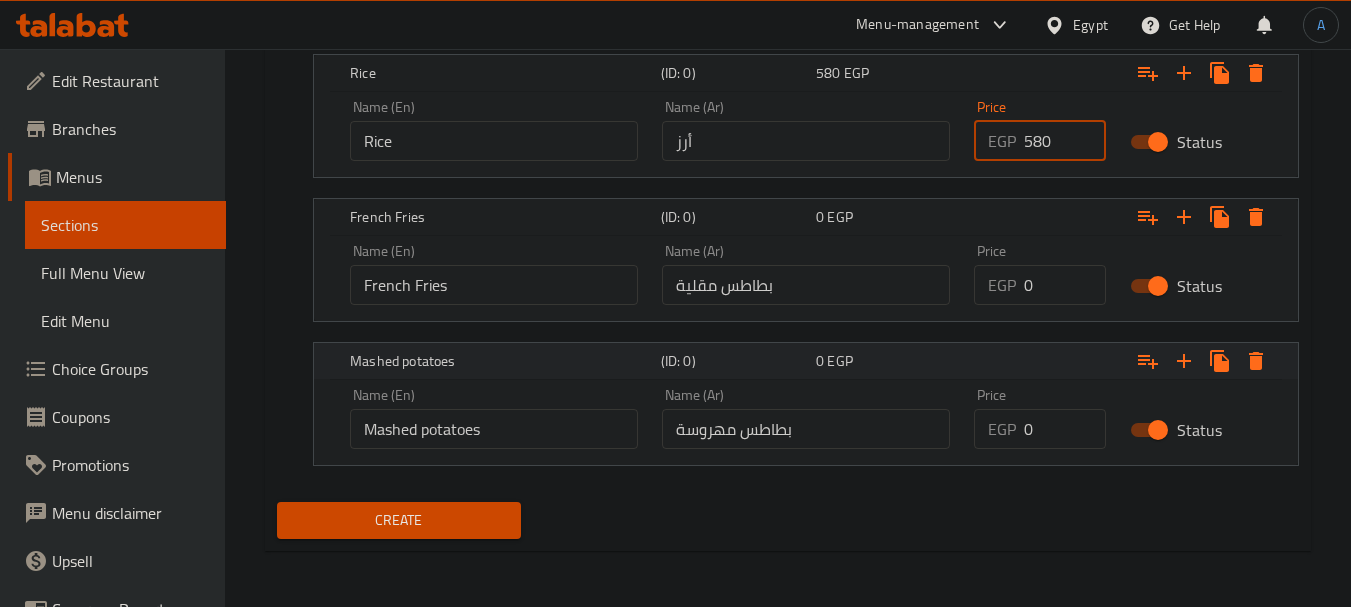 drag, startPoint x: 1032, startPoint y: 285, endPoint x: 884, endPoint y: 344, distance: 159.3267 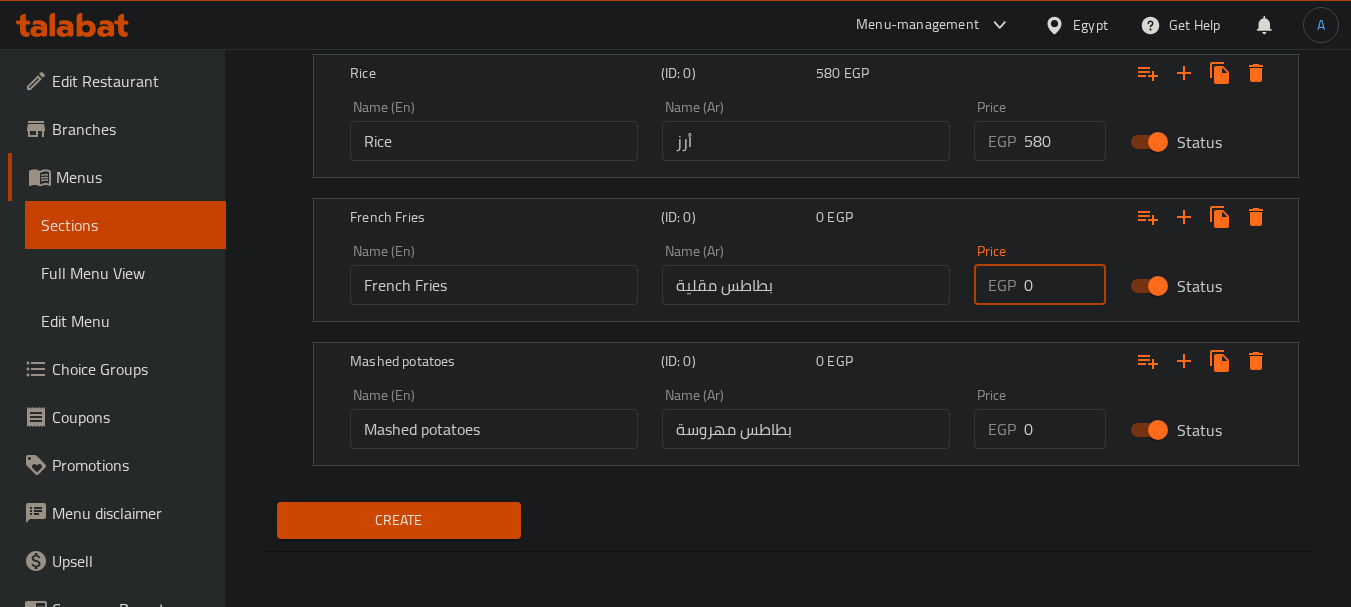 paste on "58" 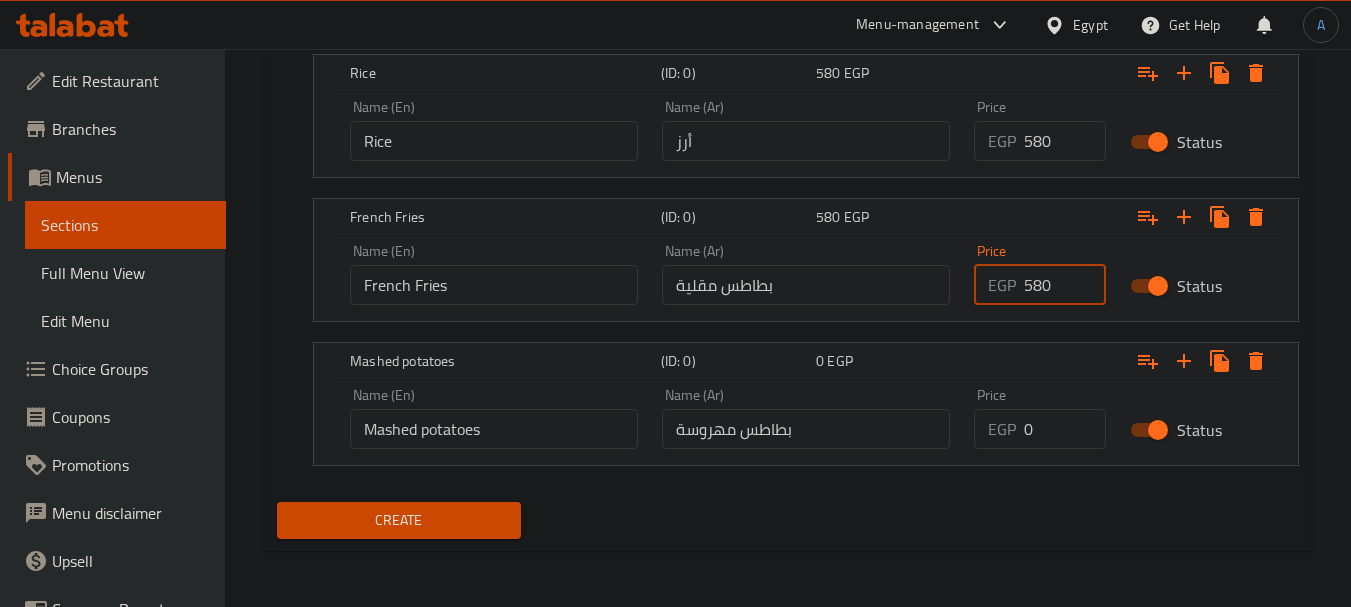 type on "580" 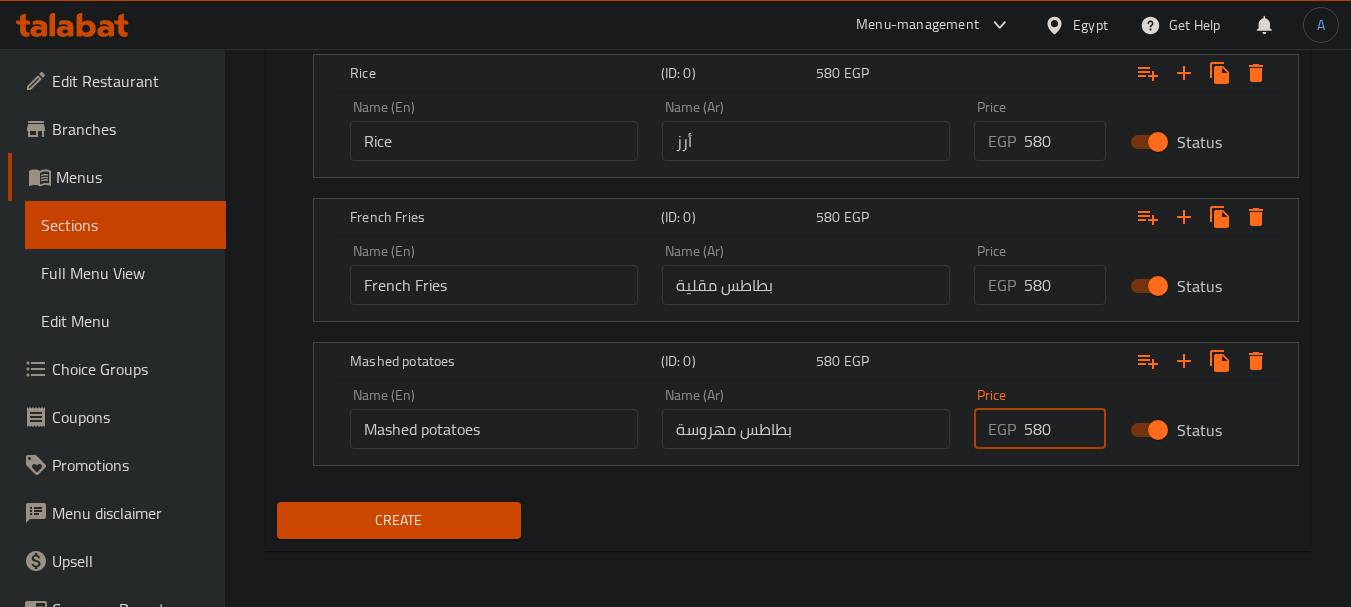 type on "580" 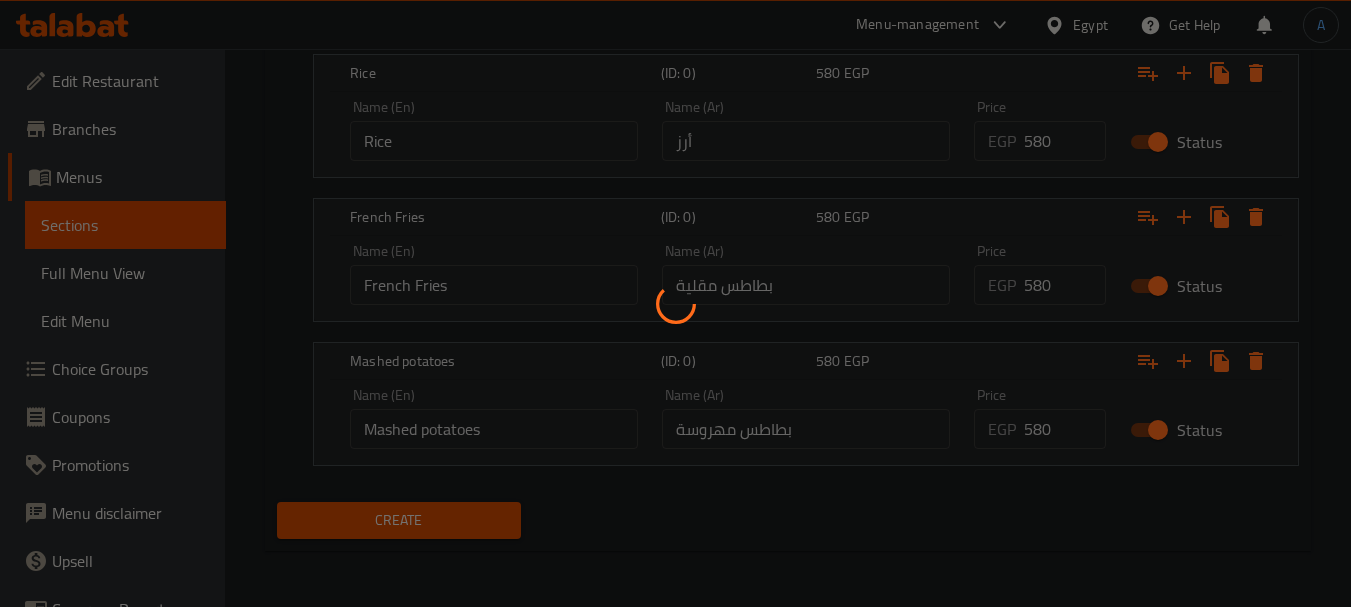type 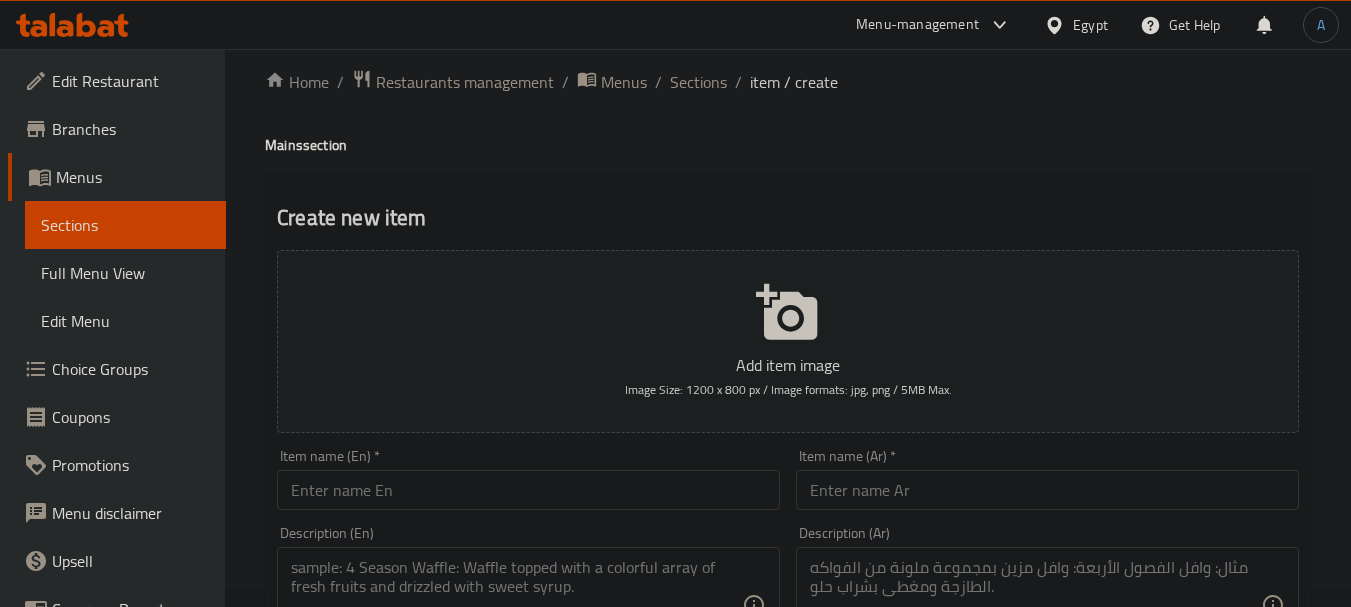 scroll, scrollTop: 0, scrollLeft: 0, axis: both 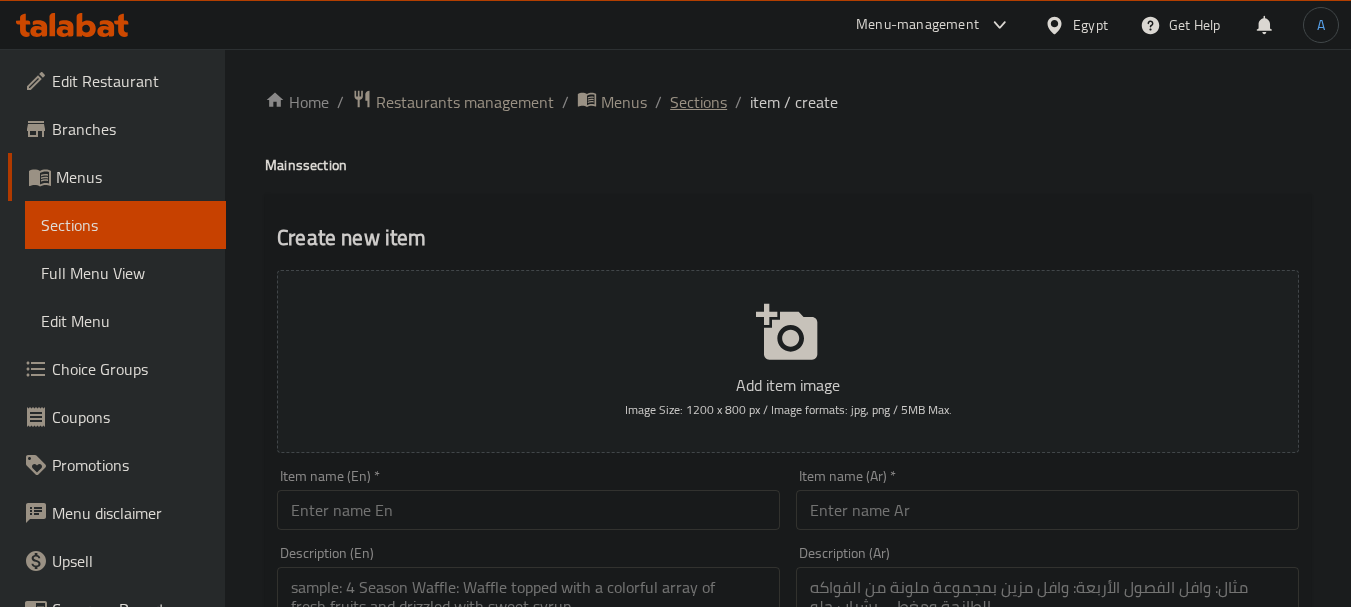 click on "Sections" at bounding box center [698, 102] 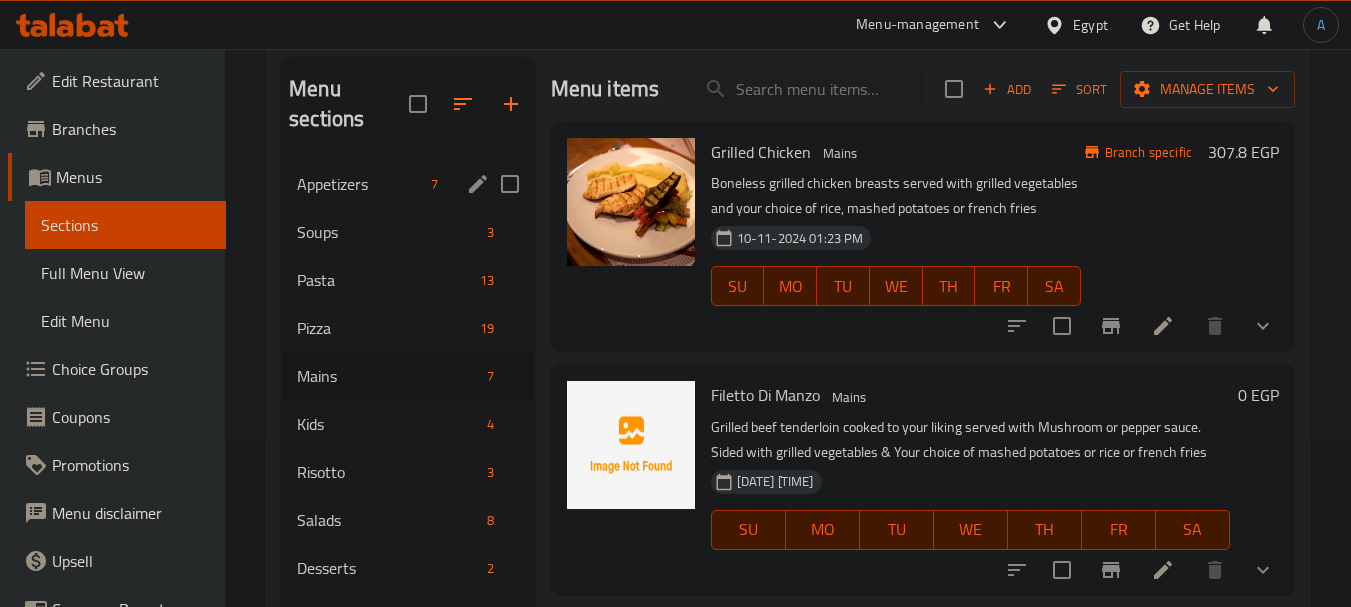 scroll, scrollTop: 200, scrollLeft: 0, axis: vertical 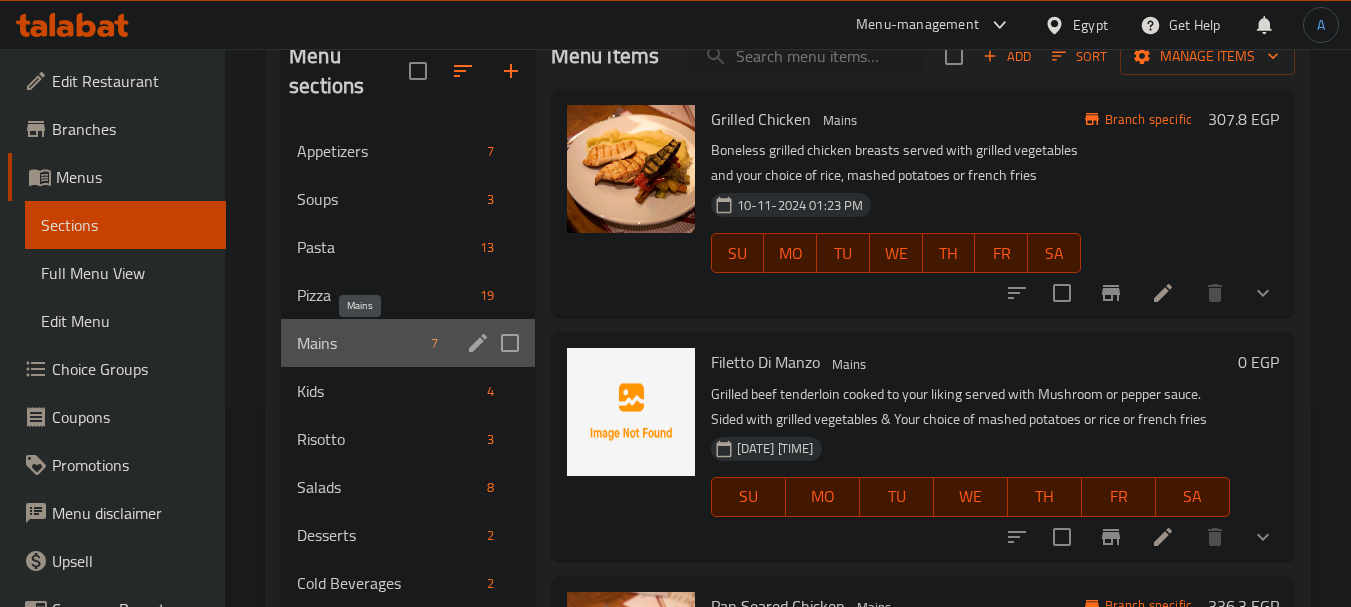 click on "Mains" at bounding box center [360, 343] 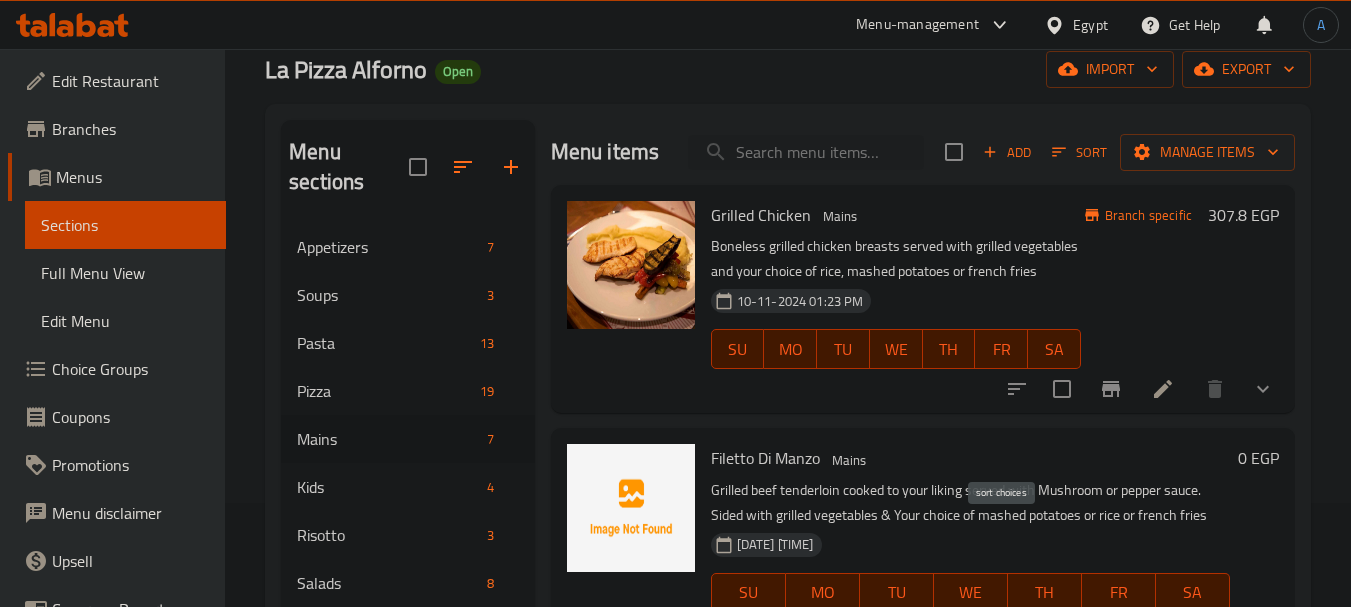 scroll, scrollTop: 100, scrollLeft: 0, axis: vertical 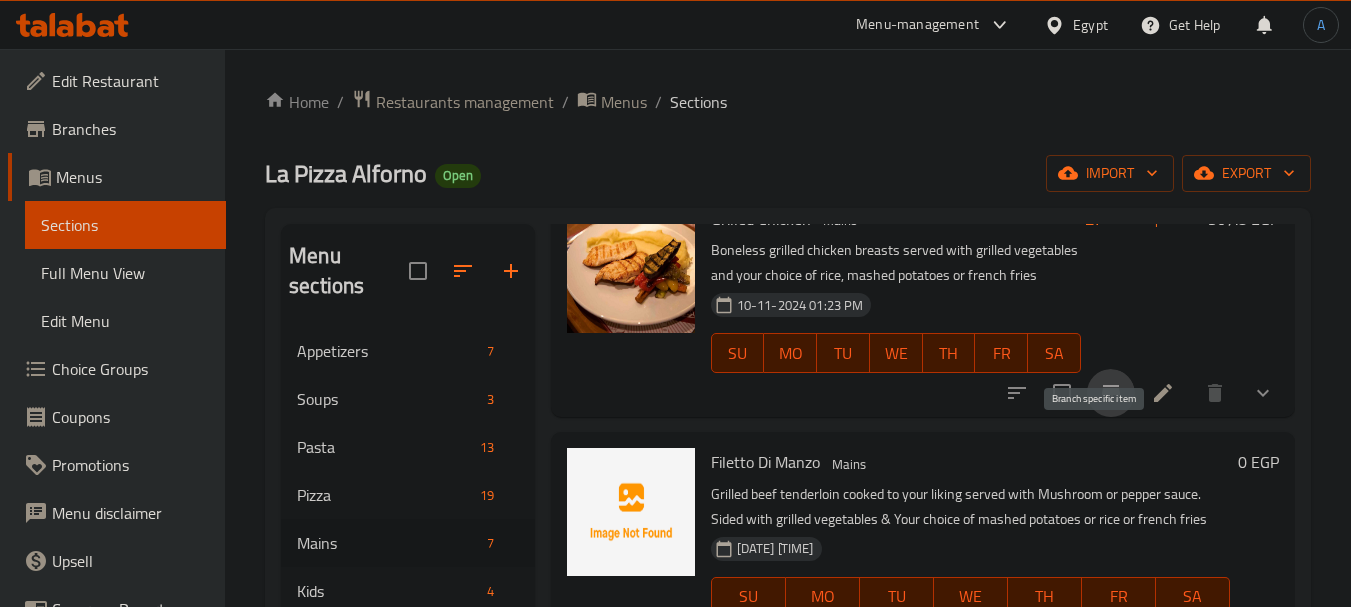 click 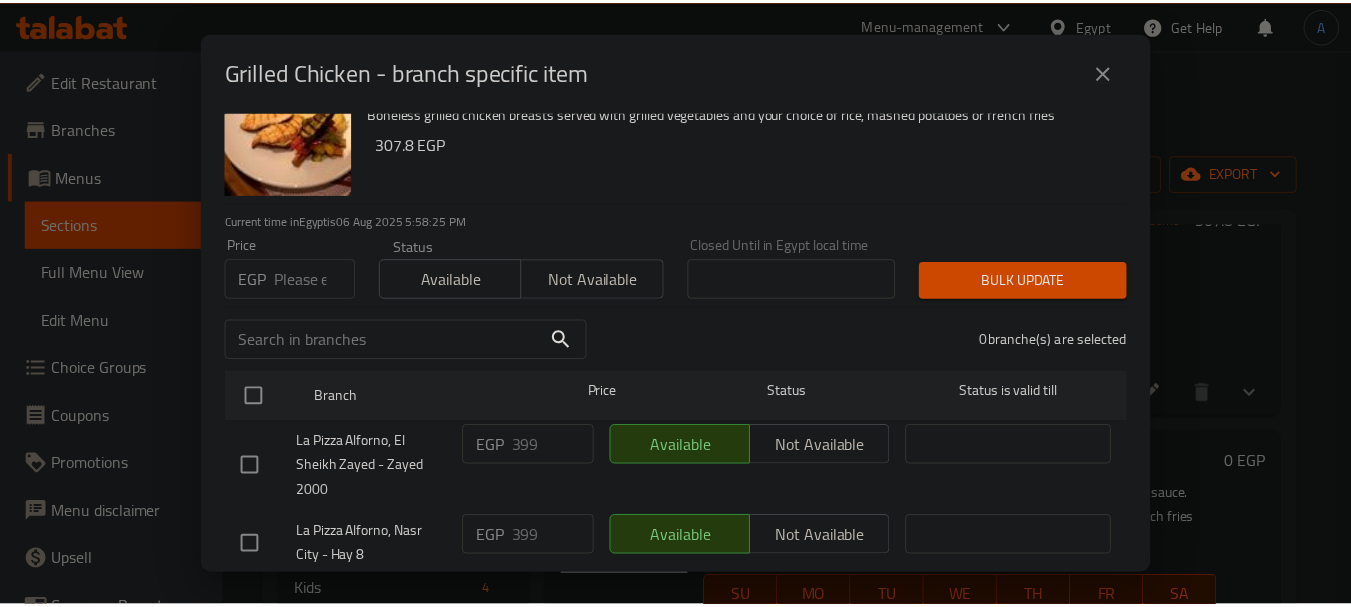scroll, scrollTop: 100, scrollLeft: 0, axis: vertical 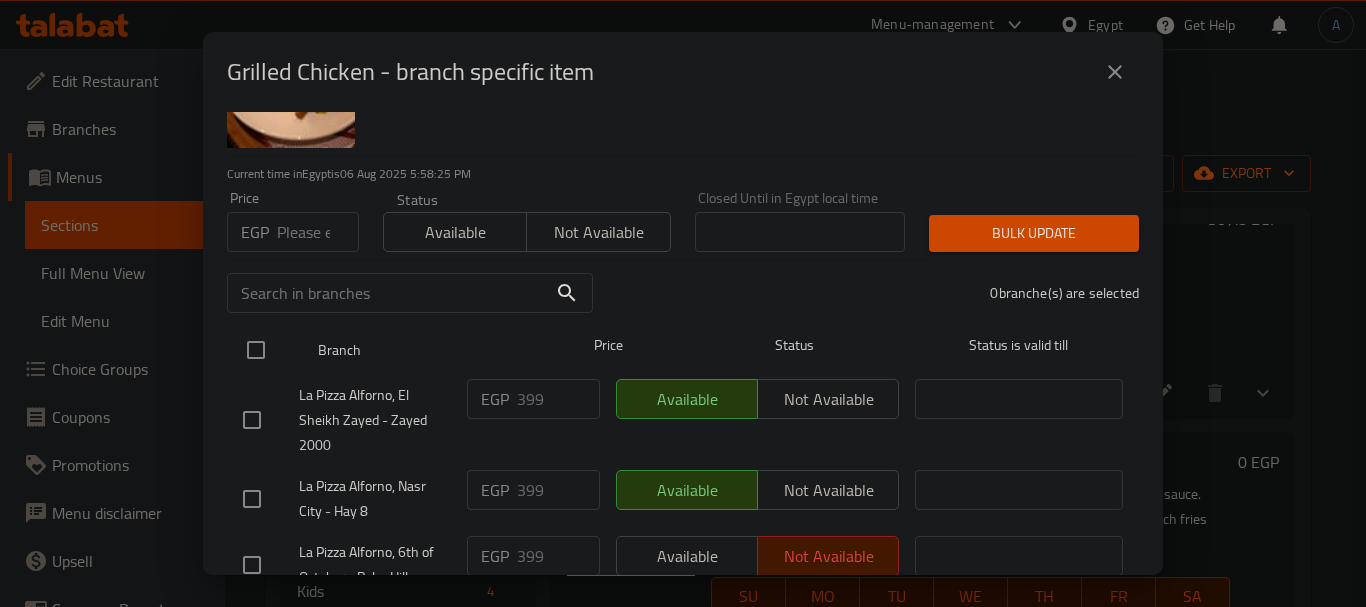 click at bounding box center (256, 350) 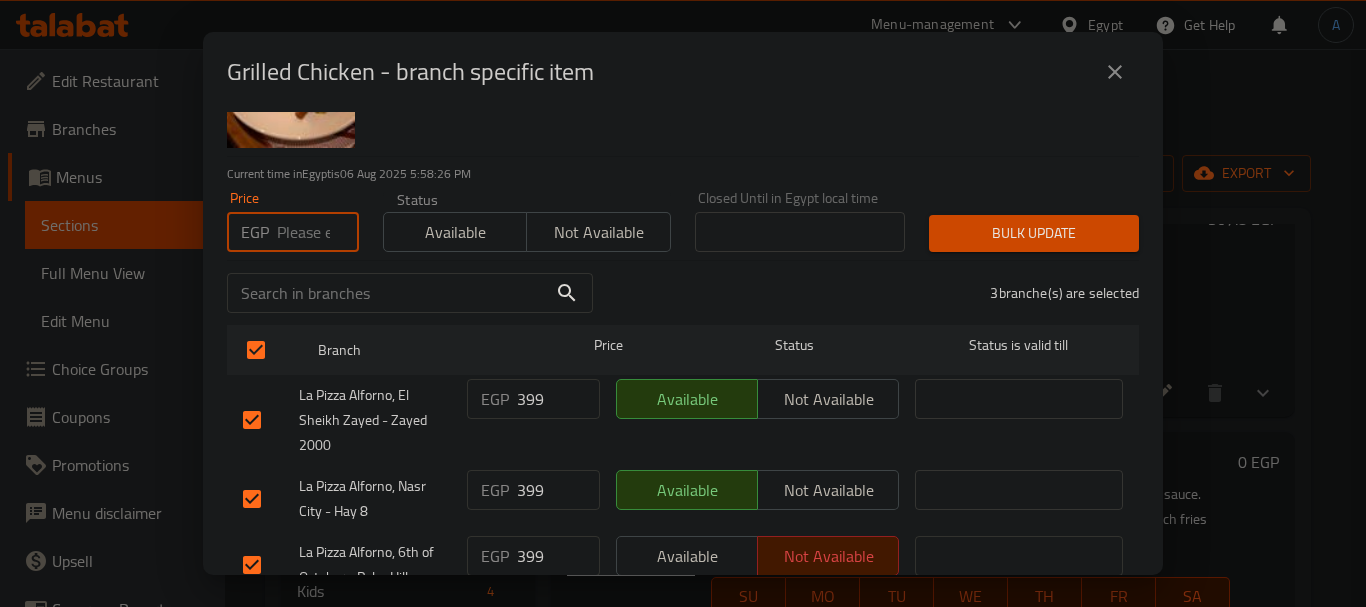 click at bounding box center [318, 232] 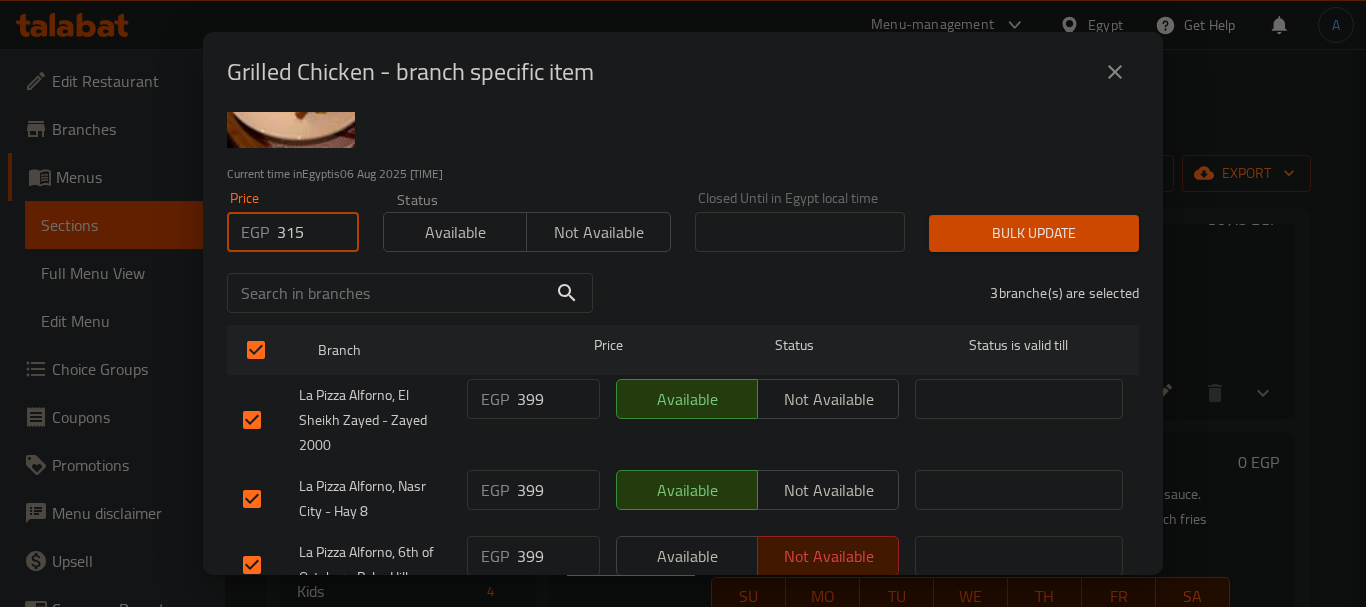type on "315" 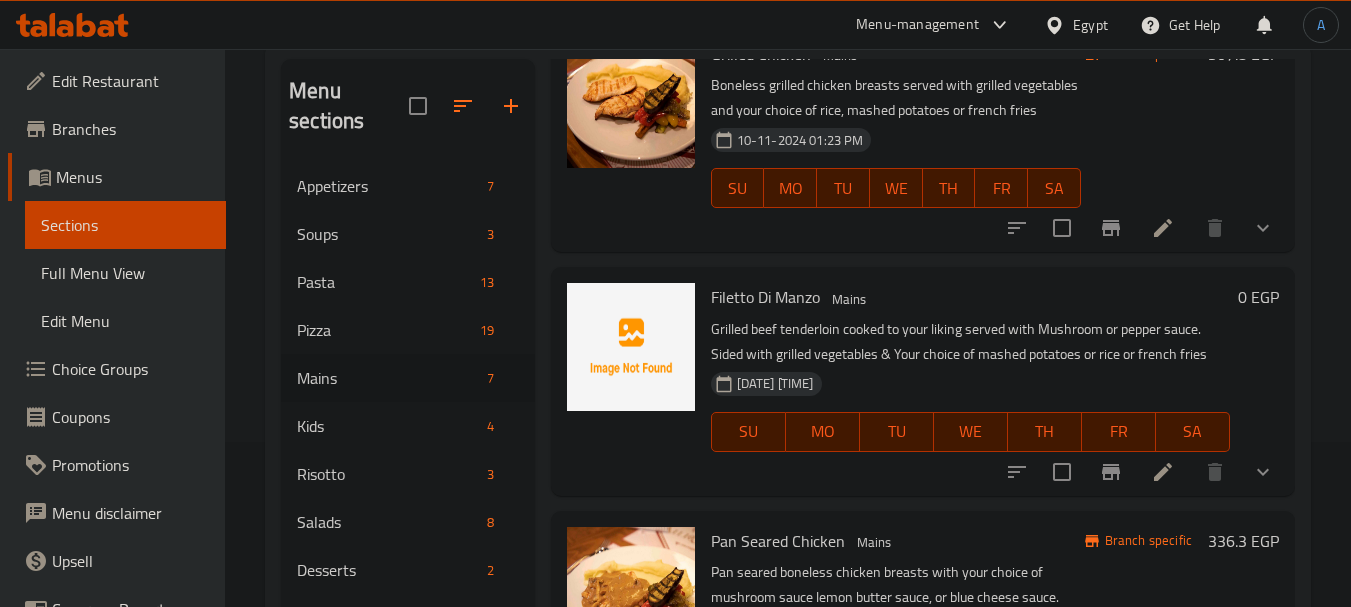 scroll, scrollTop: 200, scrollLeft: 0, axis: vertical 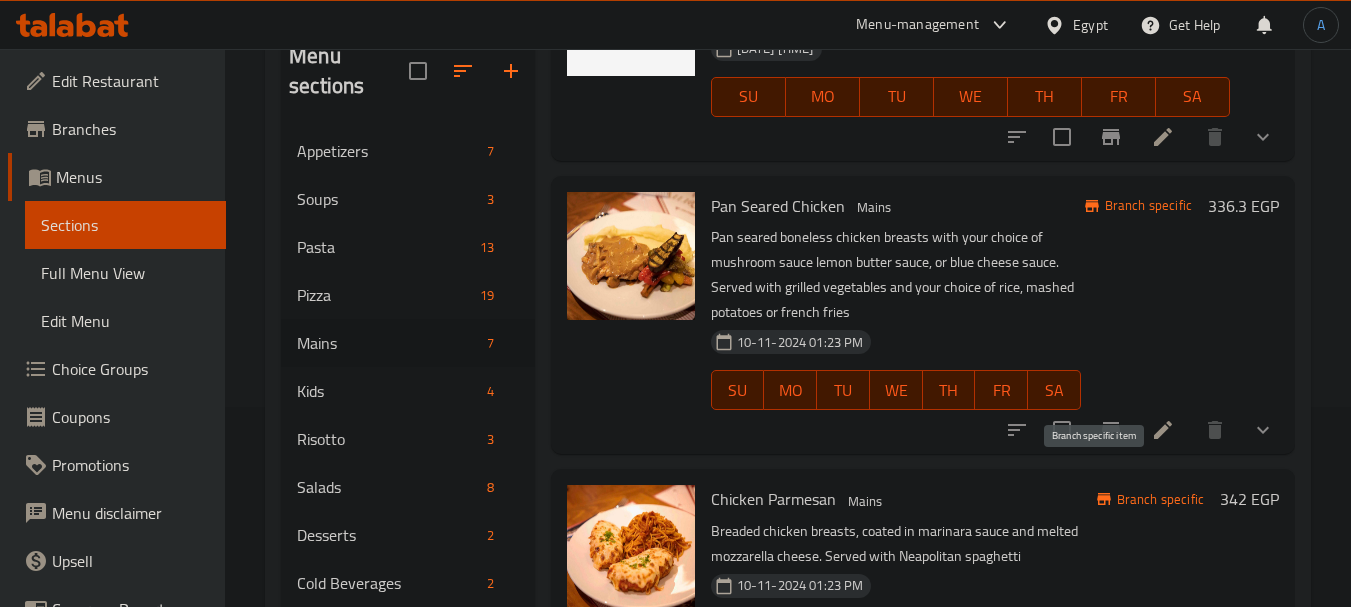 click 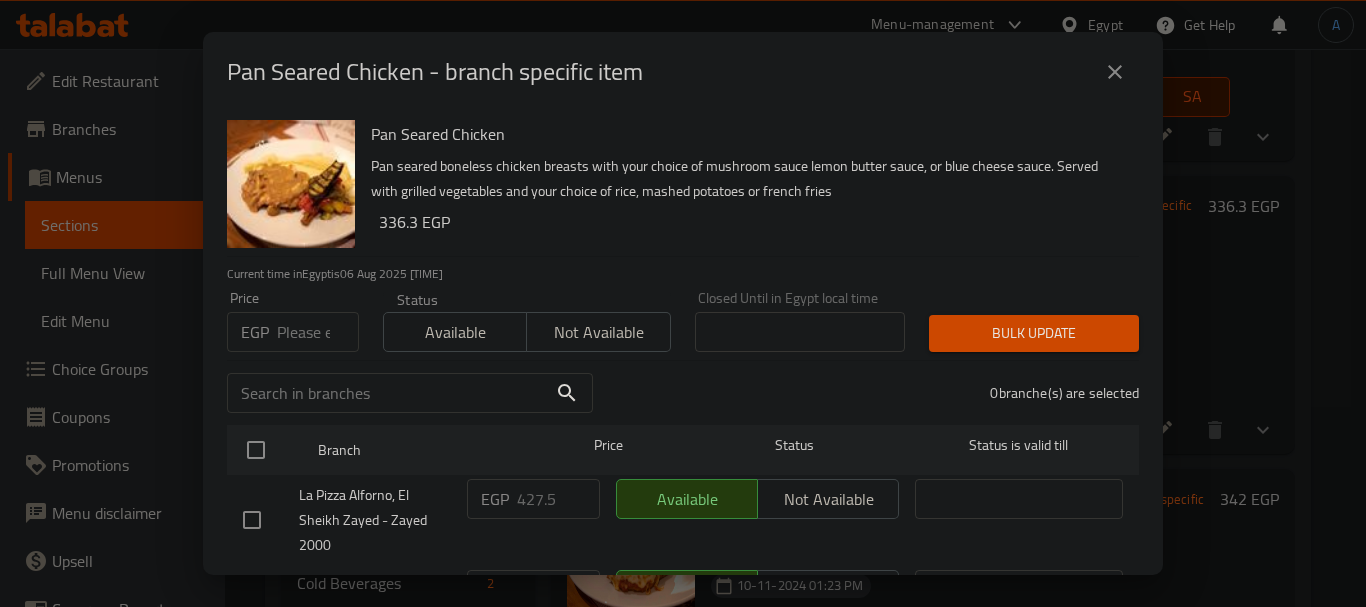 click at bounding box center (318, 332) 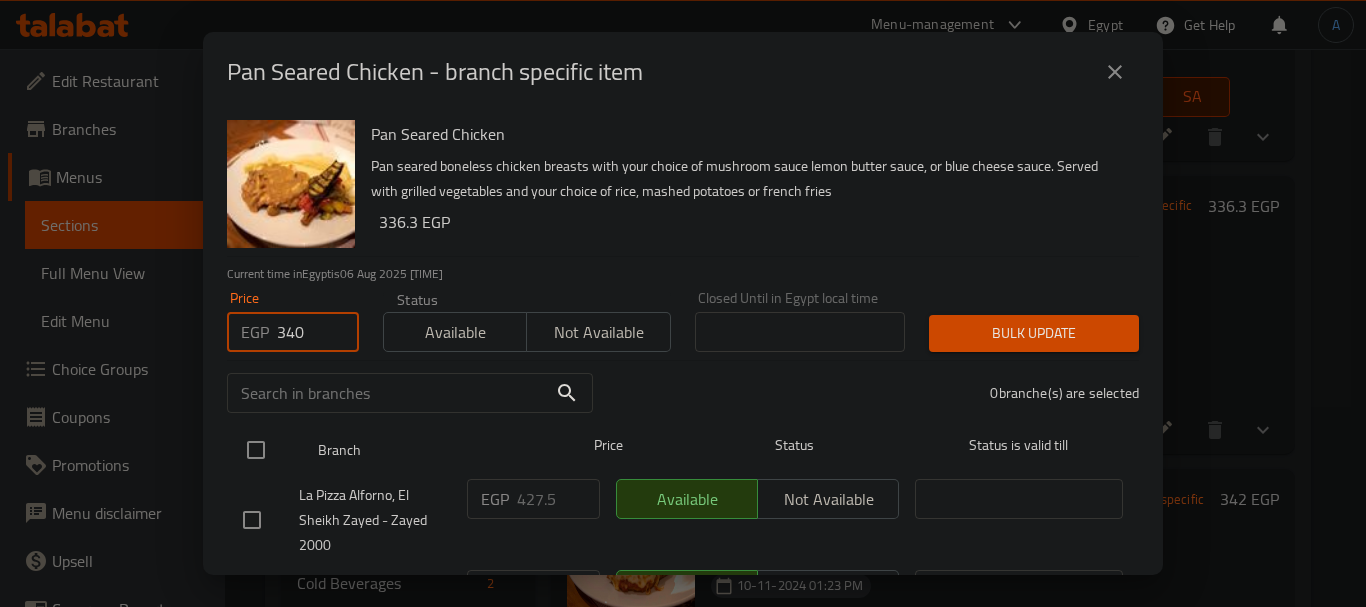 type on "340" 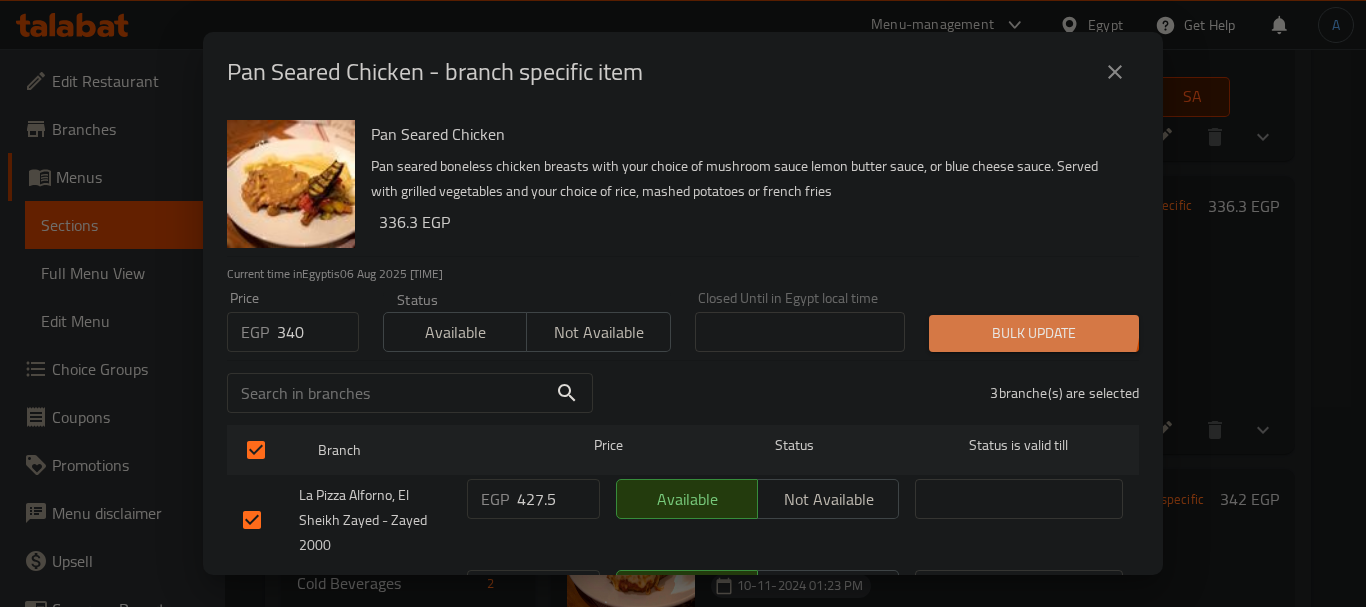click on "Bulk update" at bounding box center [1034, 333] 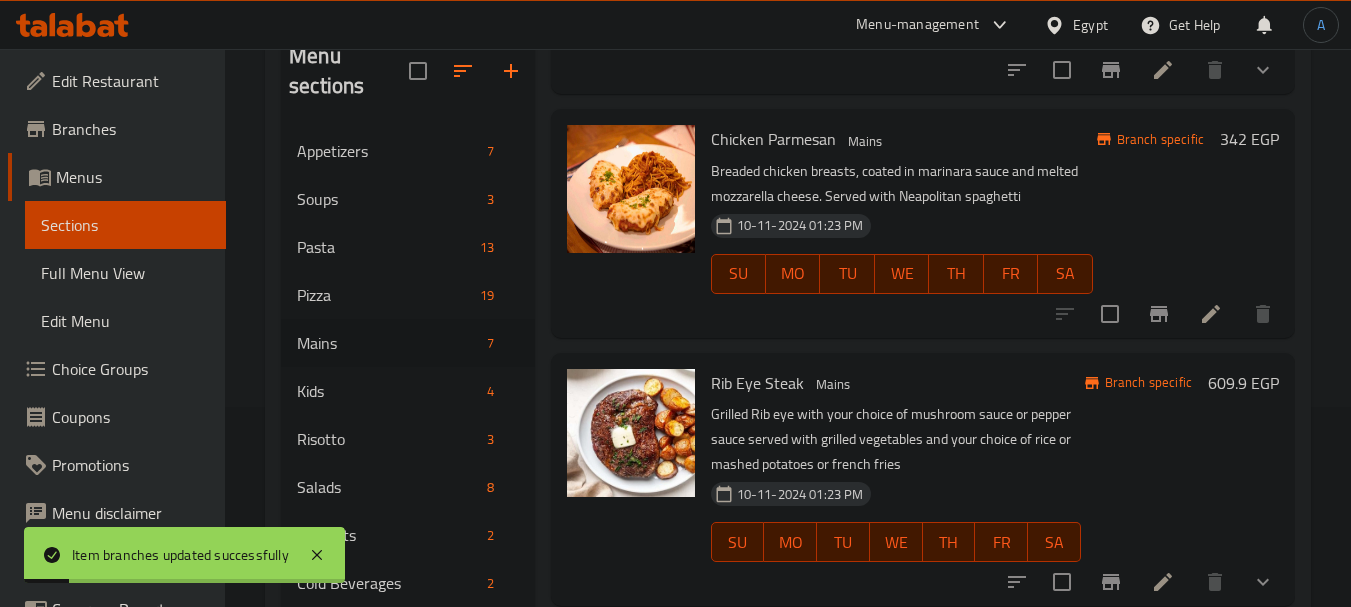 scroll, scrollTop: 800, scrollLeft: 0, axis: vertical 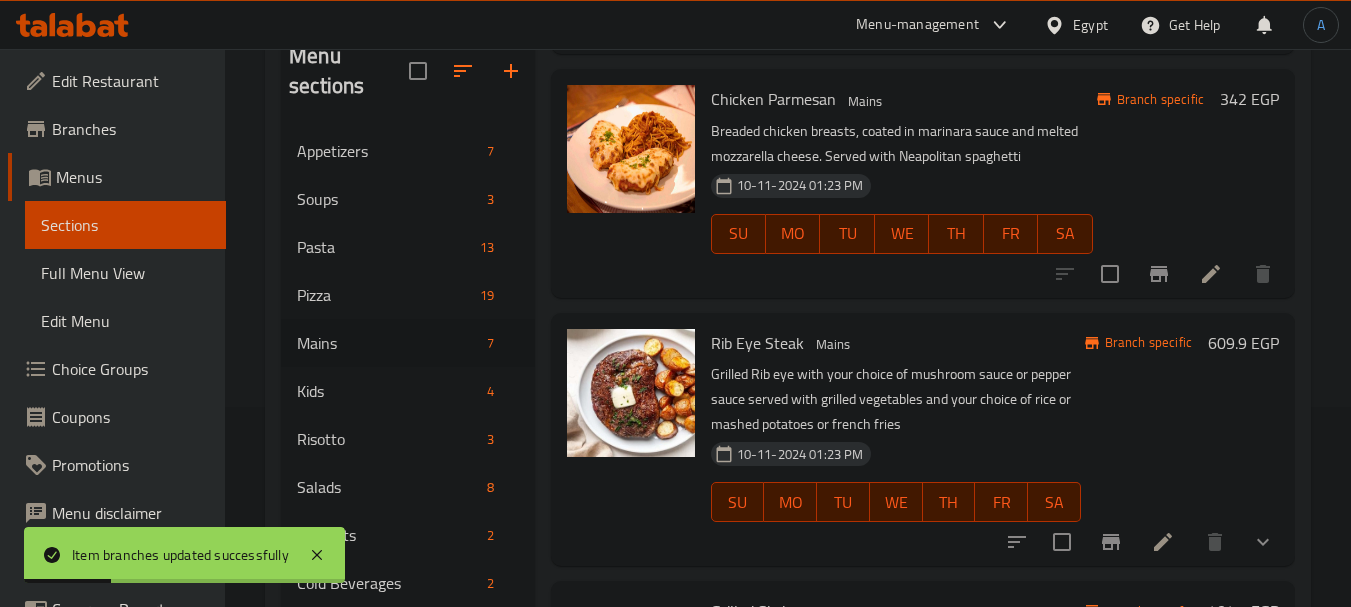 click 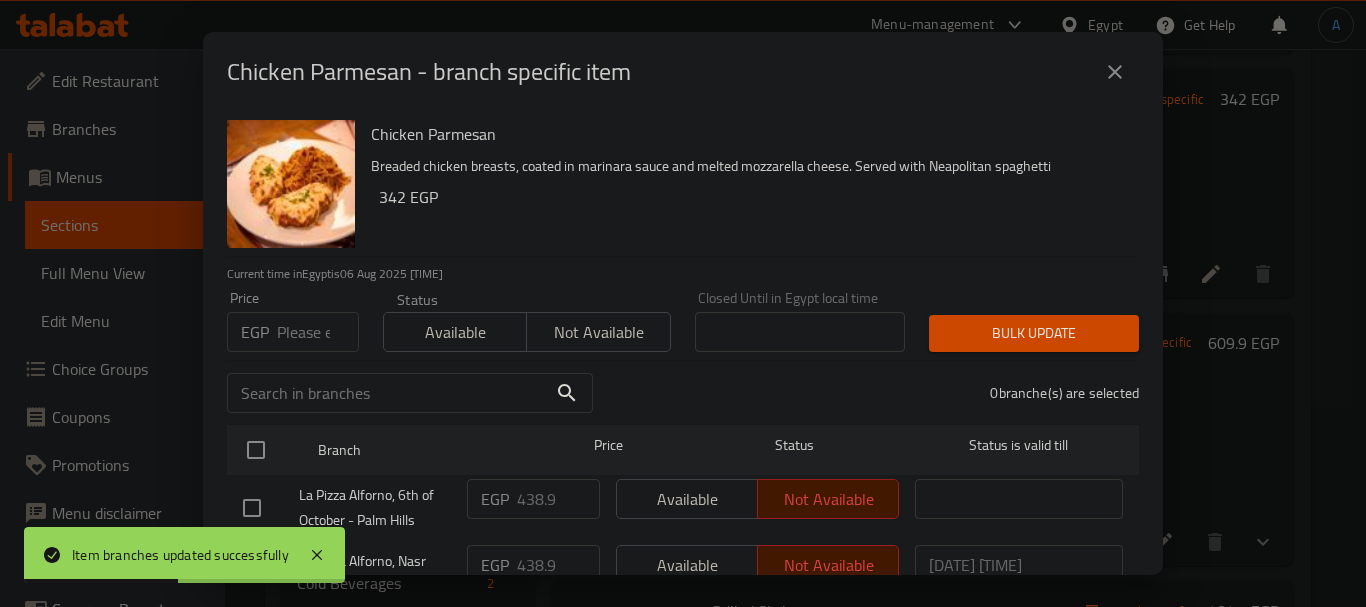 click at bounding box center (318, 332) 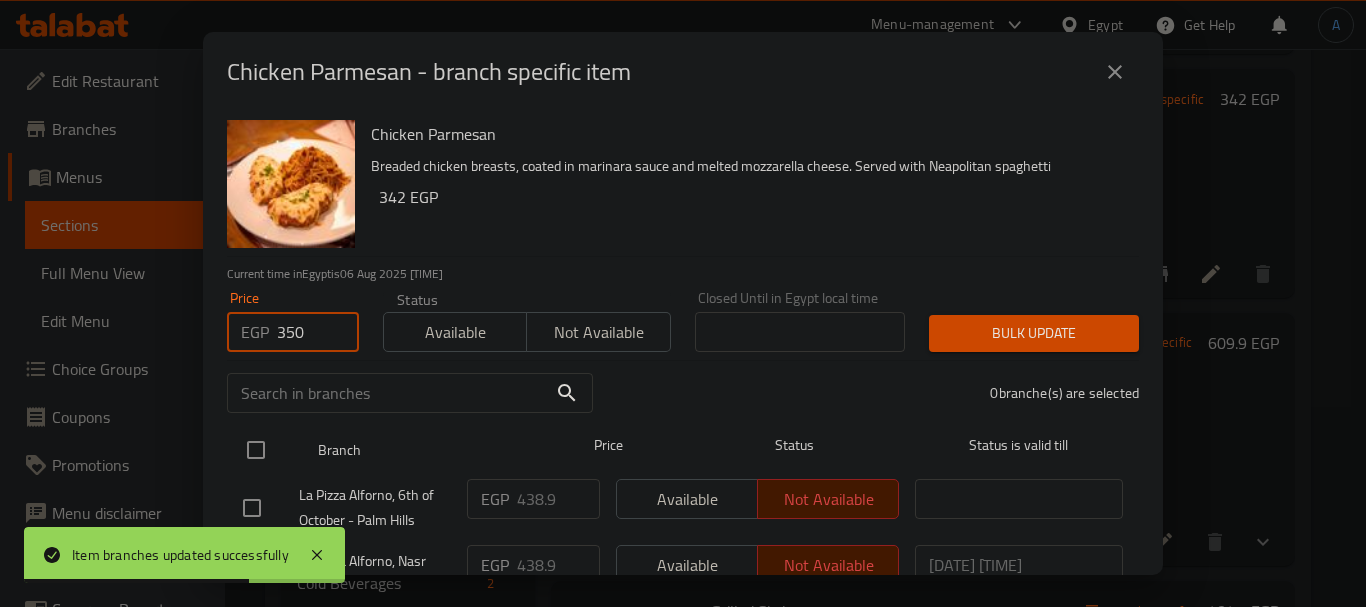 type on "350" 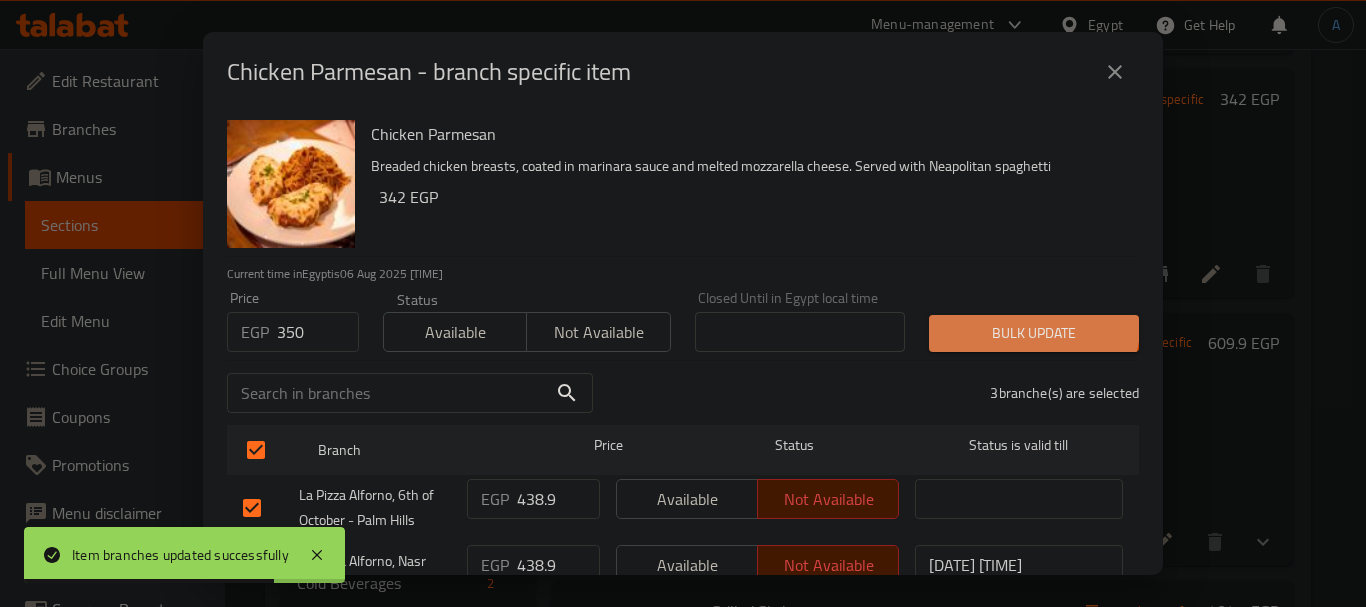 click on "Bulk update" at bounding box center [1034, 333] 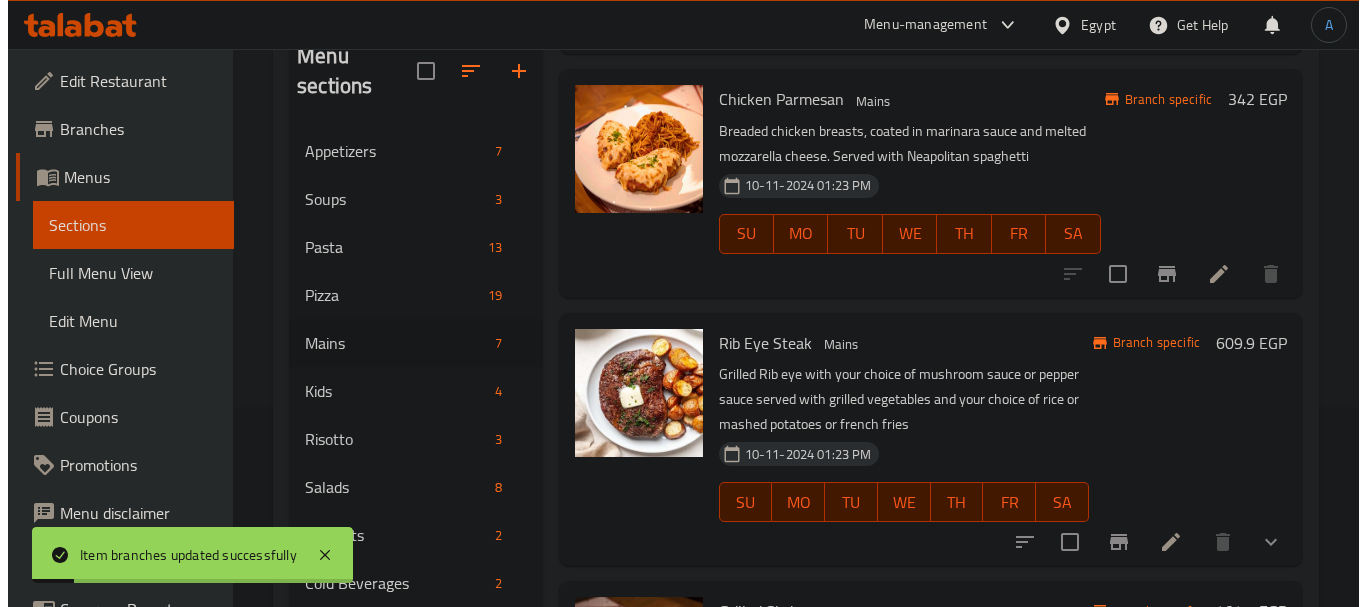 scroll, scrollTop: 900, scrollLeft: 0, axis: vertical 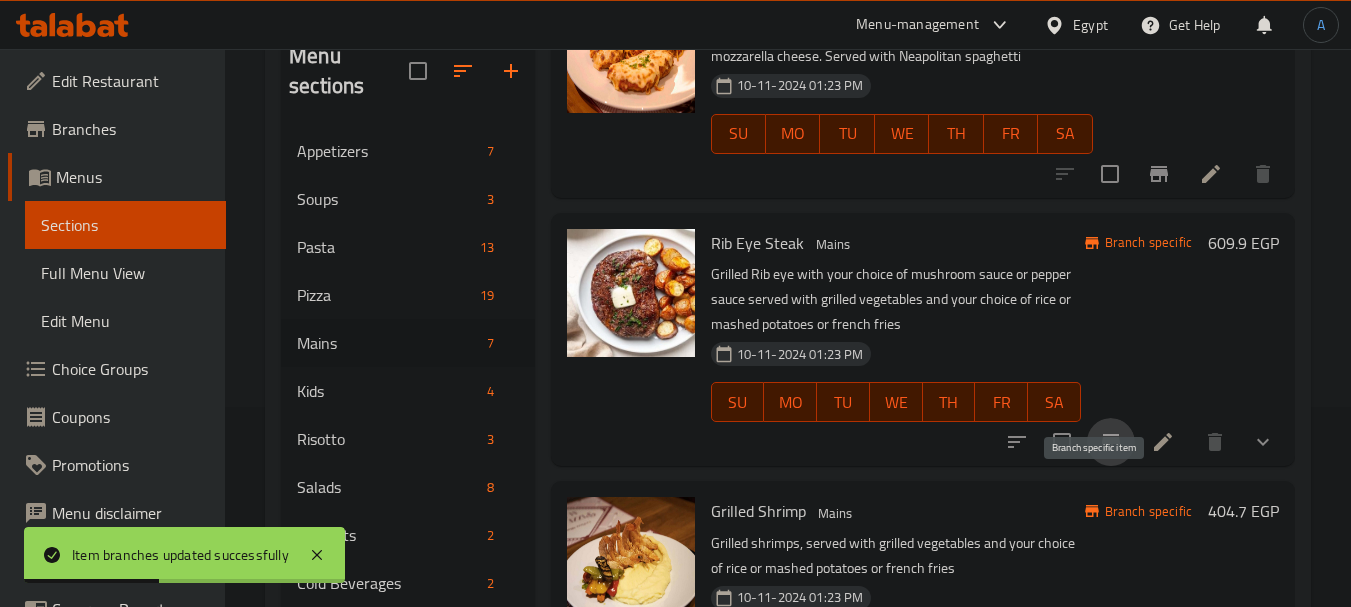 click 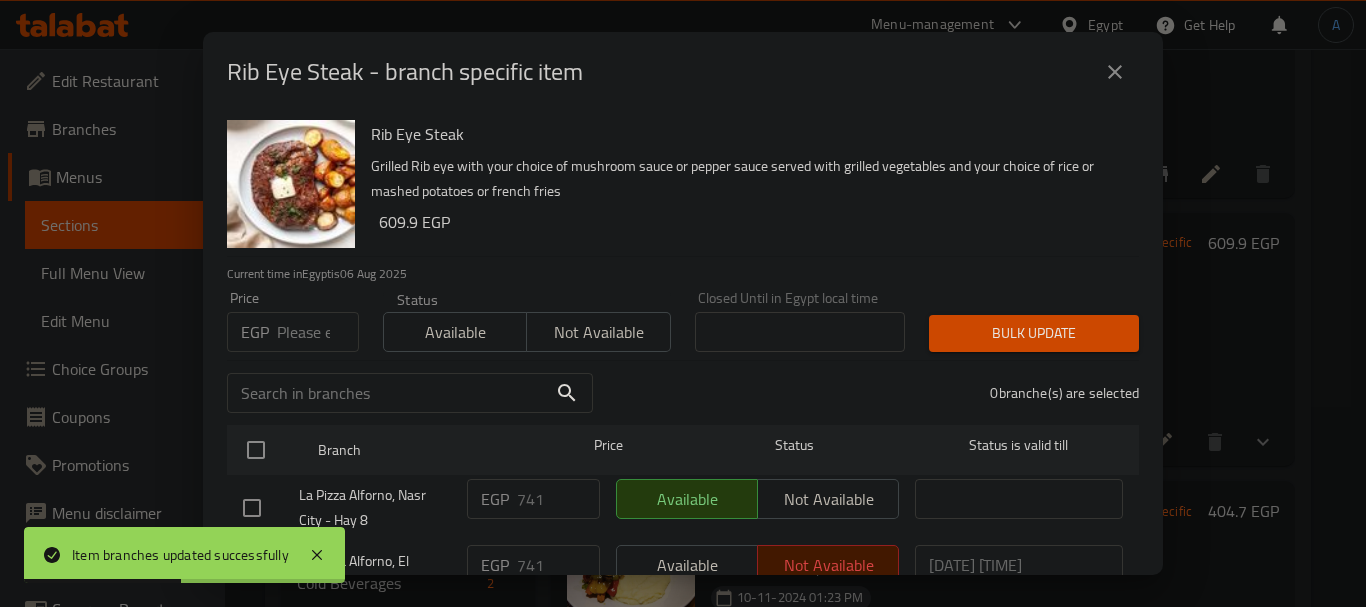 click at bounding box center [318, 332] 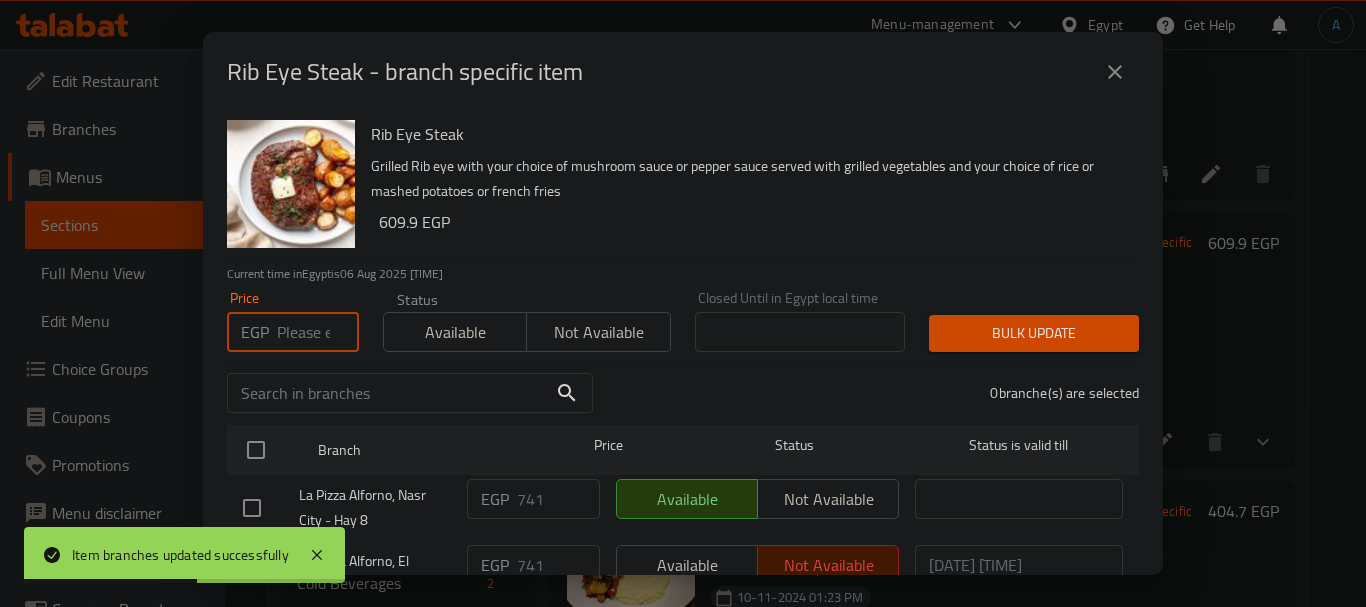type on "2" 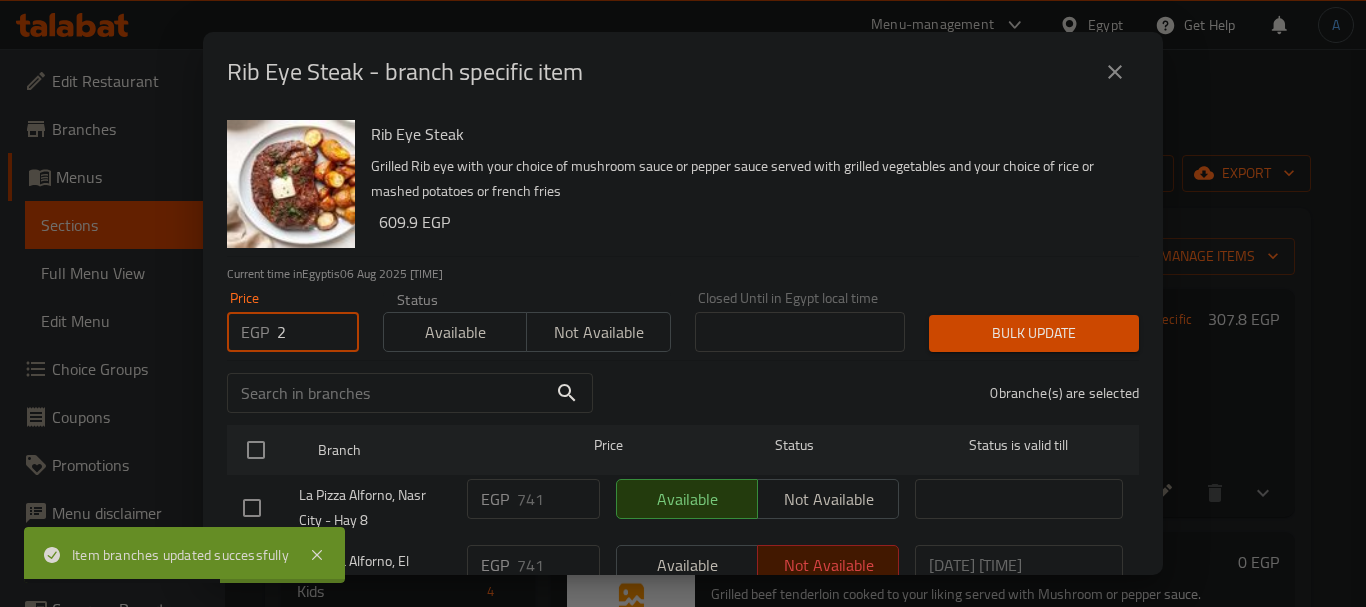 scroll, scrollTop: 200, scrollLeft: 0, axis: vertical 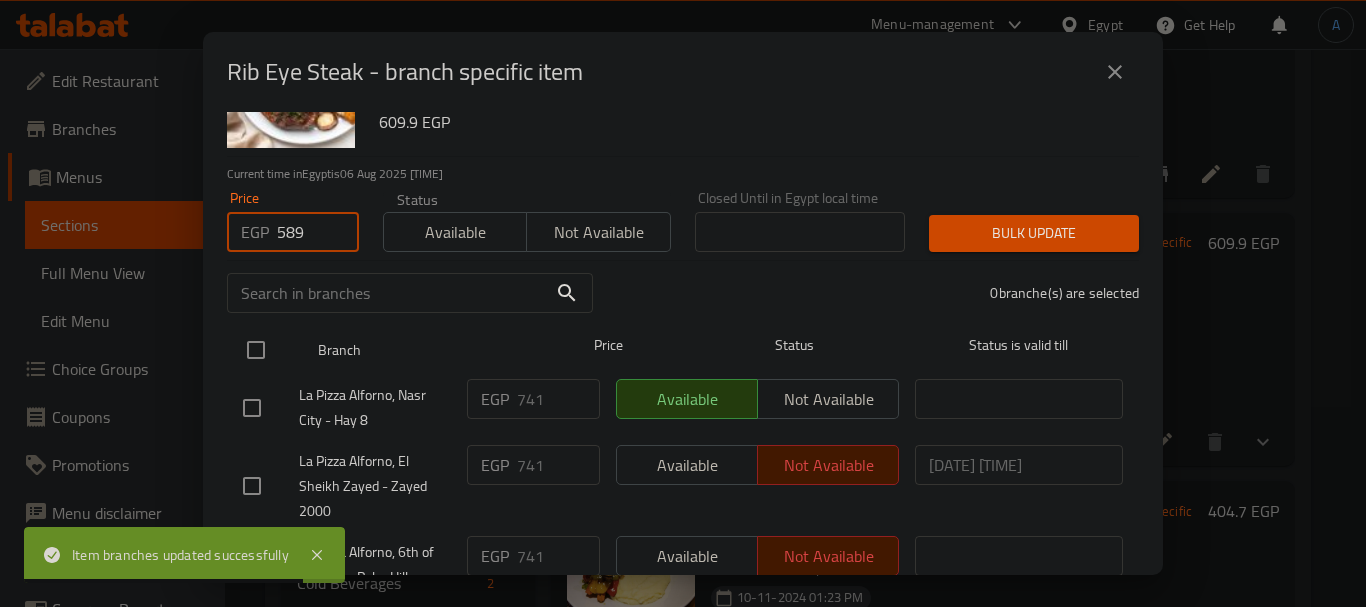 type on "589" 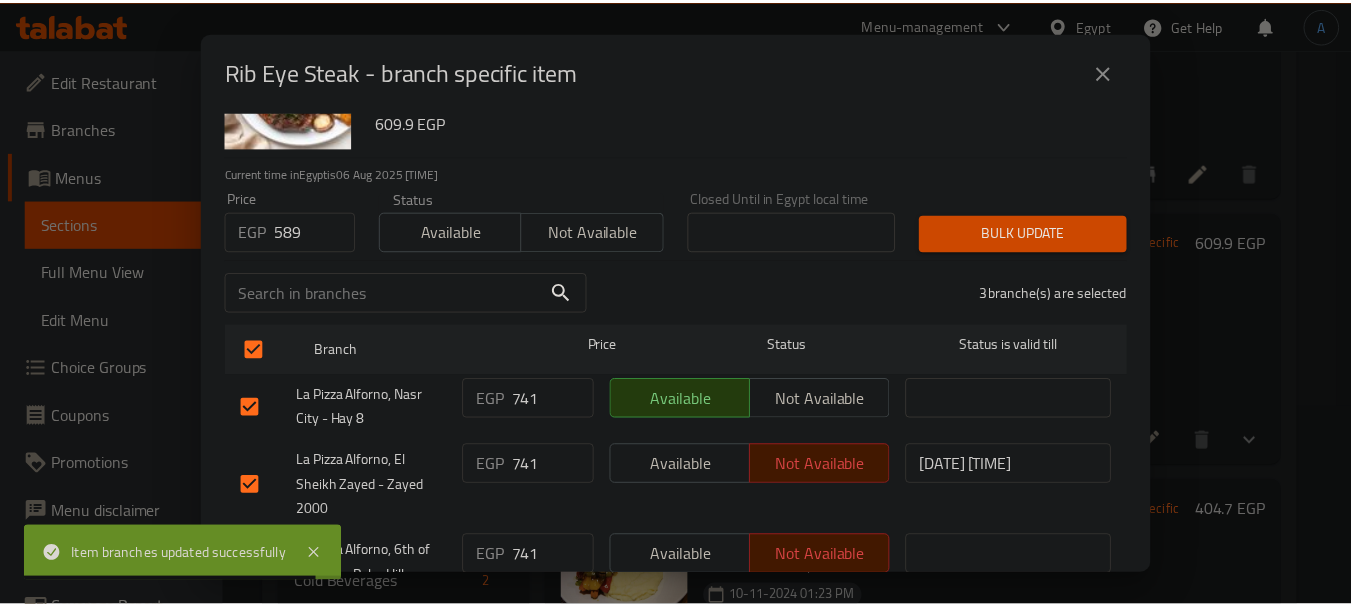scroll, scrollTop: 176, scrollLeft: 0, axis: vertical 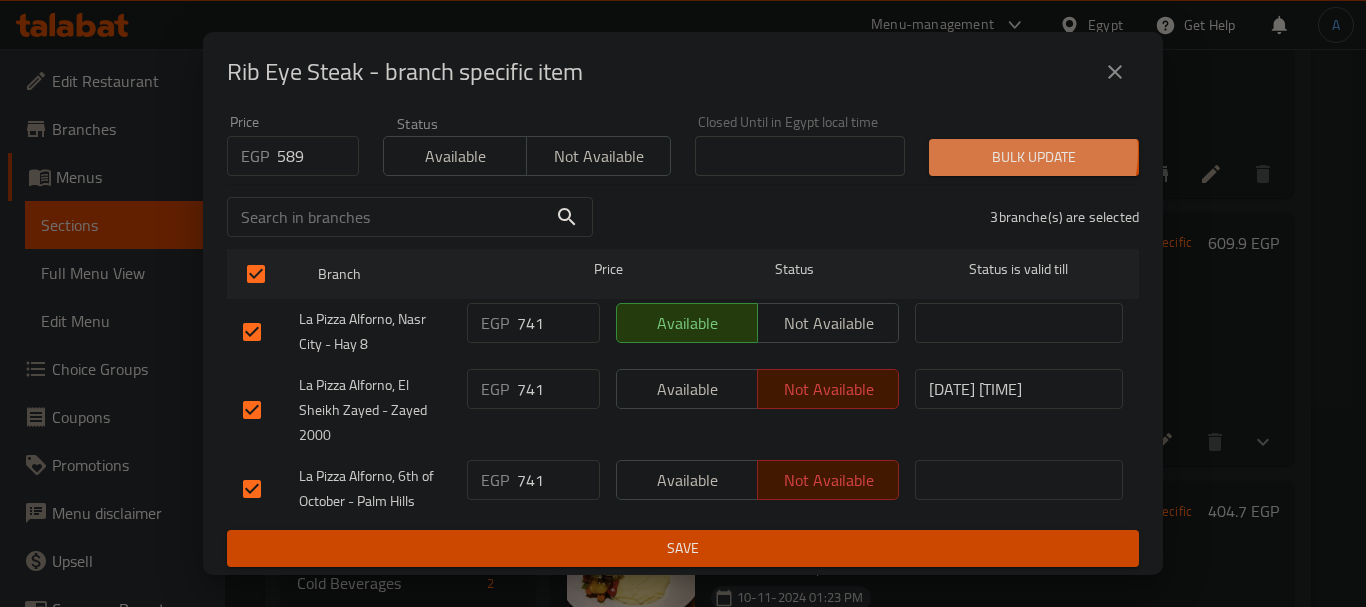 click on "Bulk update" at bounding box center (1034, 157) 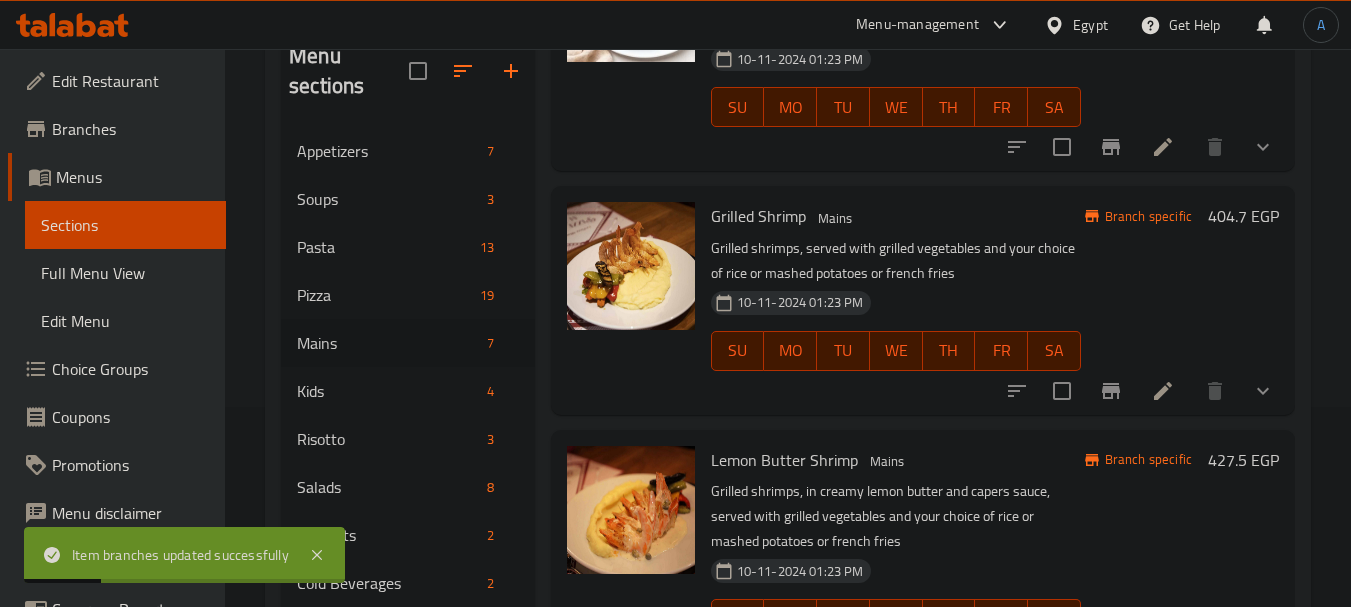 scroll, scrollTop: 1200, scrollLeft: 0, axis: vertical 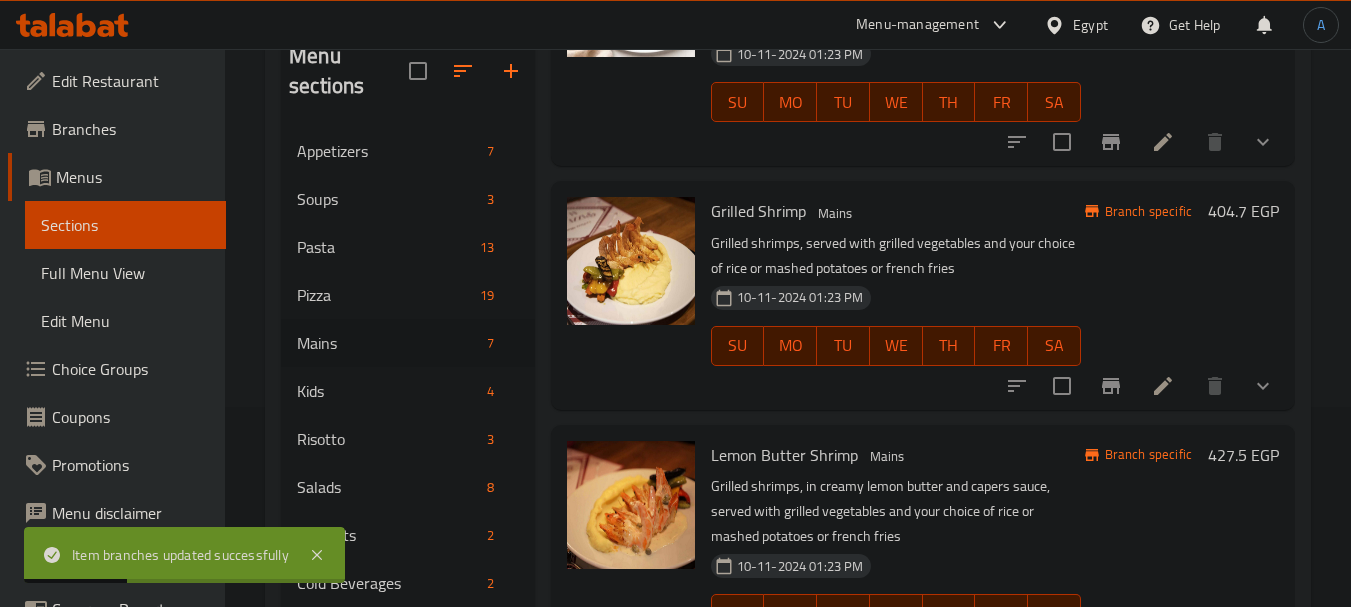 click 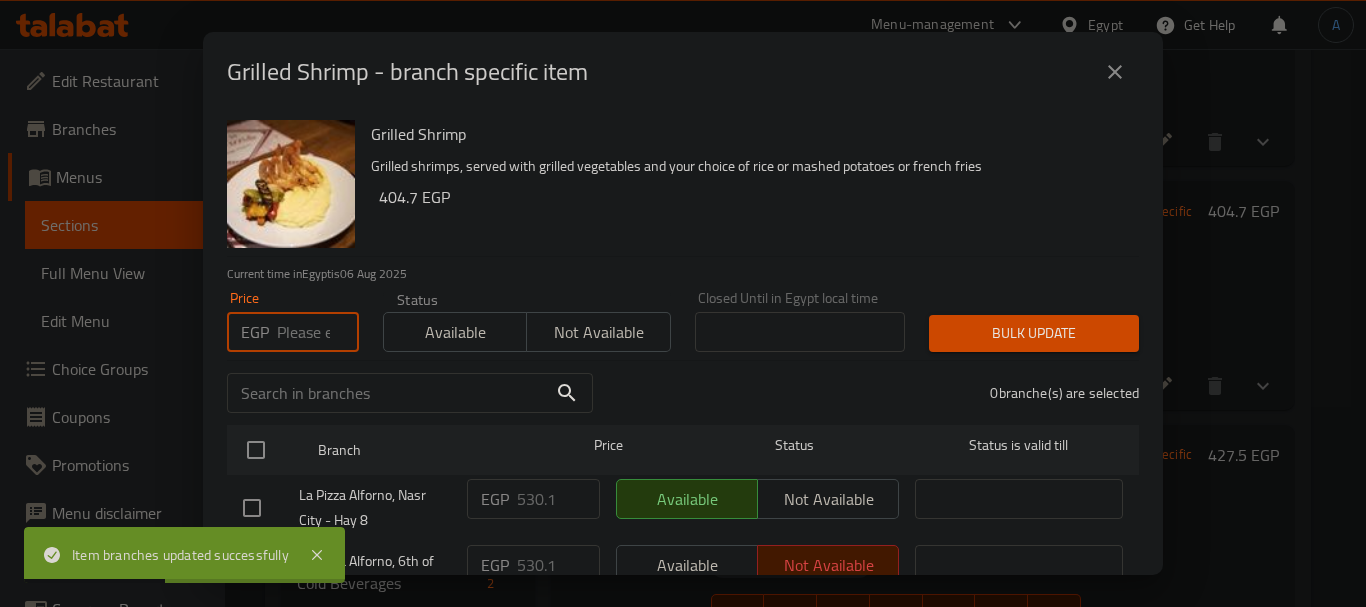 click at bounding box center (318, 332) 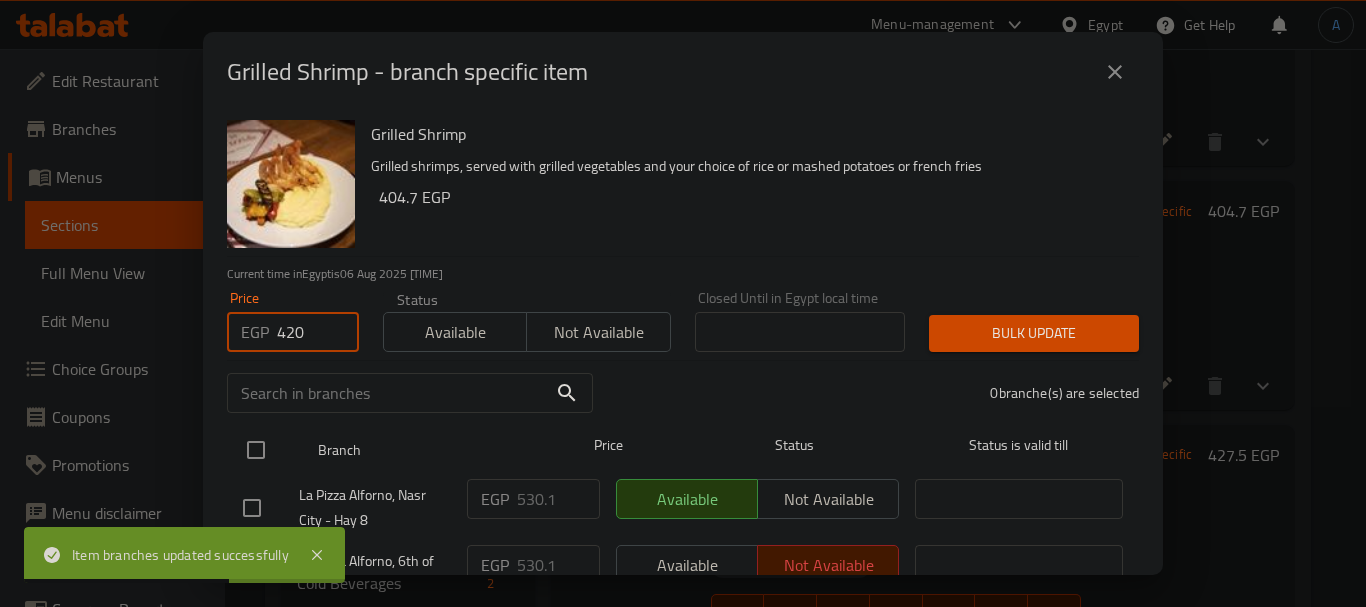 type on "420" 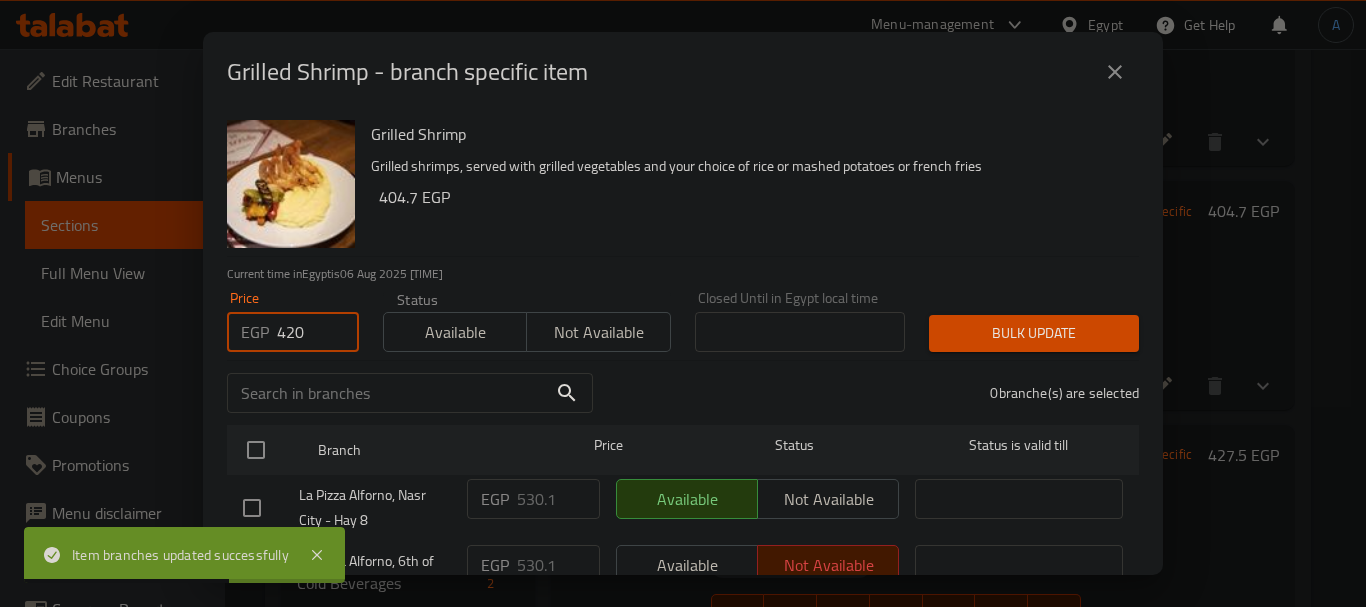 drag, startPoint x: 255, startPoint y: 444, endPoint x: 774, endPoint y: 377, distance: 523.3068 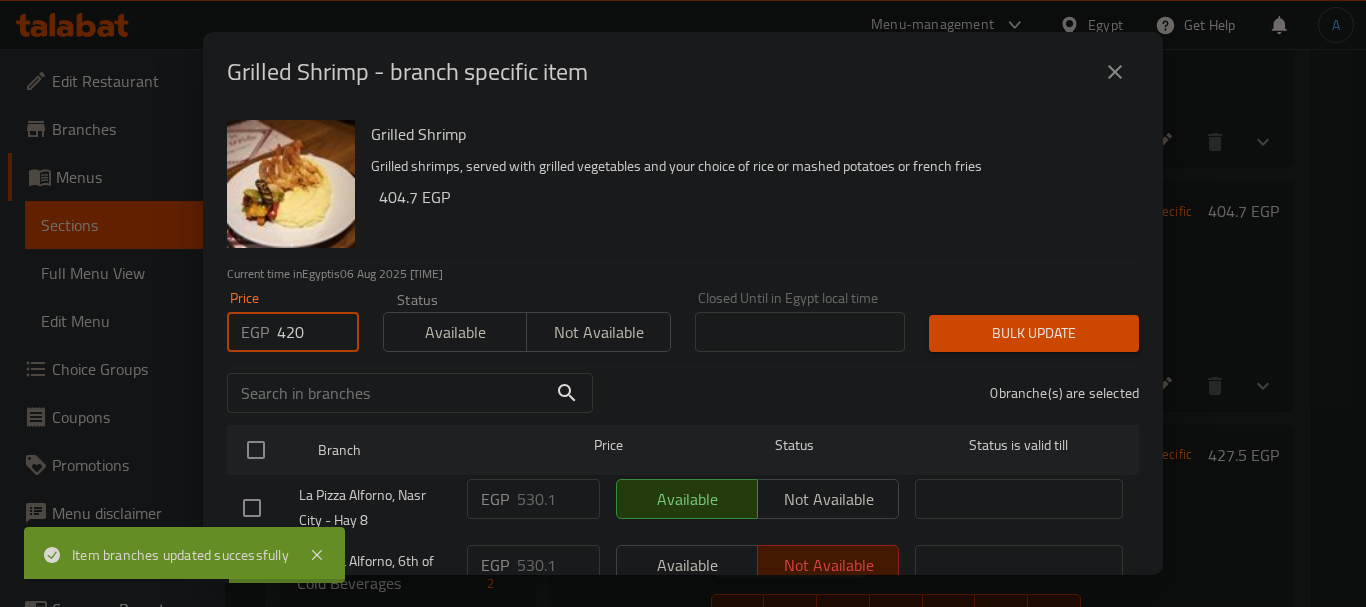 click at bounding box center (256, 450) 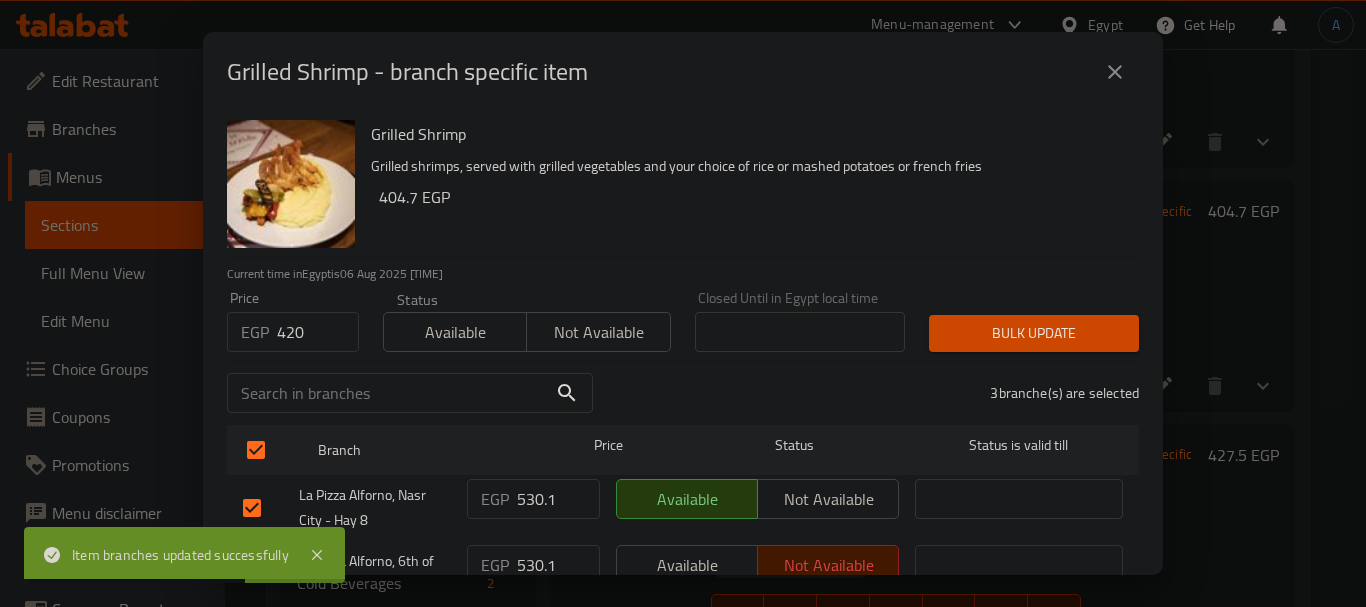 click on "Bulk update" at bounding box center [1034, 333] 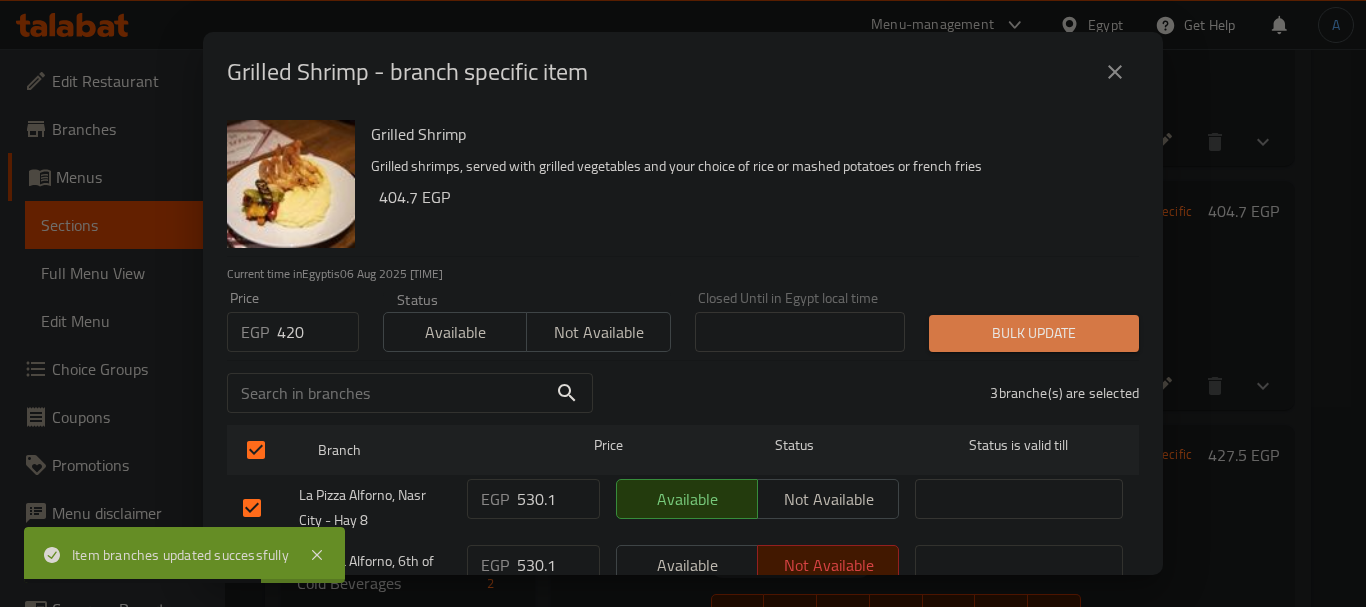 click on "Bulk update" at bounding box center (1034, 333) 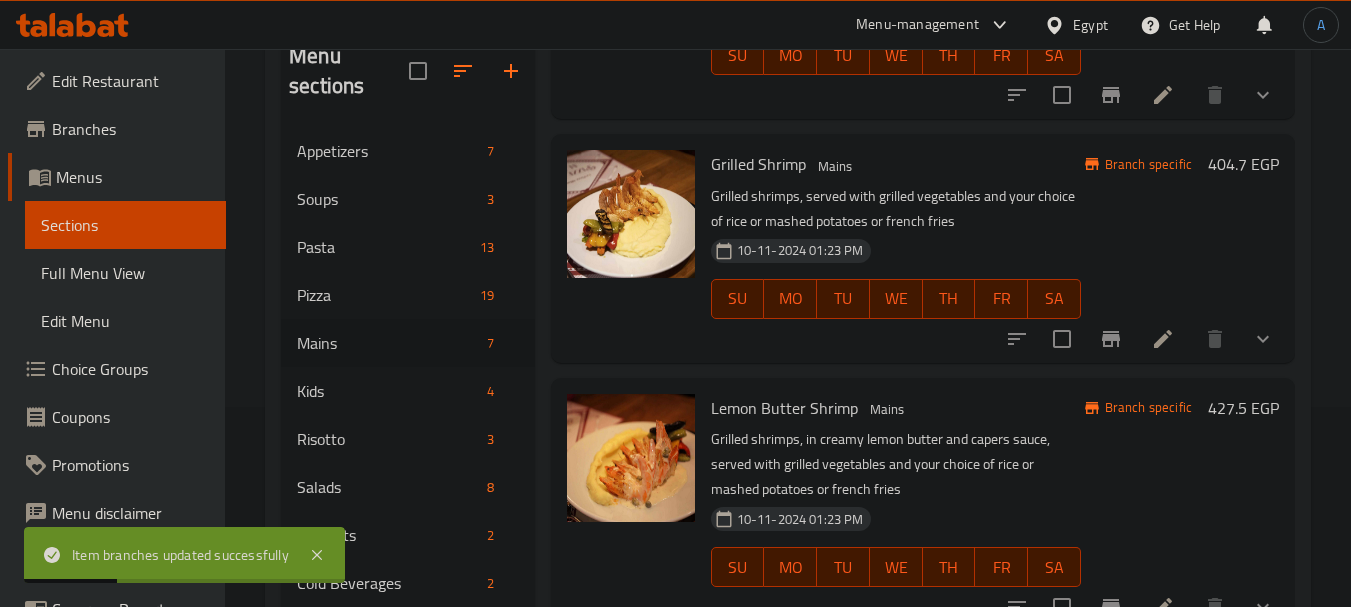 scroll, scrollTop: 1302, scrollLeft: 0, axis: vertical 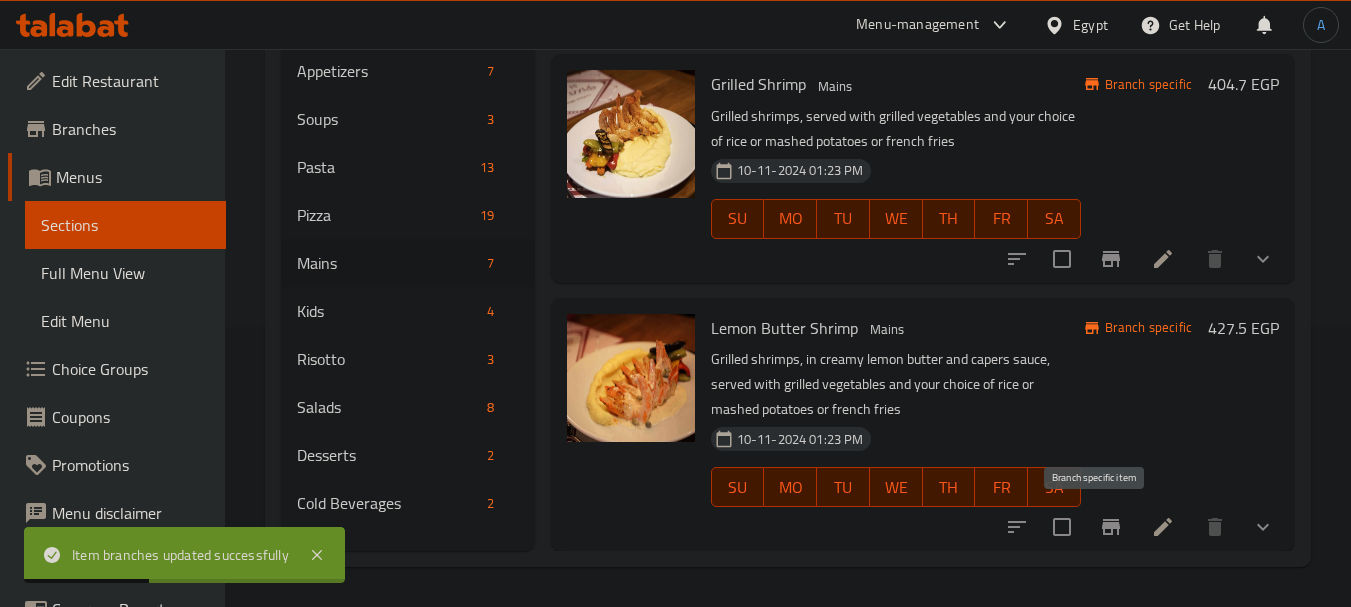 click 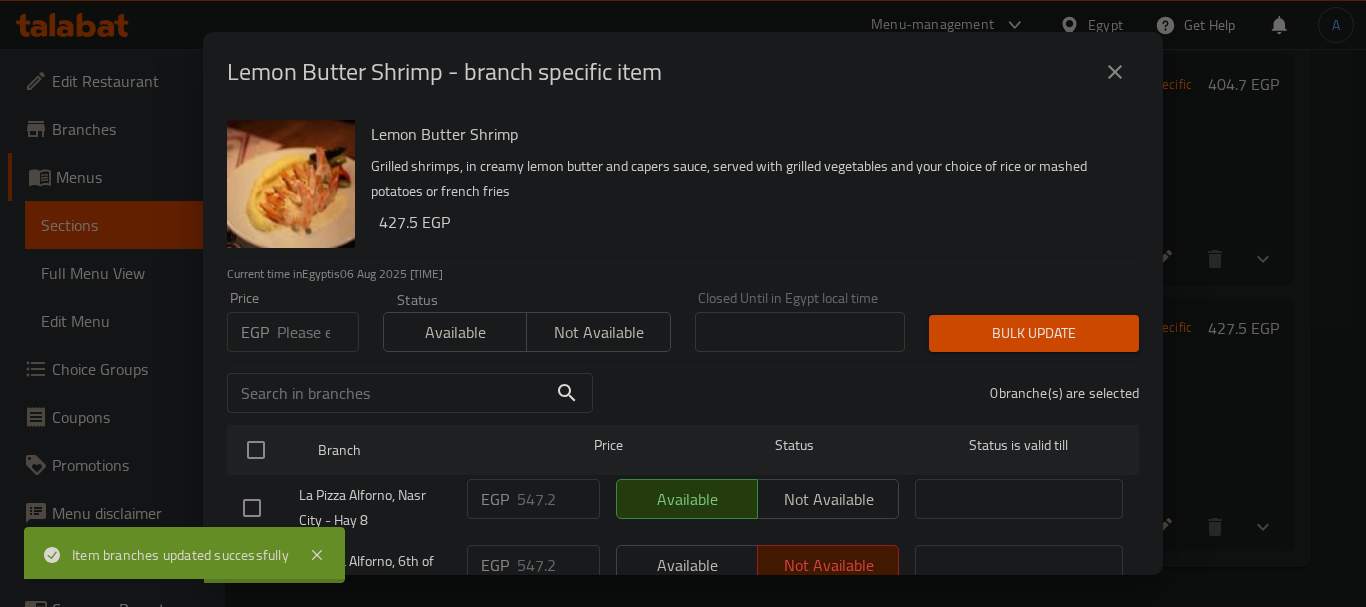 click at bounding box center (318, 332) 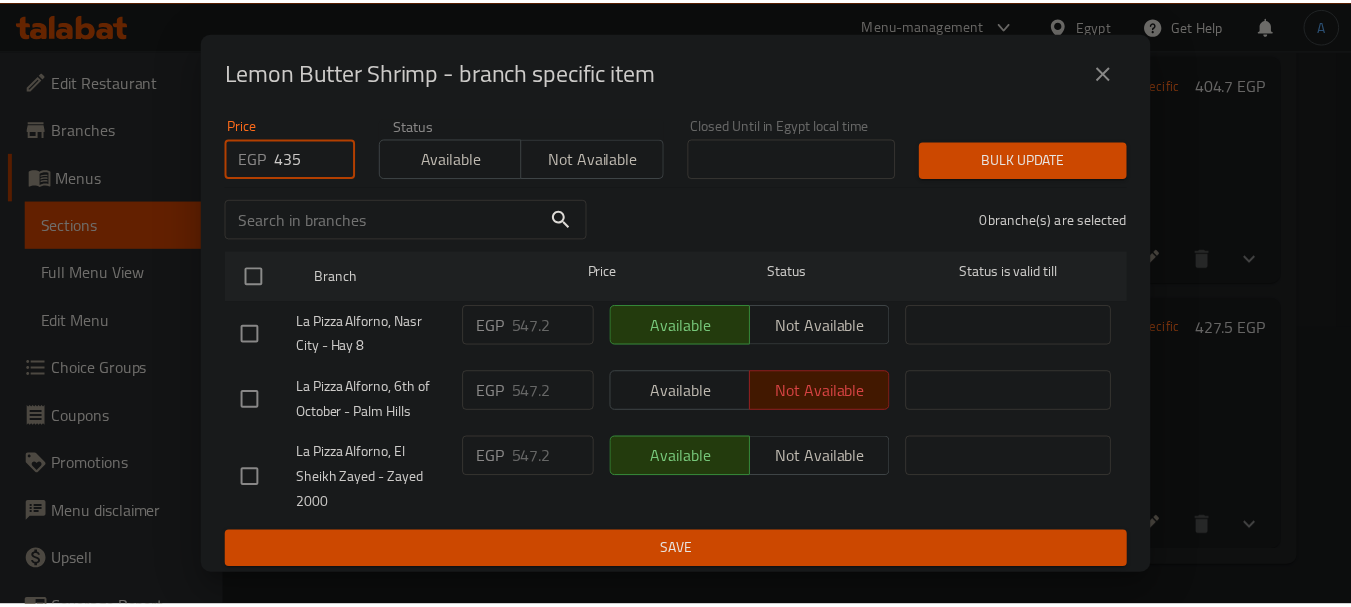 scroll, scrollTop: 176, scrollLeft: 0, axis: vertical 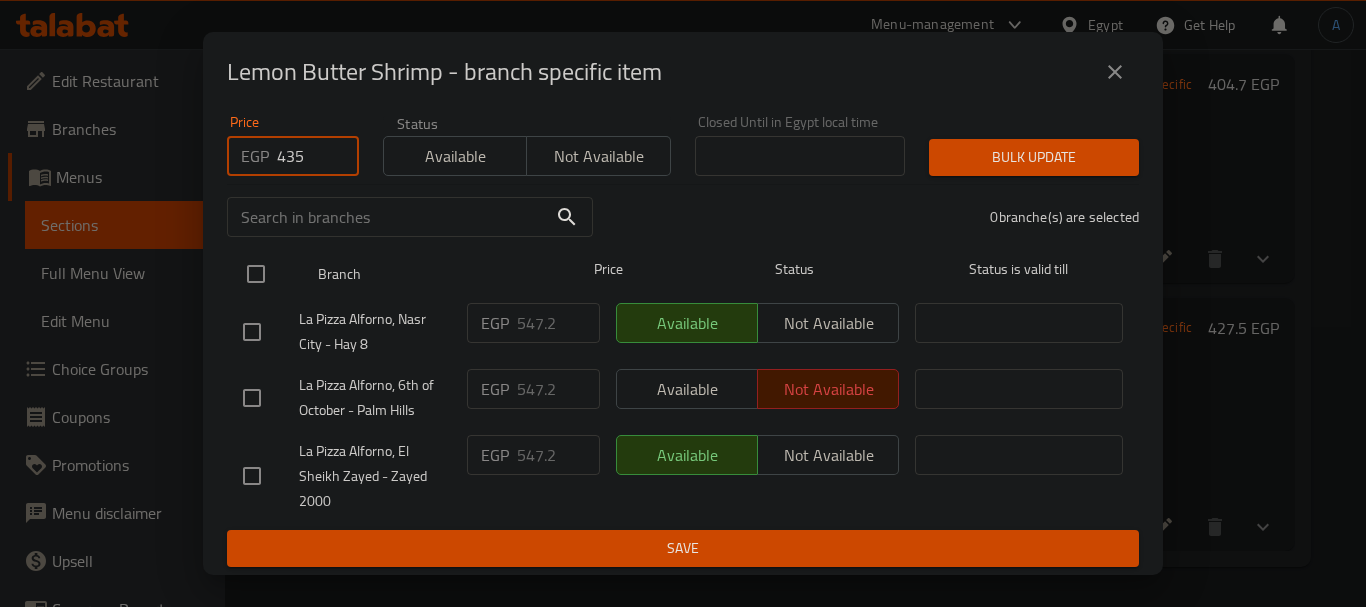 type on "435" 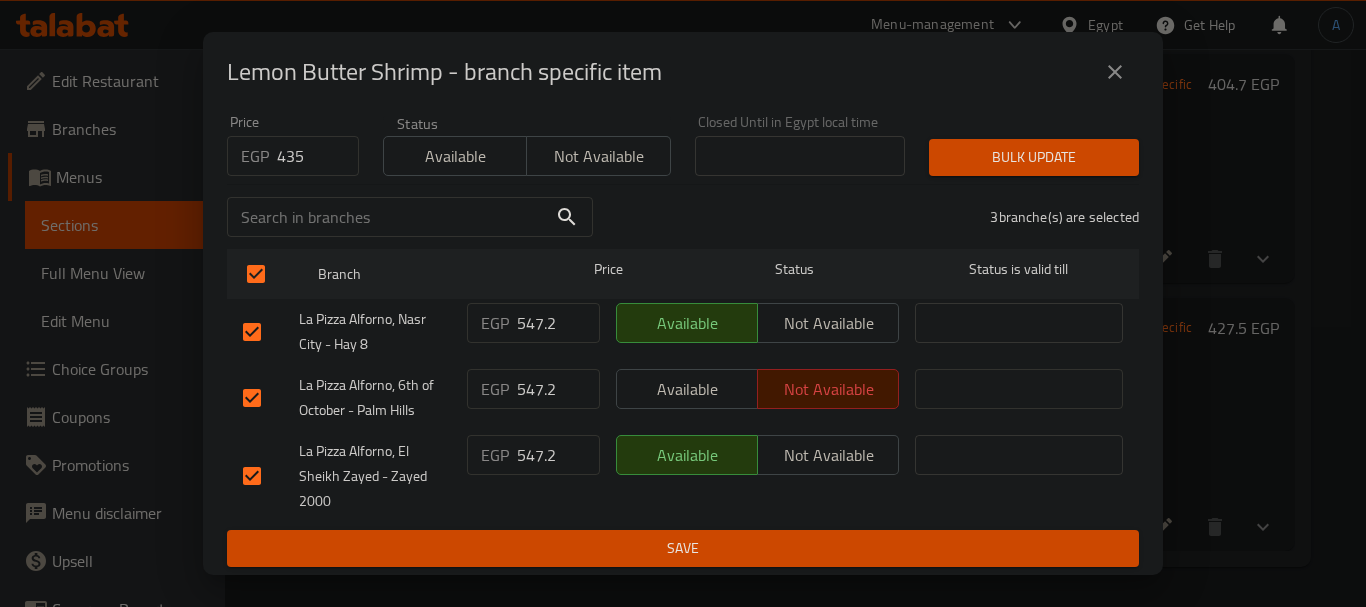click on "Bulk update" at bounding box center [1034, 157] 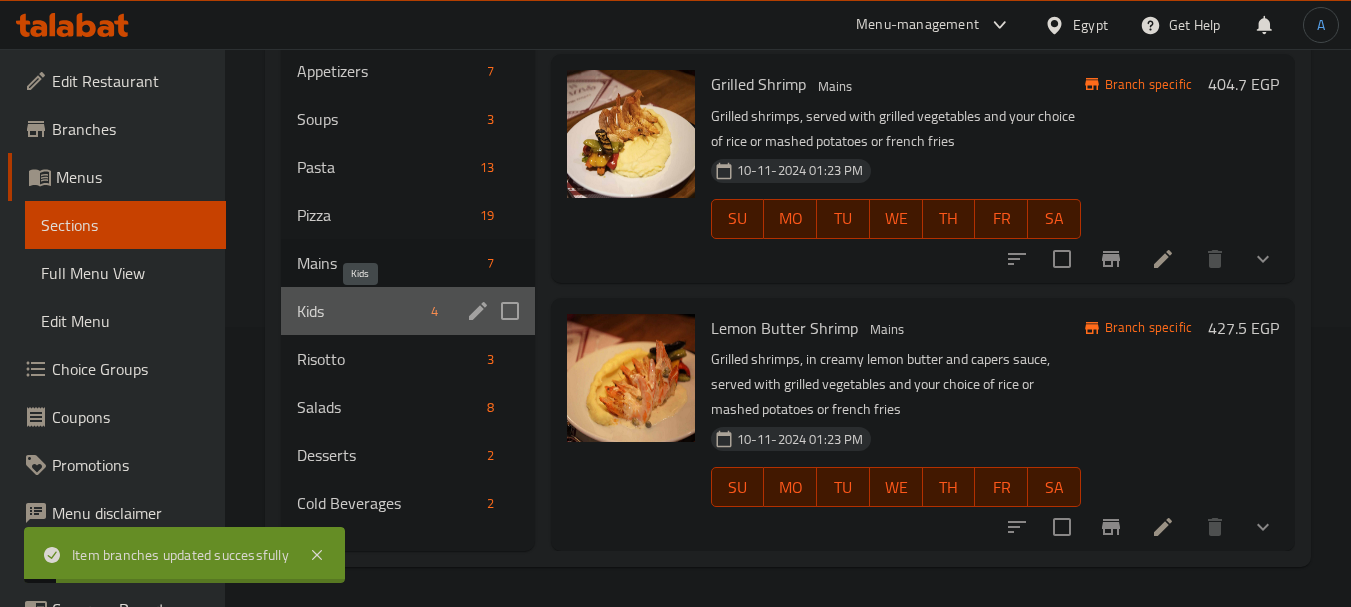 click on "Kids" at bounding box center [360, 311] 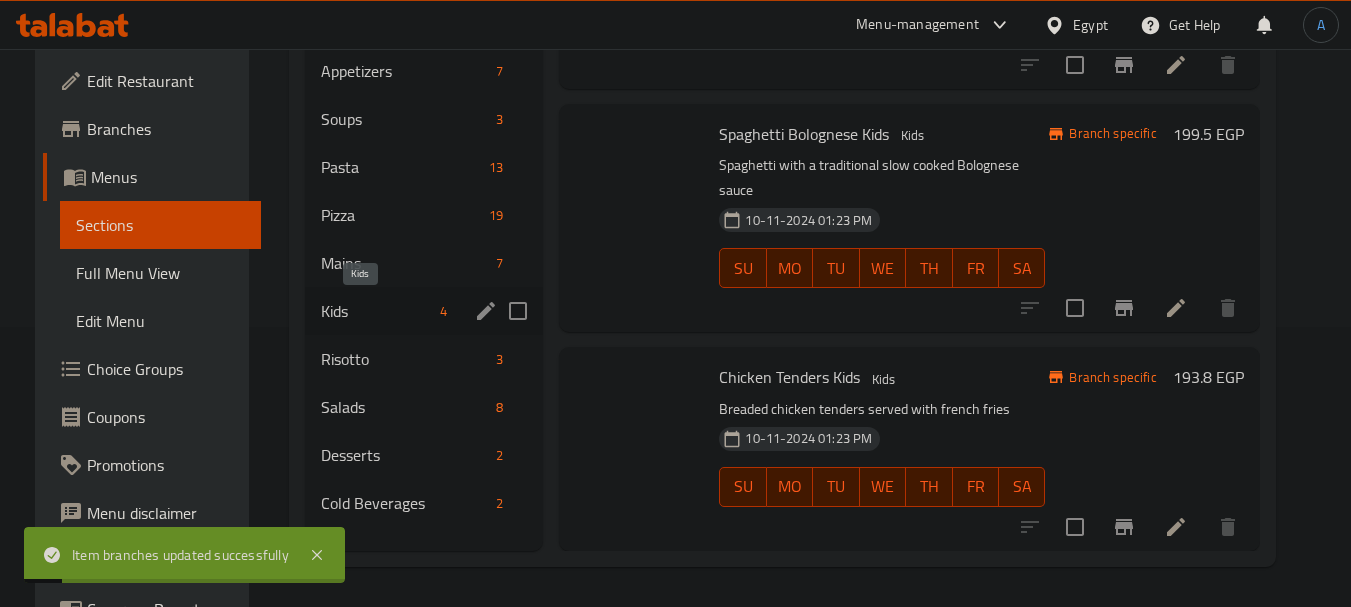 scroll, scrollTop: 372, scrollLeft: 0, axis: vertical 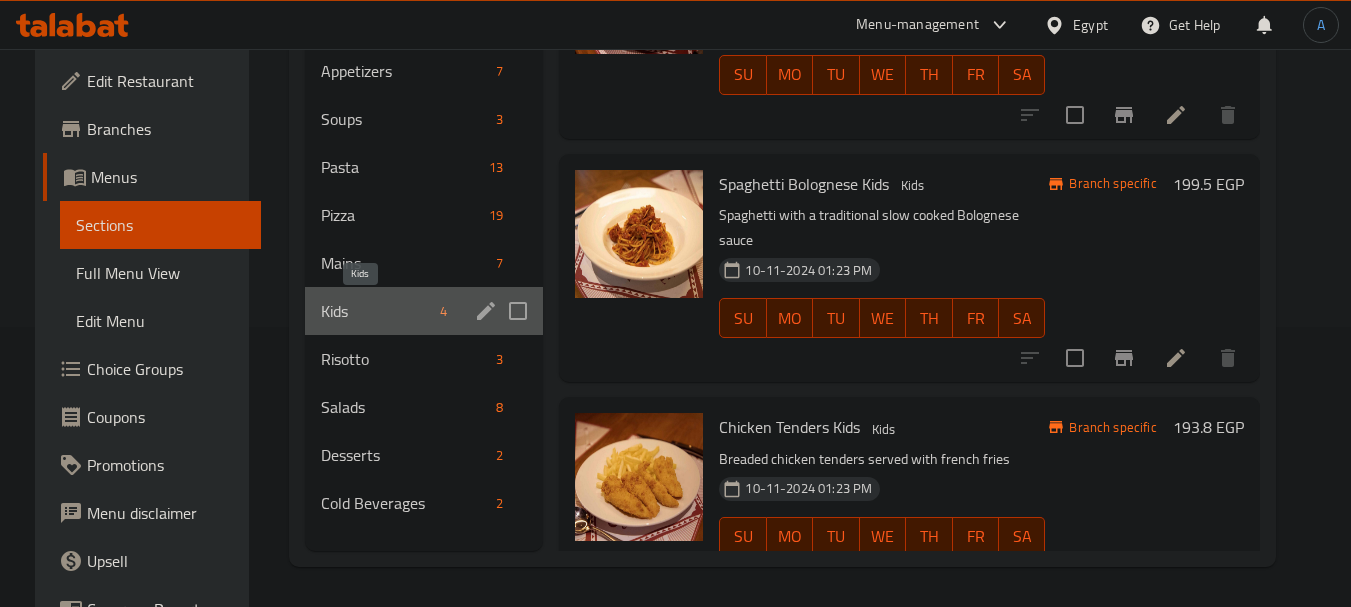 click on "Kids" at bounding box center [377, 311] 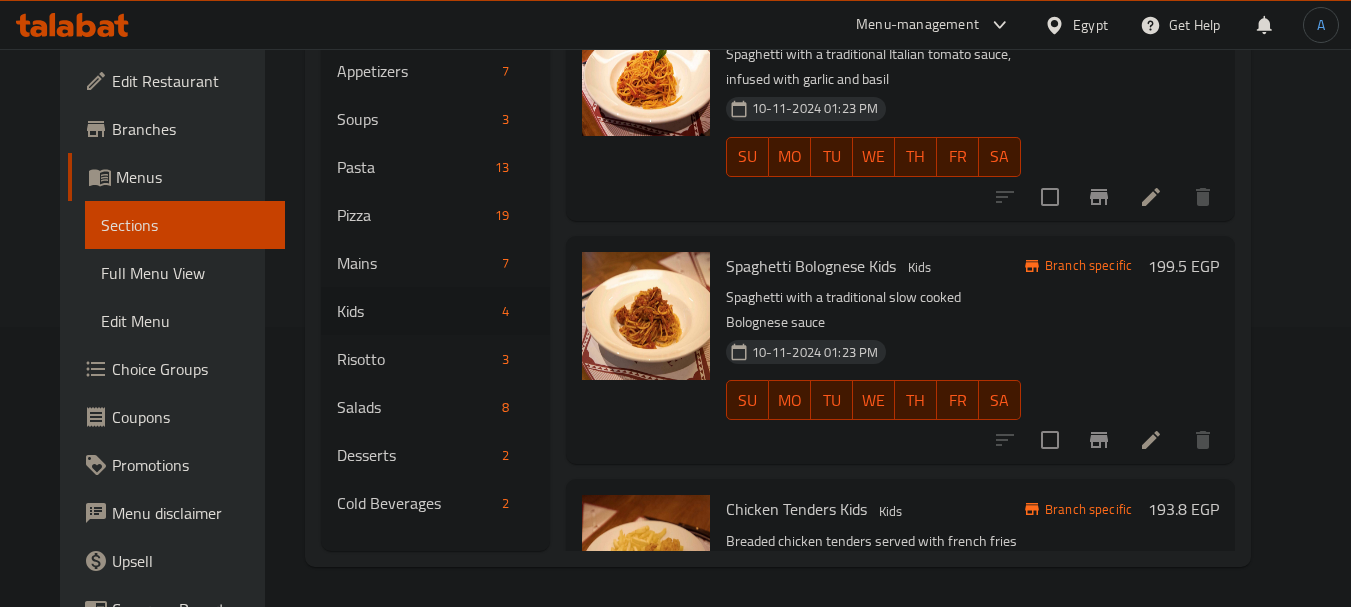 scroll, scrollTop: 172, scrollLeft: 0, axis: vertical 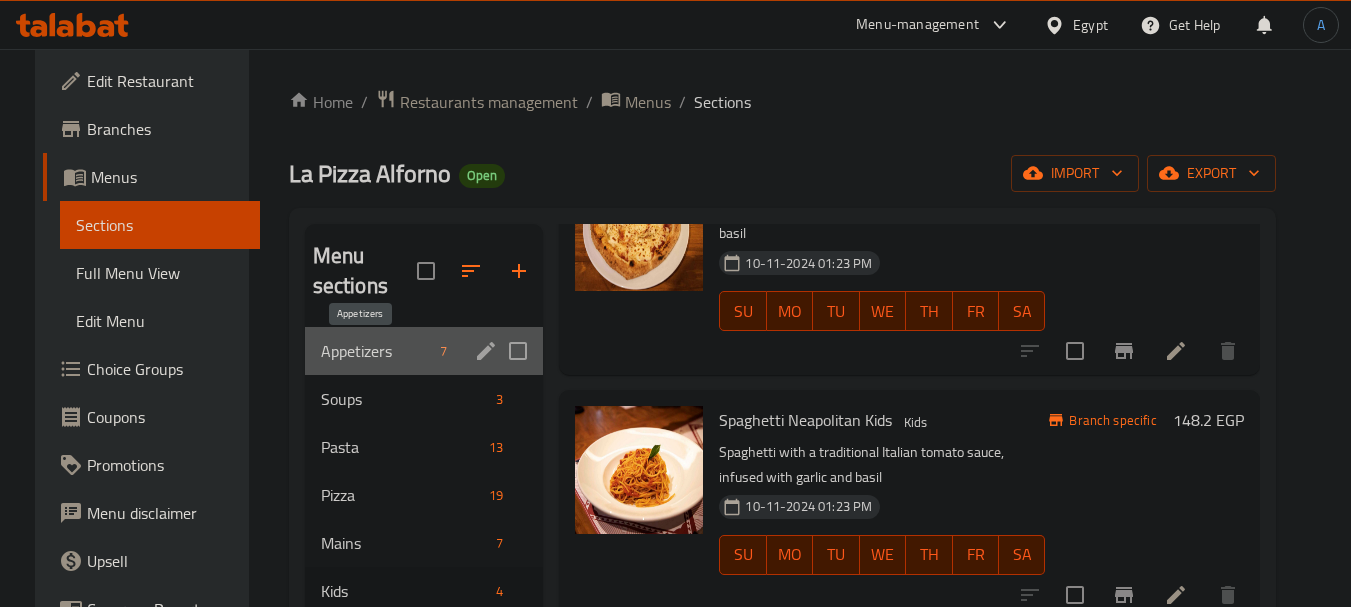 click on "Appetizers" at bounding box center [377, 351] 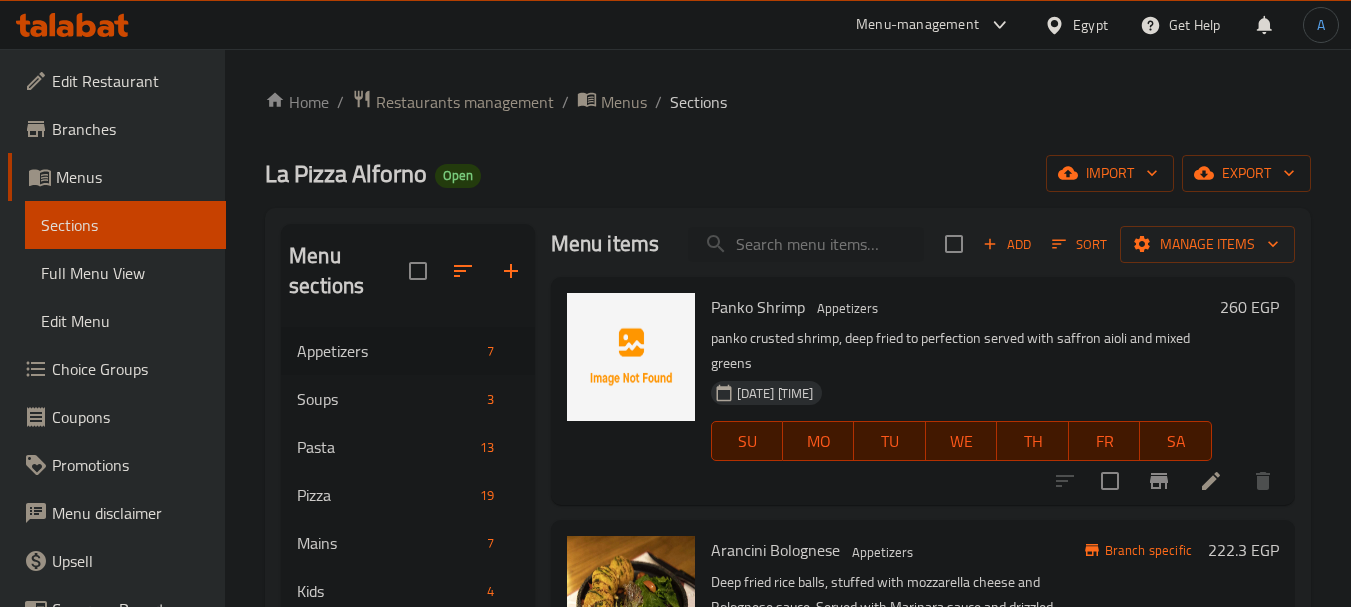 scroll, scrollTop: 0, scrollLeft: 0, axis: both 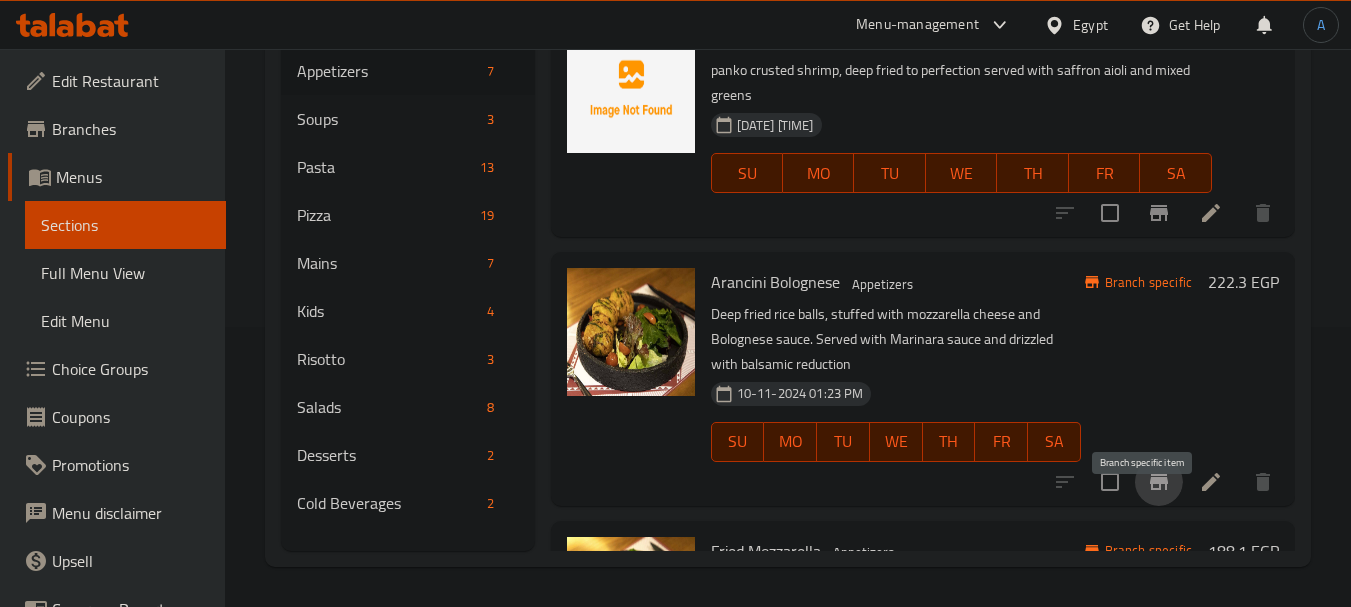 click 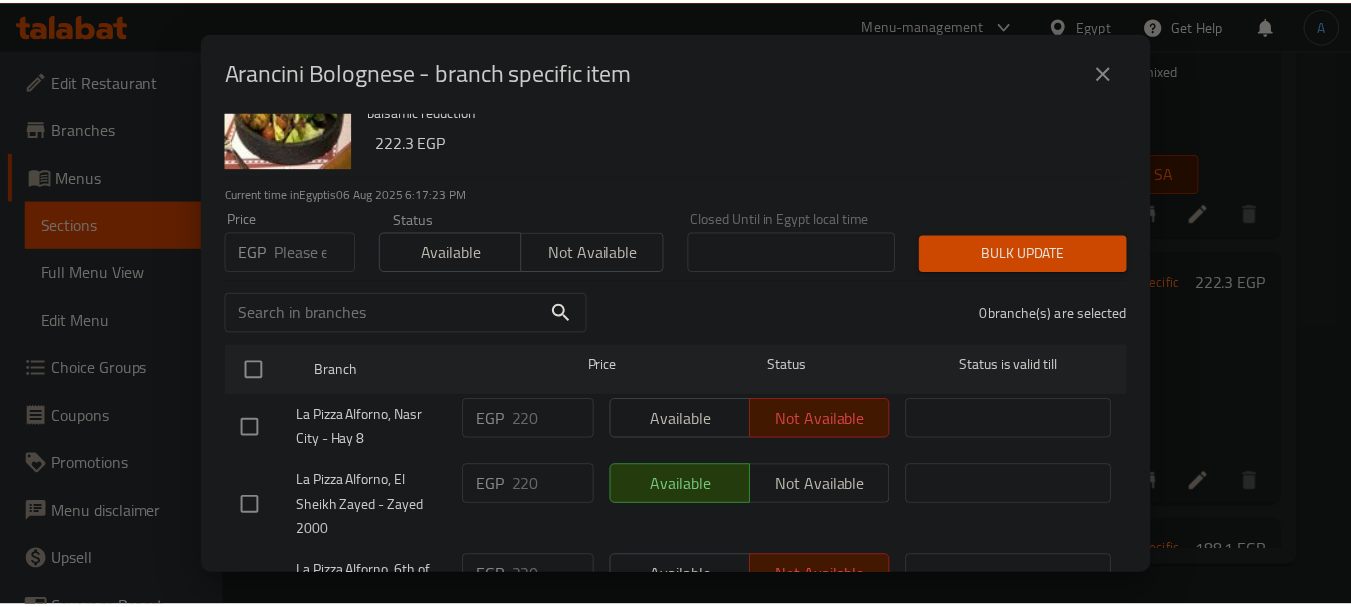 scroll, scrollTop: 176, scrollLeft: 0, axis: vertical 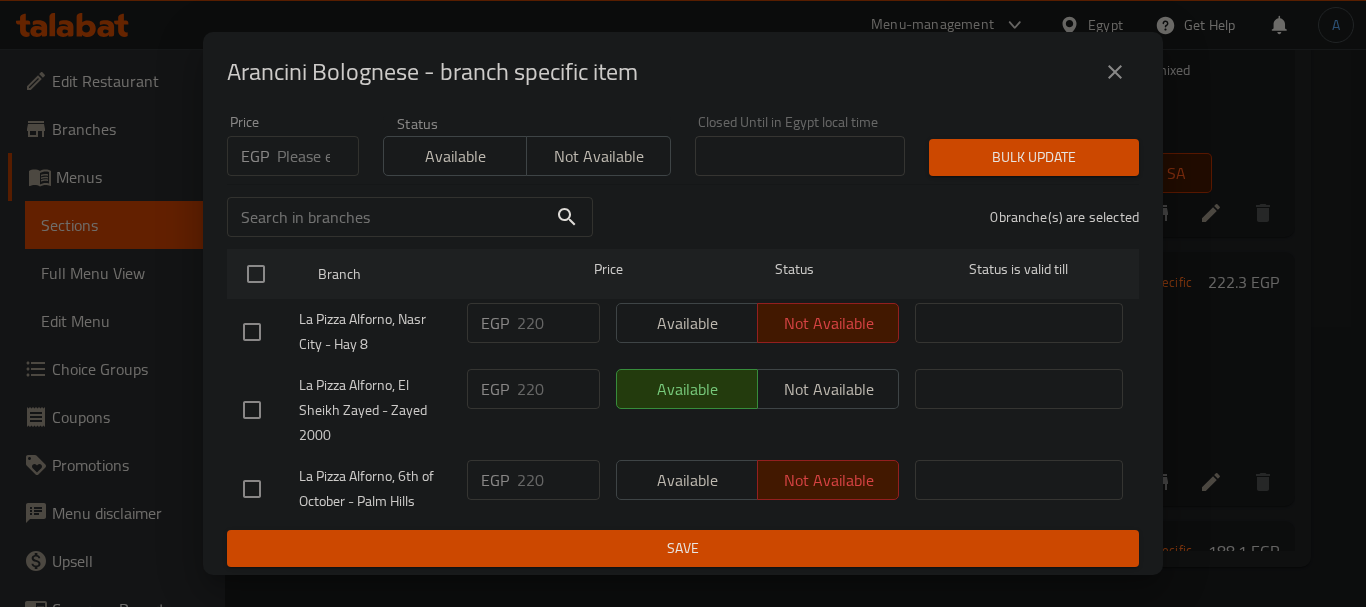 click 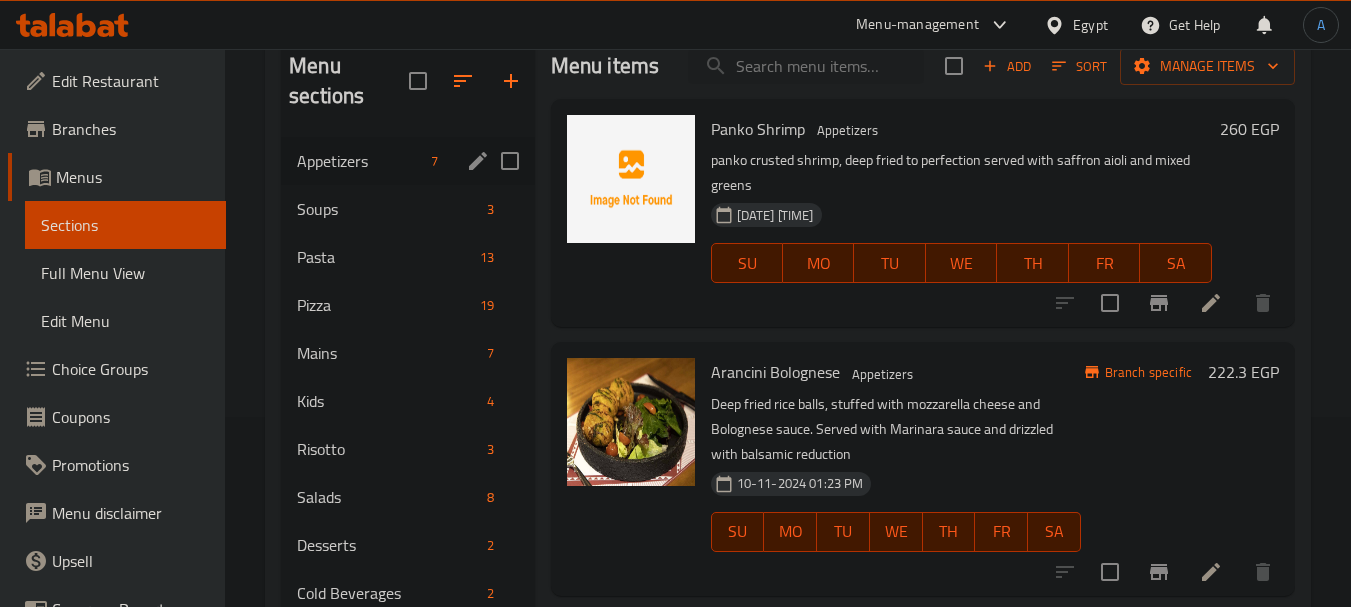 scroll, scrollTop: 0, scrollLeft: 0, axis: both 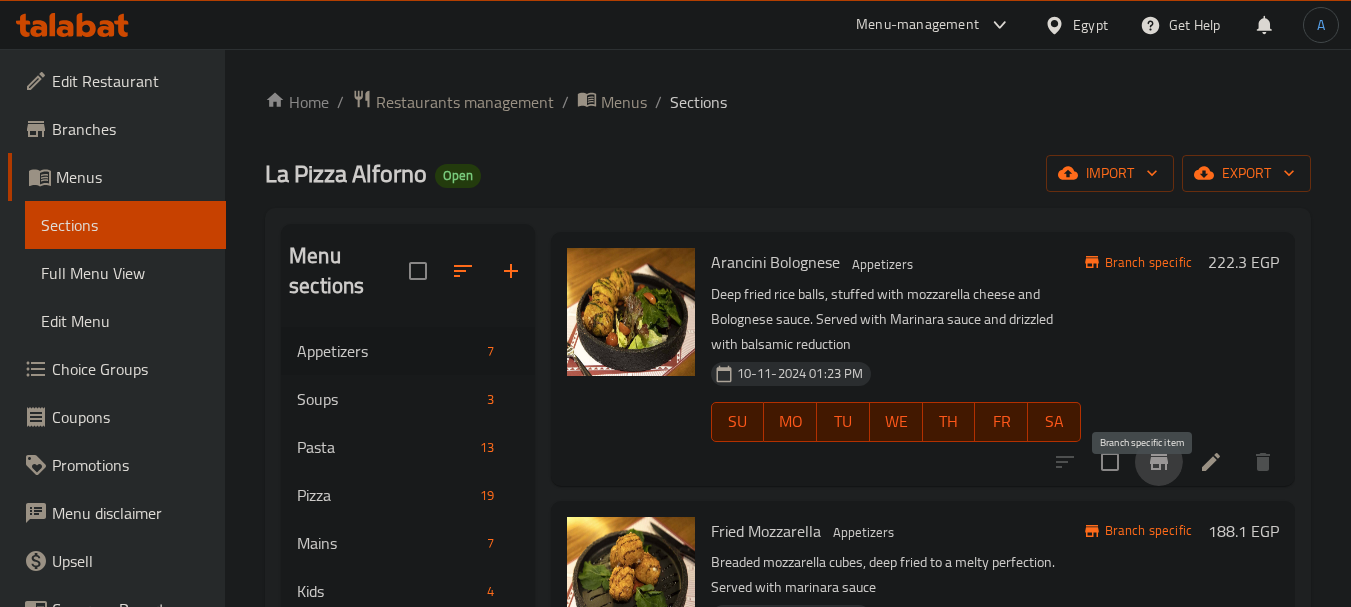 click 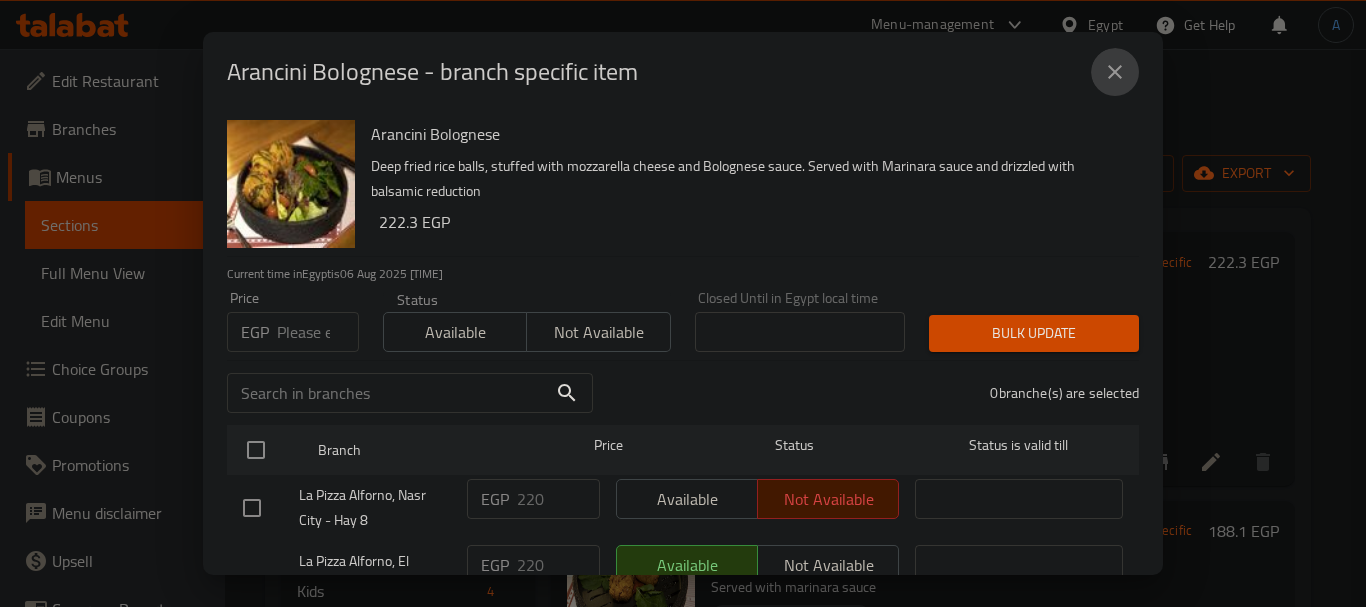 click 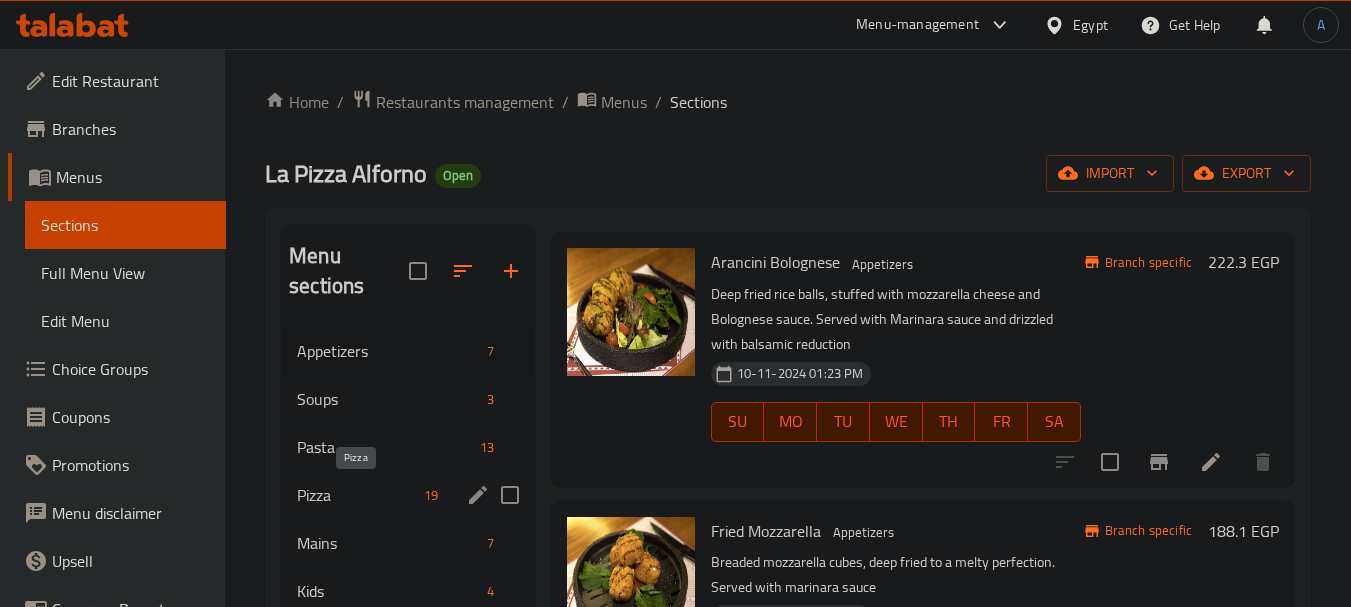 scroll, scrollTop: 200, scrollLeft: 0, axis: vertical 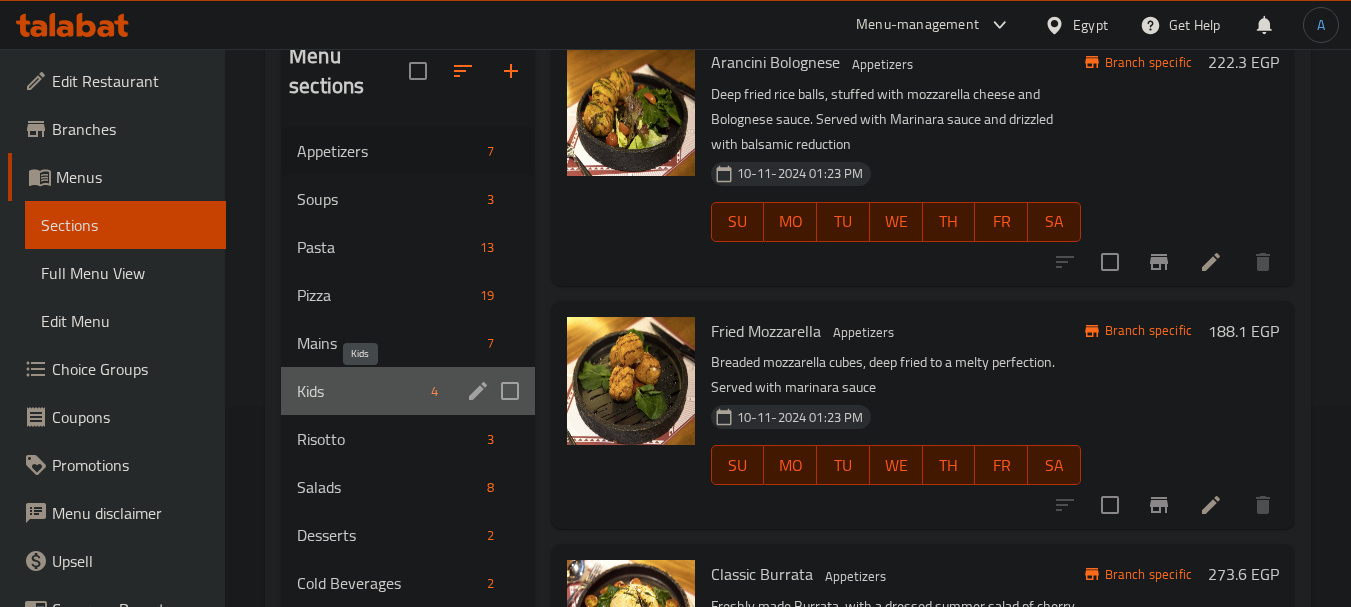 click on "Kids" at bounding box center (360, 391) 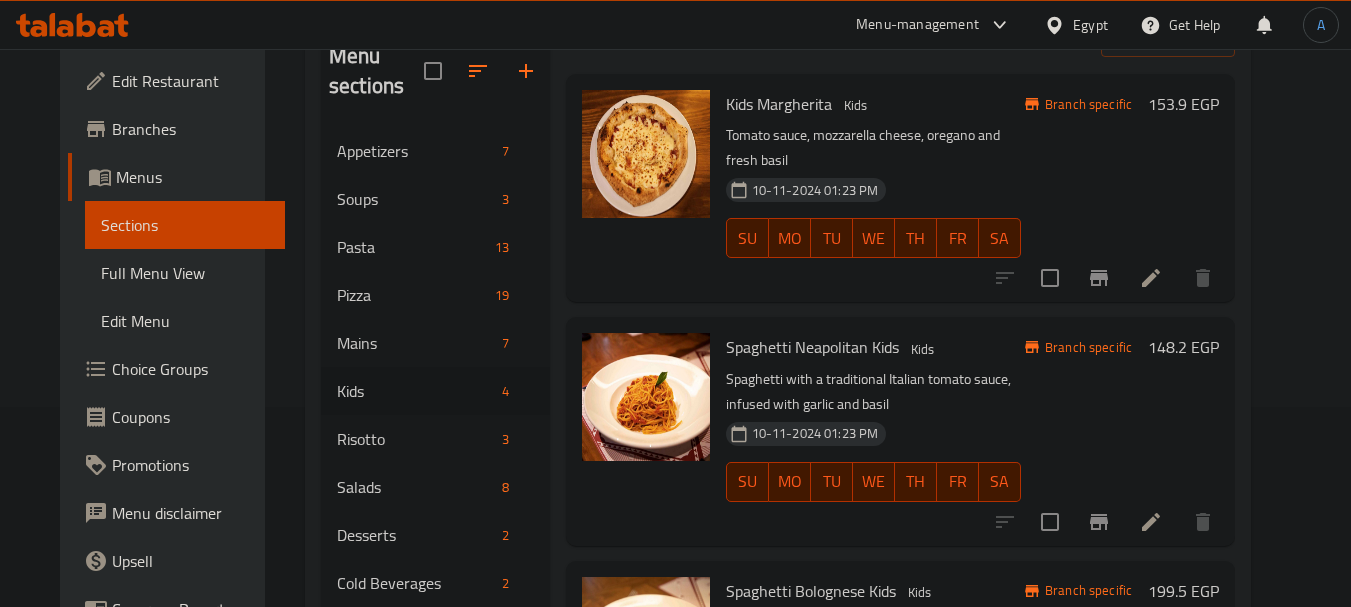 scroll, scrollTop: 0, scrollLeft: 0, axis: both 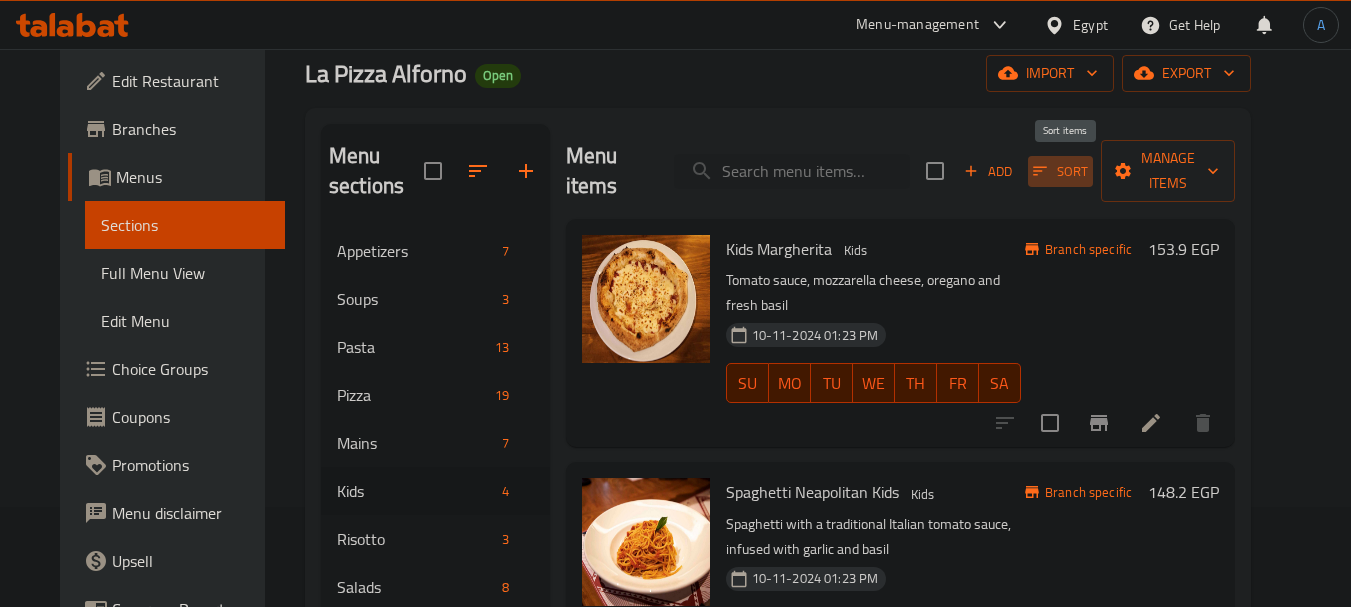 click on "Sort" at bounding box center [1060, 171] 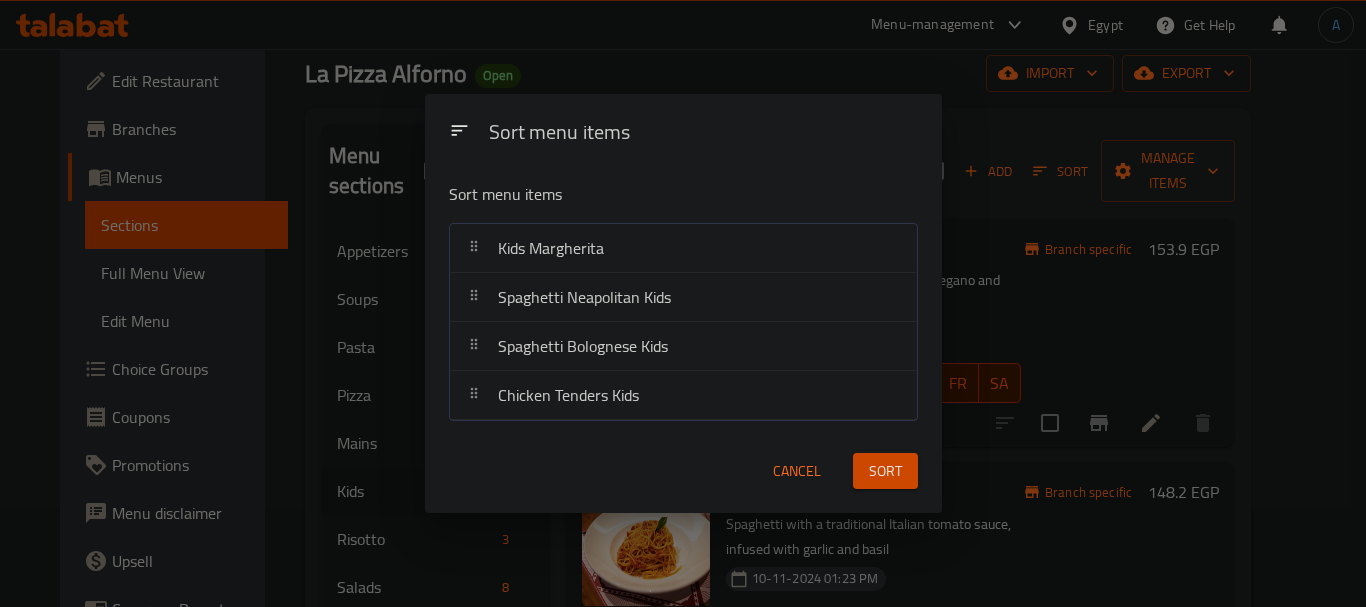 click on "Cancel" at bounding box center (797, 471) 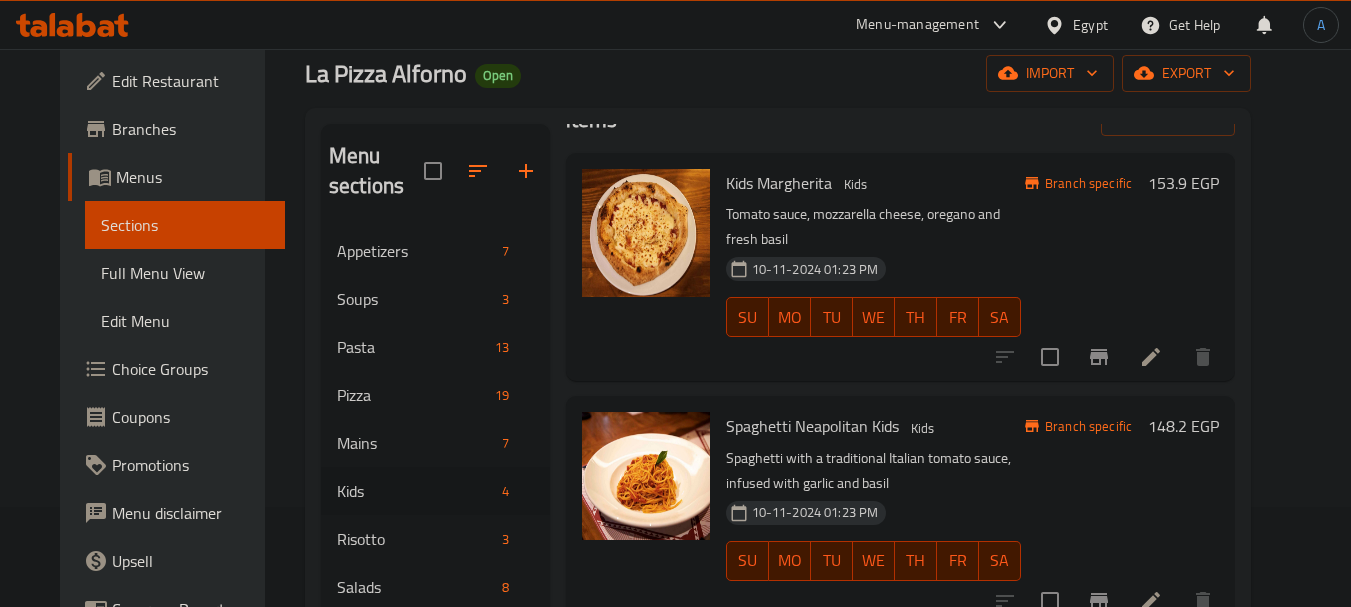 scroll, scrollTop: 100, scrollLeft: 0, axis: vertical 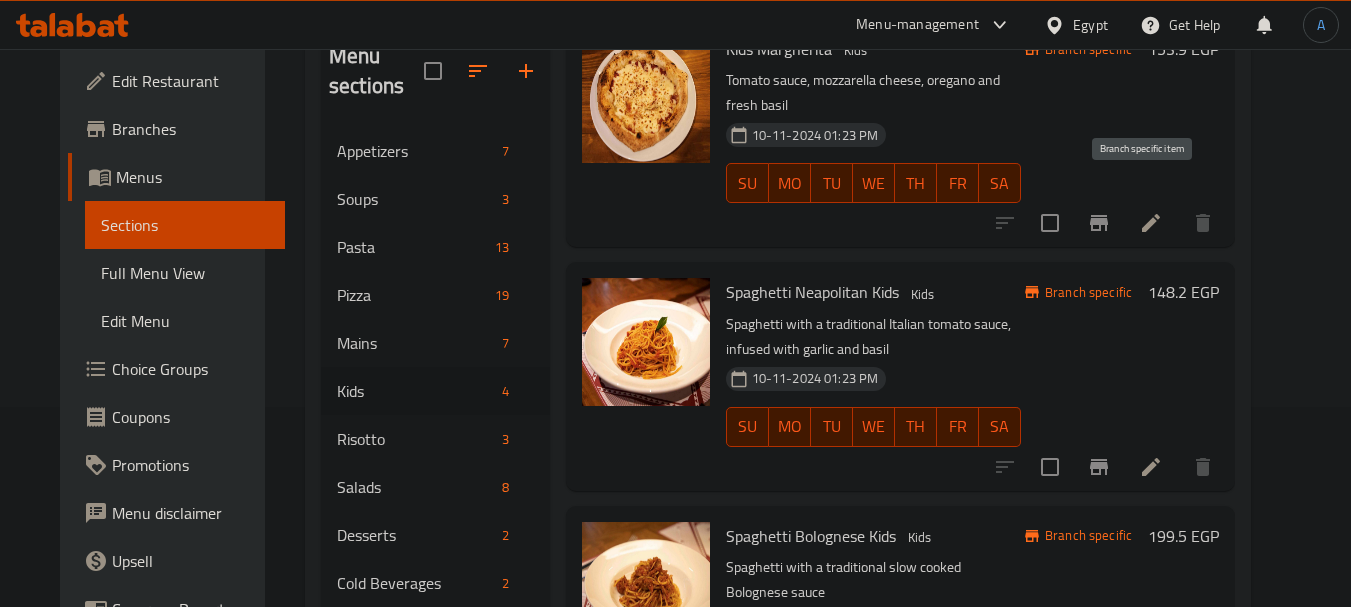 click 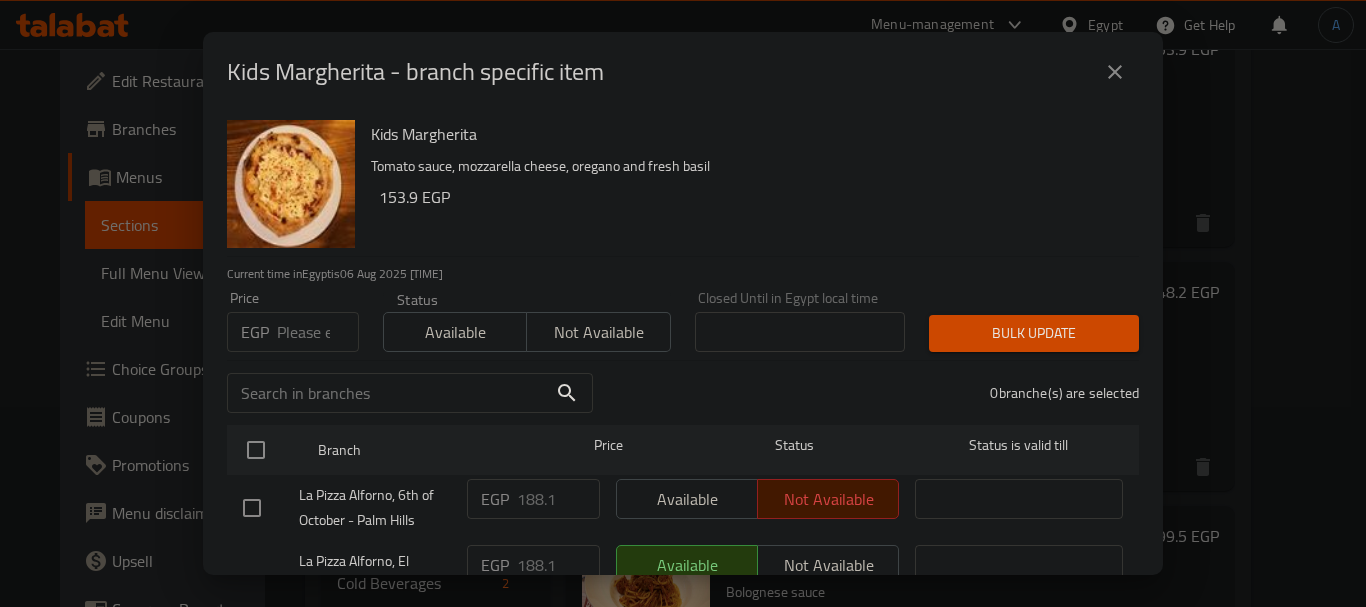 scroll, scrollTop: 100, scrollLeft: 0, axis: vertical 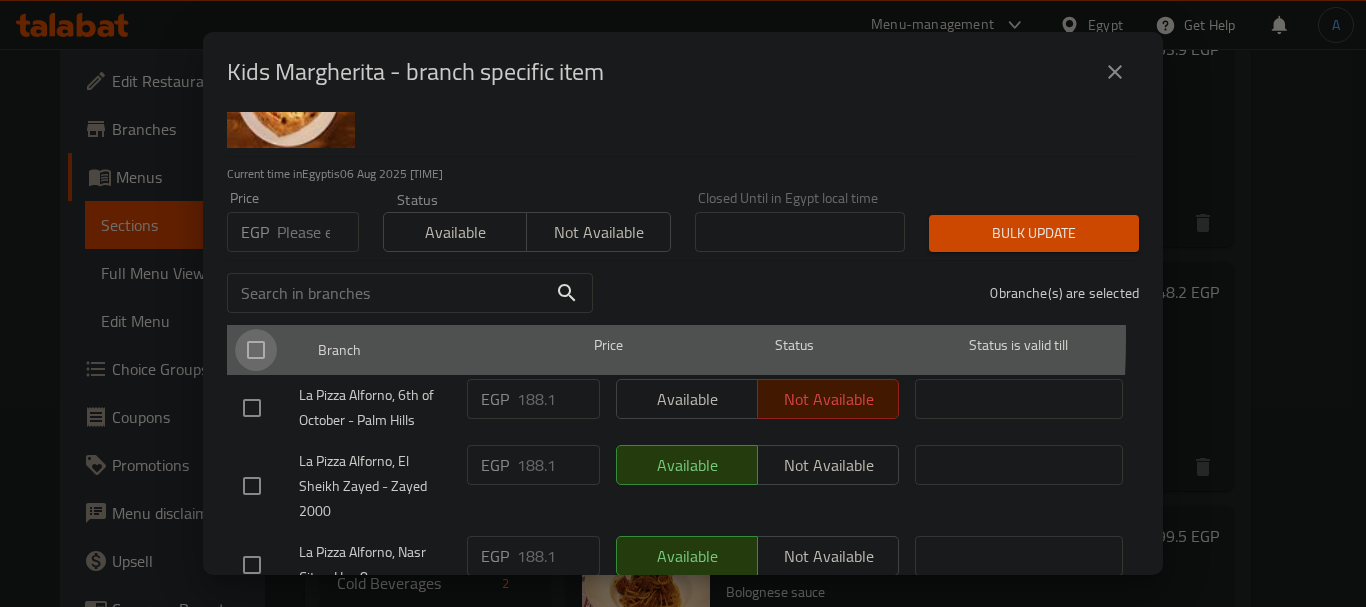 click at bounding box center (256, 350) 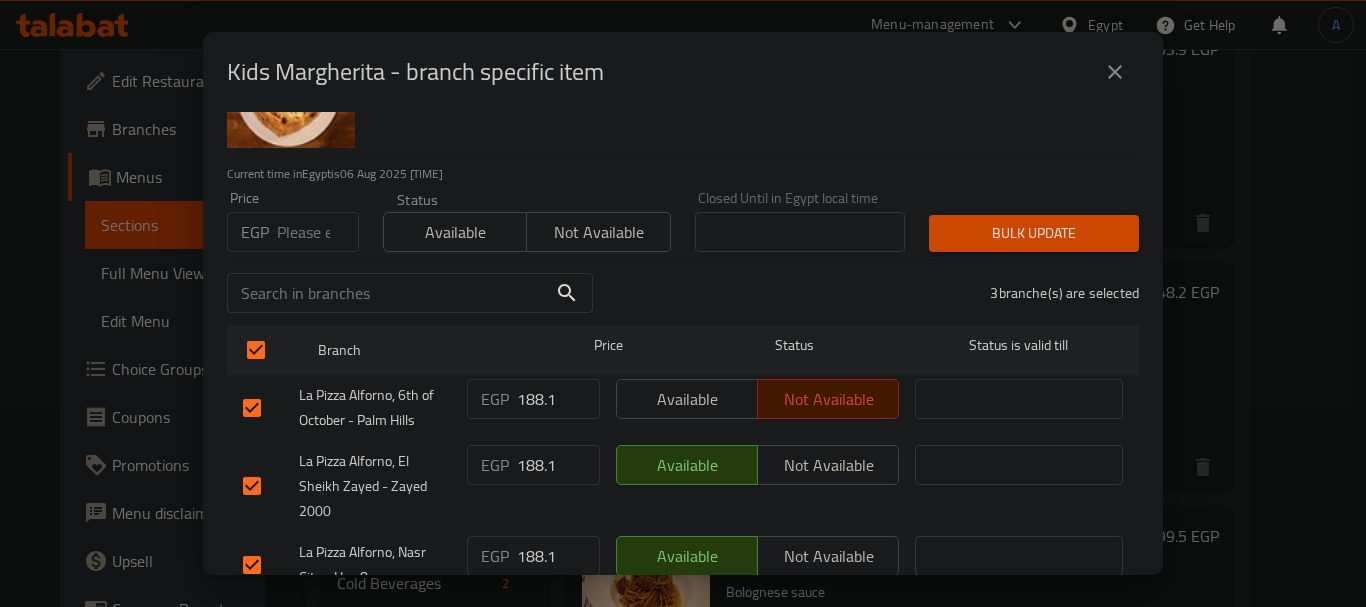 click at bounding box center (318, 232) 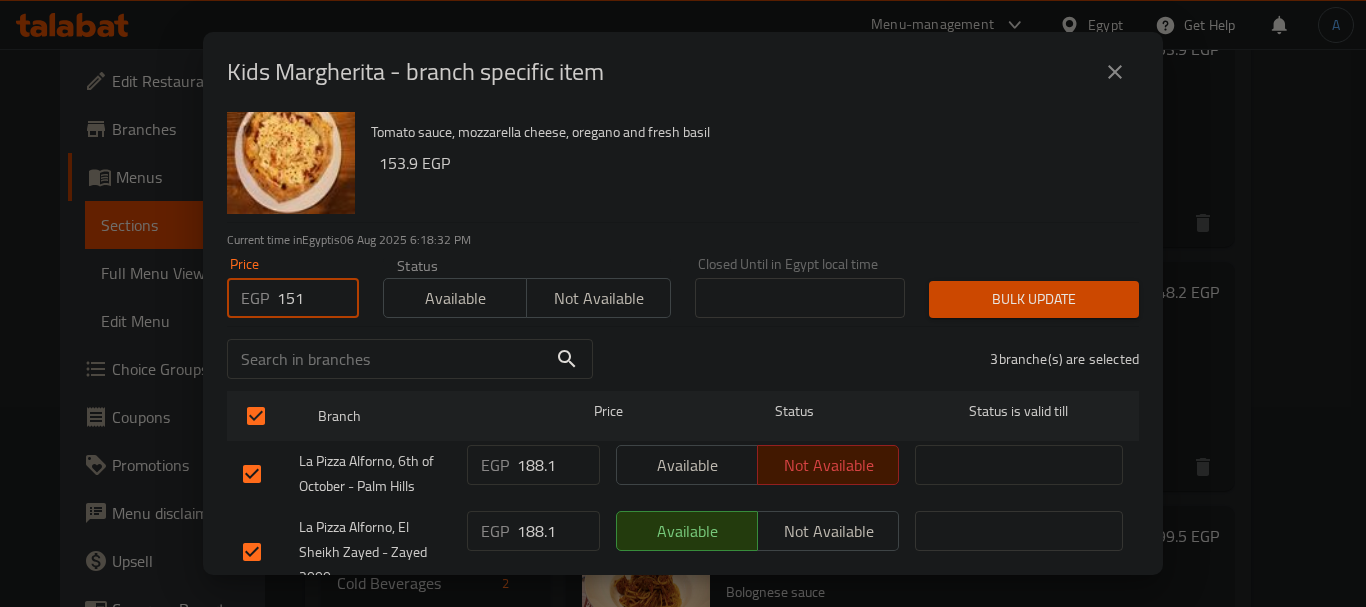 scroll, scrollTop: 0, scrollLeft: 0, axis: both 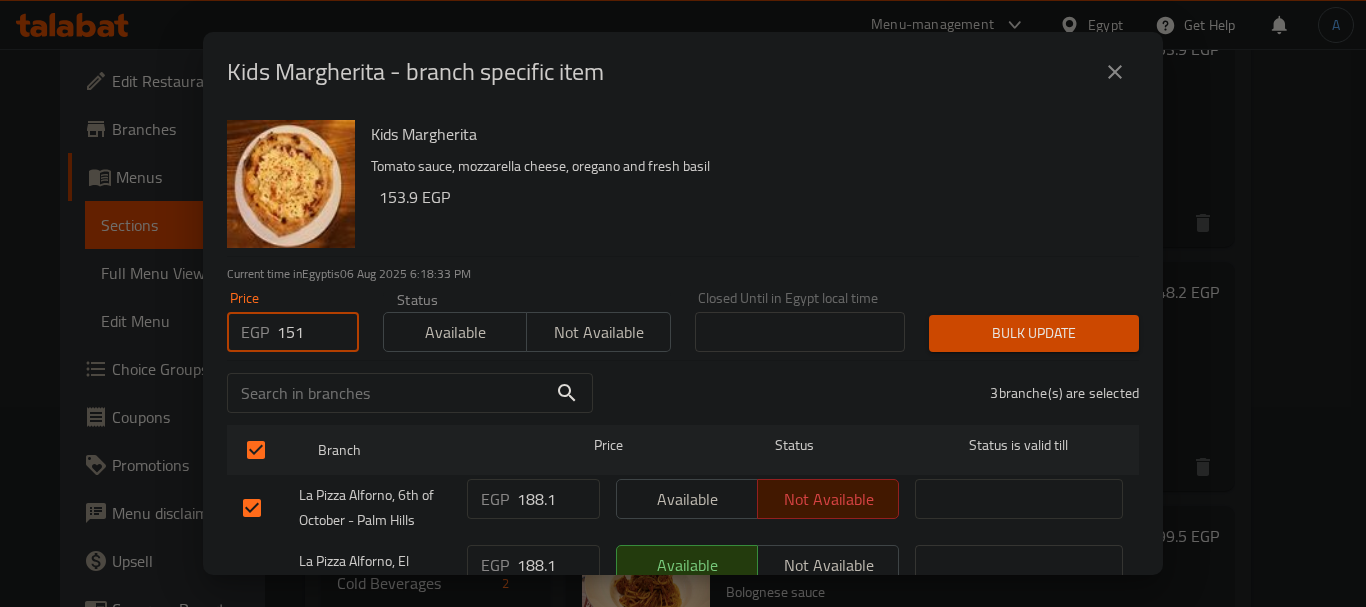 type on "151" 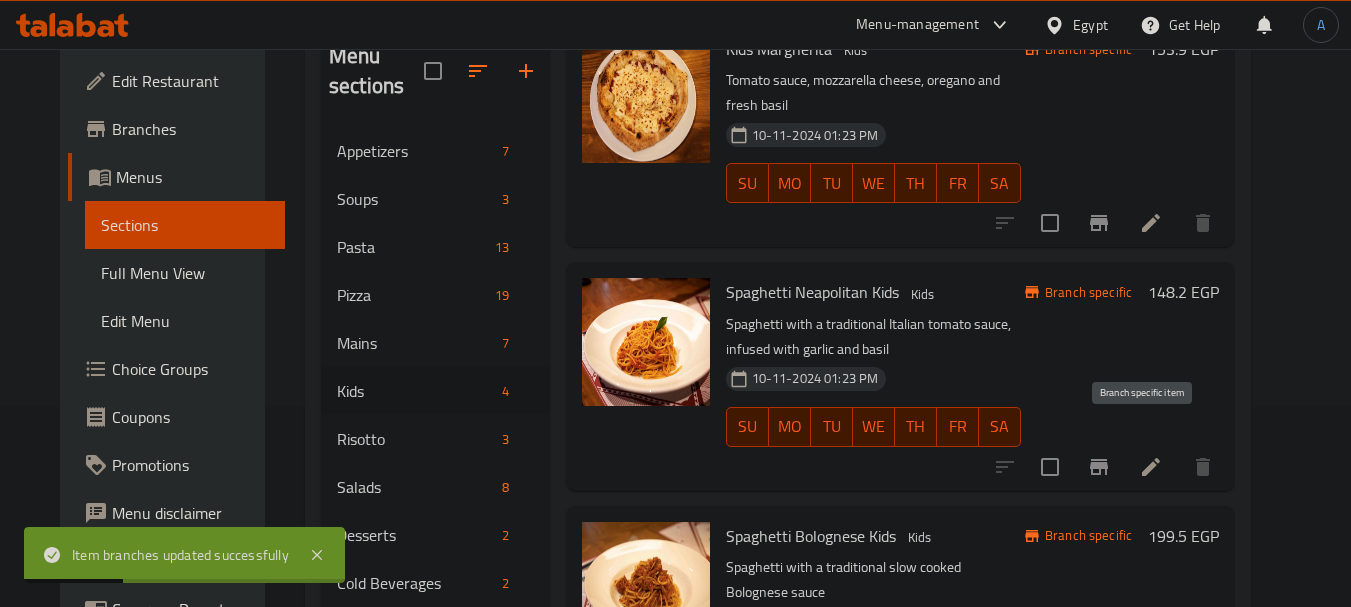 click 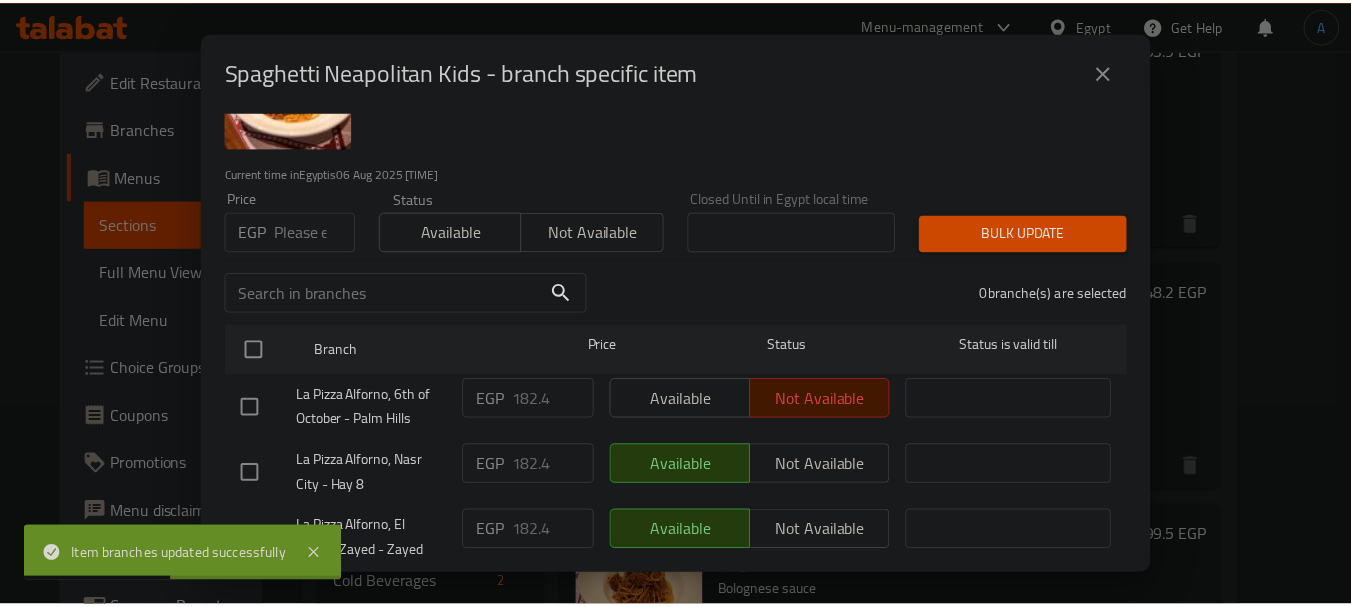 scroll, scrollTop: 176, scrollLeft: 0, axis: vertical 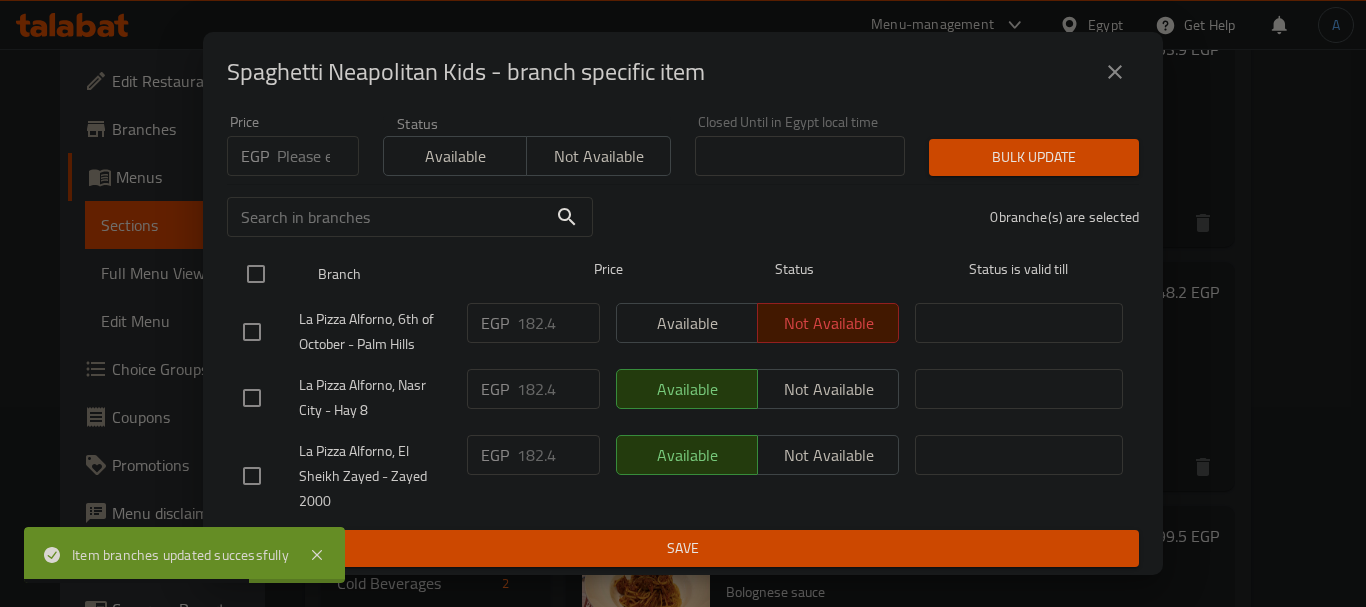 click at bounding box center (256, 274) 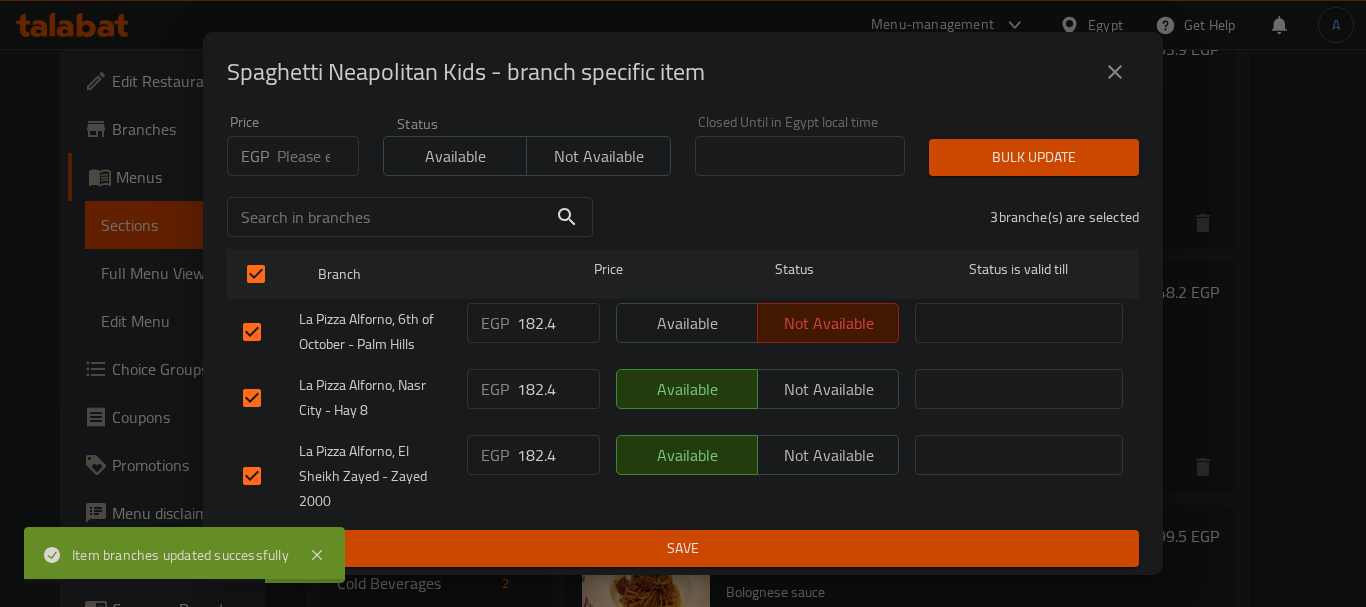 click at bounding box center (318, 156) 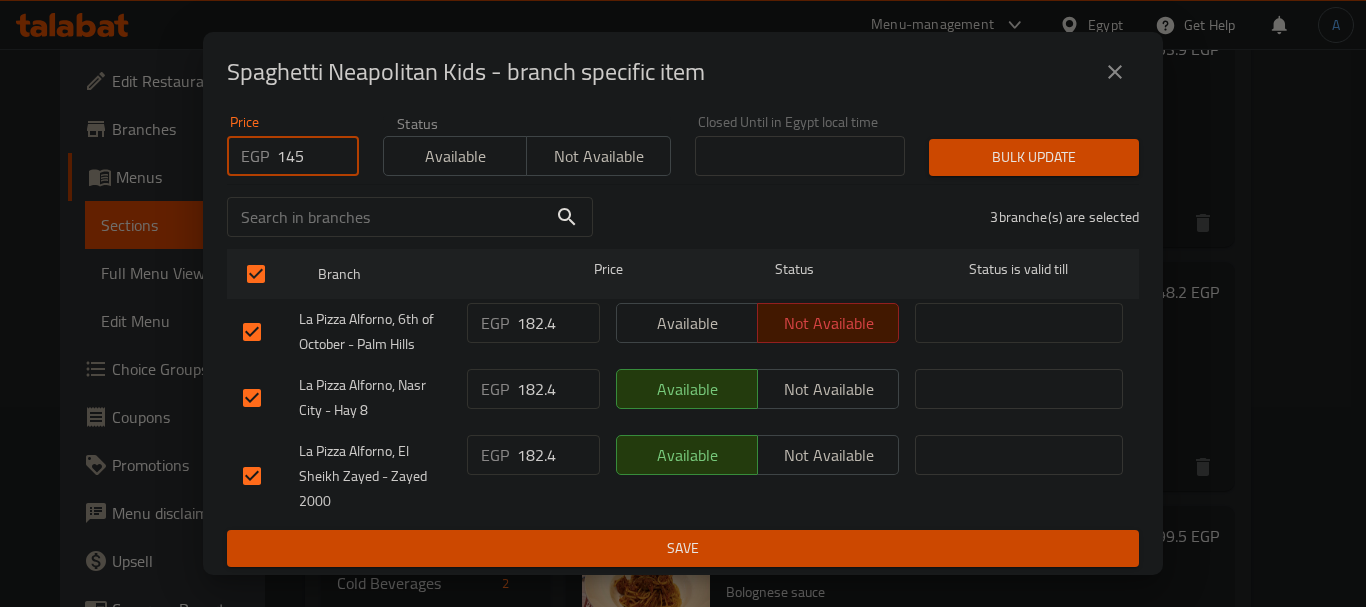 type on "145" 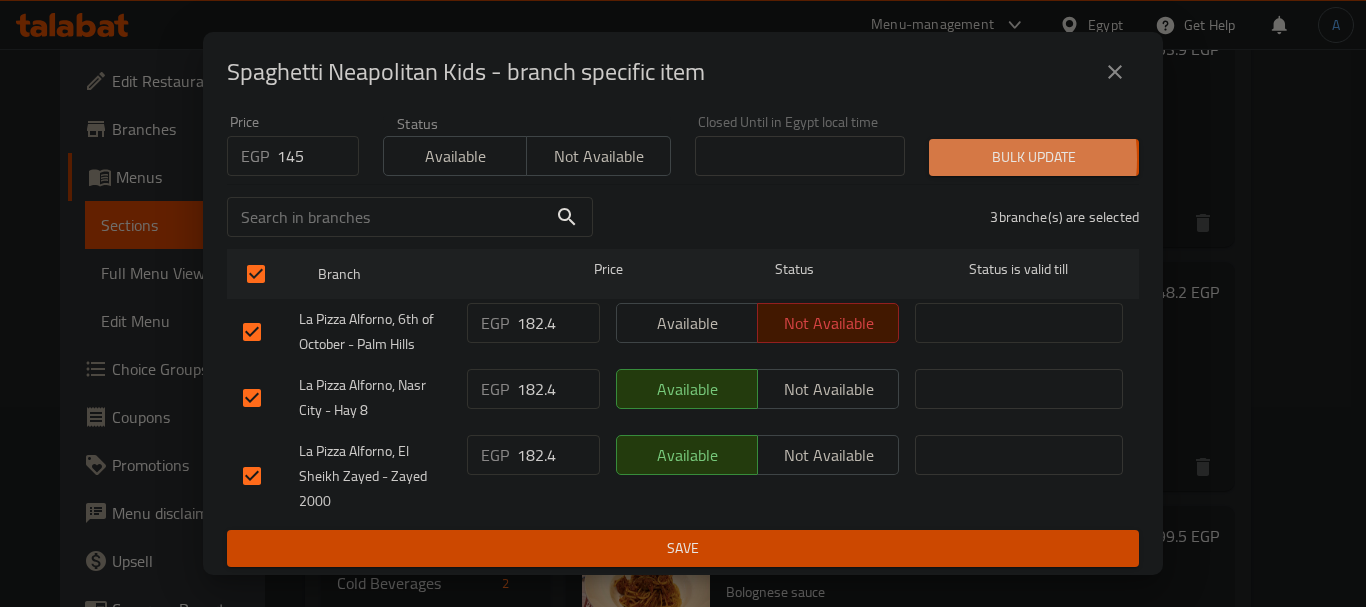 click on "Bulk update" at bounding box center (1034, 157) 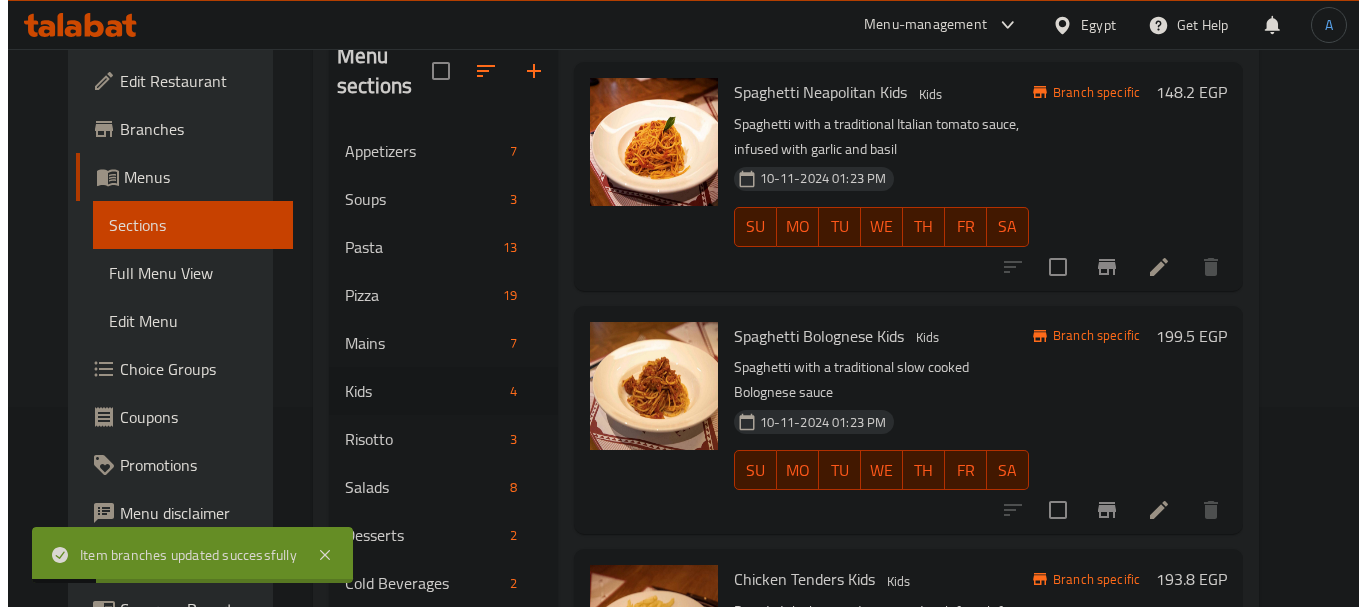 scroll, scrollTop: 372, scrollLeft: 0, axis: vertical 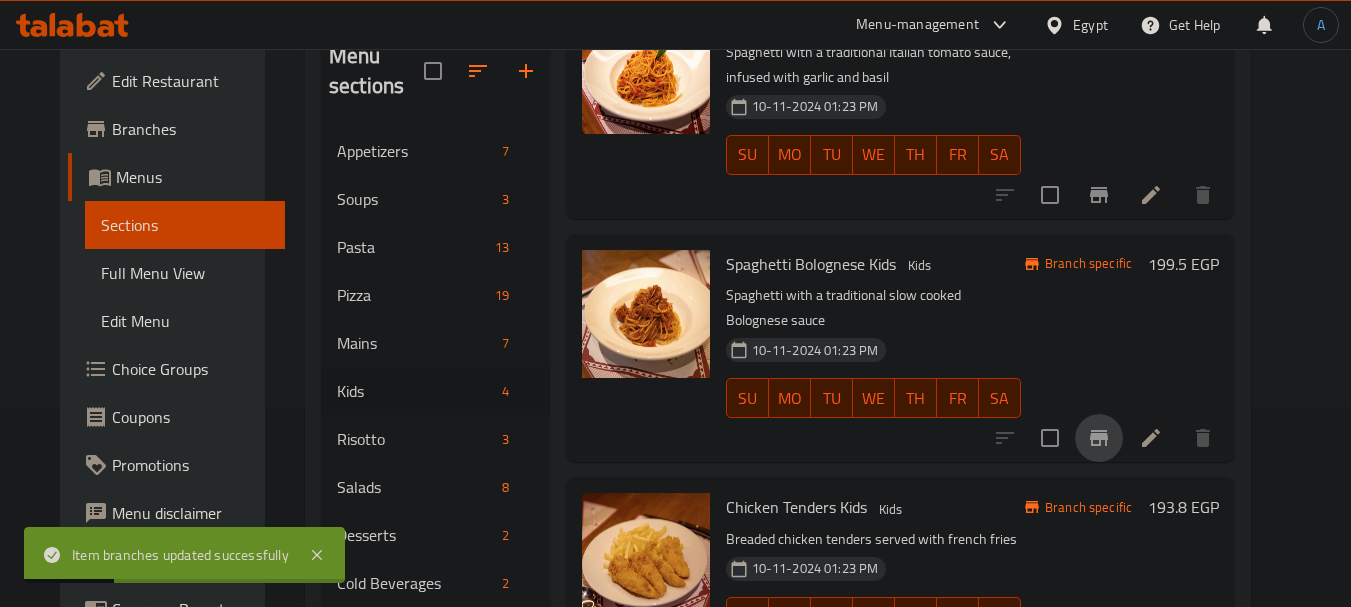 click 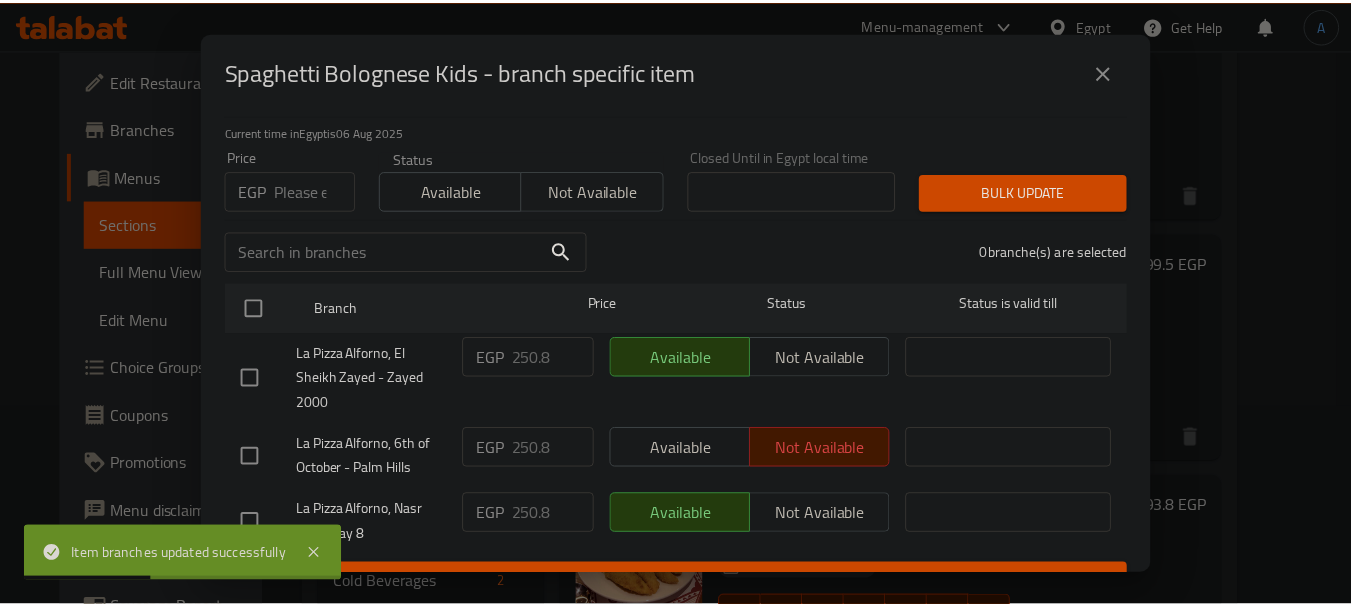 scroll, scrollTop: 176, scrollLeft: 0, axis: vertical 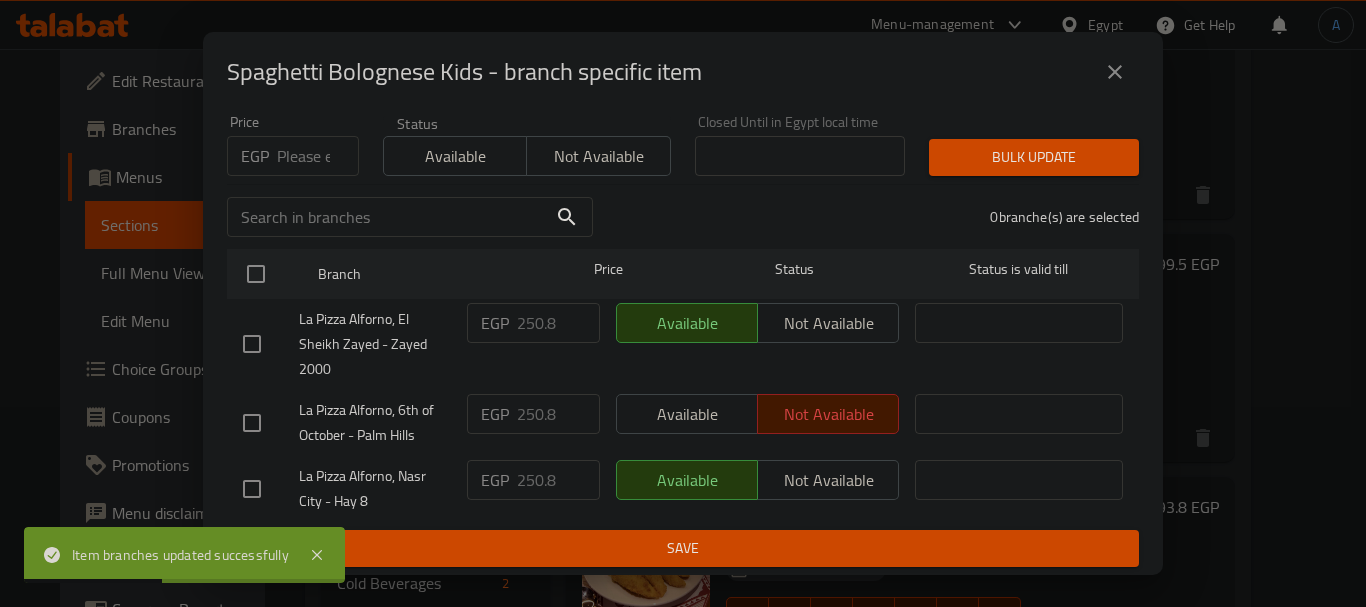 click at bounding box center (318, 156) 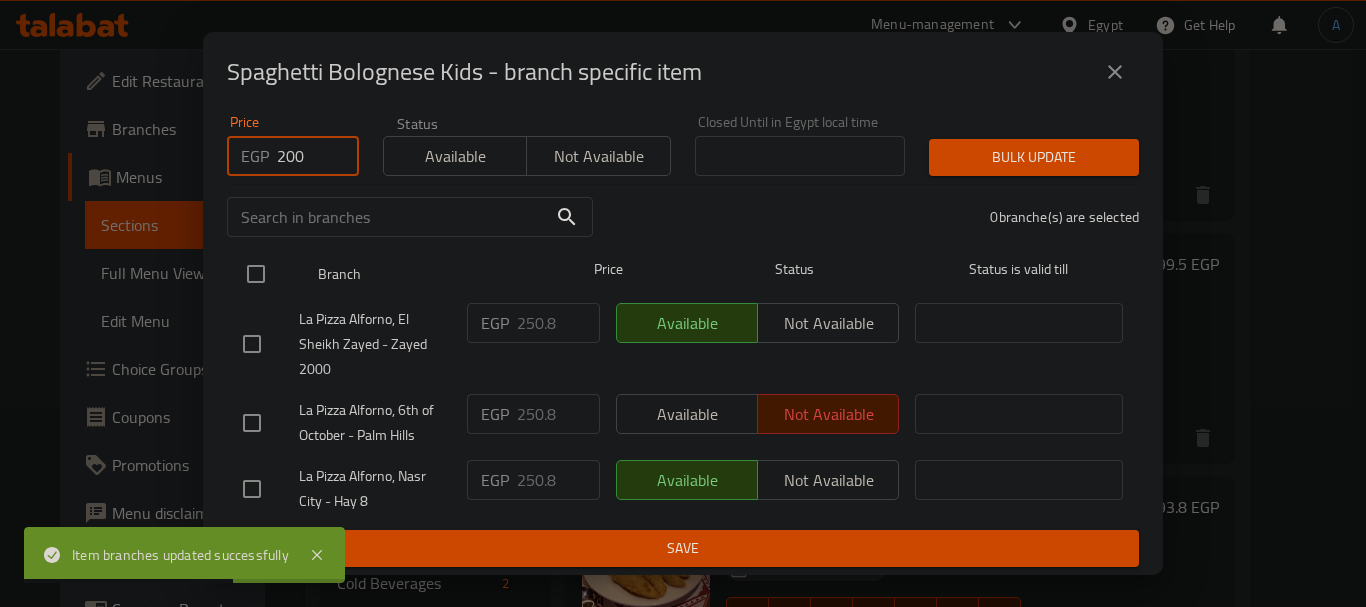type on "200" 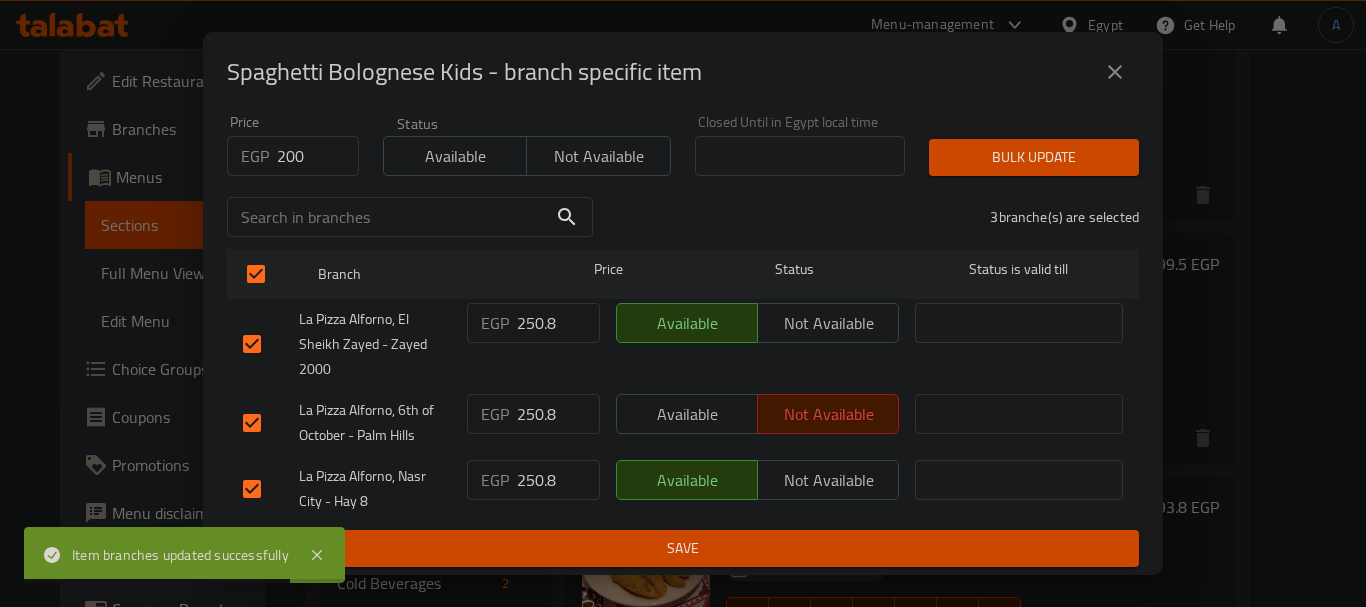 click on "Bulk update" at bounding box center [1034, 157] 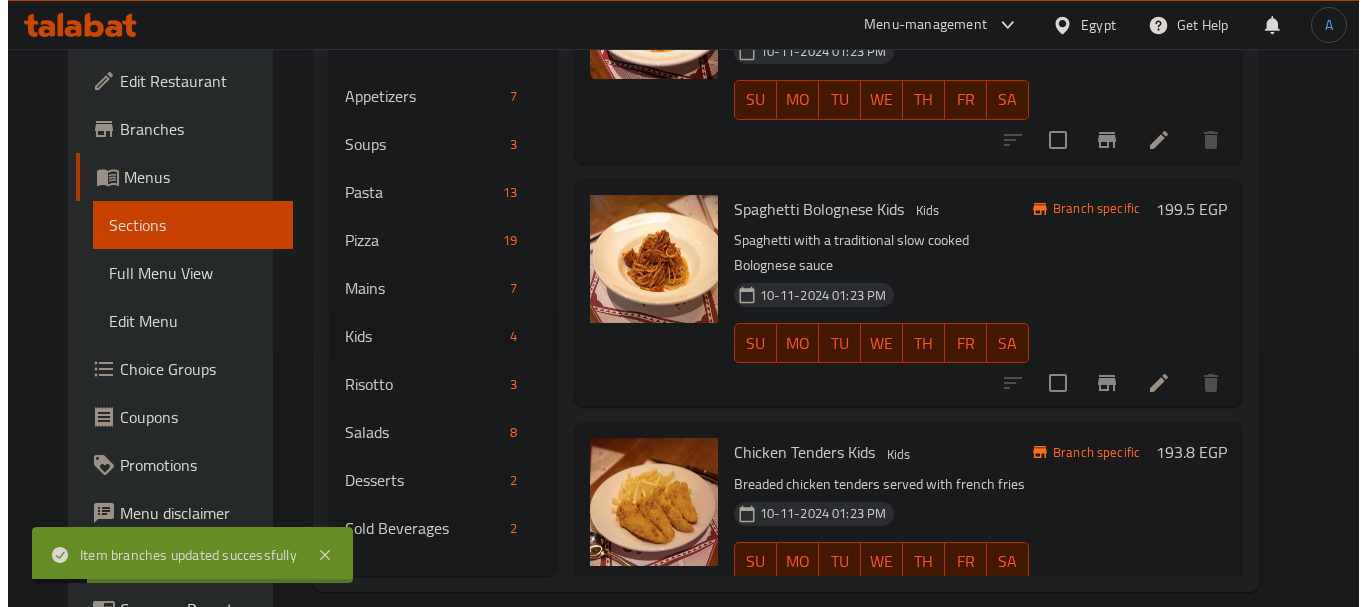 scroll, scrollTop: 280, scrollLeft: 0, axis: vertical 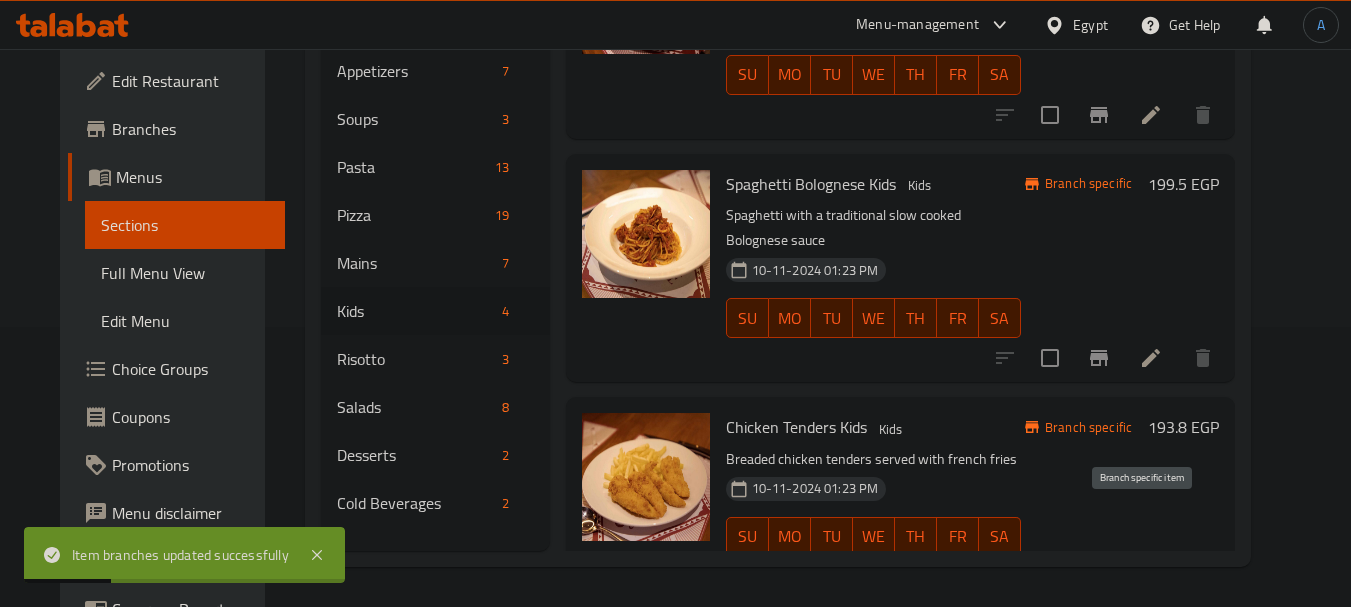 click 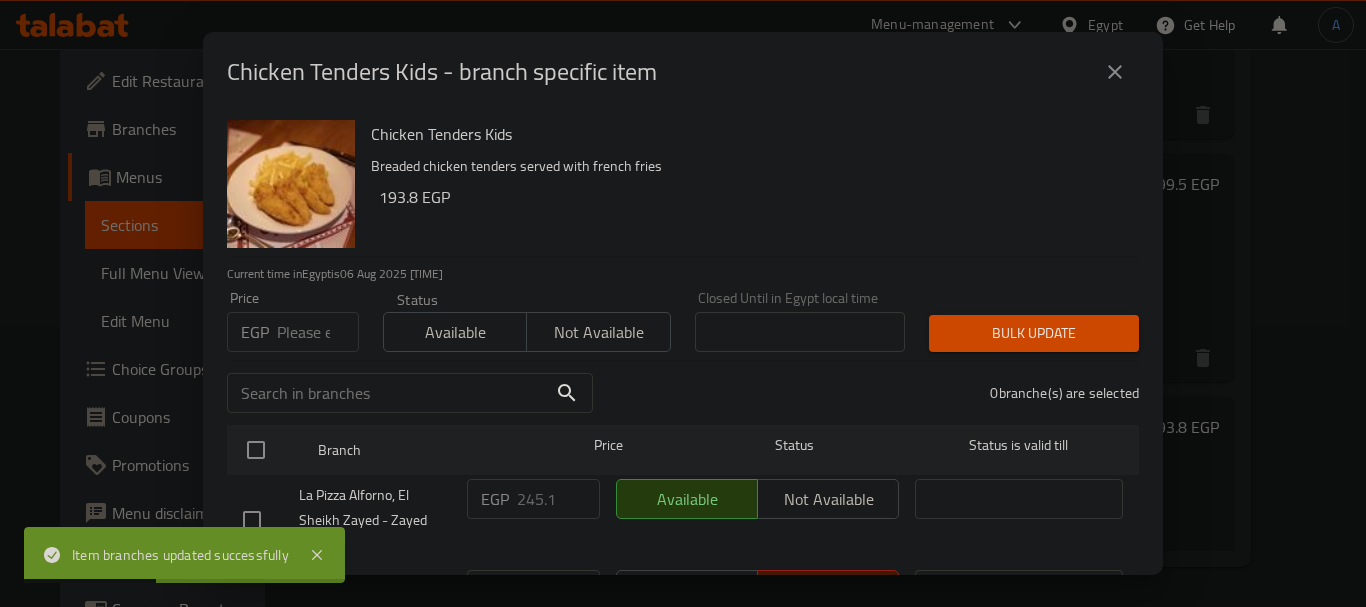 click at bounding box center [318, 332] 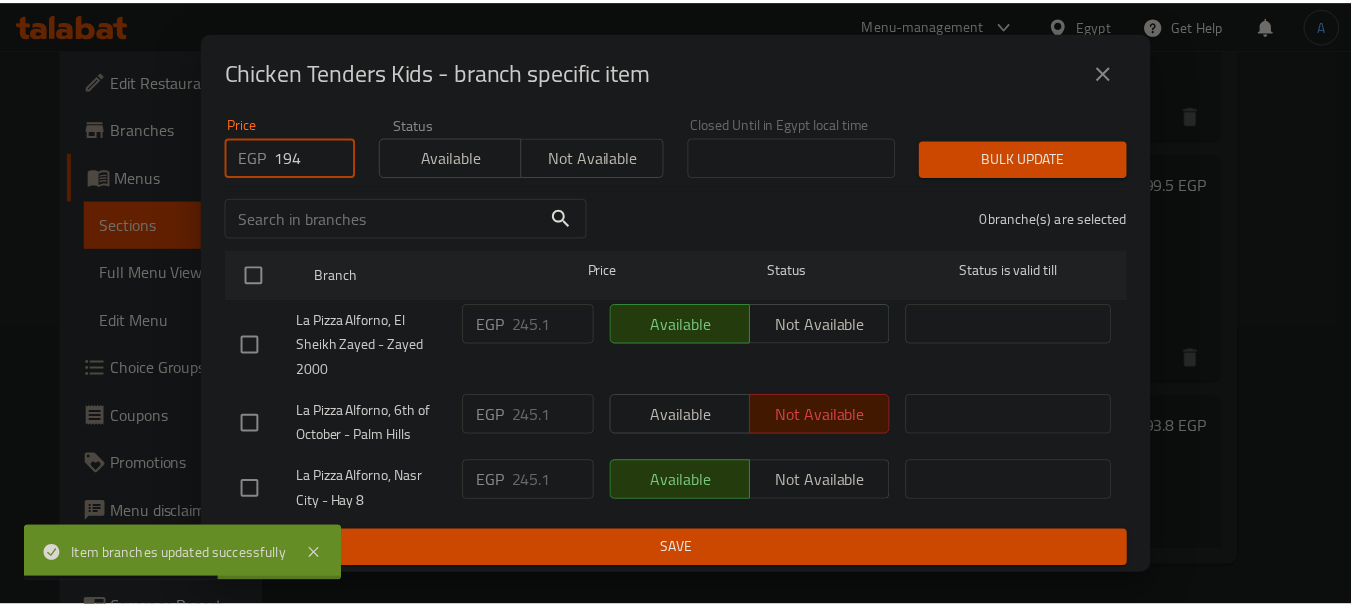 scroll, scrollTop: 176, scrollLeft: 0, axis: vertical 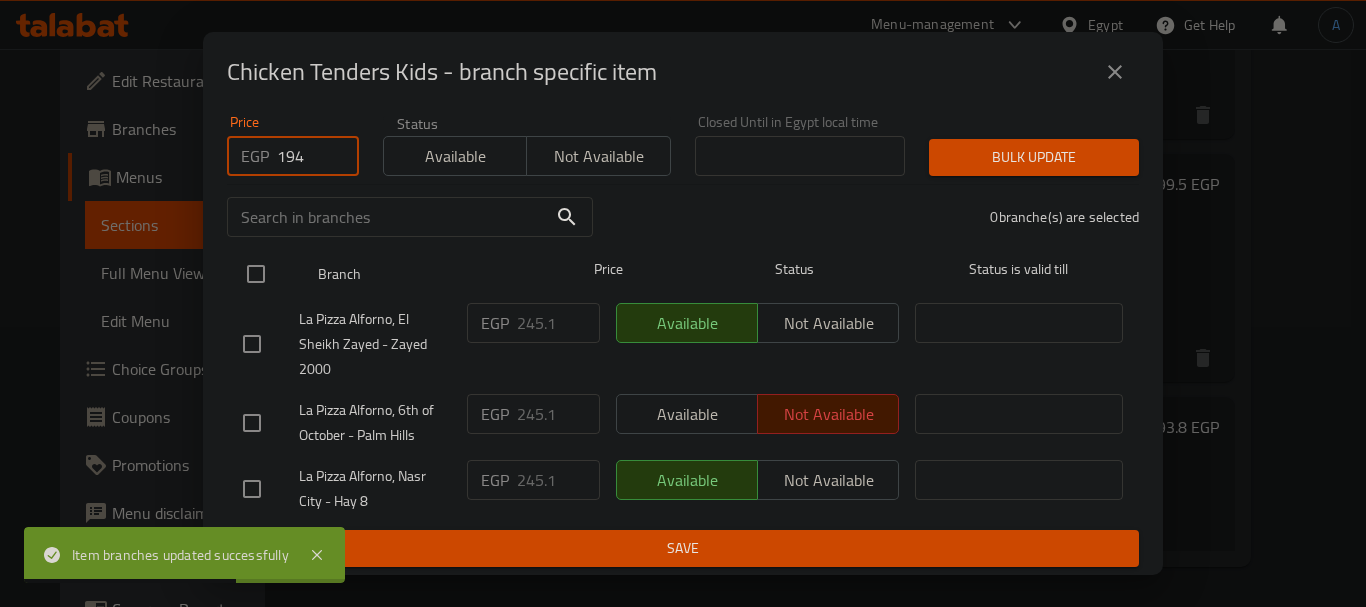 type on "194" 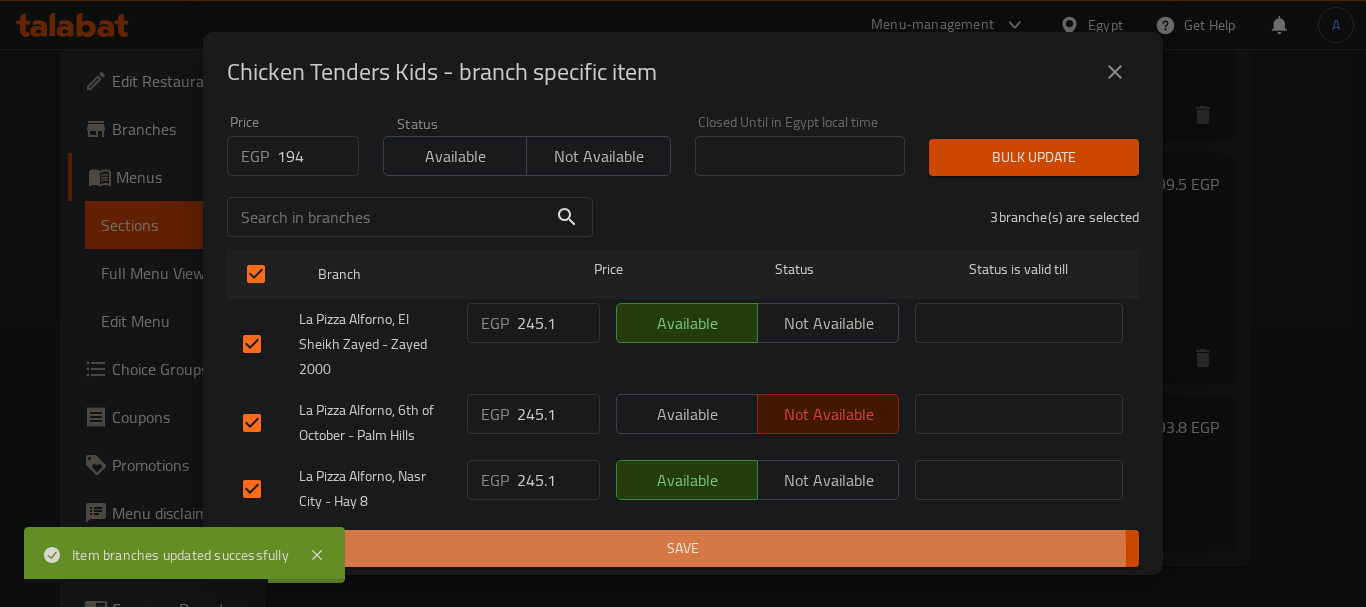 click on "Save" at bounding box center [683, 548] 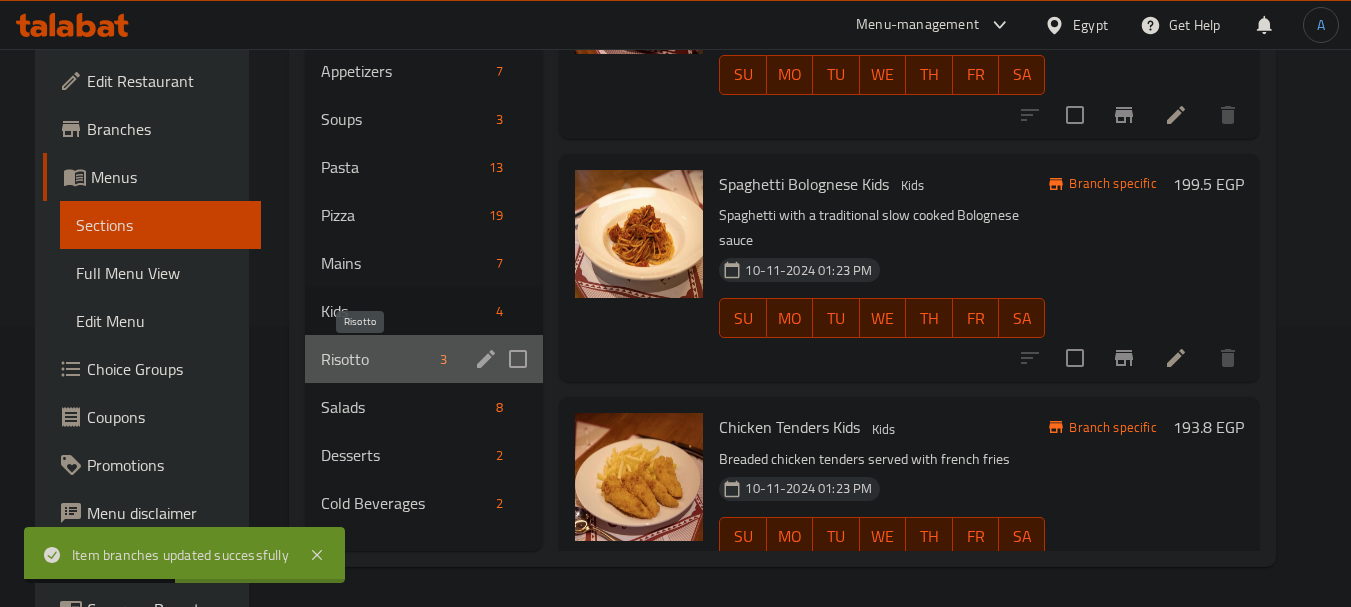 click on "Risotto" at bounding box center [377, 359] 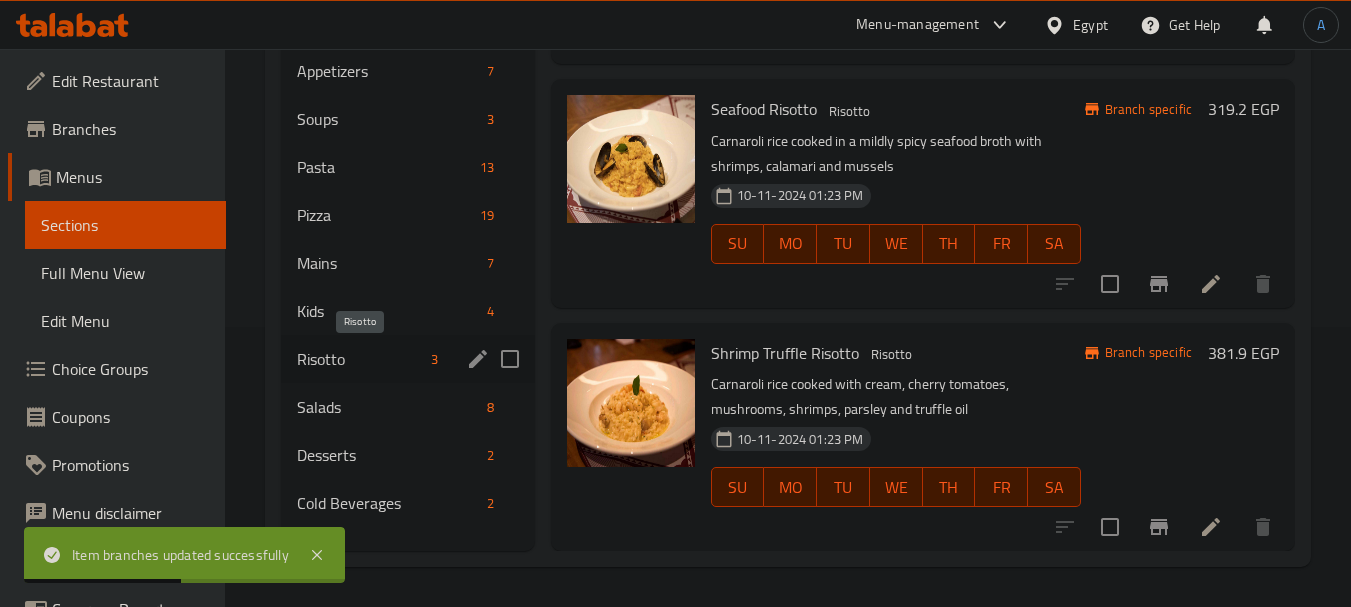 scroll, scrollTop: 203, scrollLeft: 0, axis: vertical 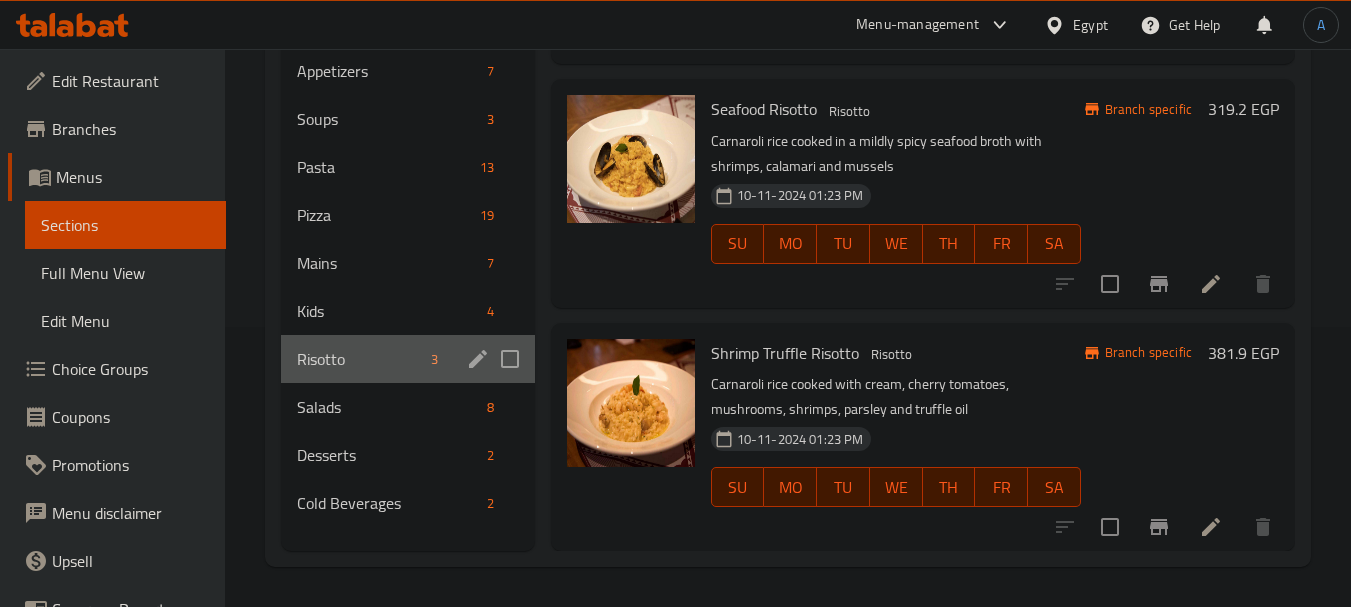 click on "Risotto 3" at bounding box center (407, 359) 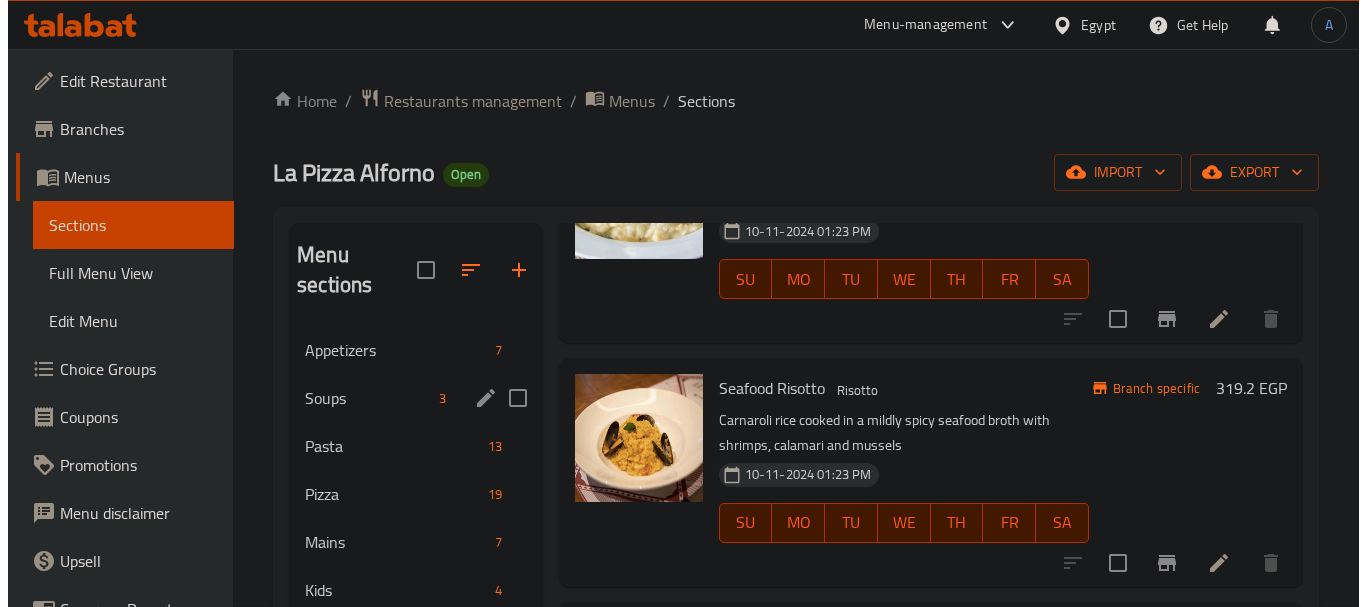 scroll, scrollTop: 0, scrollLeft: 0, axis: both 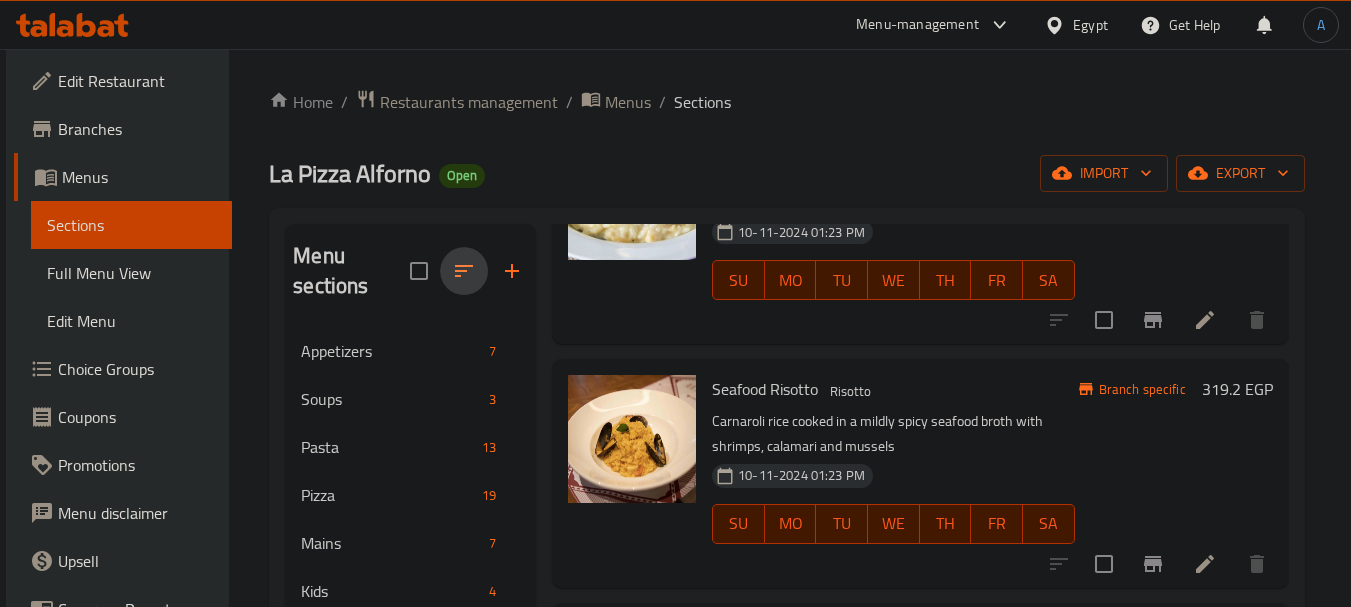 click 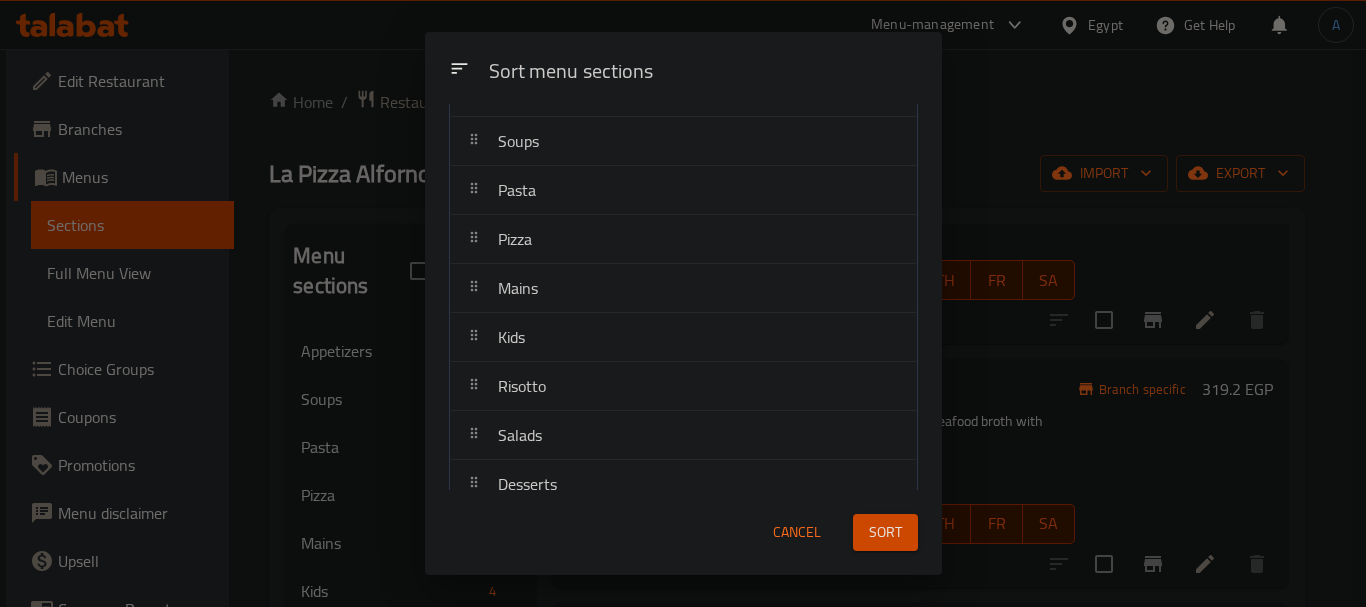 scroll, scrollTop: 171, scrollLeft: 0, axis: vertical 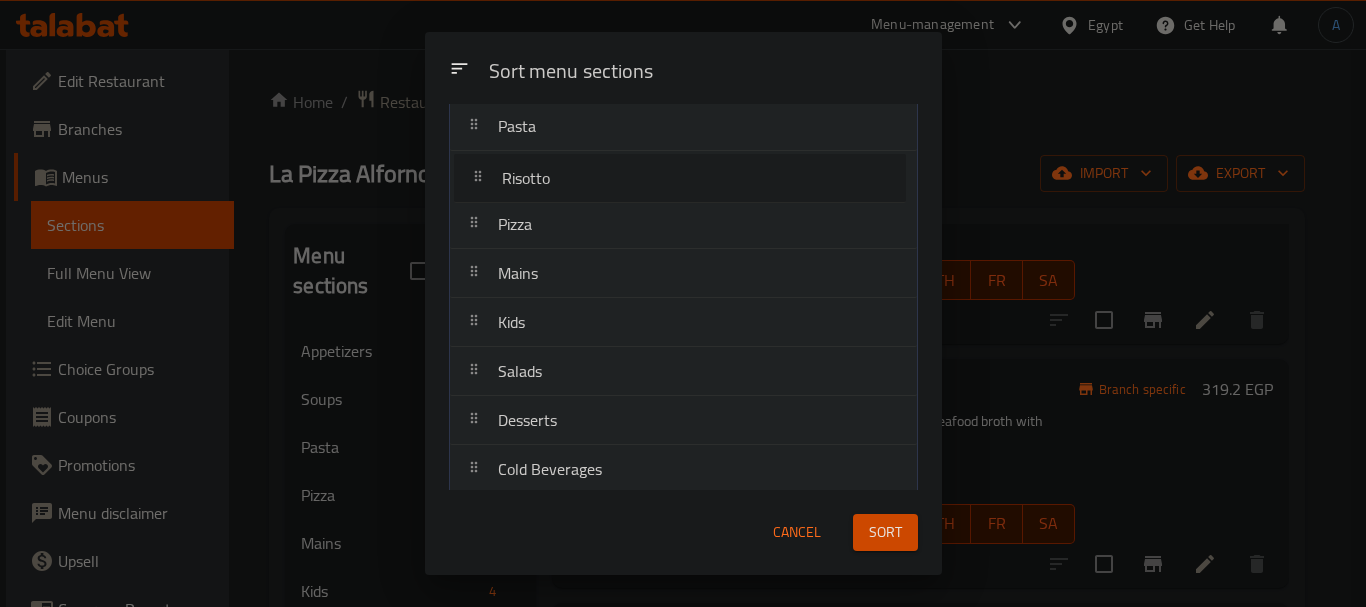 drag, startPoint x: 609, startPoint y: 223, endPoint x: 610, endPoint y: 171, distance: 52.009613 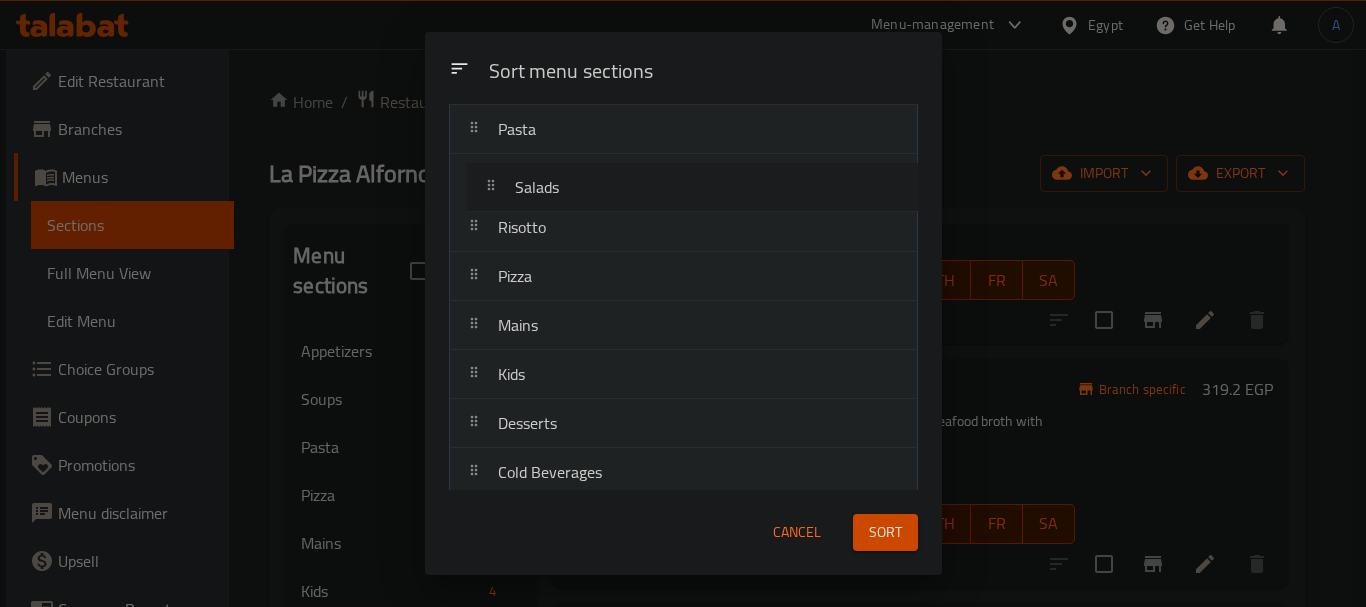 drag, startPoint x: 585, startPoint y: 382, endPoint x: 602, endPoint y: 189, distance: 193.74725 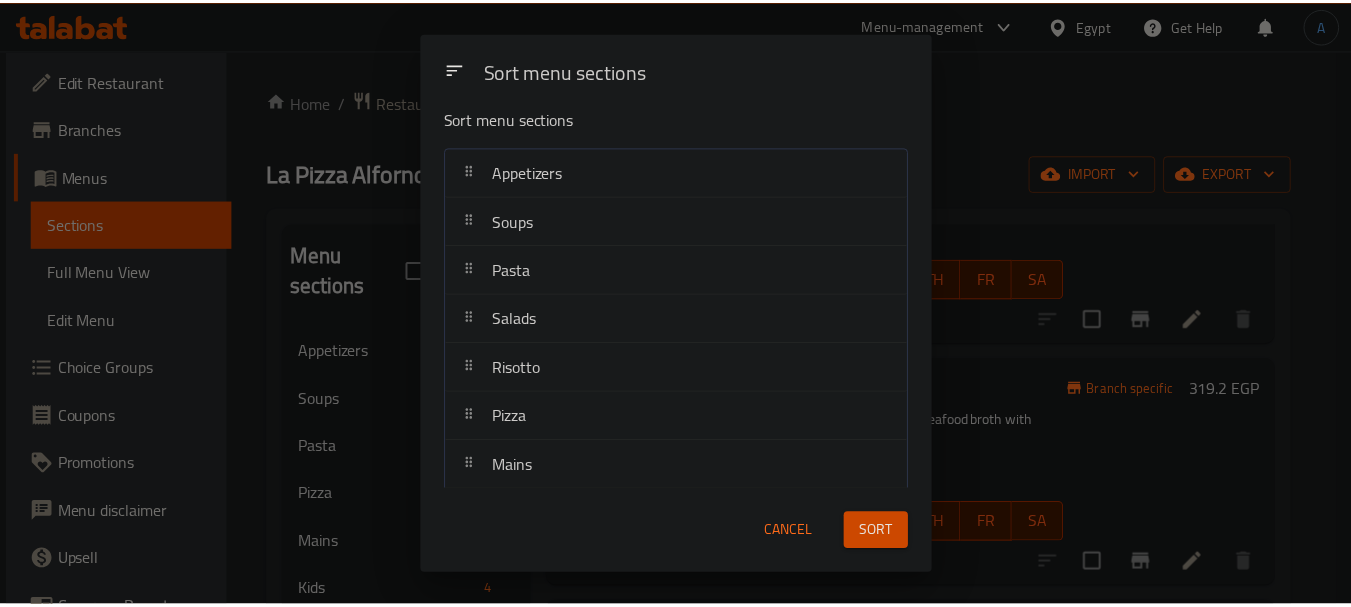 scroll, scrollTop: 0, scrollLeft: 0, axis: both 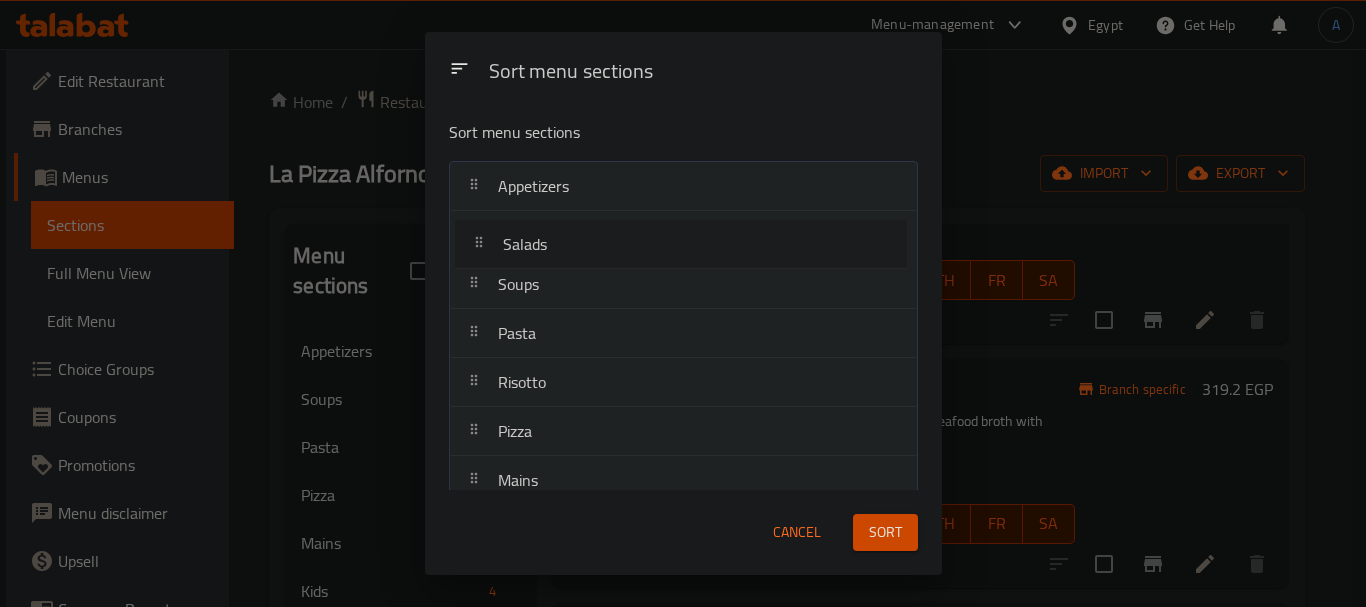 drag, startPoint x: 588, startPoint y: 333, endPoint x: 591, endPoint y: 236, distance: 97.04638 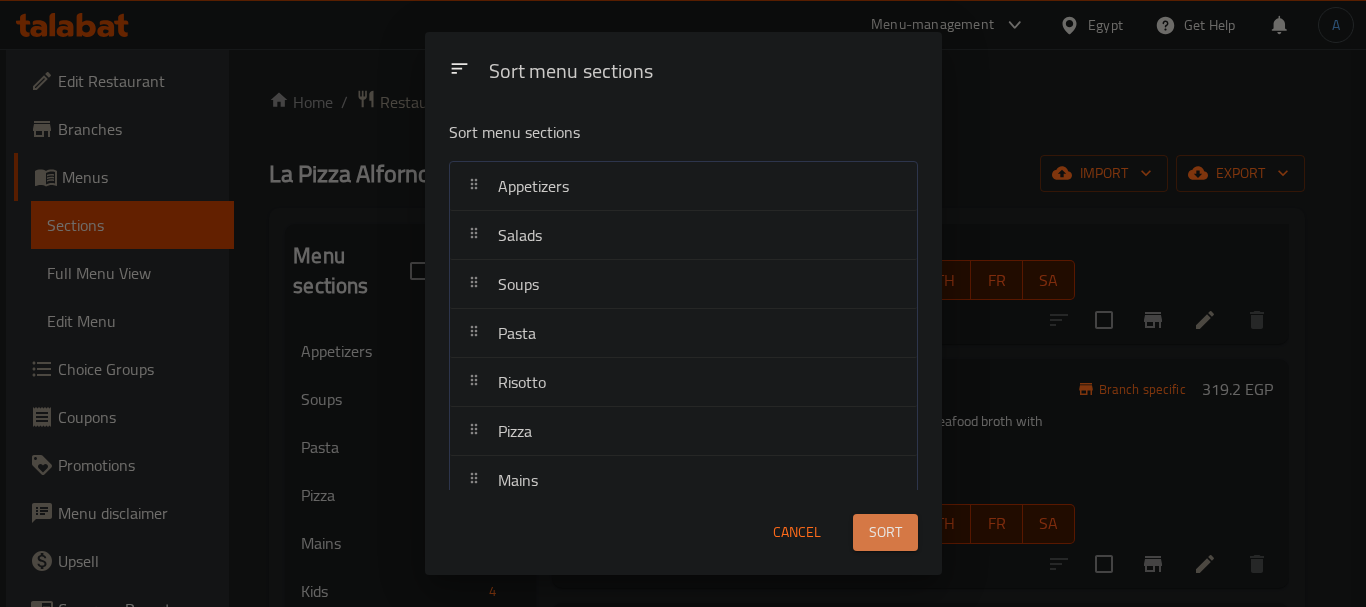 click on "Sort" at bounding box center [885, 532] 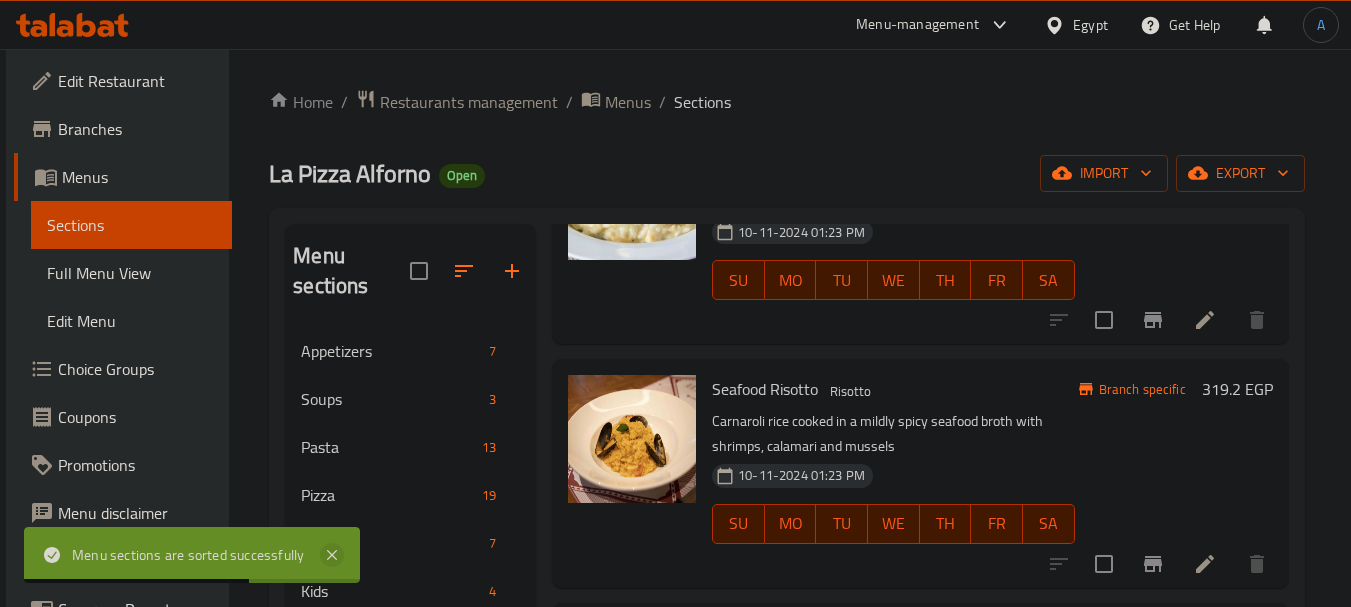 click 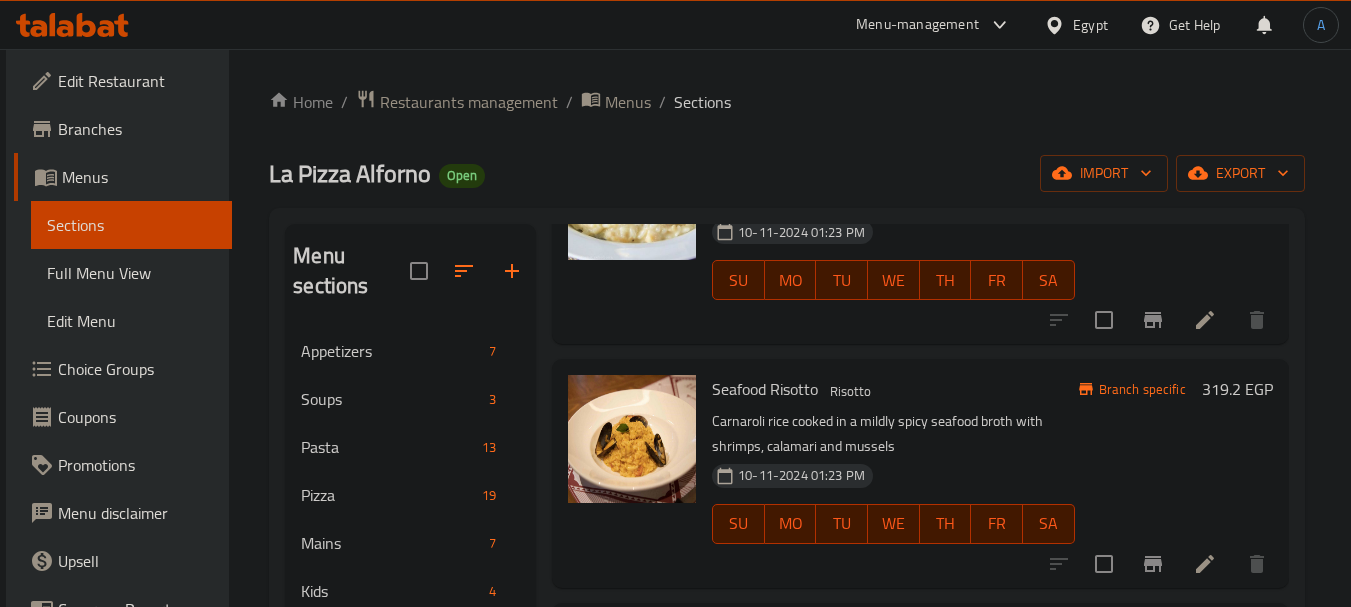 click on "Home / Restaurants management / Menus / Sections La Pizza Alforno Open import export Menu sections Appetizers 7 Soups 3 Pasta 13 Pizza 19 Mains 7 Kids 4 Risotto 3 Salads 8 Desserts 2 Cold Beverages 2 Menu items Add Sort Manage items Chicken and Mushroom Risotto   Risotto Creamy Carnaroli rice with chicken, mushrooms, parsley and parmesan 10-11-2024 01:23 PM SU MO TU WE TH FR SA Branch specific 290.7   EGP Seafood Risotto   Risotto Carnaroli rice cooked in a mildly spicy seafood broth with shrimps, calamari and mussels 10-11-2024 01:23 PM SU MO TU WE TH FR SA Branch specific 319.2   EGP Shrimp Truffle Risotto   Risotto Carnaroli rice cooked with cream, cherry tomatoes, mushrooms, shrimps, parsley and truffle oil 10-11-2024 01:23 PM SU MO TU WE TH FR SA Branch specific 381.9   EGP" at bounding box center [786, 468] 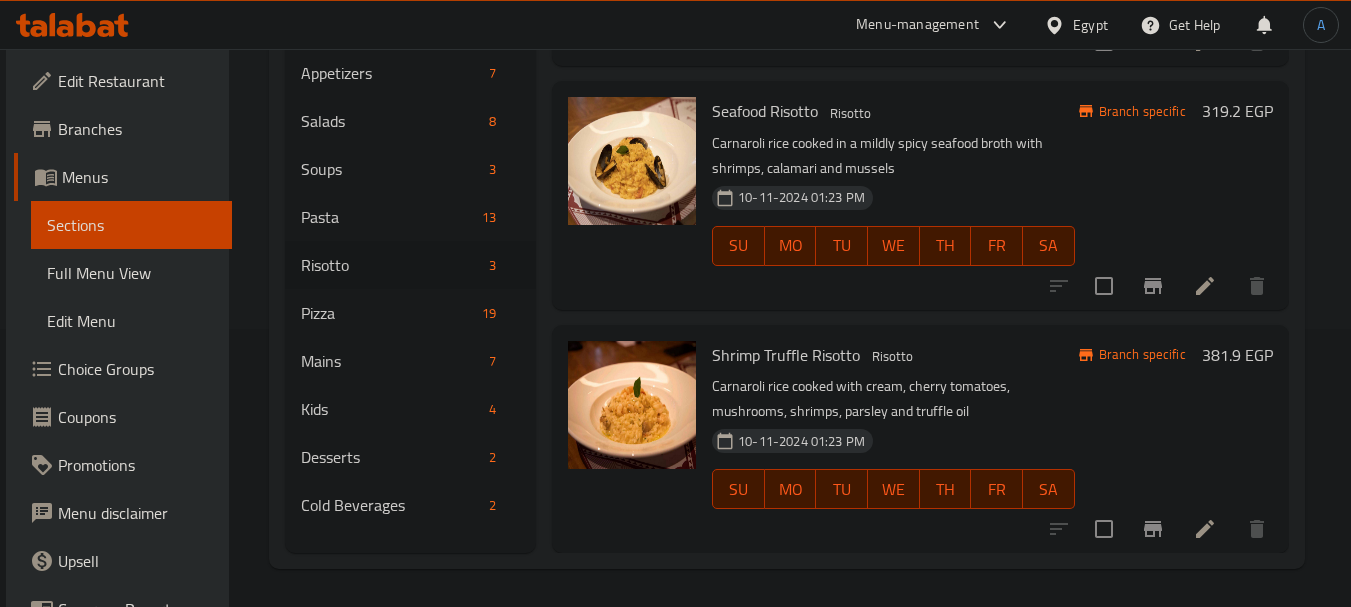 scroll, scrollTop: 280, scrollLeft: 0, axis: vertical 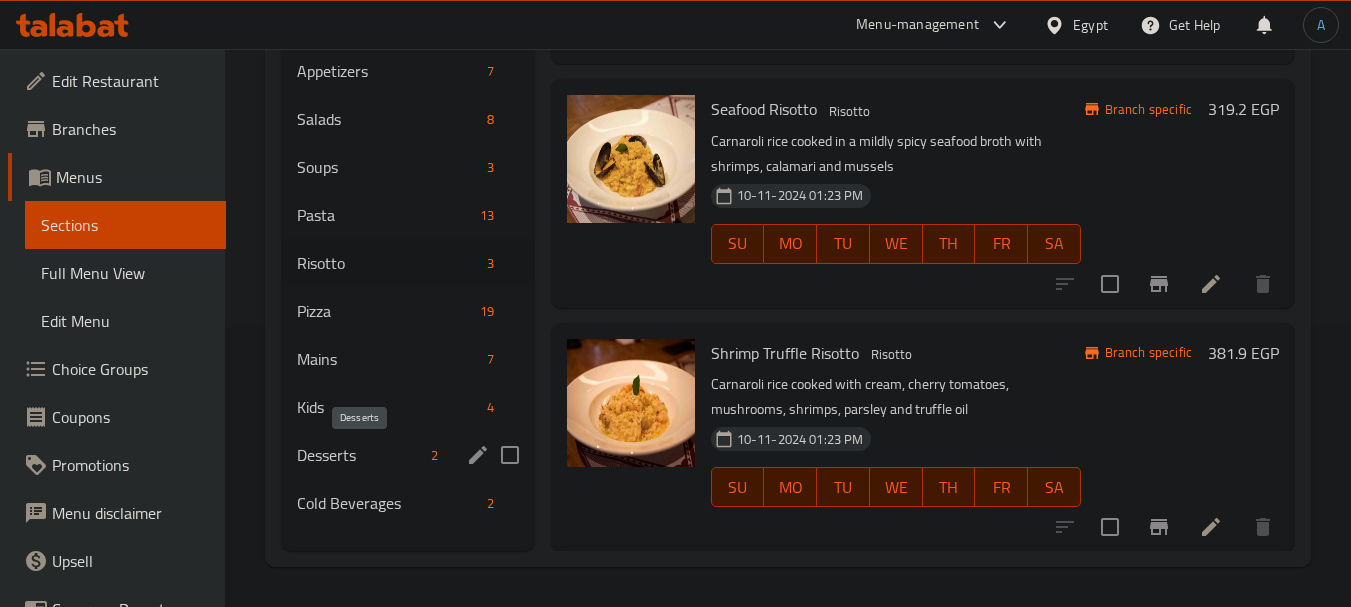 click on "Desserts" at bounding box center [360, 455] 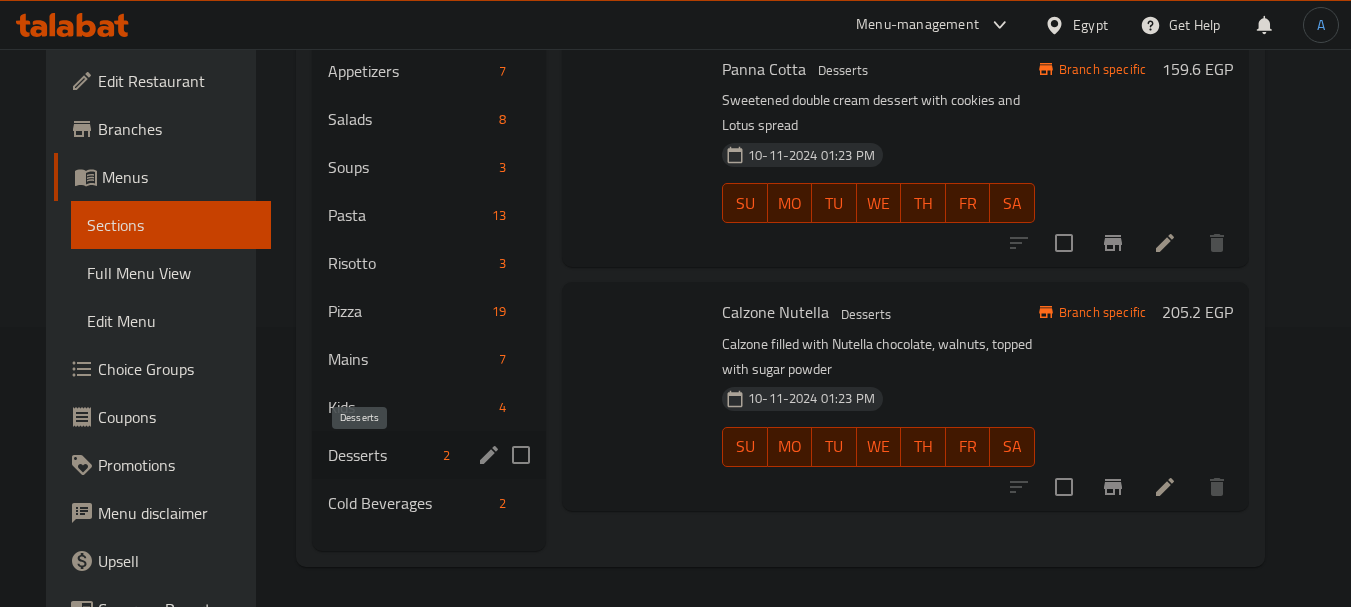 scroll, scrollTop: 0, scrollLeft: 0, axis: both 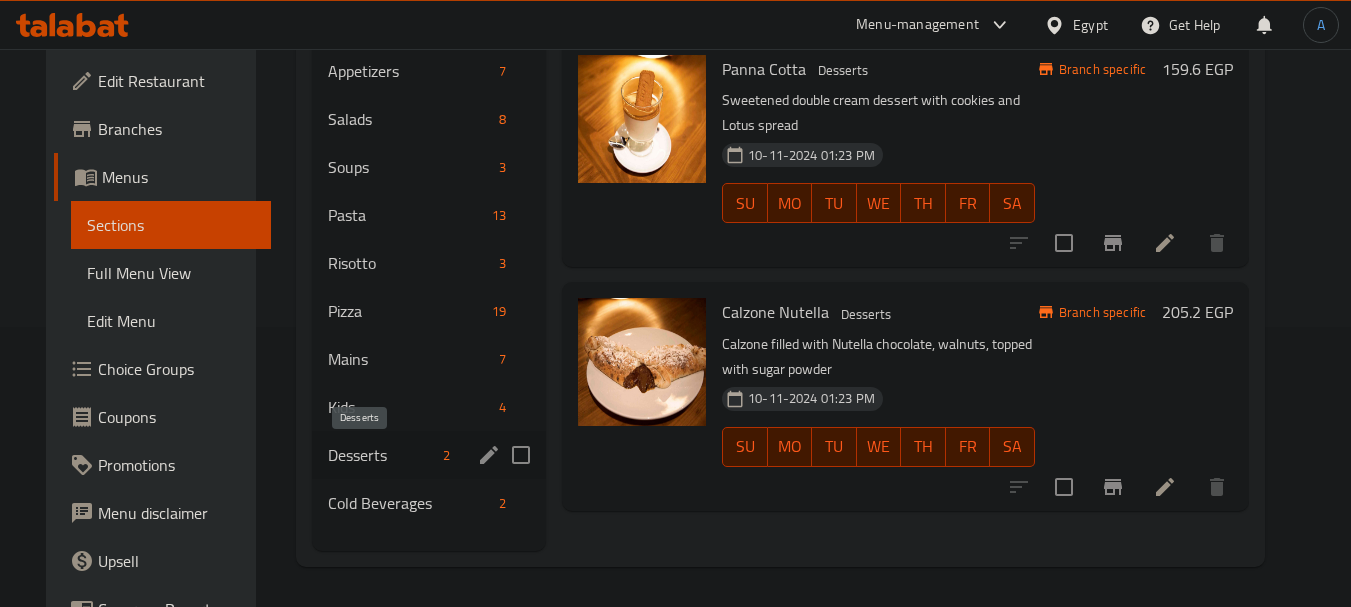 click on "Desserts" at bounding box center [381, 455] 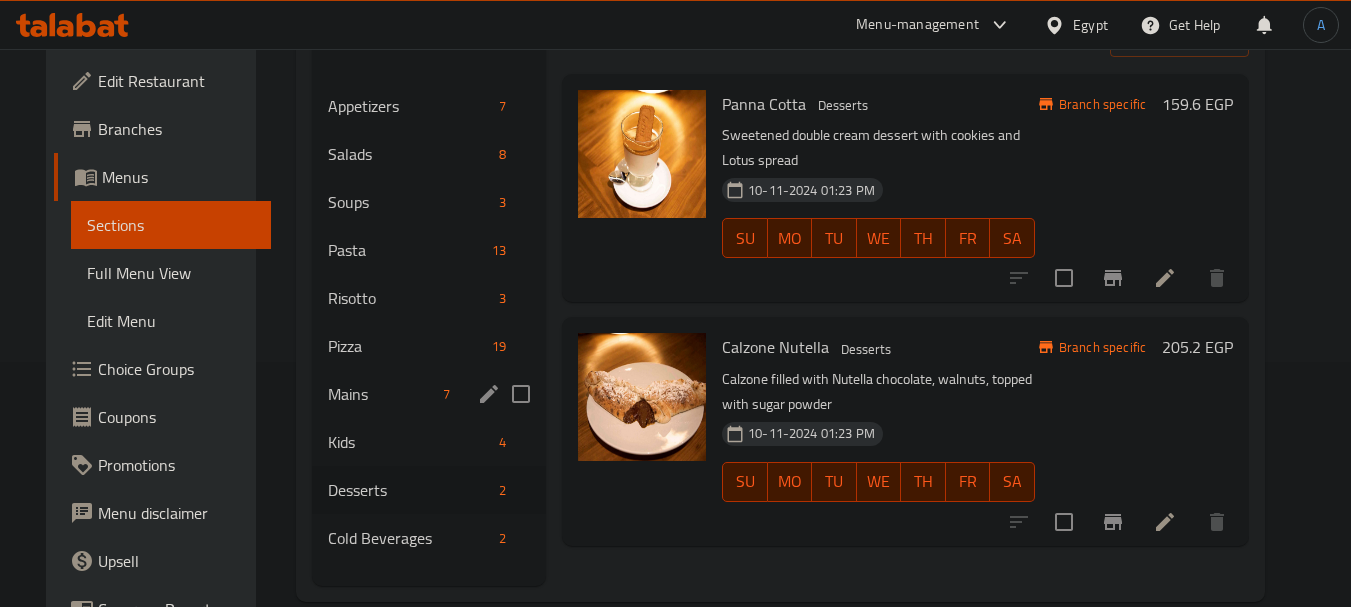 scroll, scrollTop: 280, scrollLeft: 0, axis: vertical 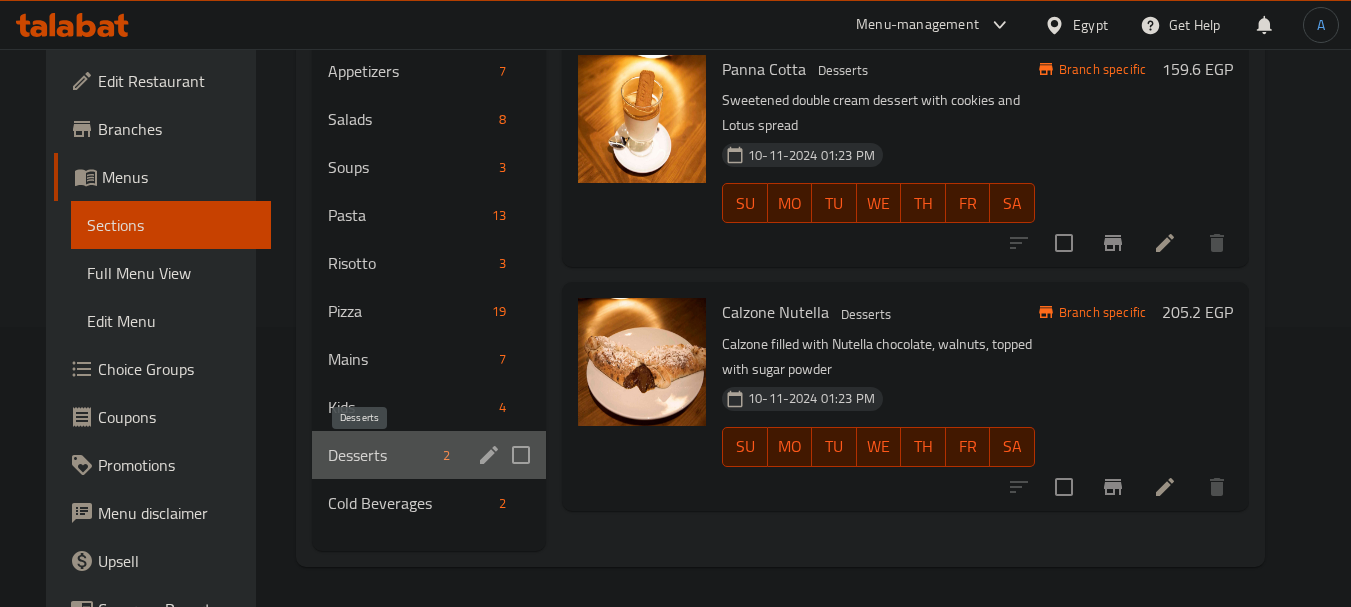 click on "Desserts" at bounding box center (381, 455) 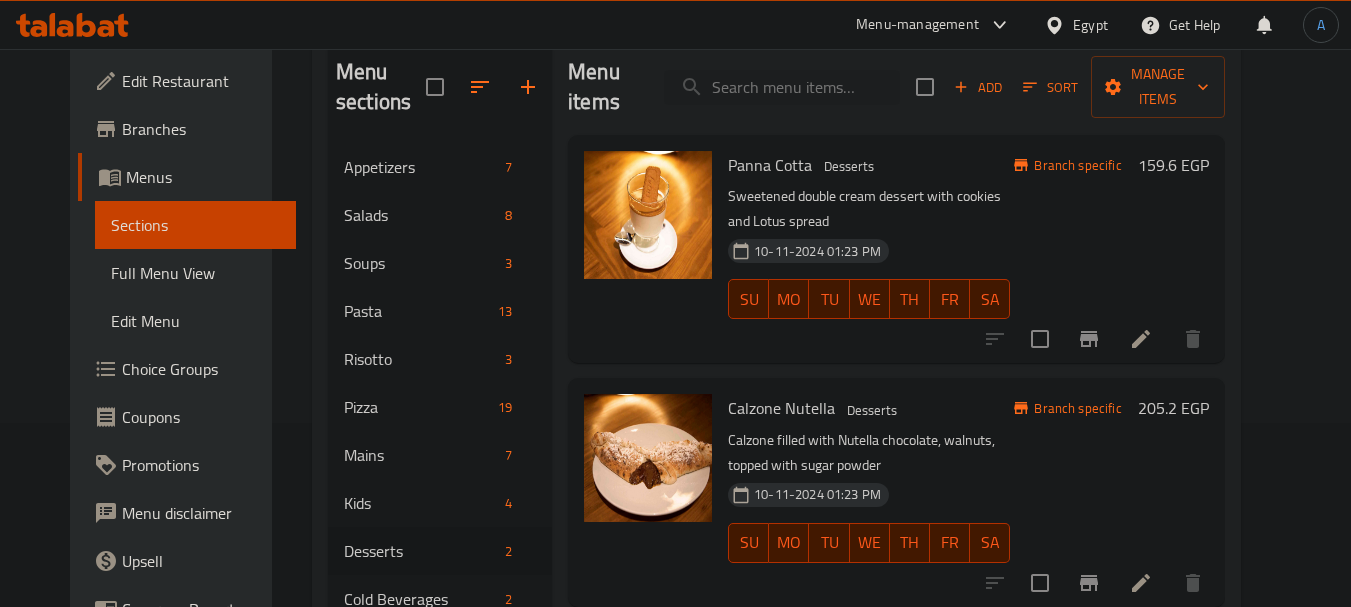 scroll, scrollTop: 200, scrollLeft: 0, axis: vertical 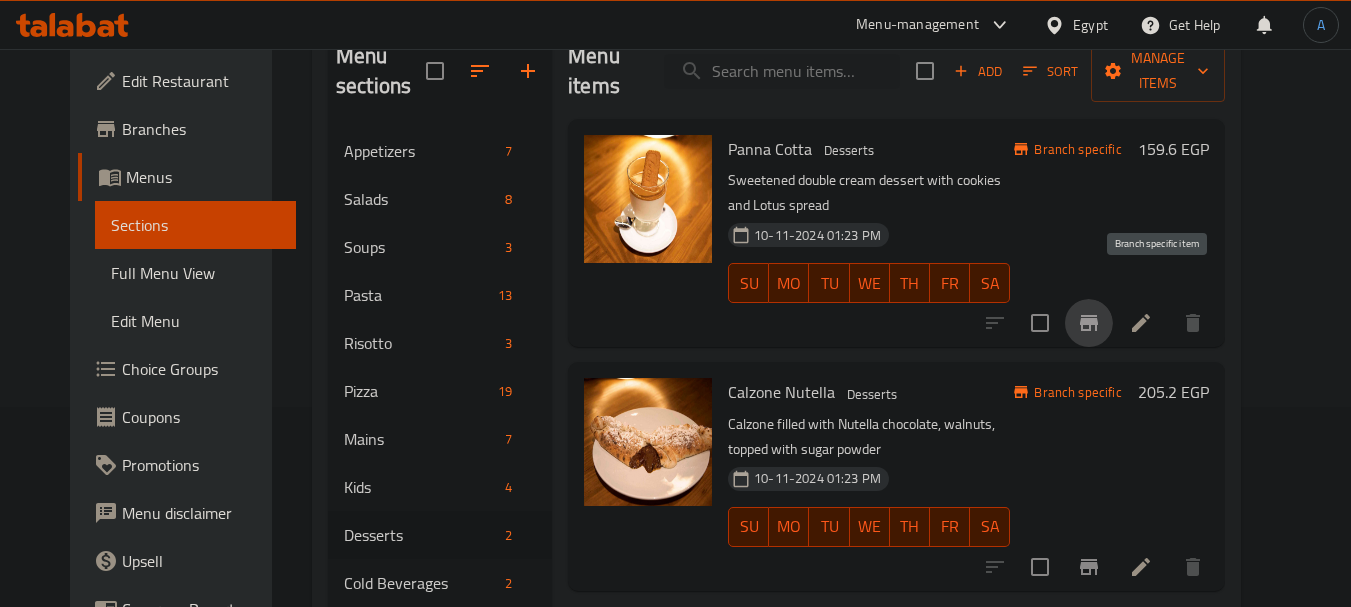 click 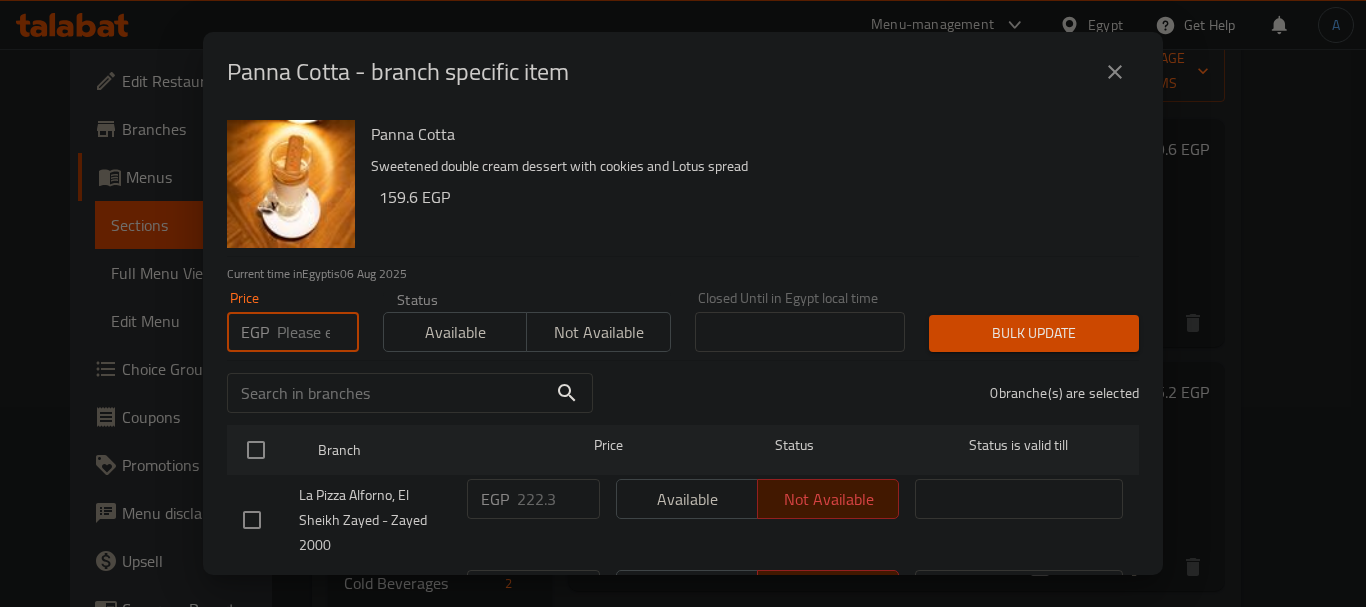 click at bounding box center [318, 332] 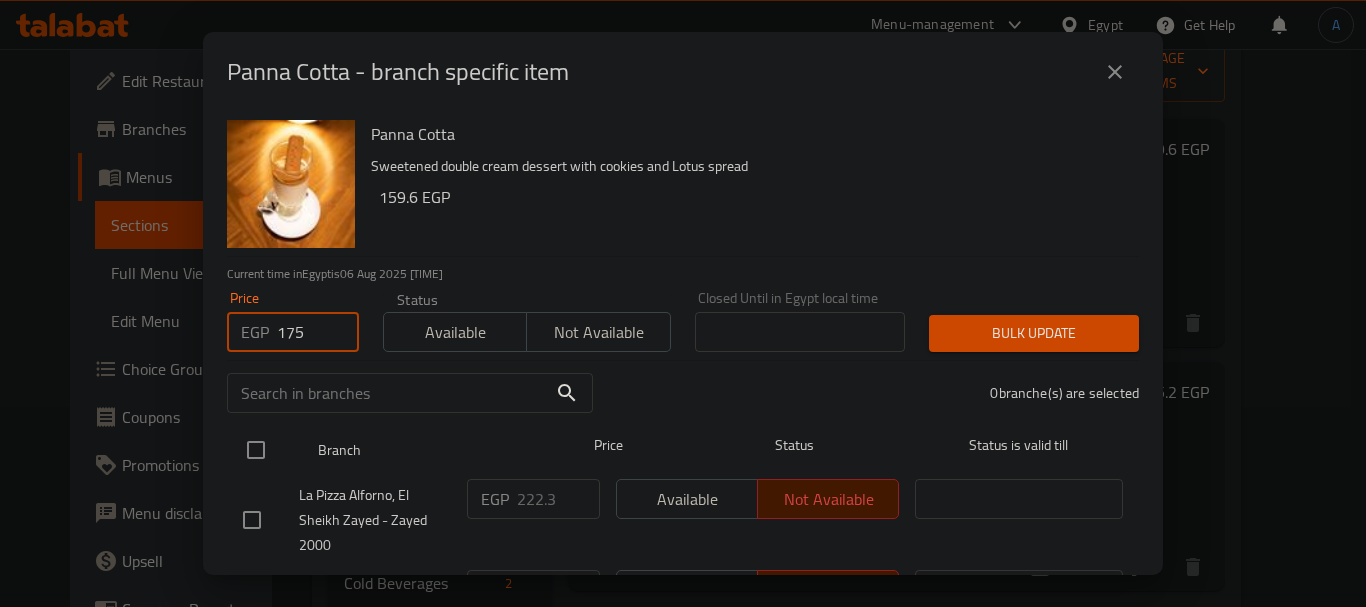 type on "175" 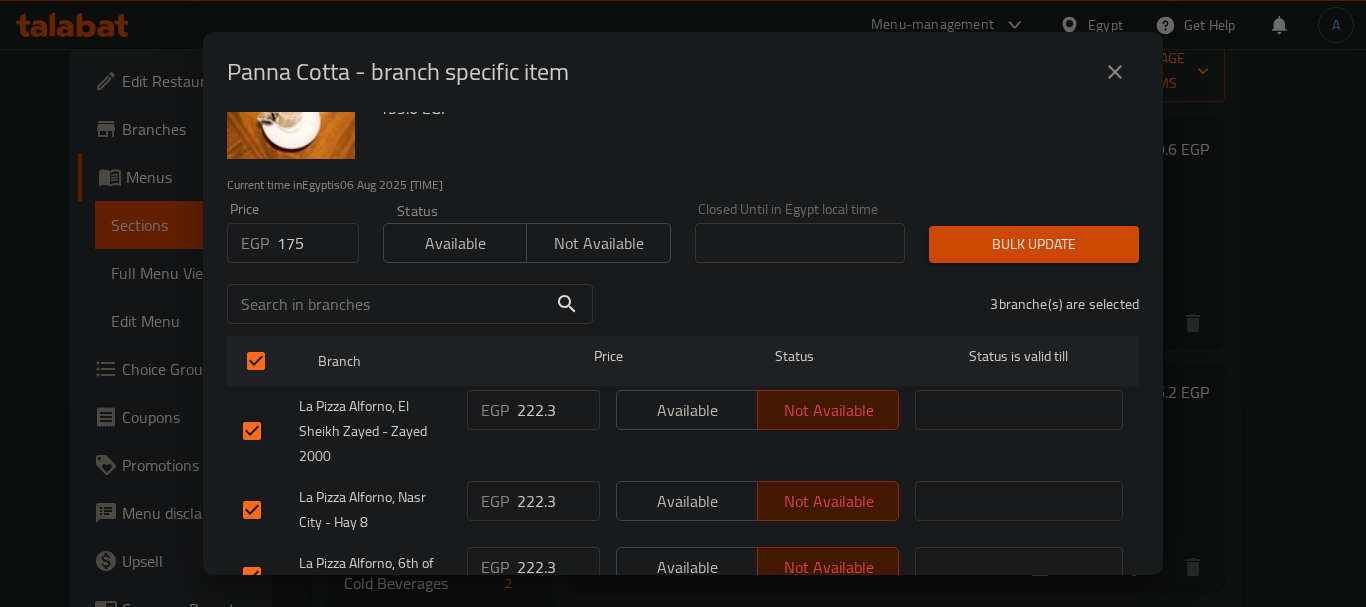 scroll, scrollTop: 176, scrollLeft: 0, axis: vertical 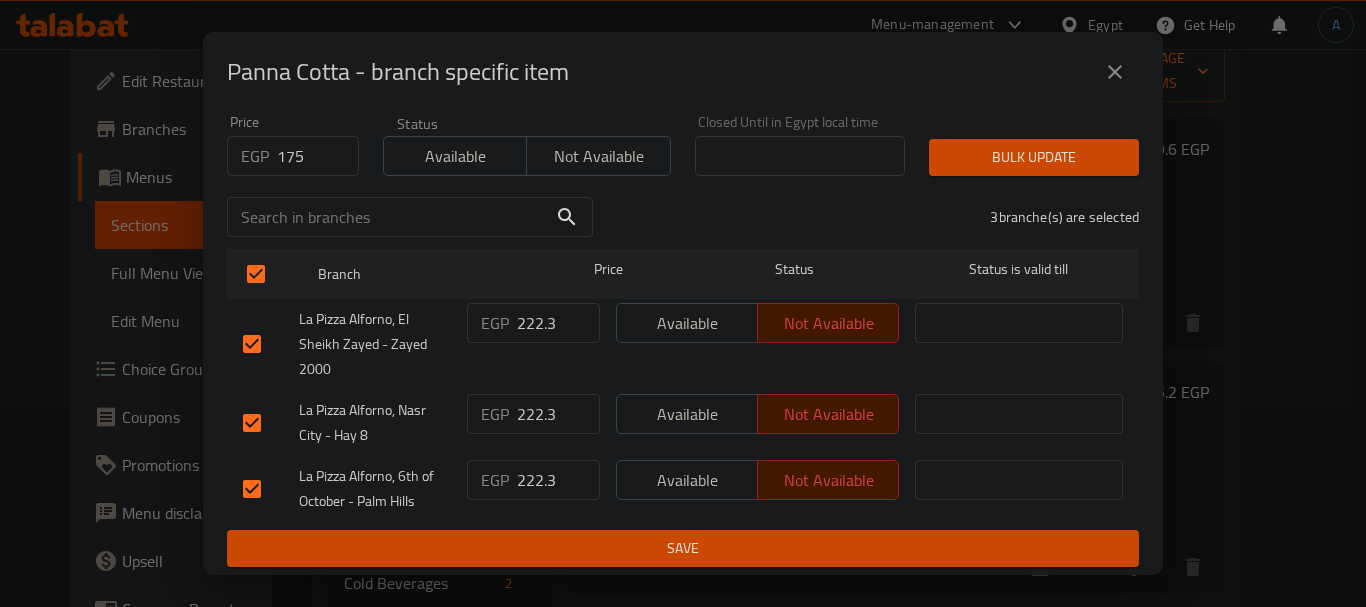 click on "Bulk update" at bounding box center [1034, 157] 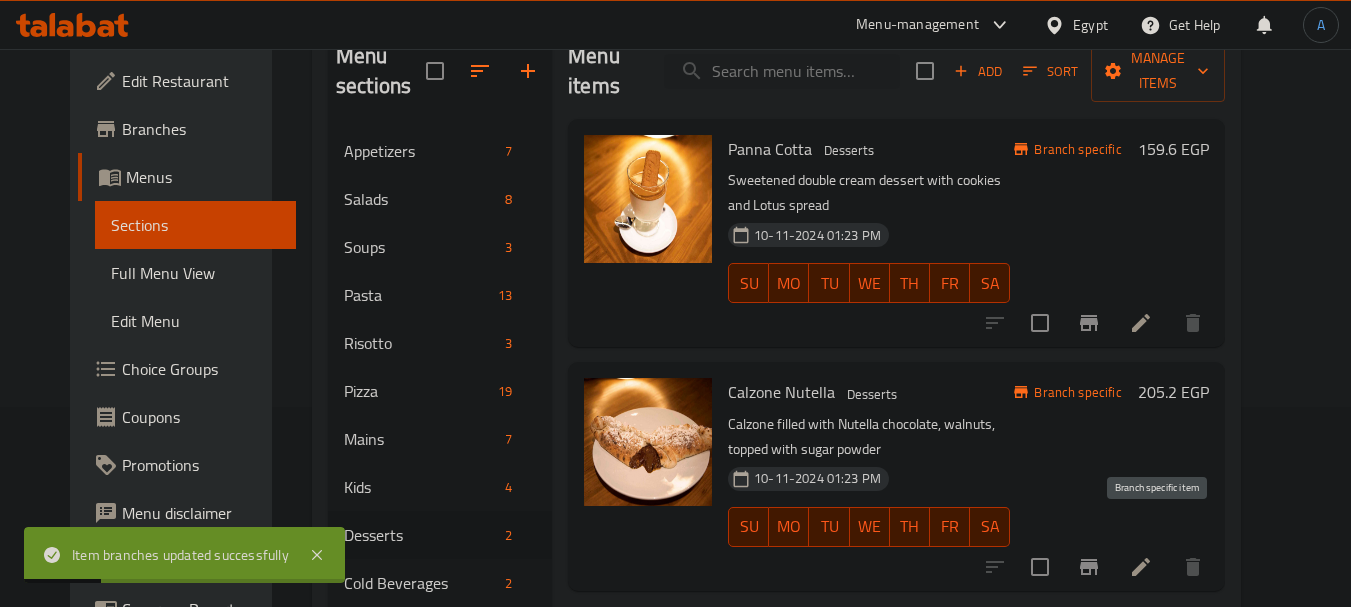click at bounding box center (1089, 567) 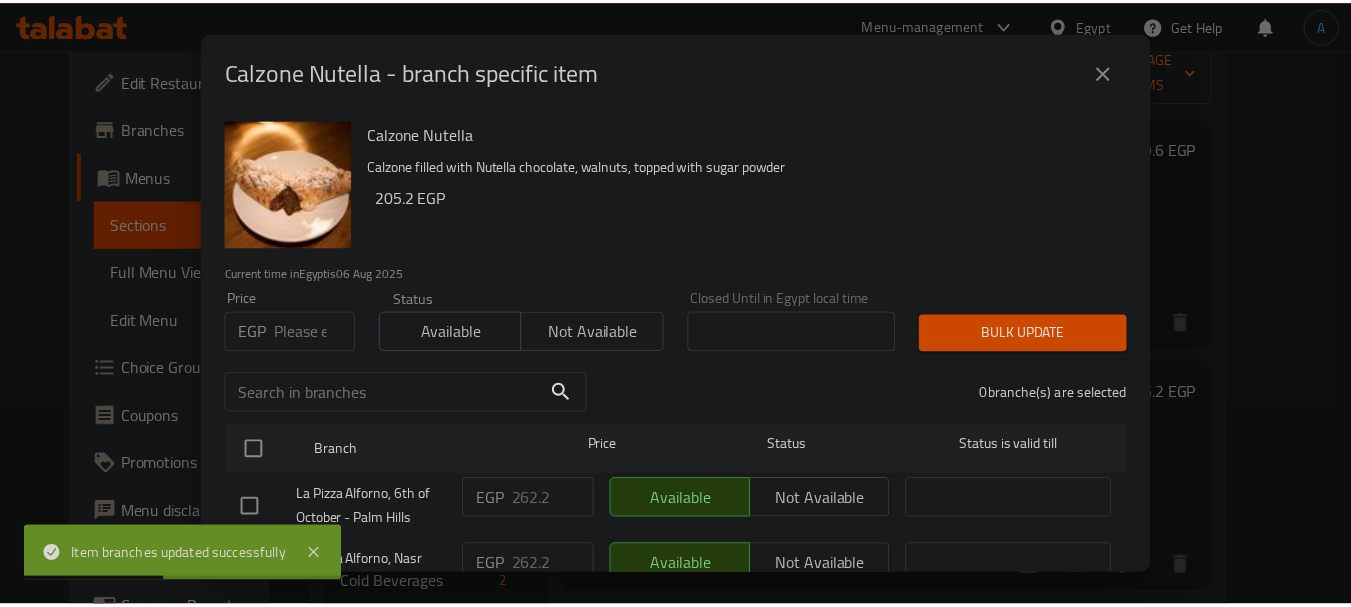 scroll, scrollTop: 100, scrollLeft: 0, axis: vertical 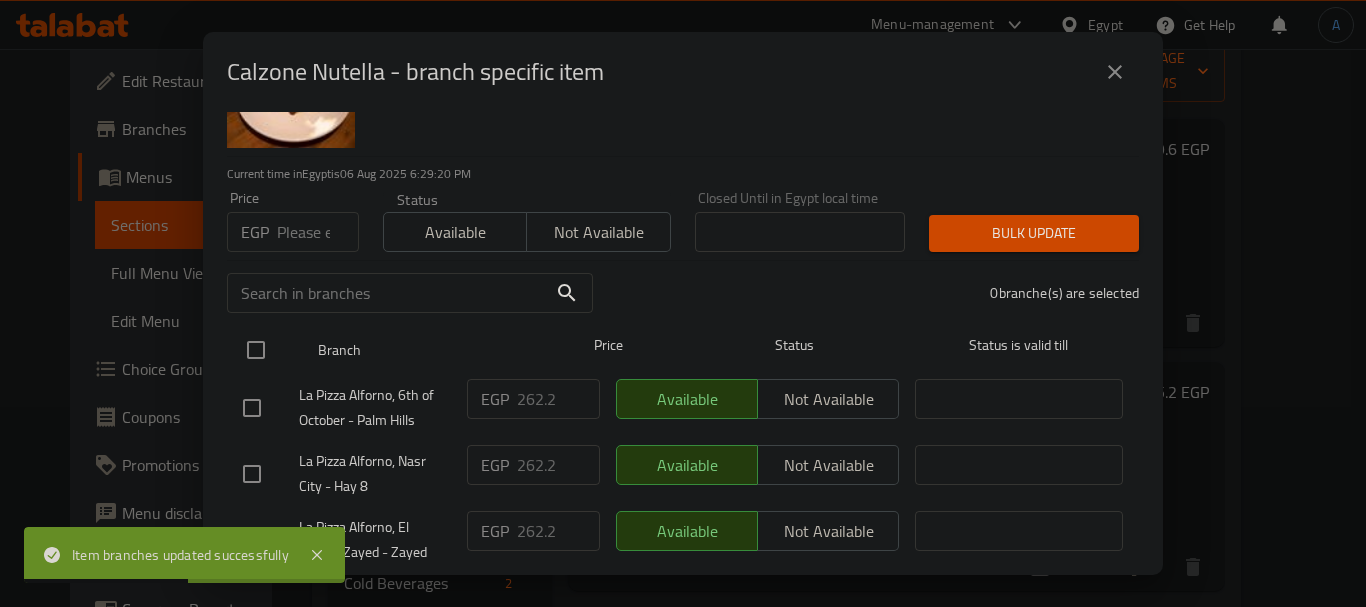click at bounding box center (256, 350) 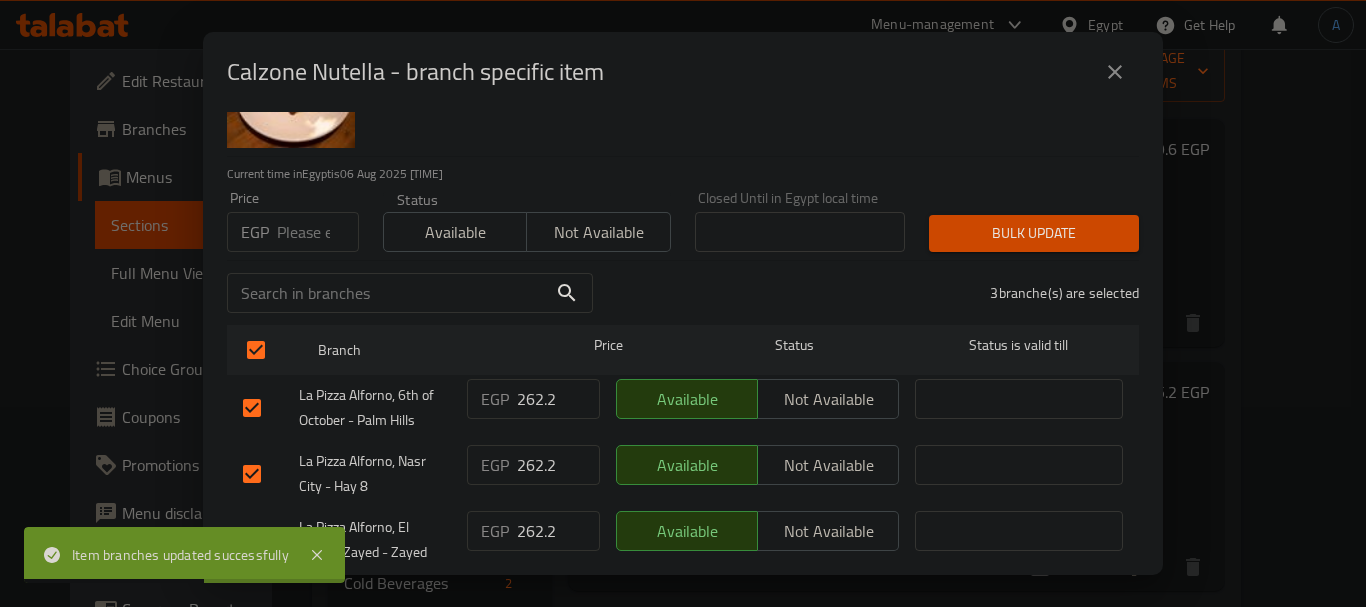 click at bounding box center (318, 232) 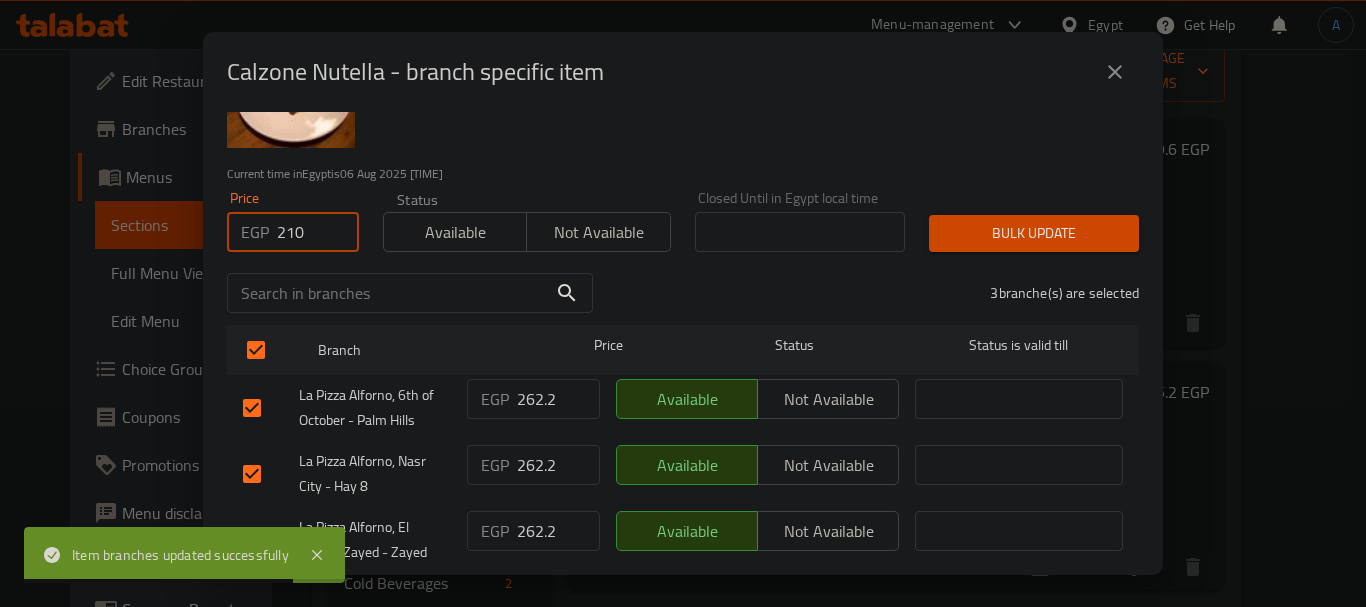 type on "210" 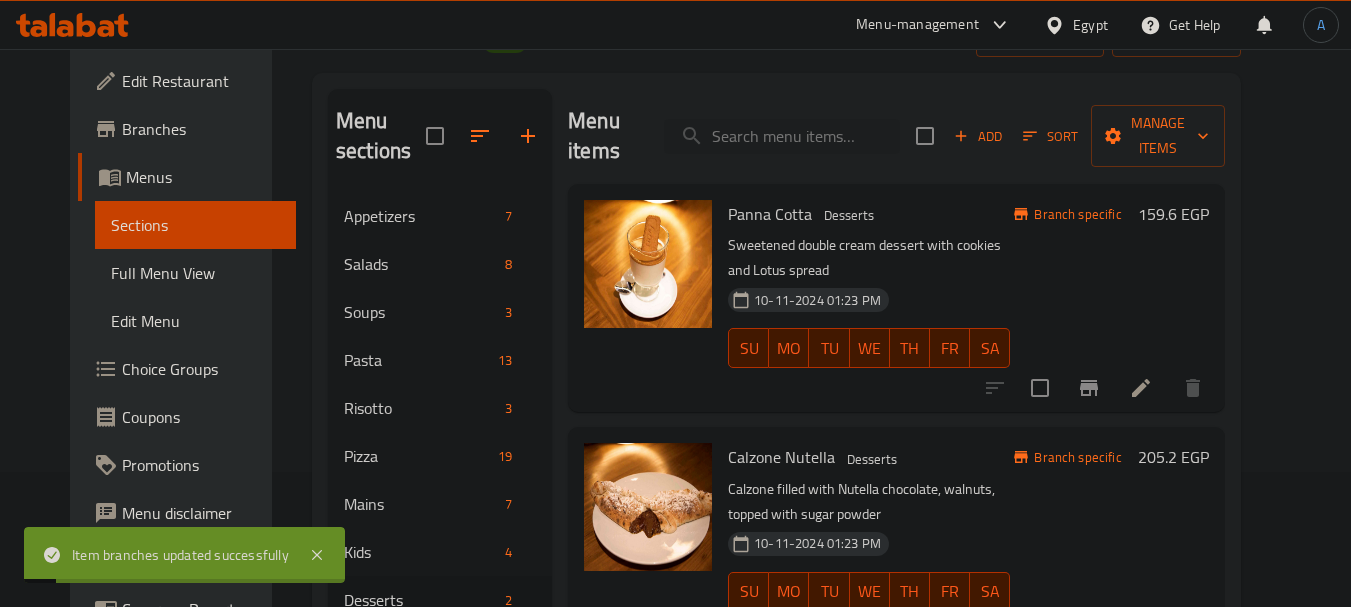 scroll, scrollTop: 100, scrollLeft: 0, axis: vertical 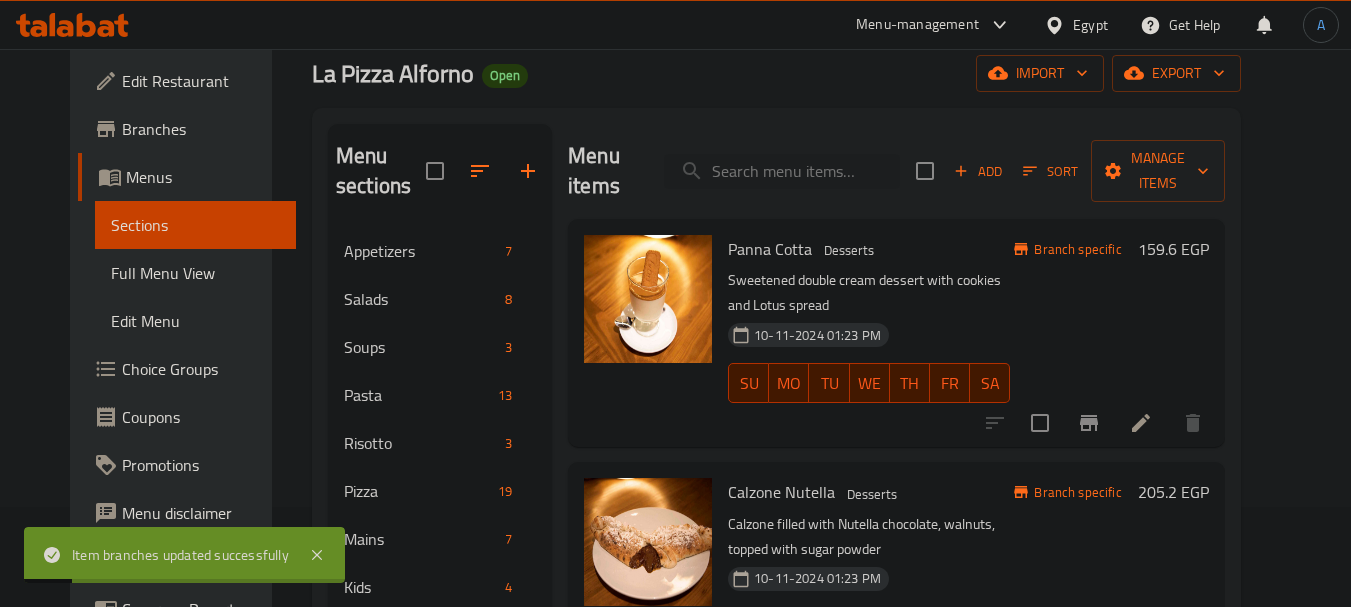 click on "Add" at bounding box center (978, 171) 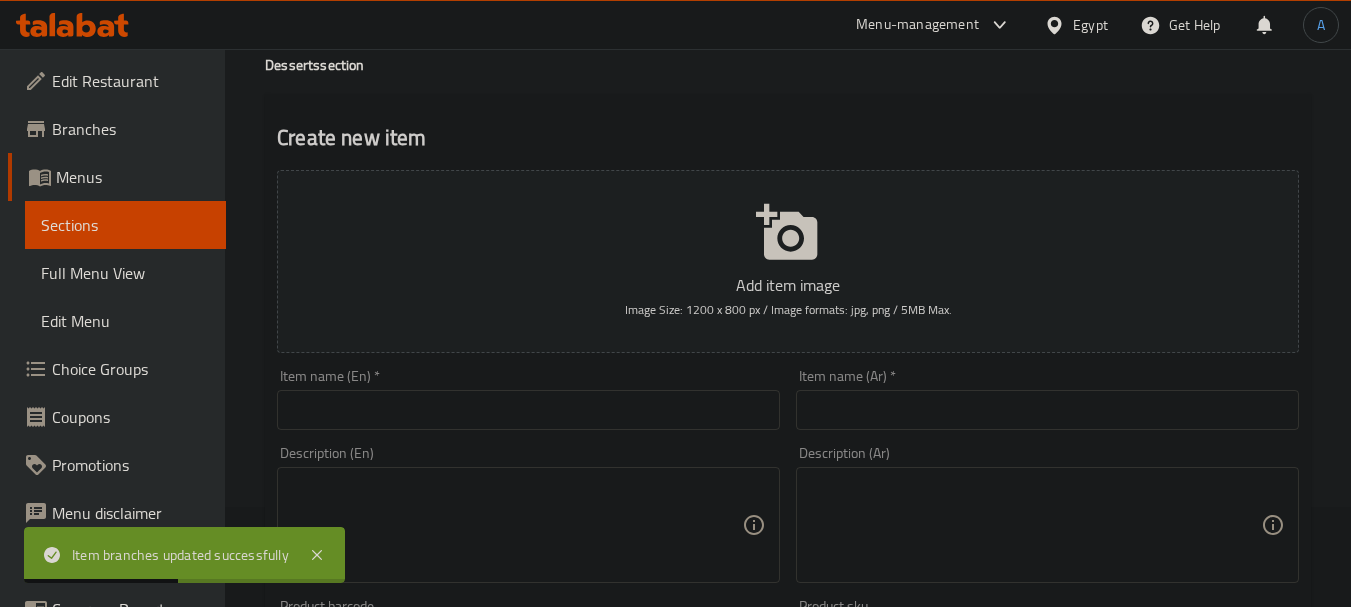 click on "Item name (En)   * Item name (En)  *" at bounding box center [528, 399] 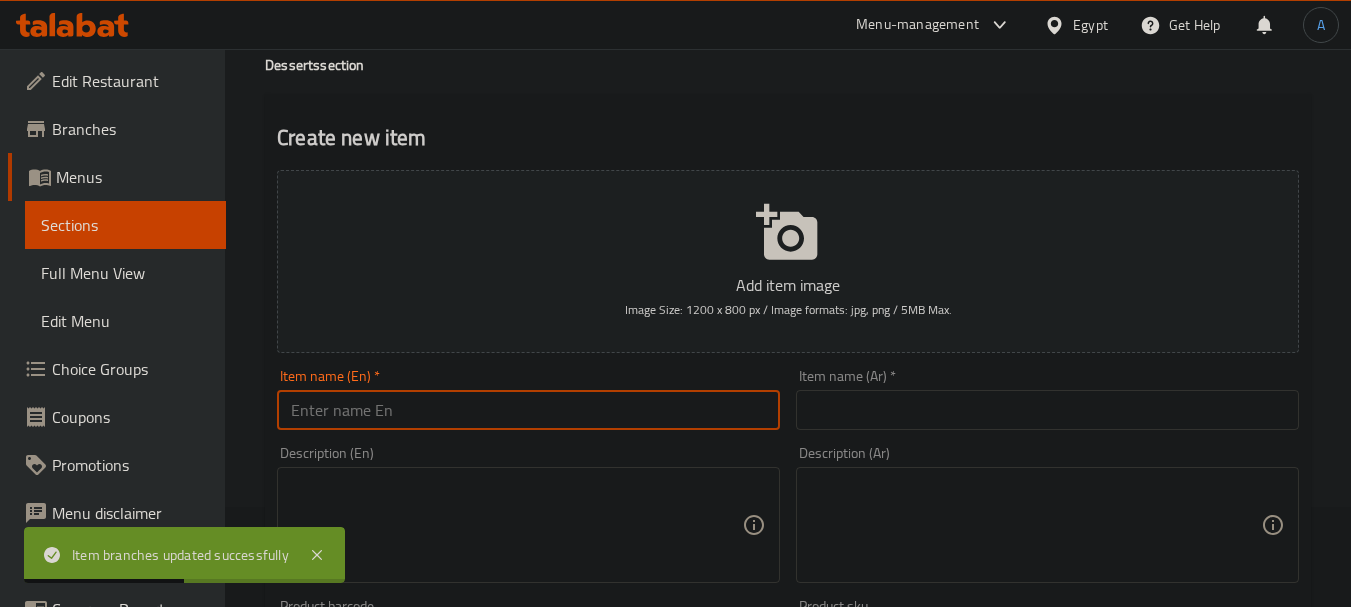 click at bounding box center [528, 410] 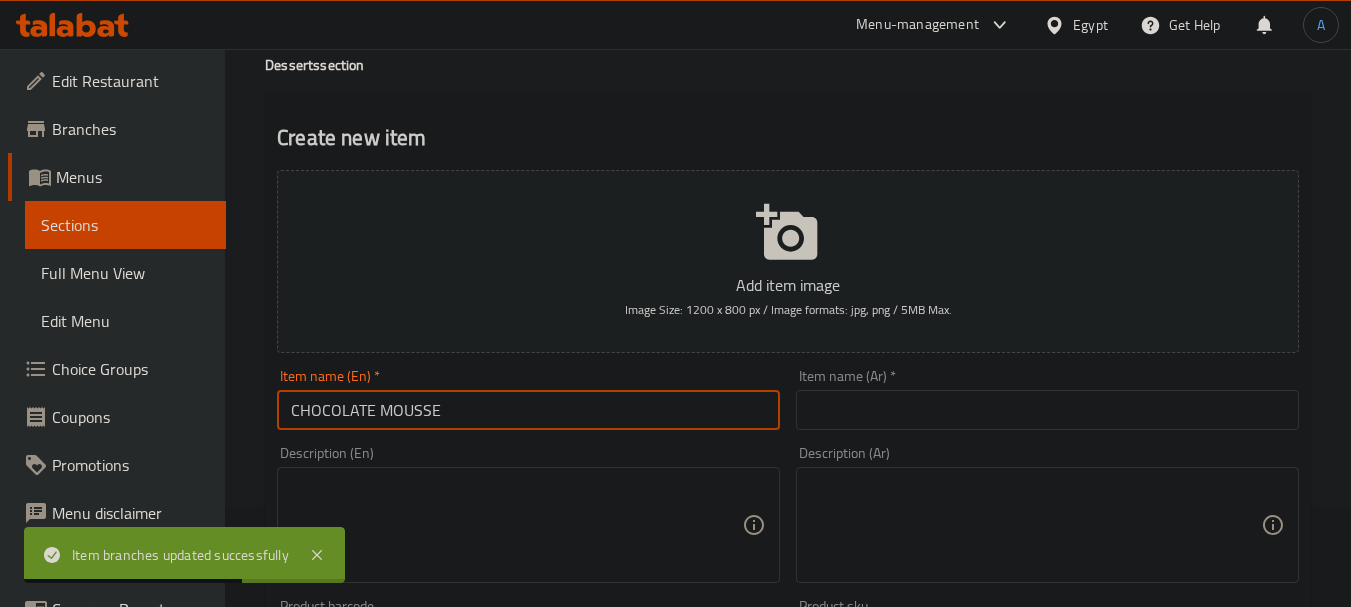 drag, startPoint x: 482, startPoint y: 414, endPoint x: 174, endPoint y: 417, distance: 308.01462 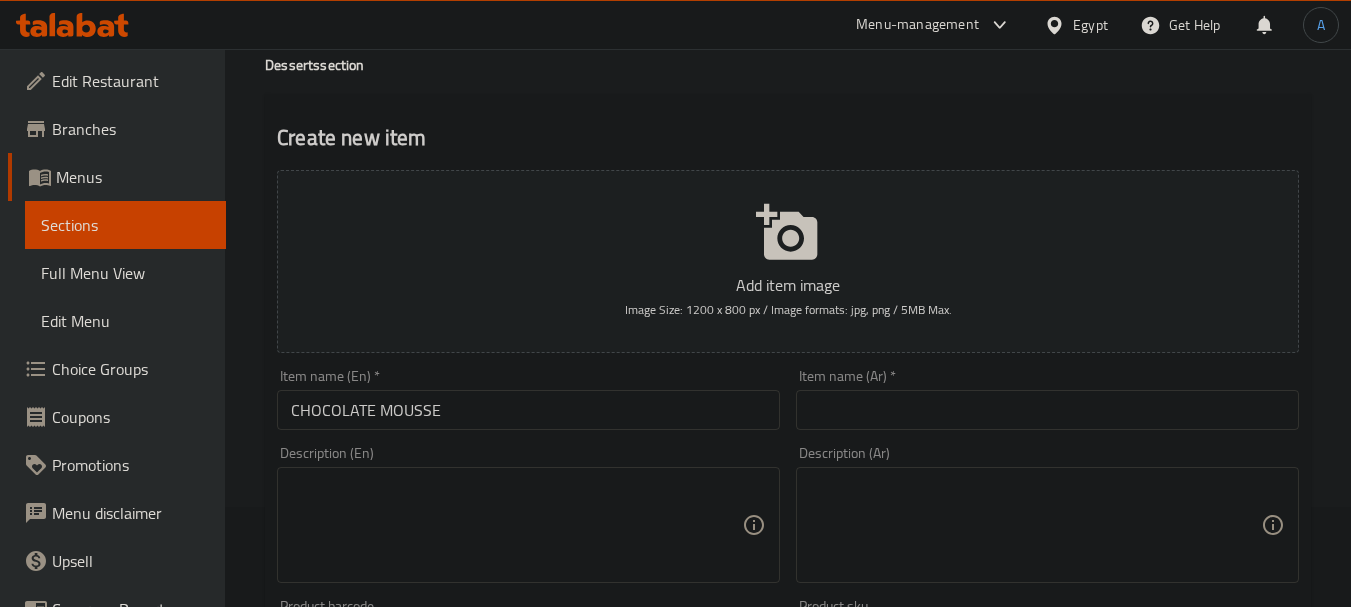 click on "CHOCOLATE MOUSSE" at bounding box center [528, 410] 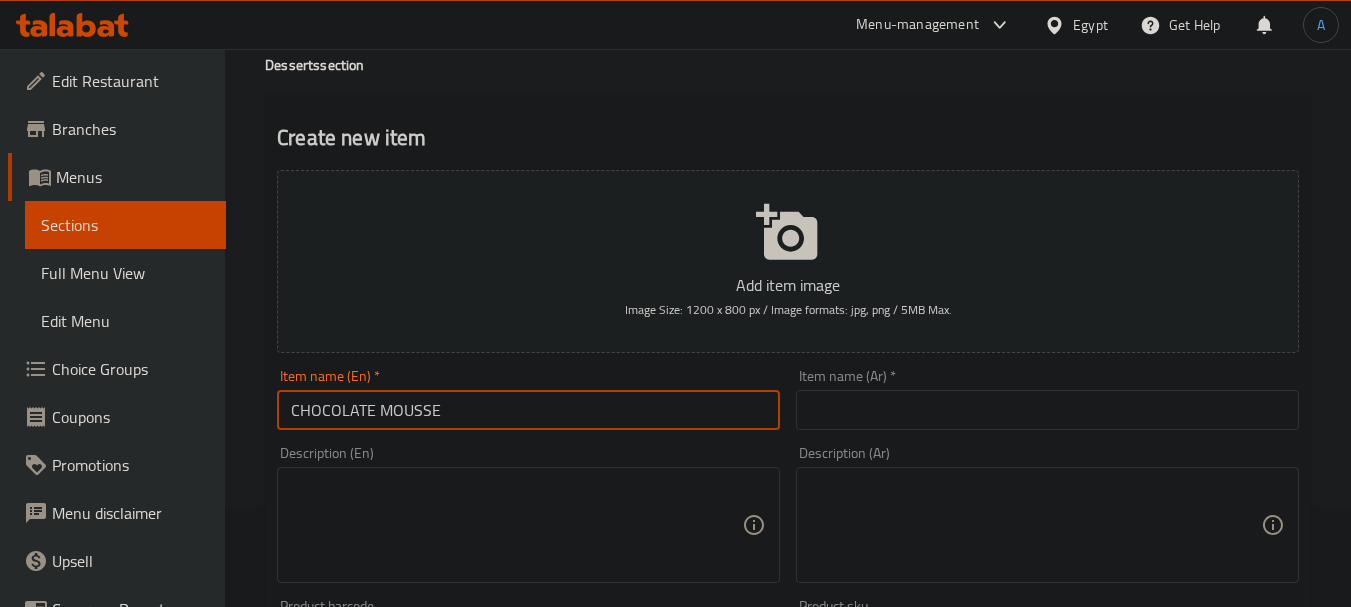 click on "CHOCOLATE MOUSSE" at bounding box center [528, 410] 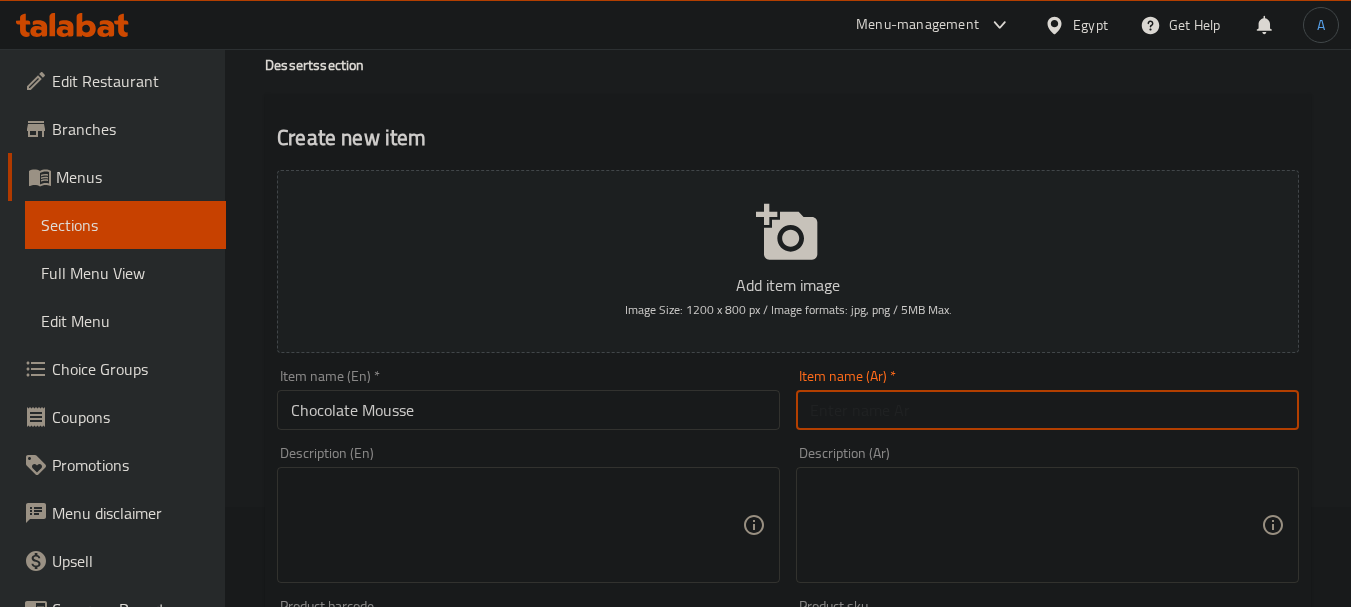click at bounding box center (1047, 410) 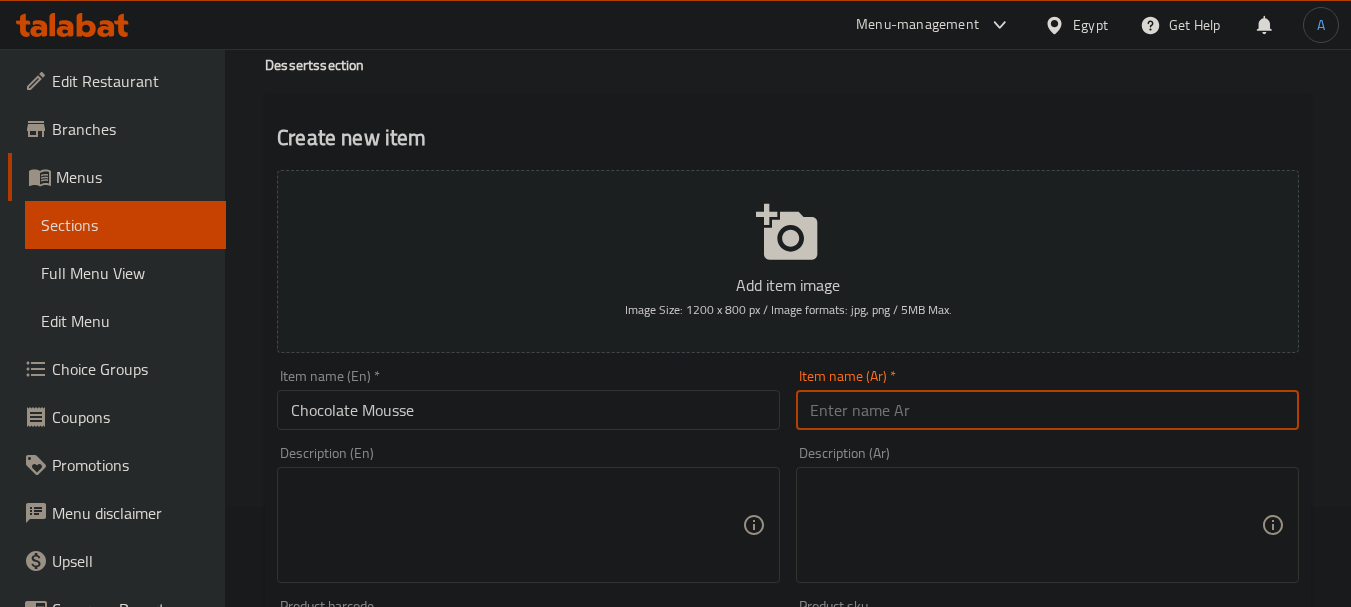 paste on "موس الشوكولاتة" 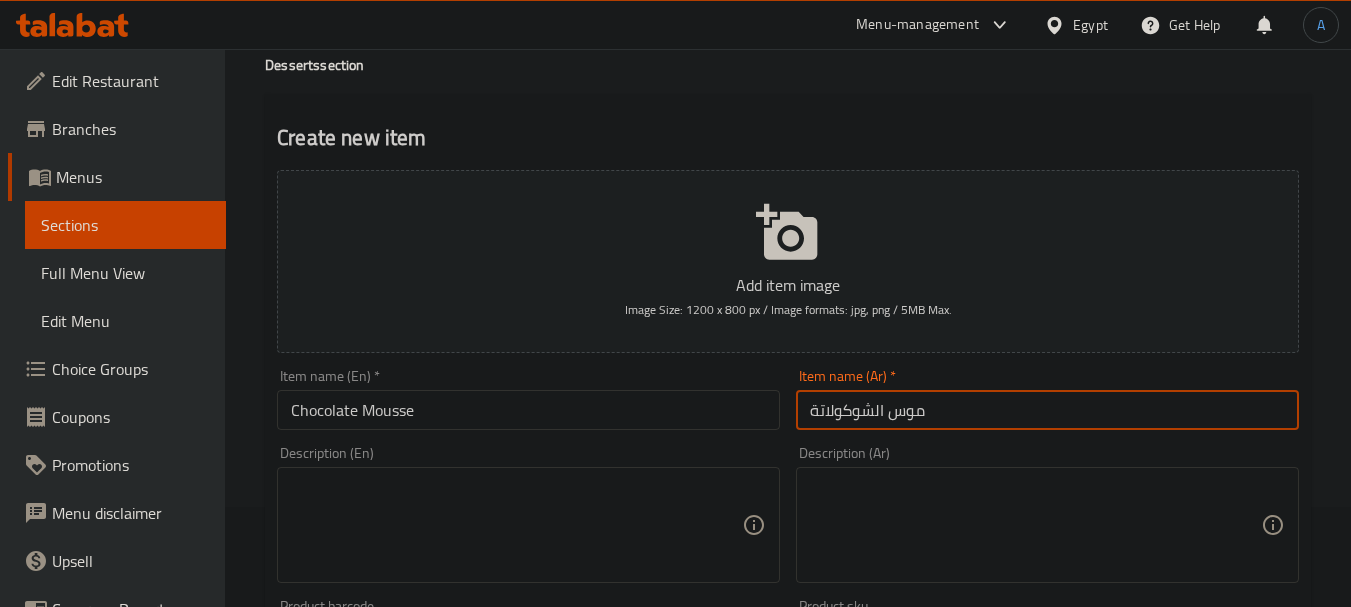 type on "موس الشوكولاتة" 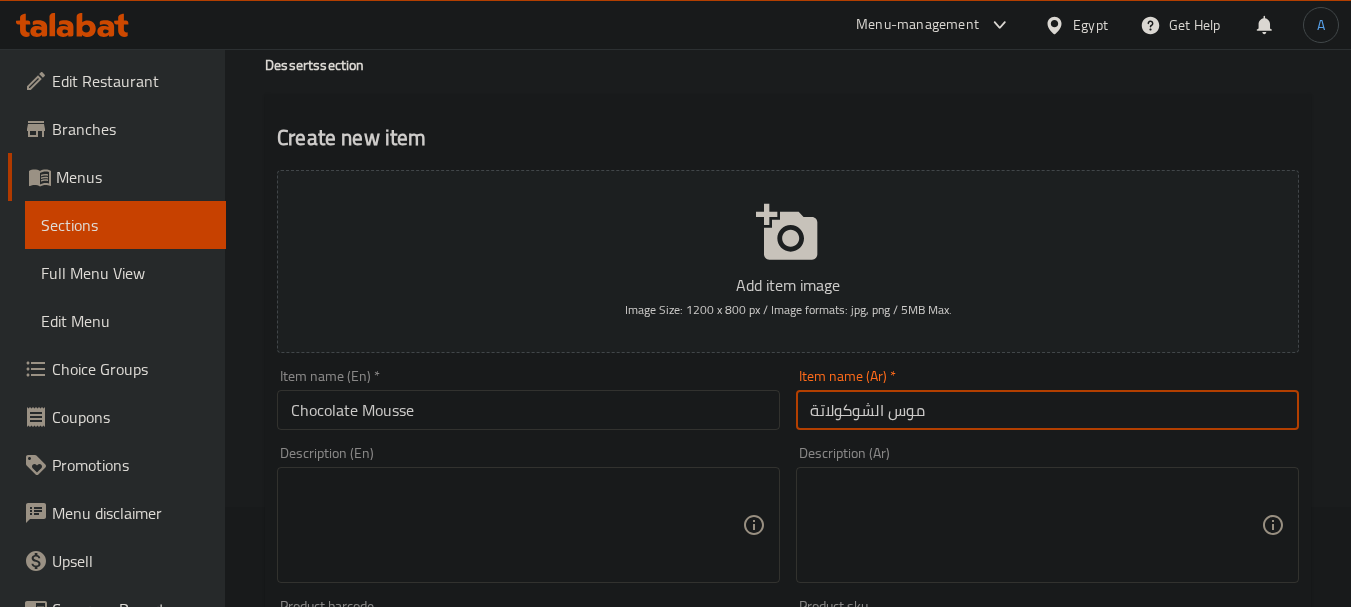 click at bounding box center (516, 525) 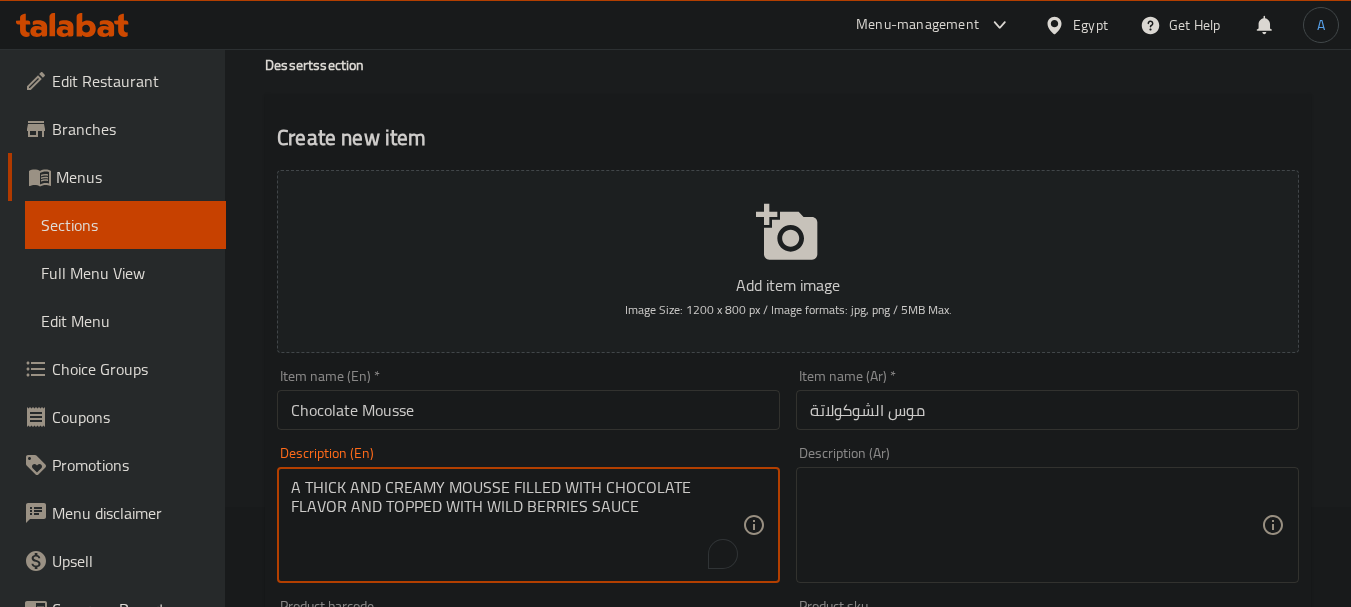 drag, startPoint x: 661, startPoint y: 513, endPoint x: 60, endPoint y: 436, distance: 605.91254 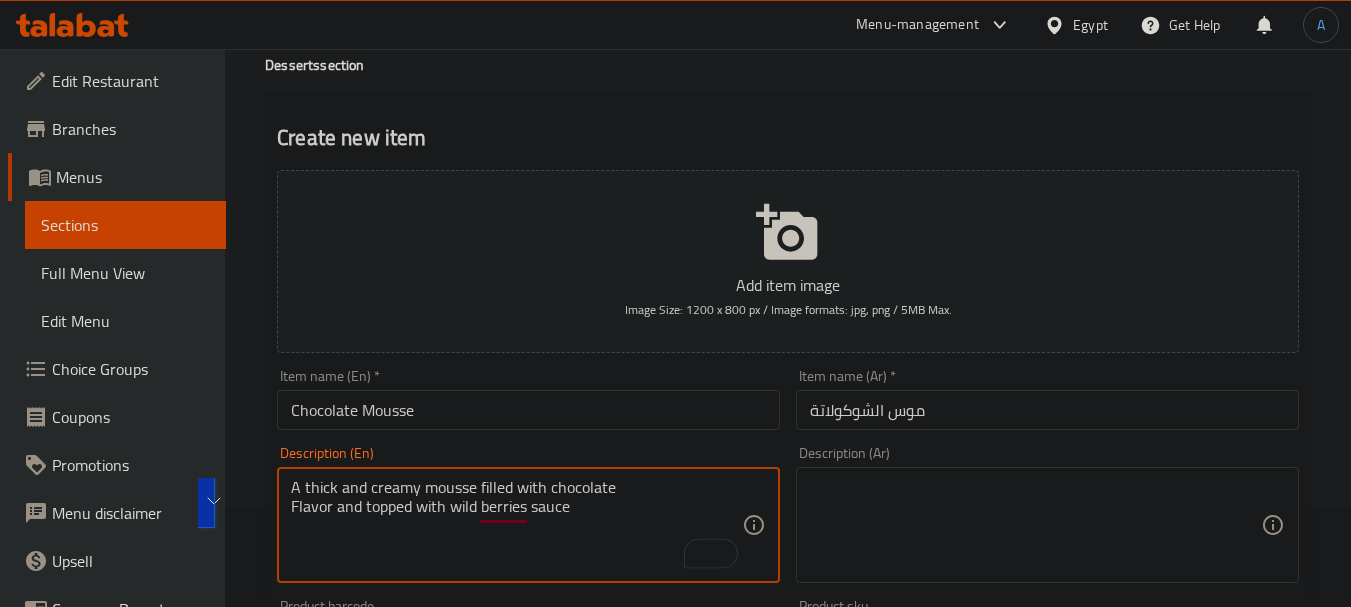 type on "A thick and creamy mousse filled with chocolate
Flavor and topped with wild berries sauce" 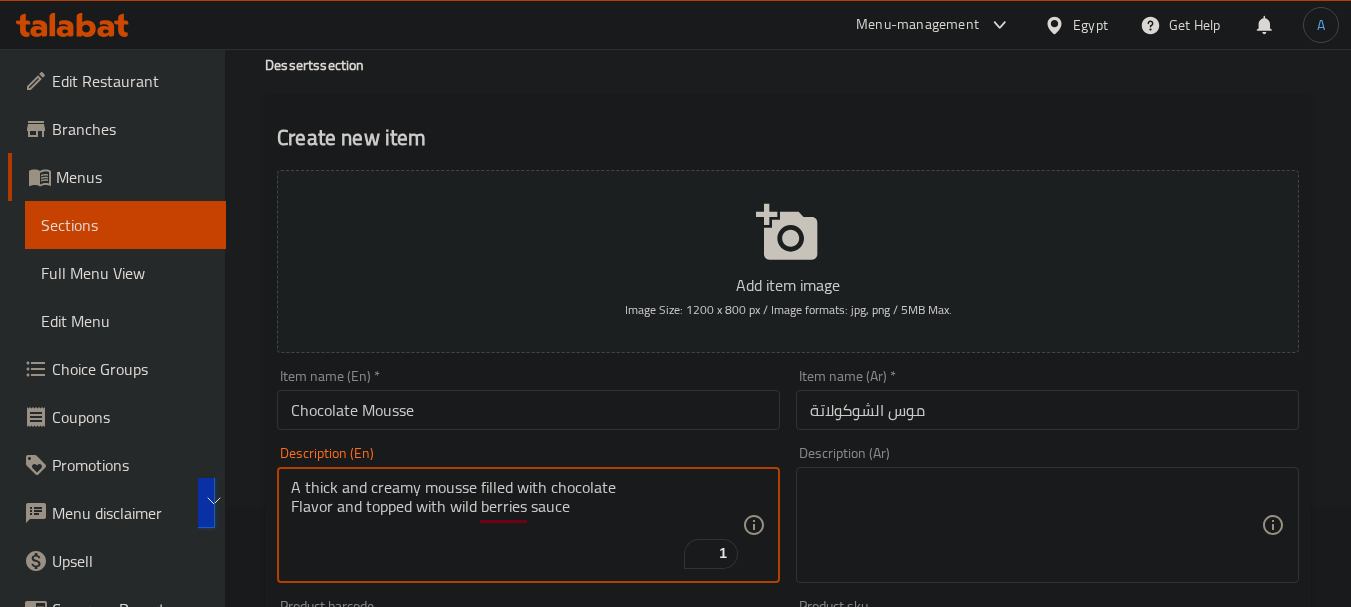 click at bounding box center [1035, 525] 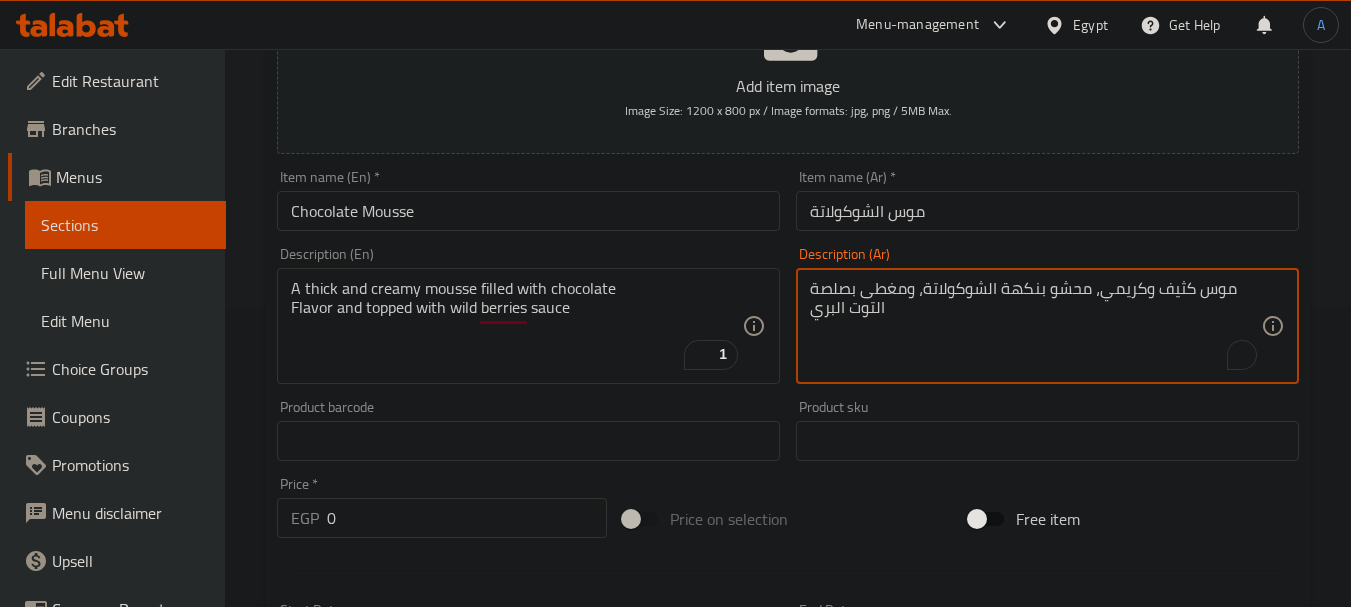 scroll, scrollTop: 300, scrollLeft: 0, axis: vertical 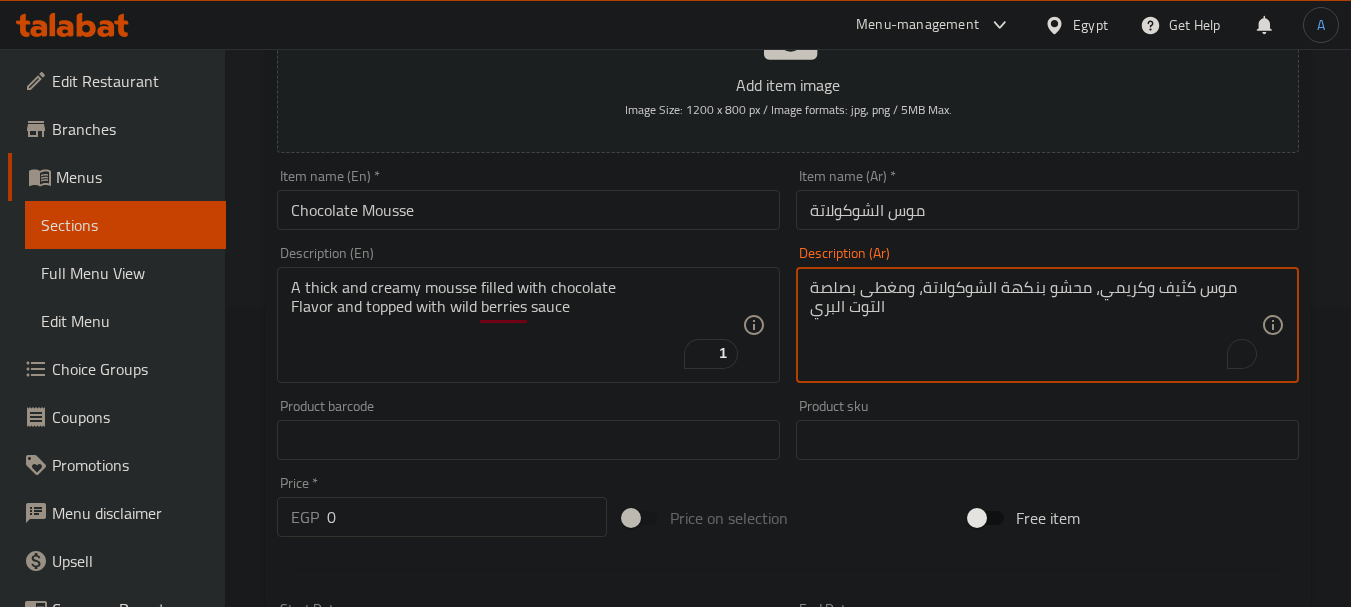 type on "موس كثيف وكريمي، محشو بنكهة الشوكولاتة، ومغطى بصلصة التوت البري" 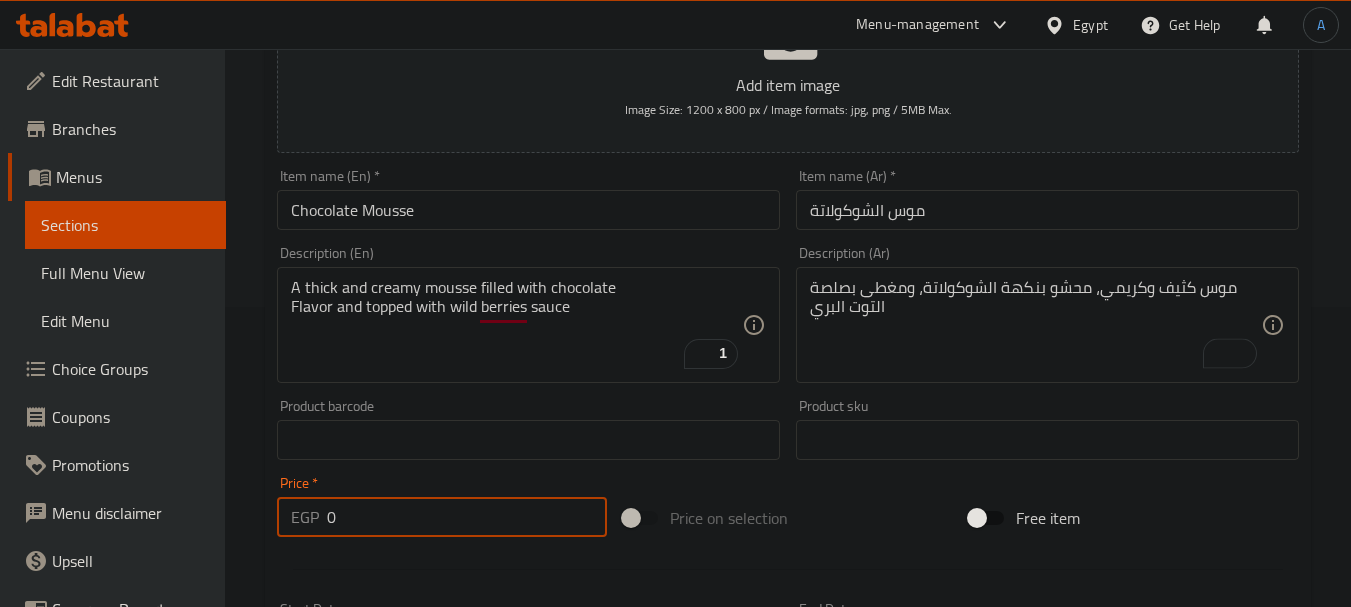 drag, startPoint x: 374, startPoint y: 517, endPoint x: 269, endPoint y: 516, distance: 105.00476 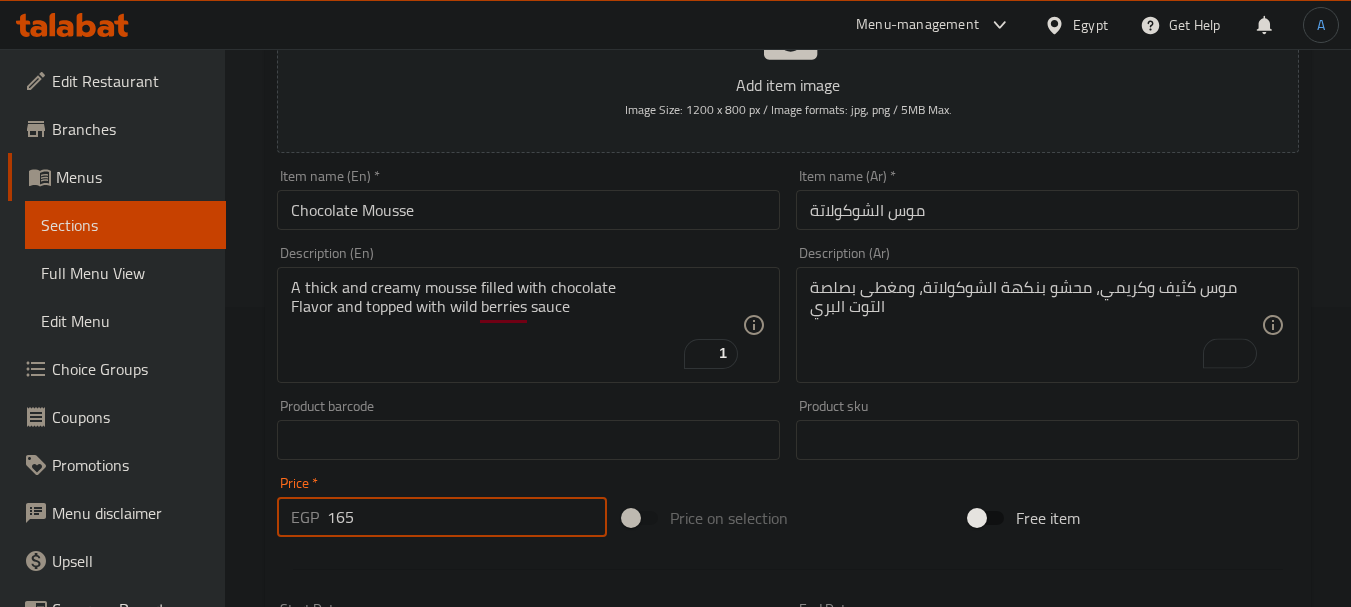 type on "165" 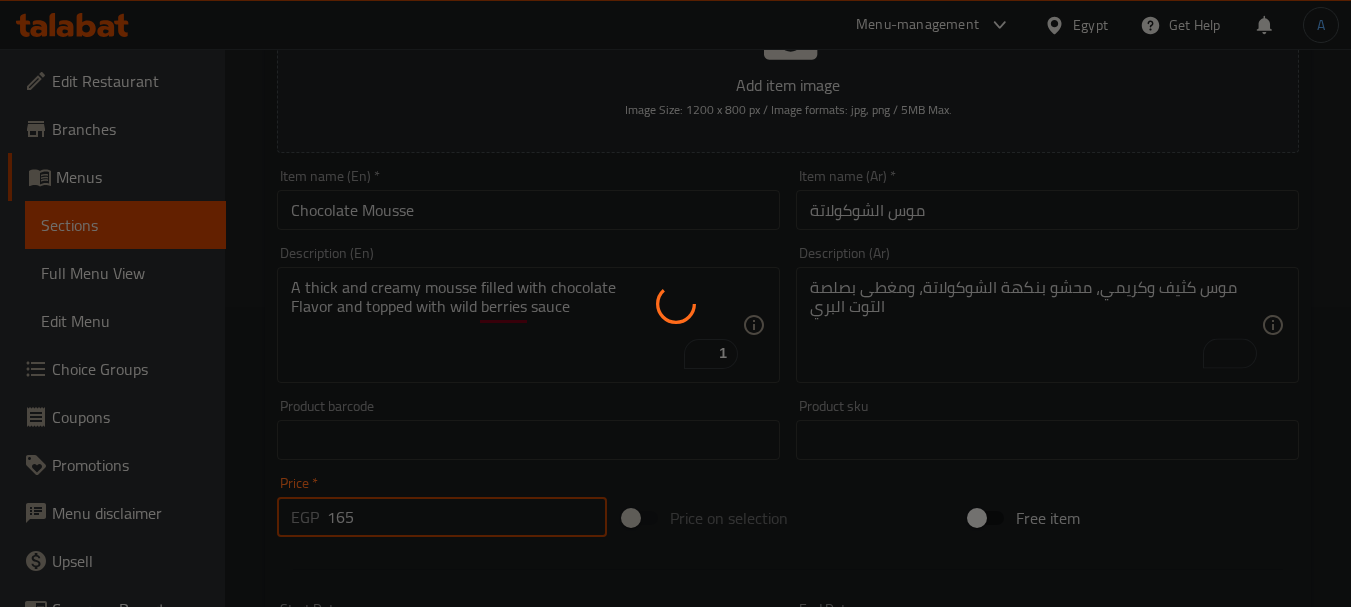 type 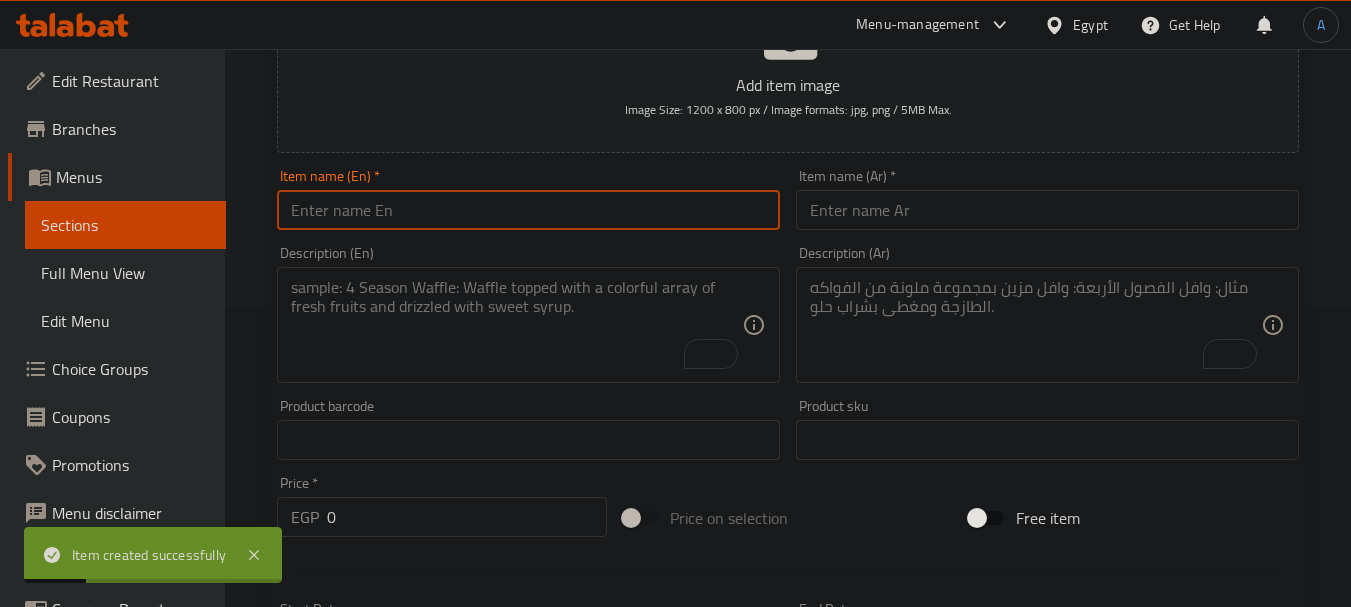 click at bounding box center [528, 210] 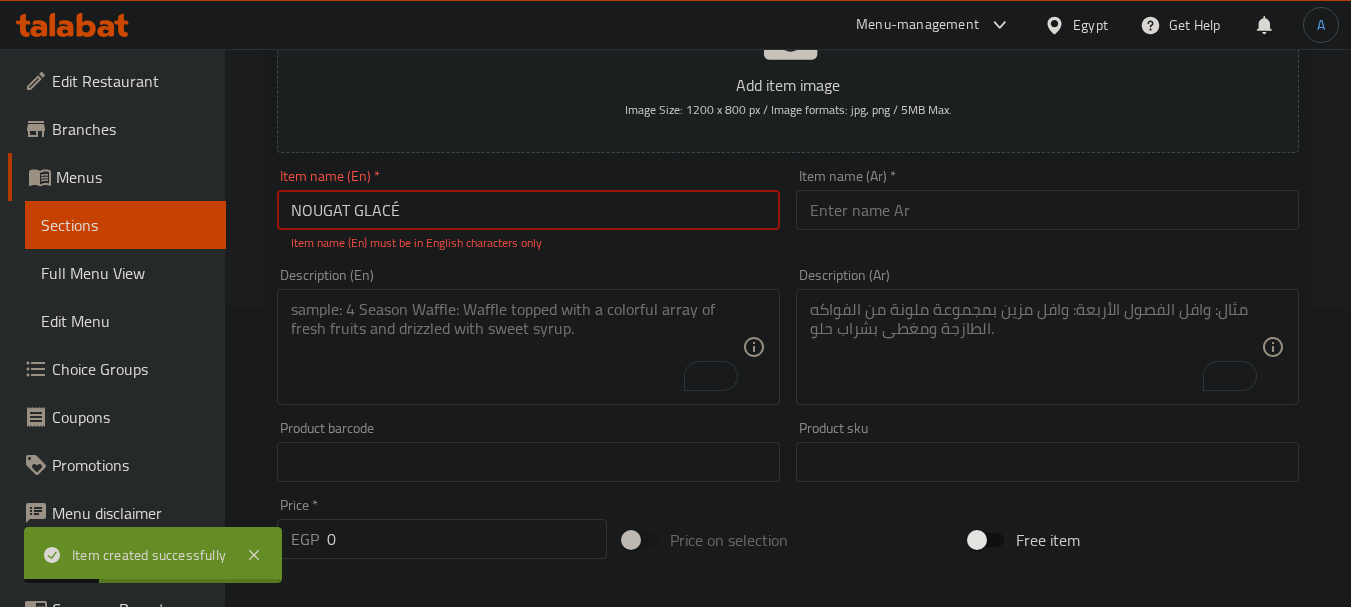 drag, startPoint x: 440, startPoint y: 209, endPoint x: 217, endPoint y: 213, distance: 223.03587 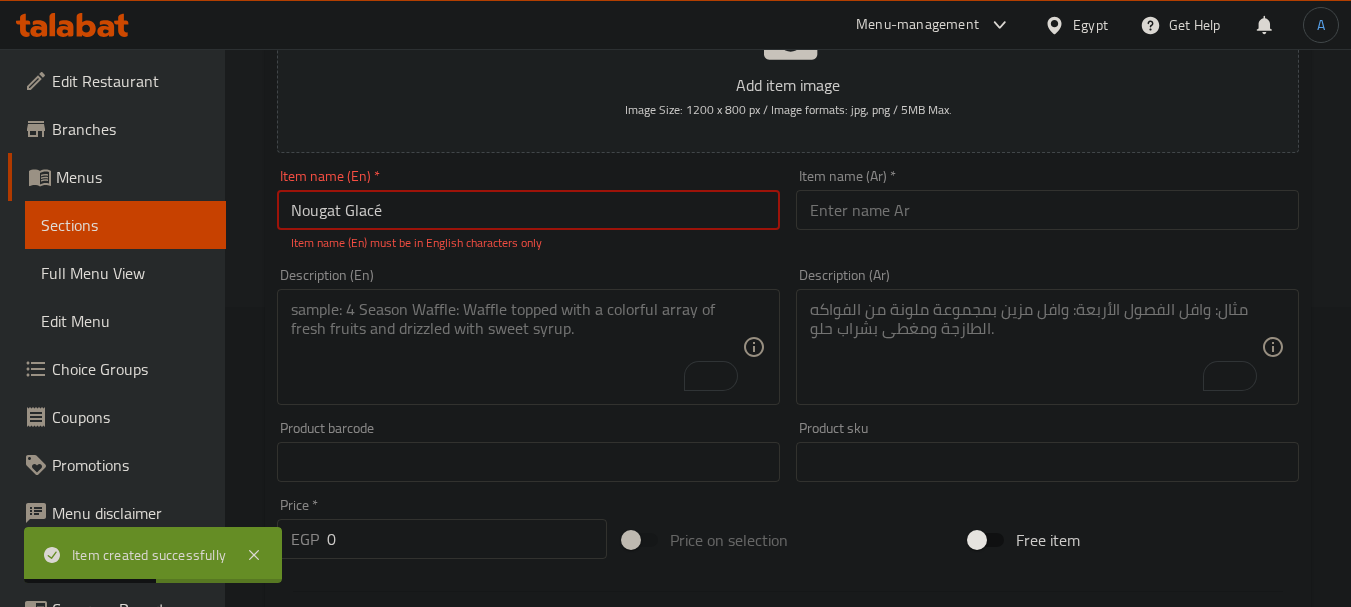 click on "Nougat Glacé" at bounding box center (528, 210) 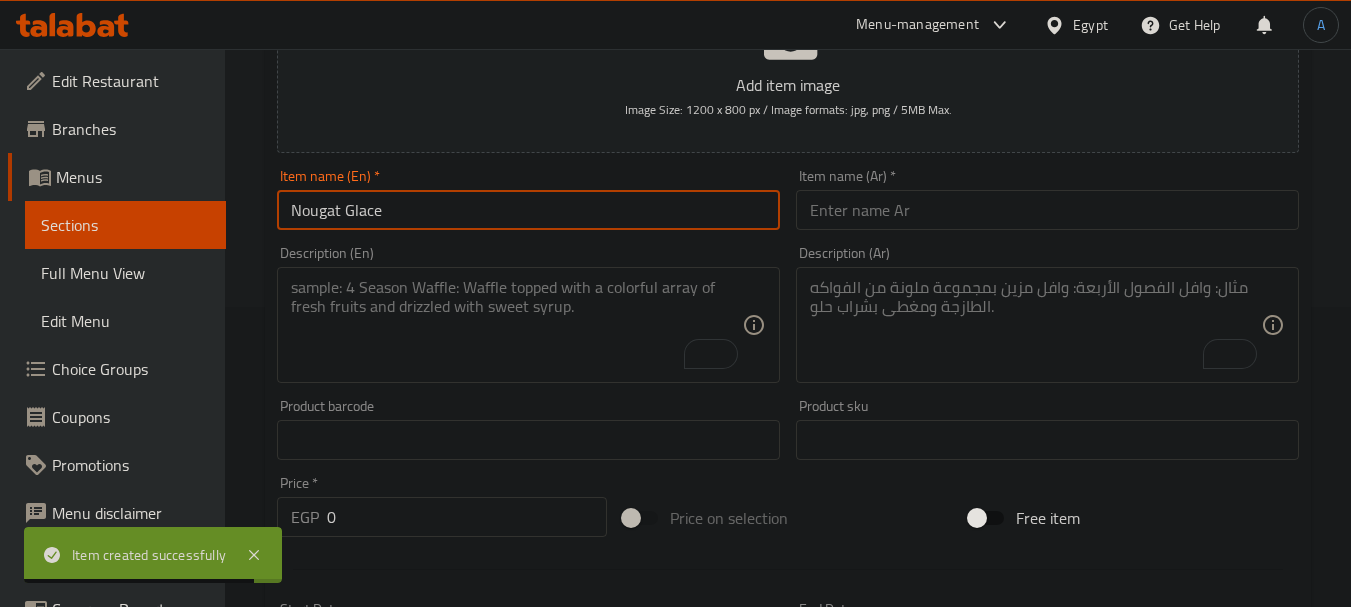 type on "Nougat Glace" 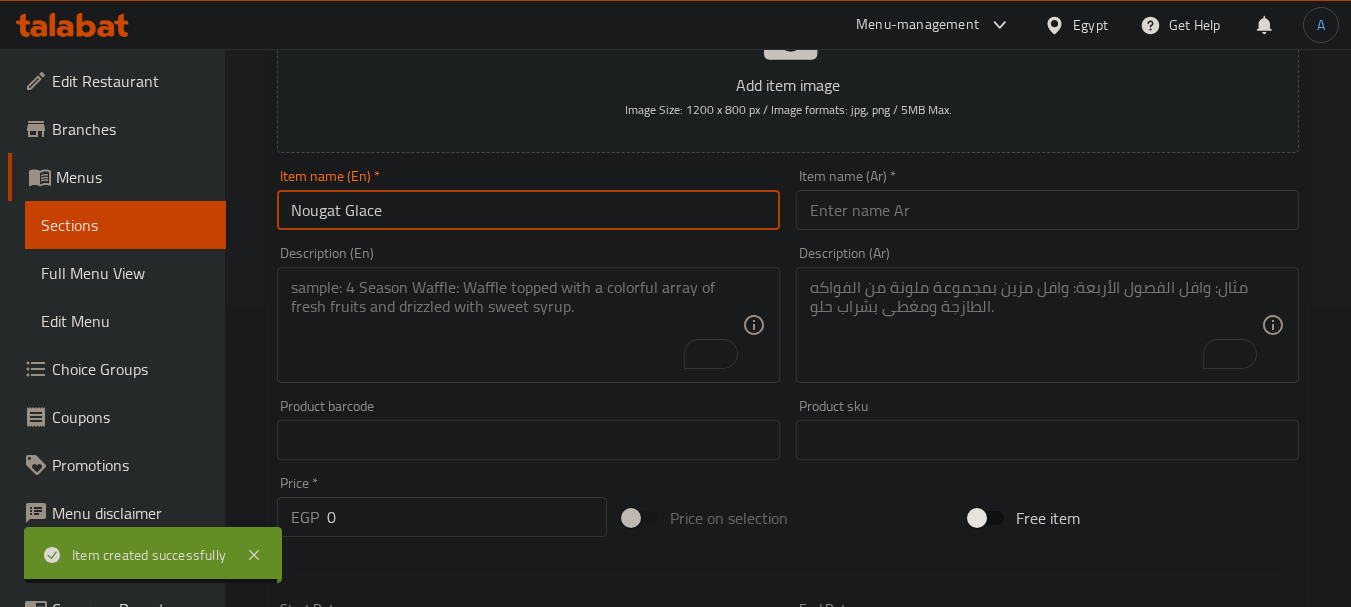 click at bounding box center [1047, 210] 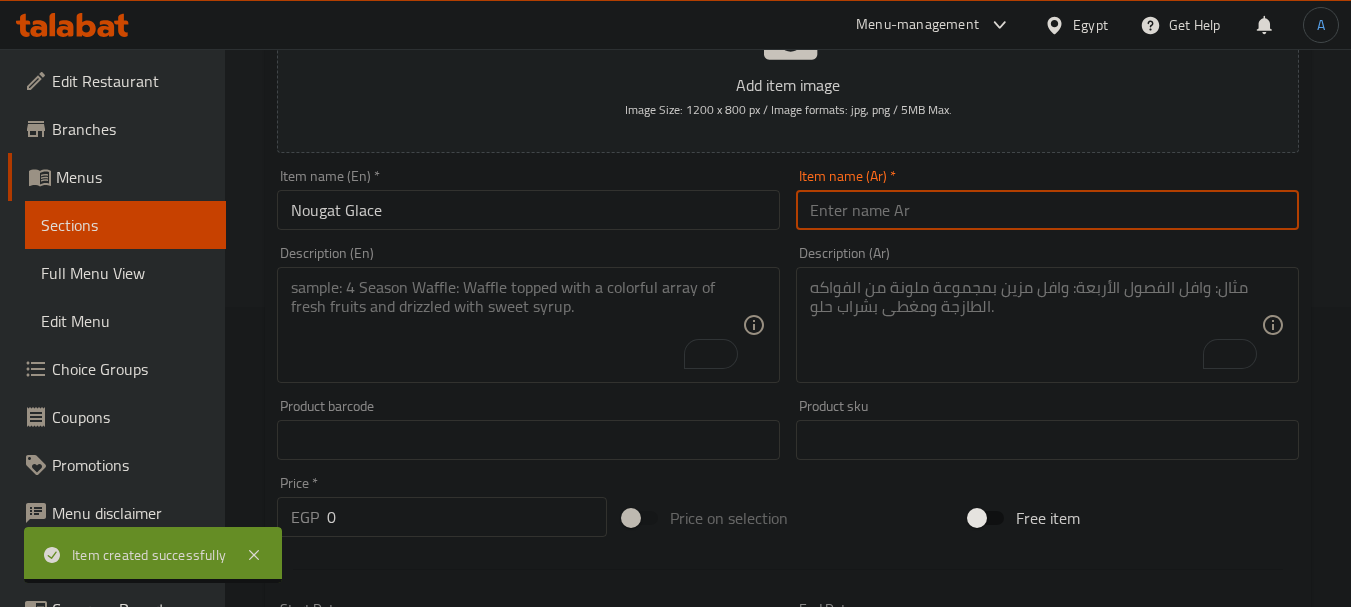 paste on "نوجا مثلج" 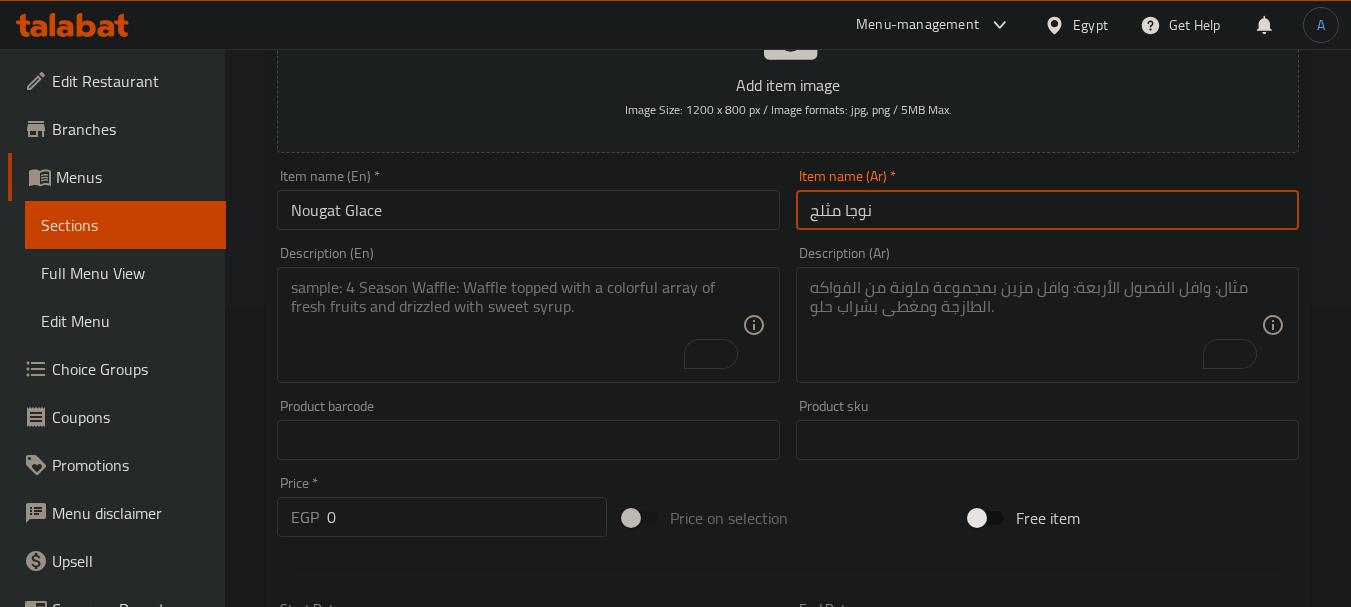 type on "نوجا مثلج" 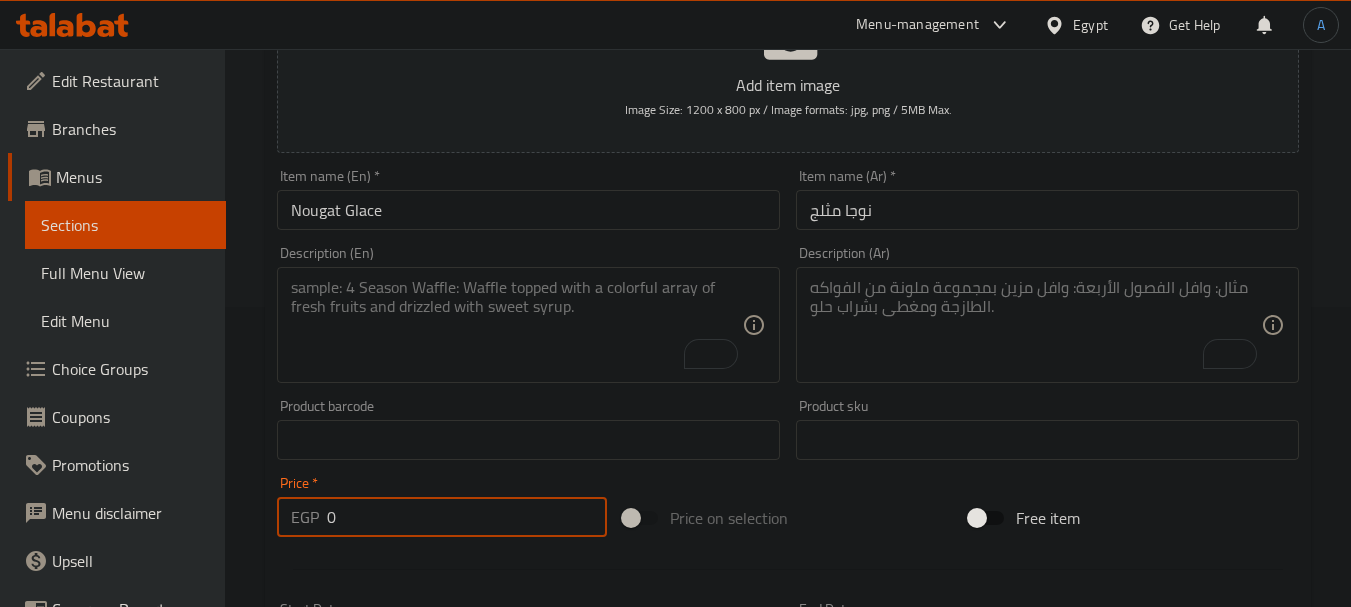 drag, startPoint x: 381, startPoint y: 515, endPoint x: 270, endPoint y: 516, distance: 111.0045 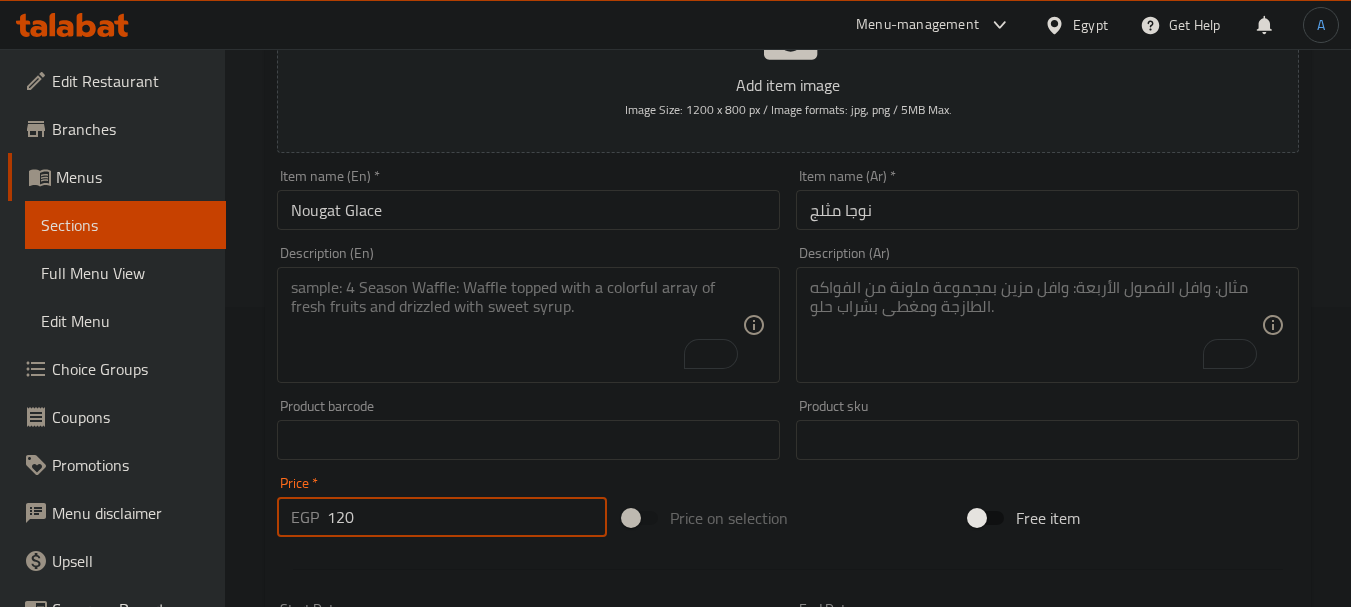 type on "120" 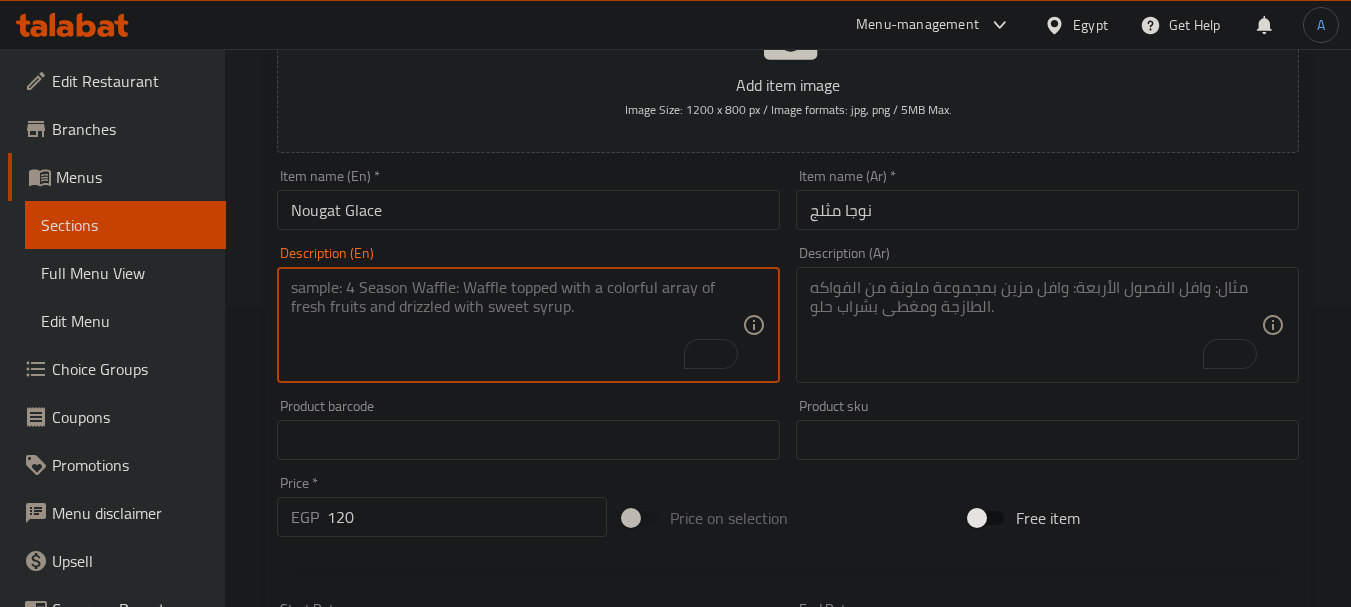 click at bounding box center (516, 325) 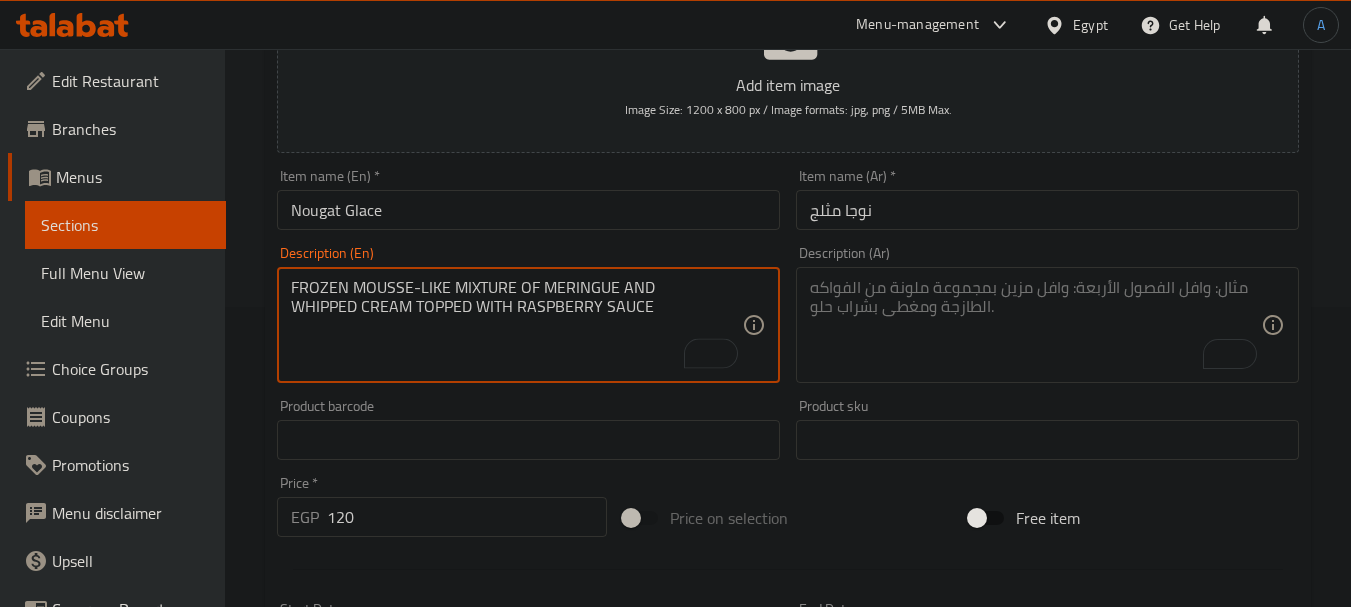 drag, startPoint x: 642, startPoint y: 326, endPoint x: 54, endPoint y: 245, distance: 593.55286 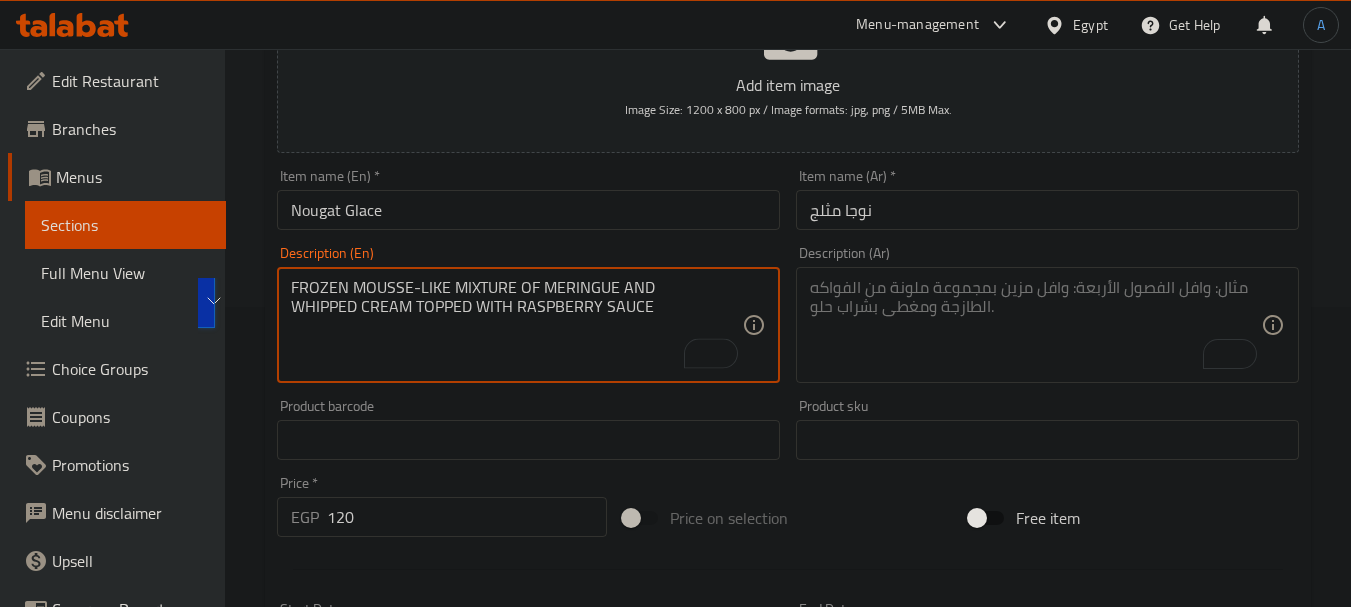 click on "FROZEN MOUSSE-LIKE MIXTURE OF MERINGUE AND
WHIPPED CREAM TOPPED WITH RASPBERRY SAUCE" at bounding box center (516, 325) 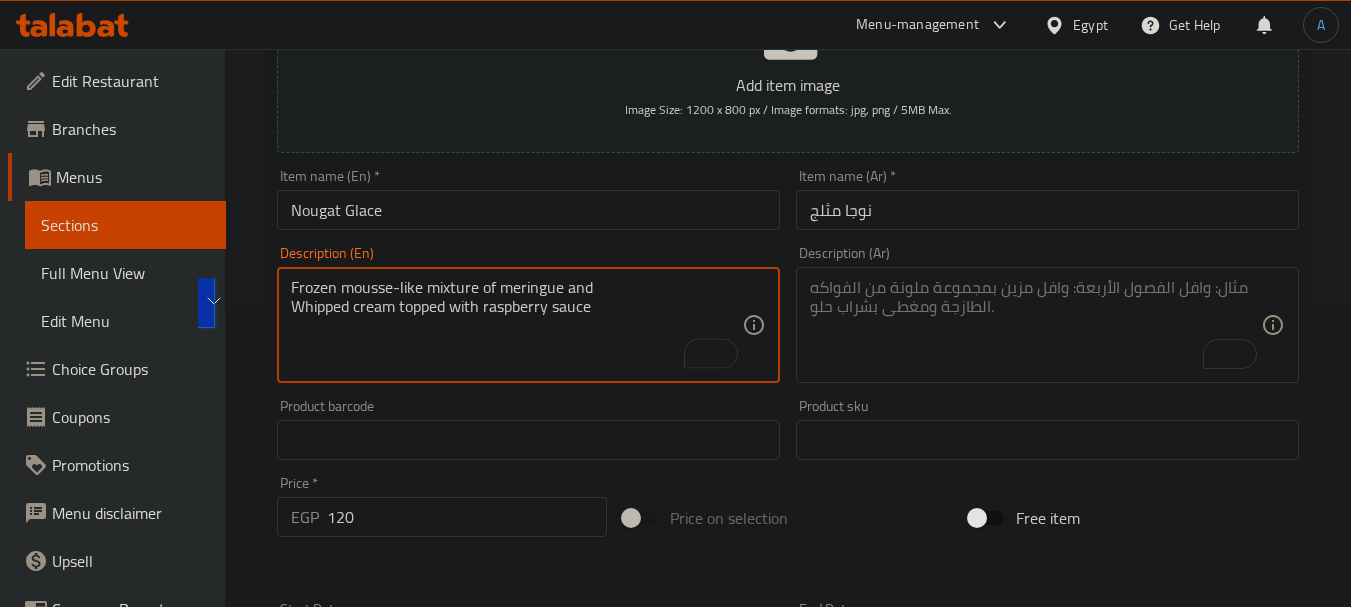 type on "Frozen mousse-like mixture of meringue and
Whipped cream topped with raspberry sauce" 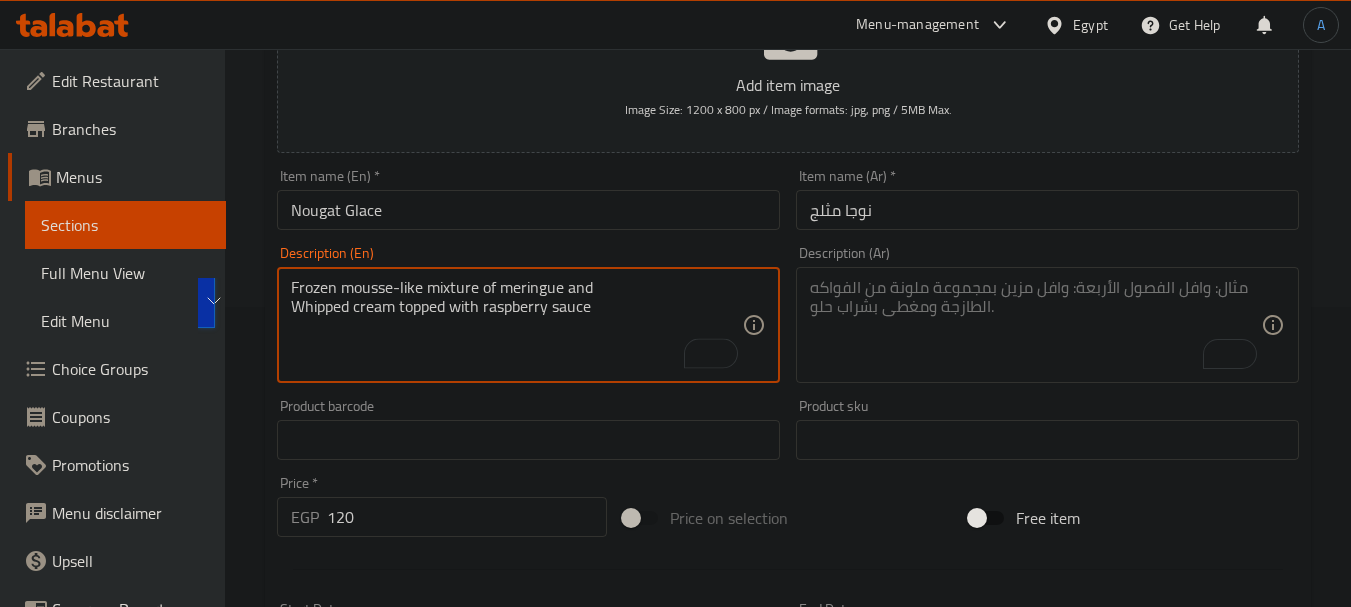 click at bounding box center [1035, 325] 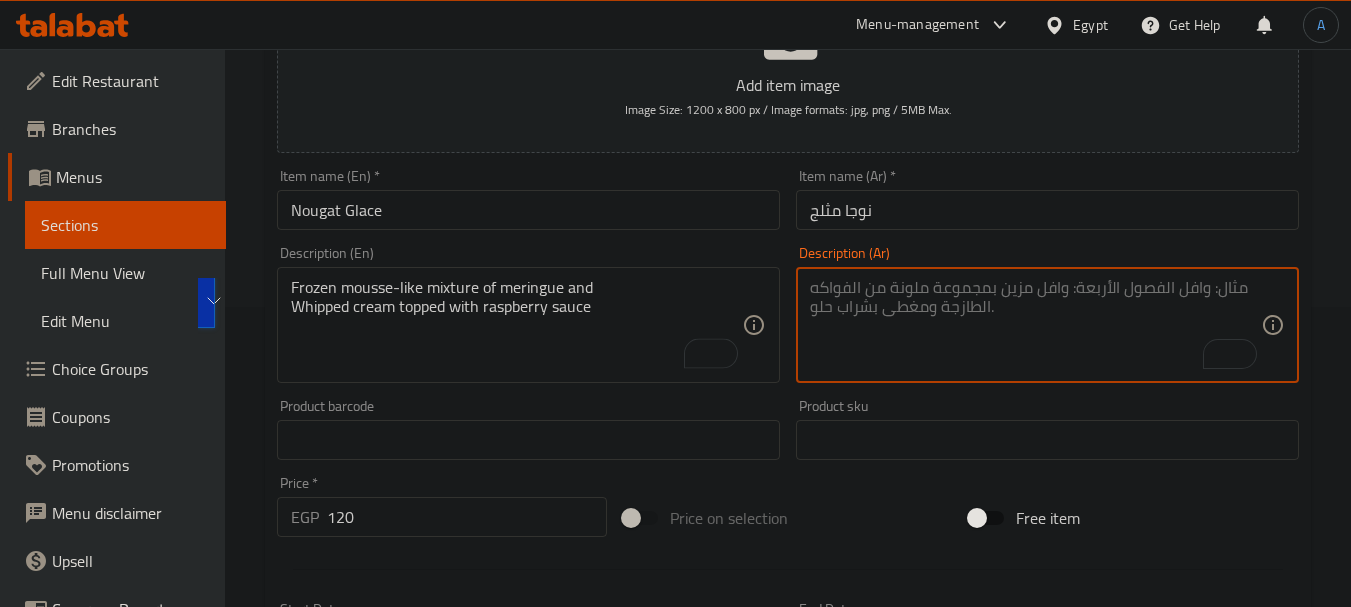 paste on "مزيج مثلج من الميرينغ والكريمة المخفوقة، يُغطى بصلصة التوت" 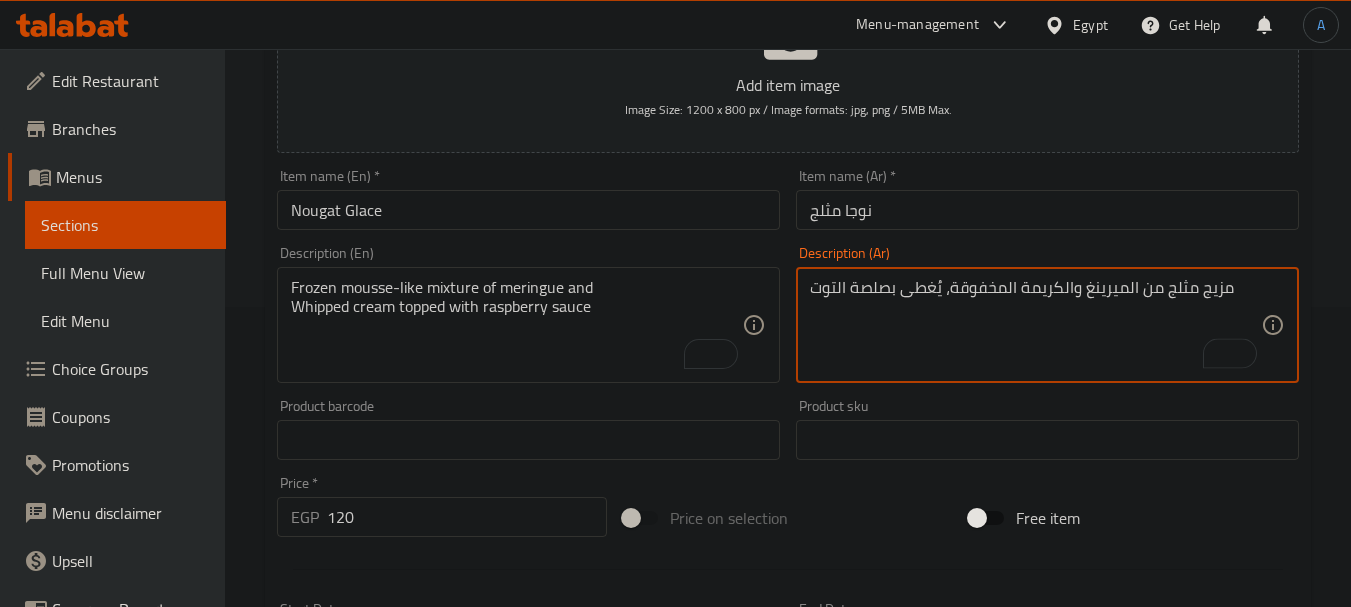type on "مزيج مثلج من الميرينغ والكريمة المخفوقة، يُغطى بصلصة التوت" 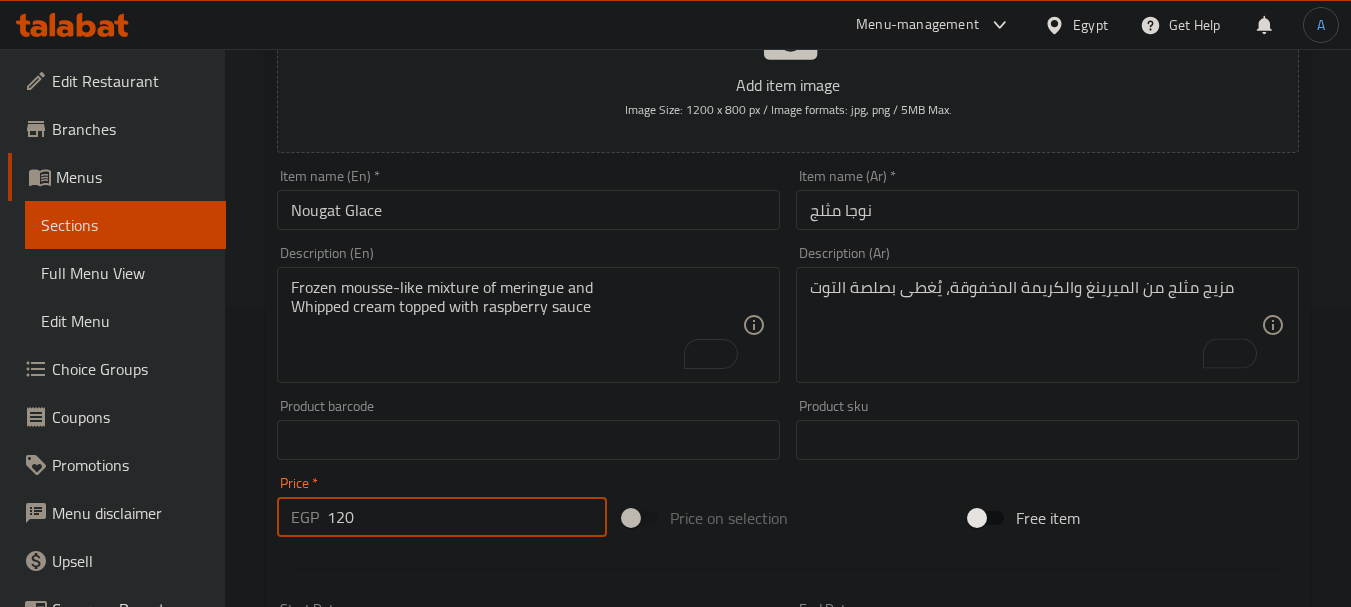 click on "120" at bounding box center [467, 517] 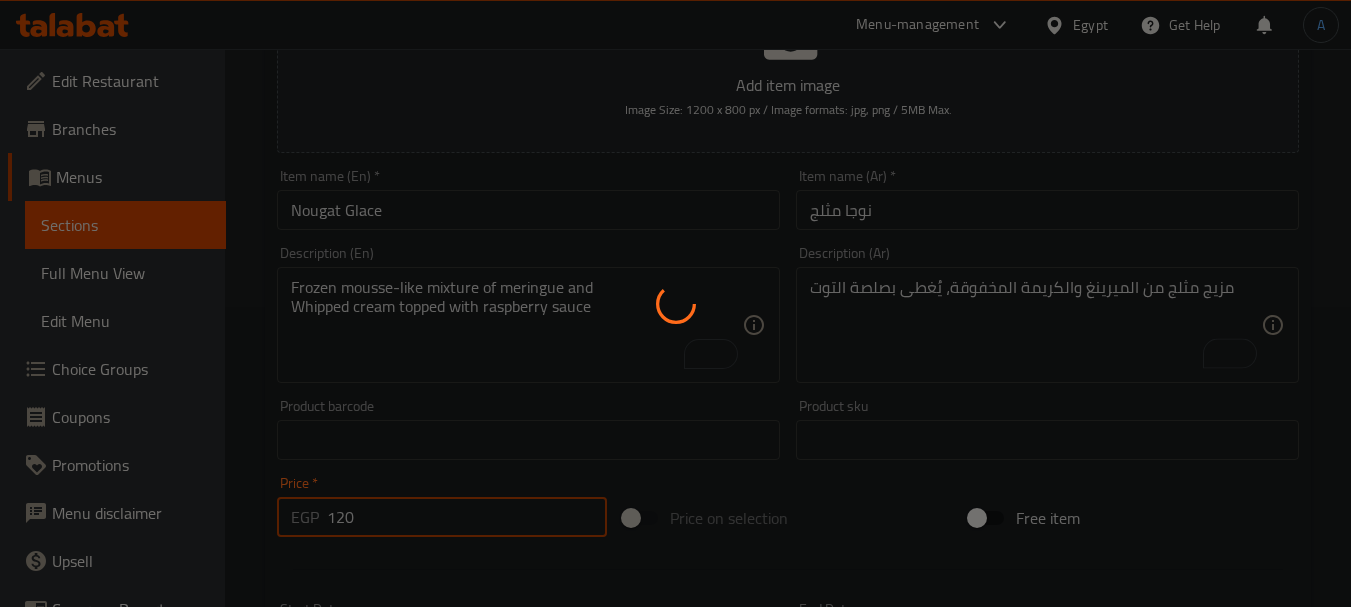 type 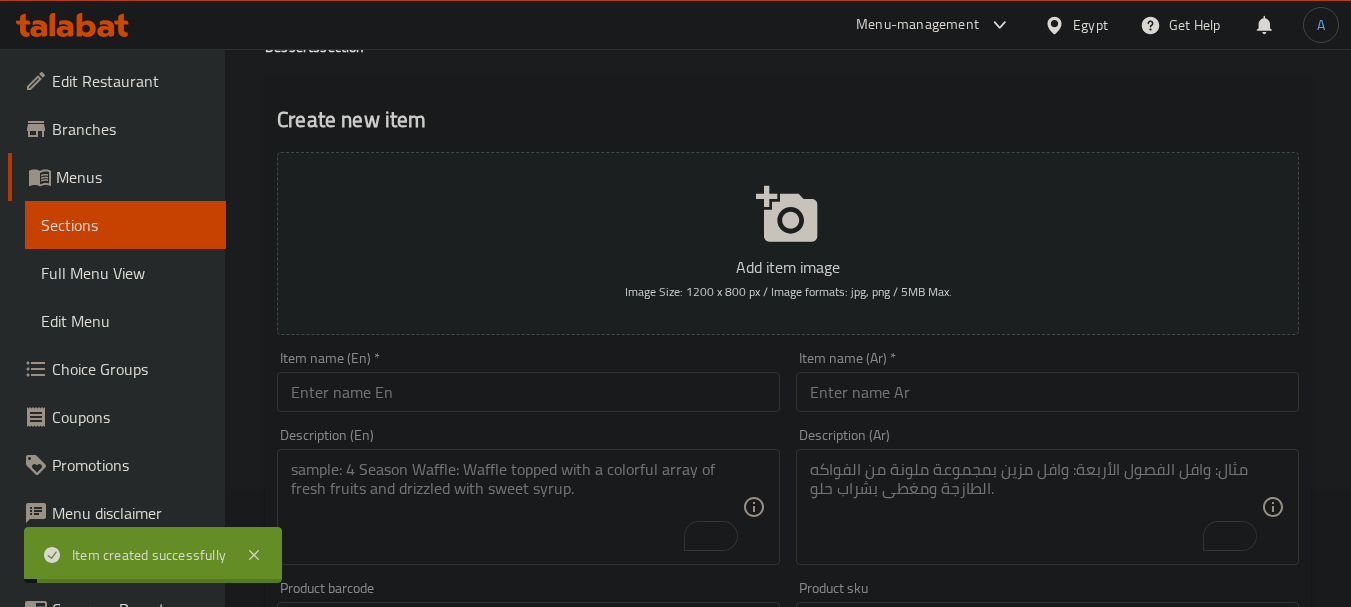 scroll, scrollTop: 0, scrollLeft: 0, axis: both 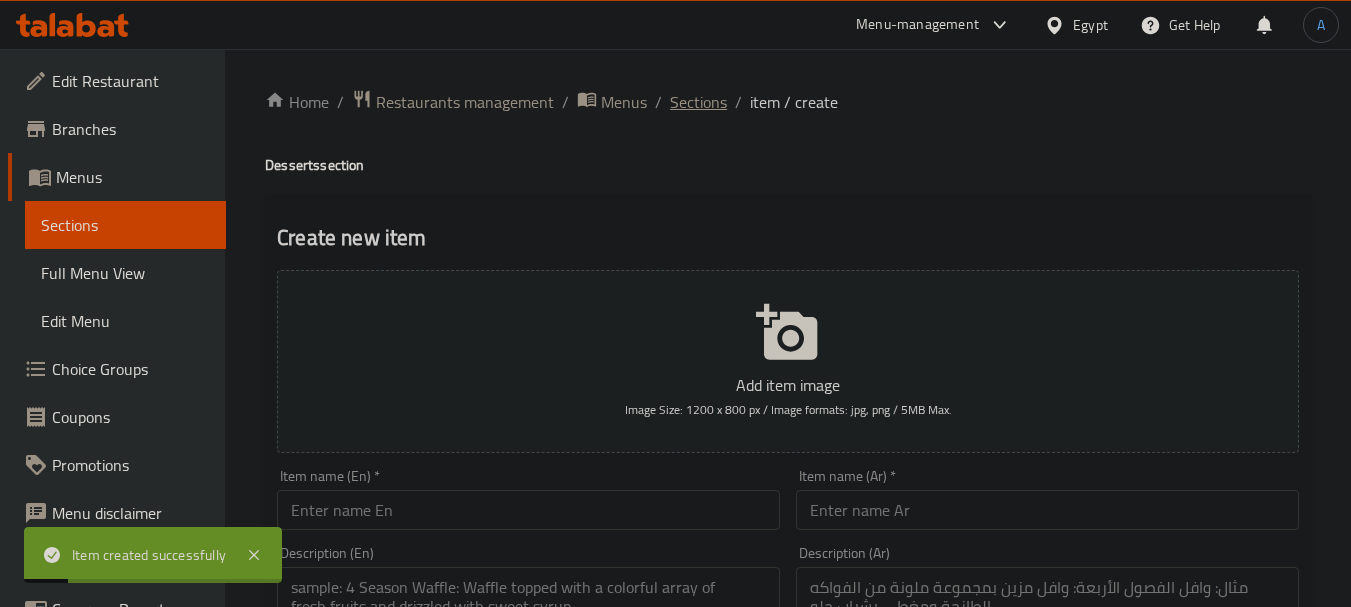click on "Sections" at bounding box center [698, 102] 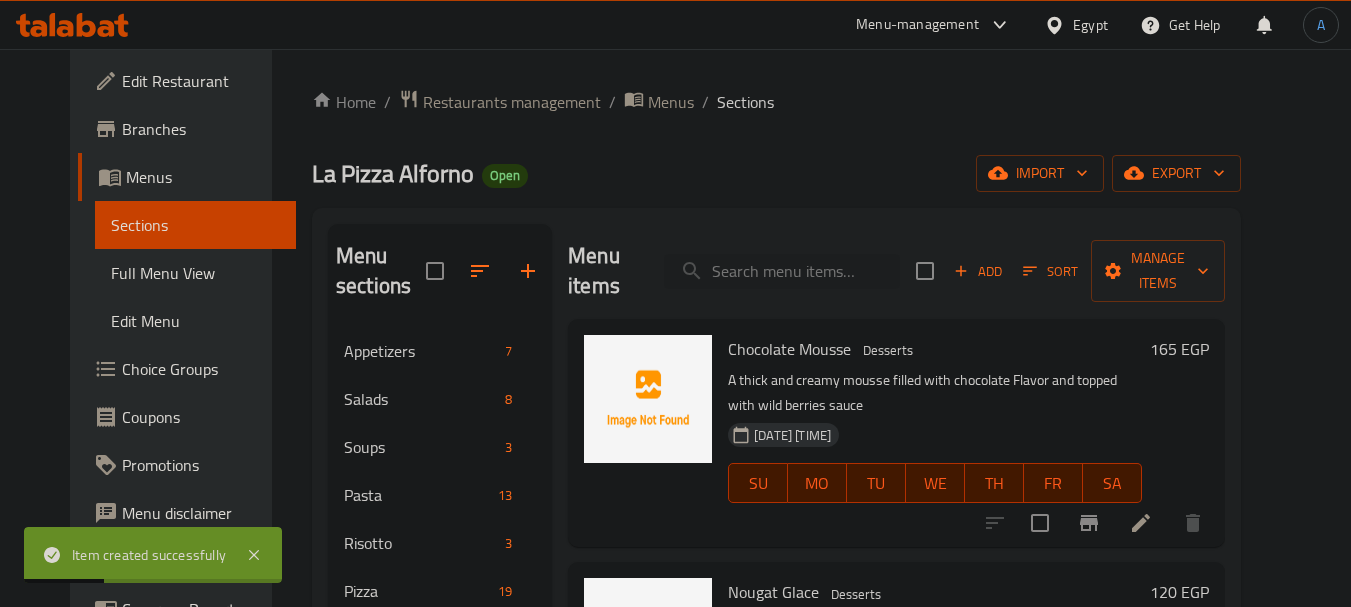 drag, startPoint x: 693, startPoint y: 117, endPoint x: 630, endPoint y: 214, distance: 115.66331 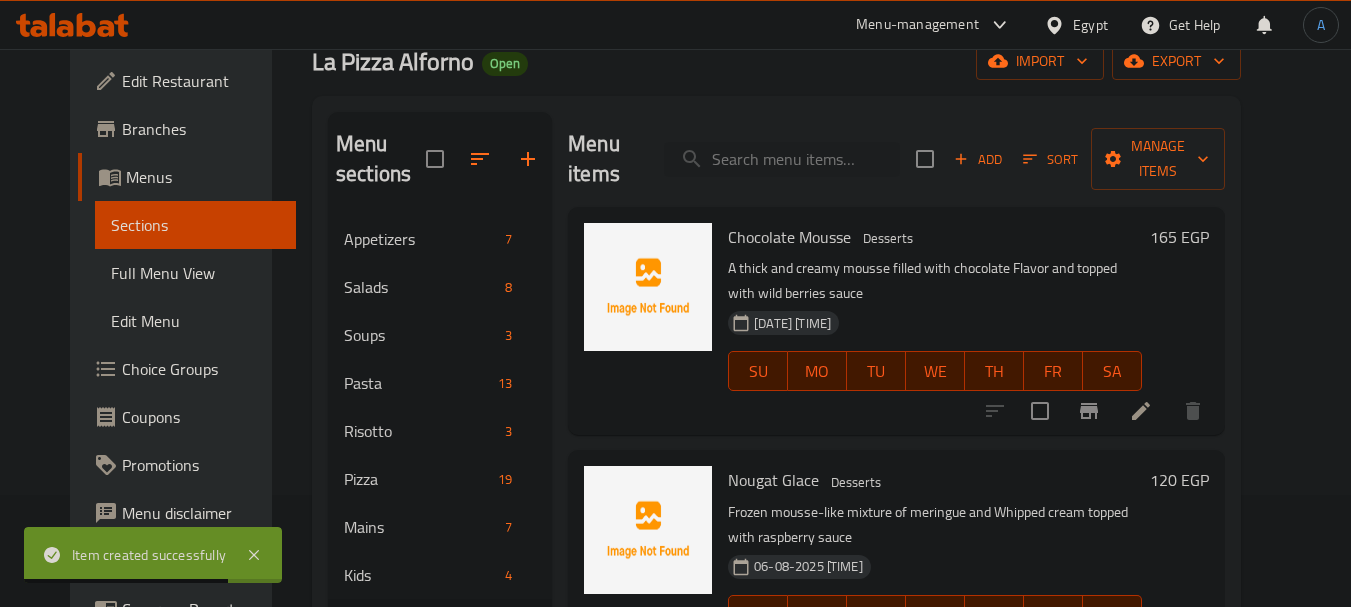 scroll, scrollTop: 280, scrollLeft: 0, axis: vertical 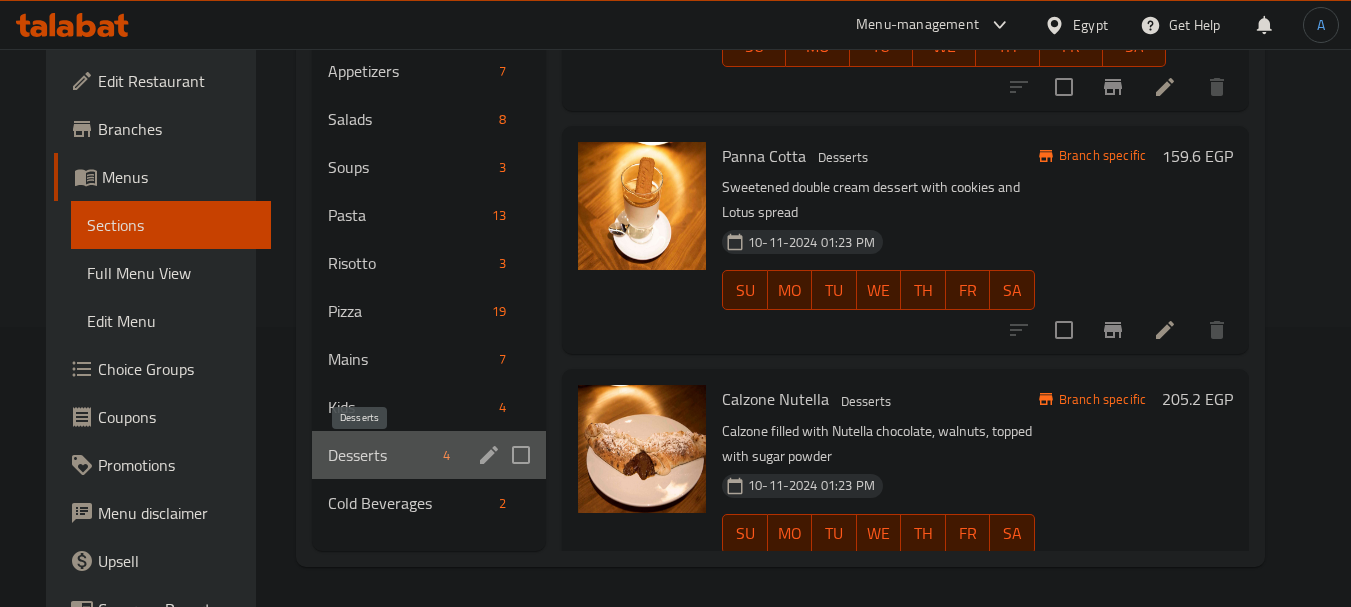click on "Desserts" at bounding box center (381, 455) 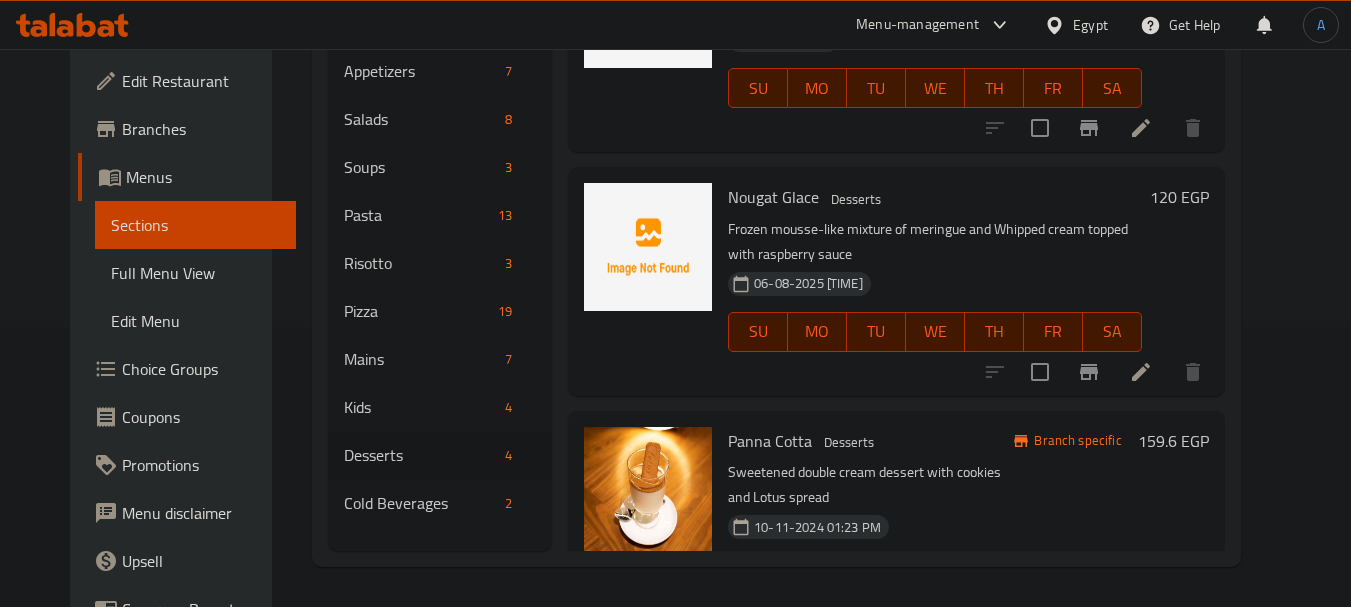 scroll, scrollTop: 0, scrollLeft: 0, axis: both 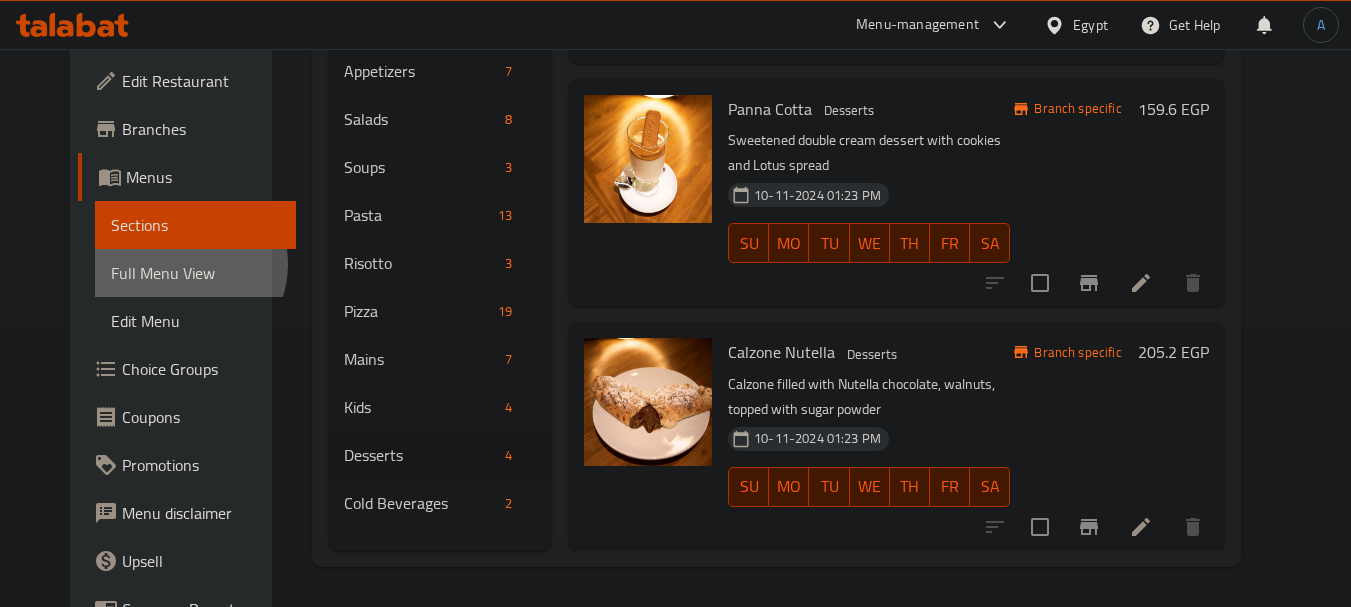 click on "Full Menu View" at bounding box center (195, 273) 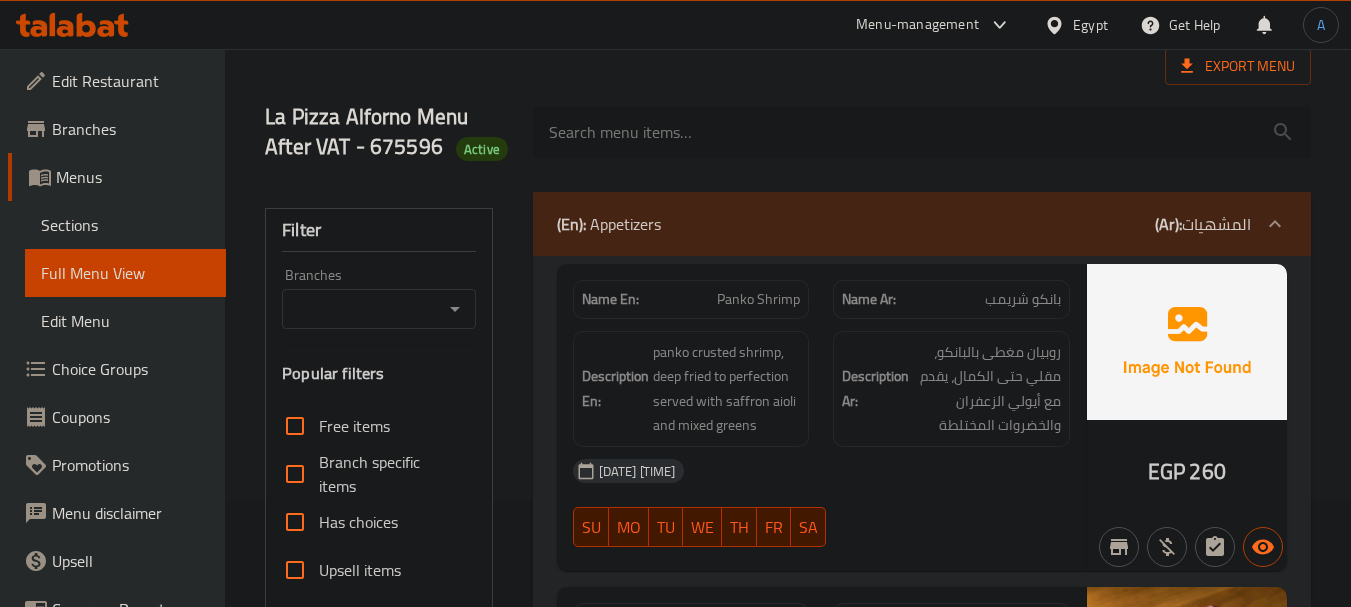 scroll, scrollTop: 0, scrollLeft: 0, axis: both 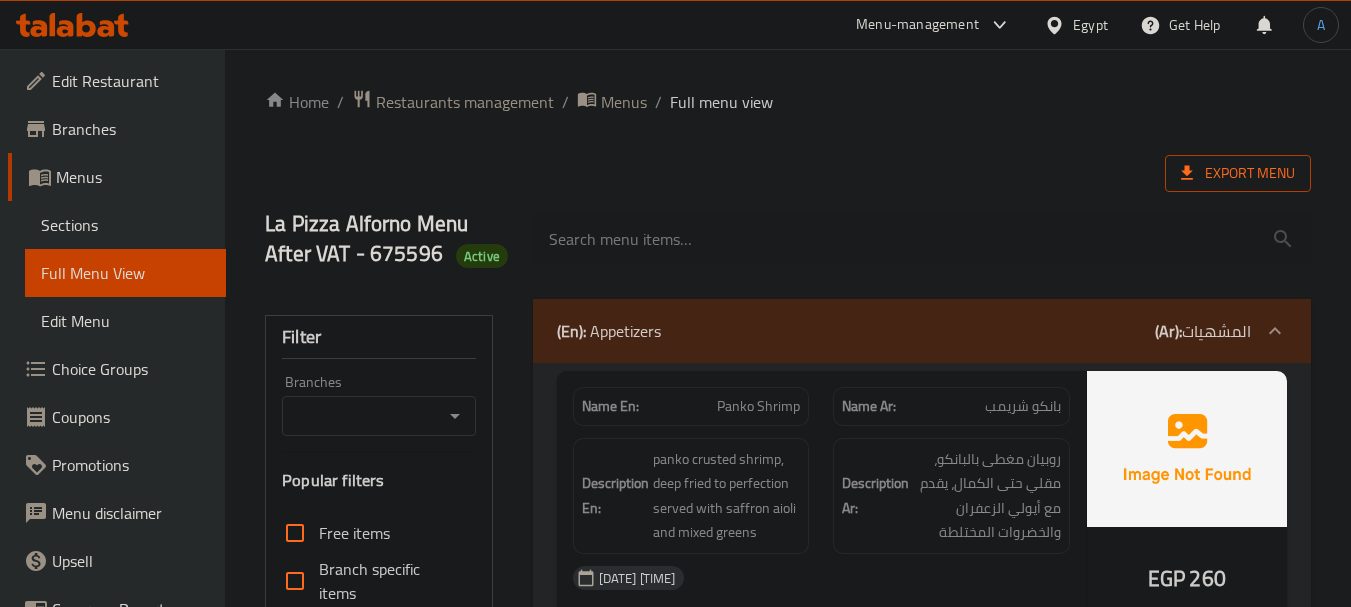 click on "Export Menu" at bounding box center [1238, 173] 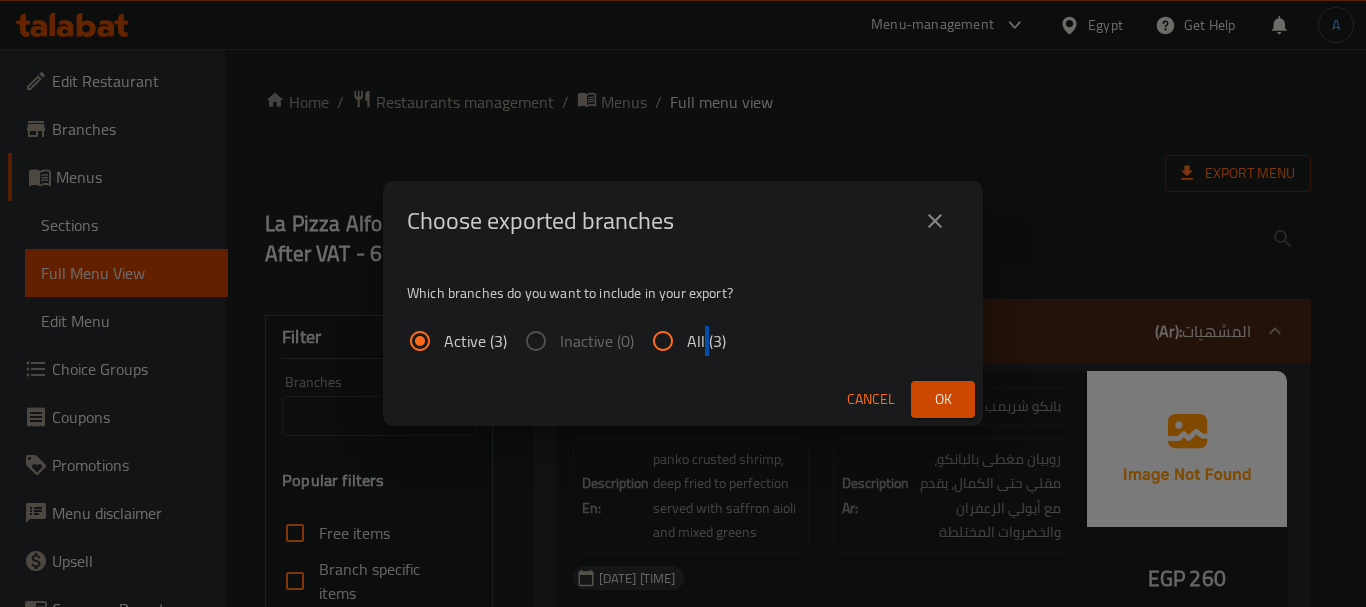 click on "All (3)" at bounding box center (706, 341) 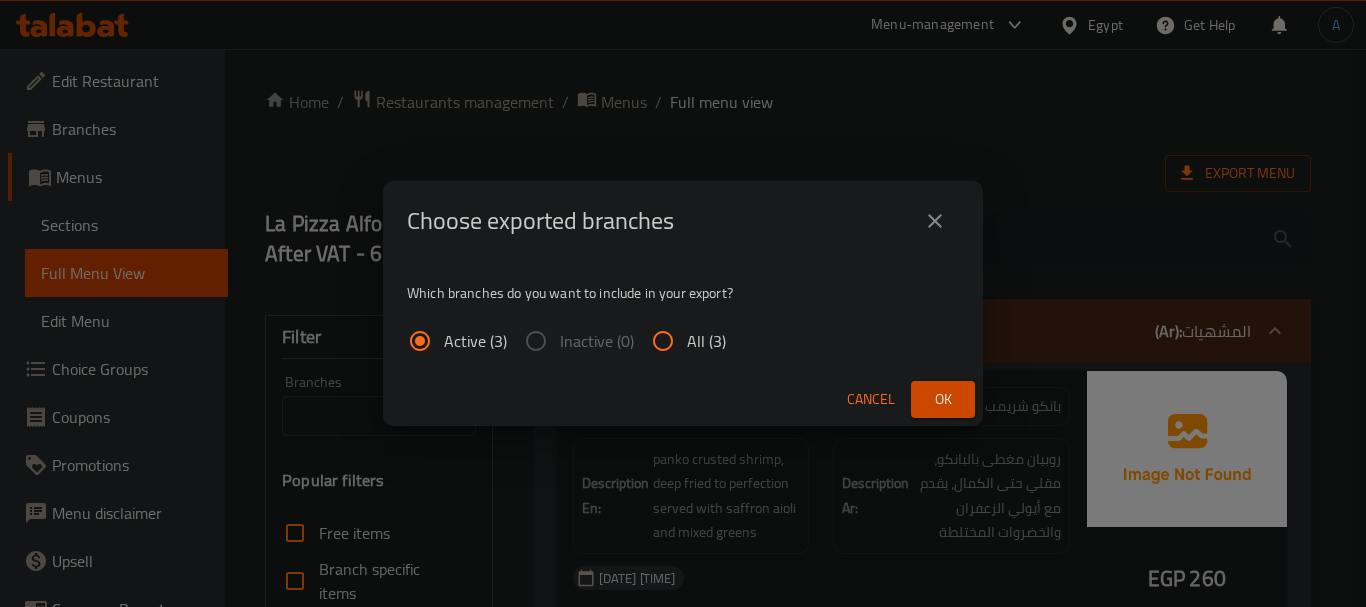 click on "All (3)" at bounding box center [706, 341] 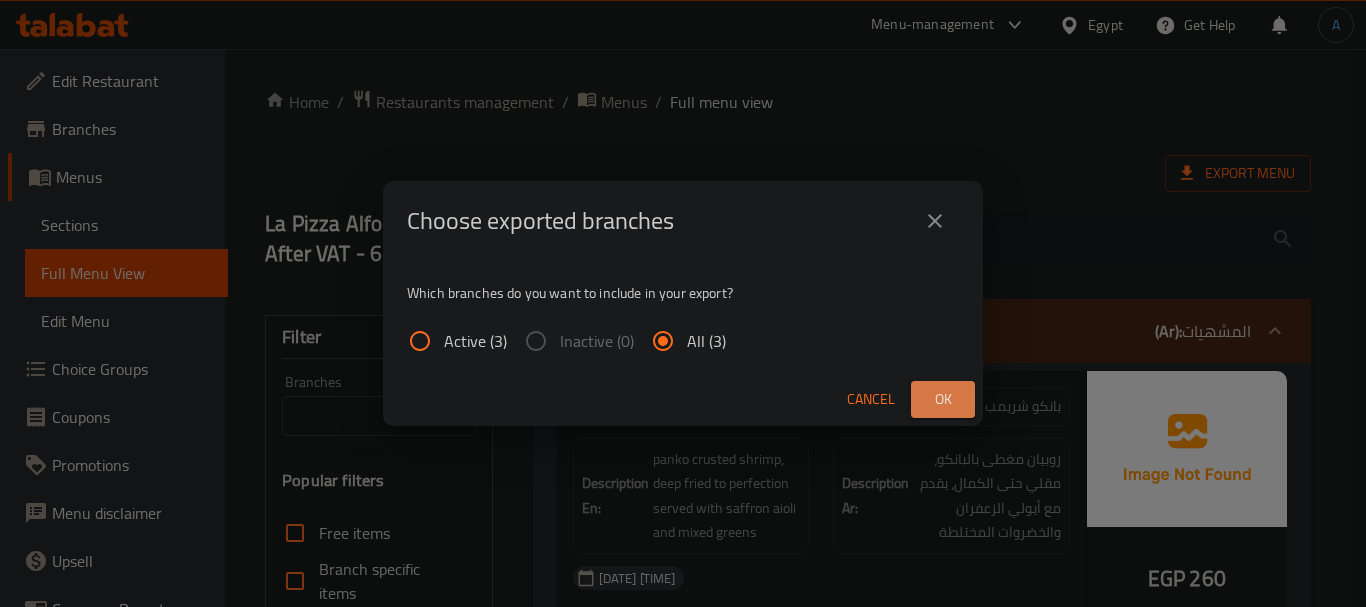 click on "Ok" at bounding box center [943, 399] 